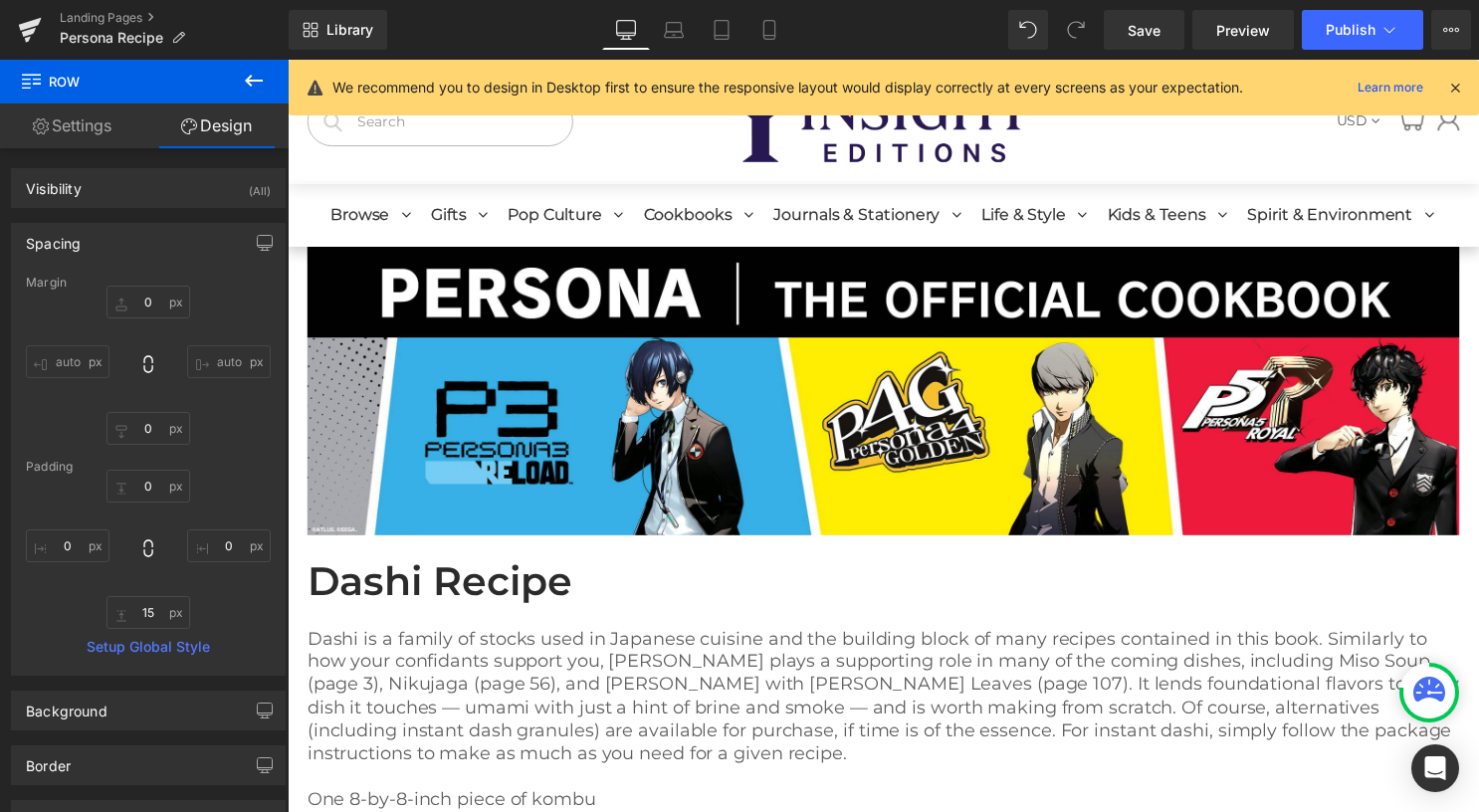 scroll, scrollTop: 0, scrollLeft: 0, axis: both 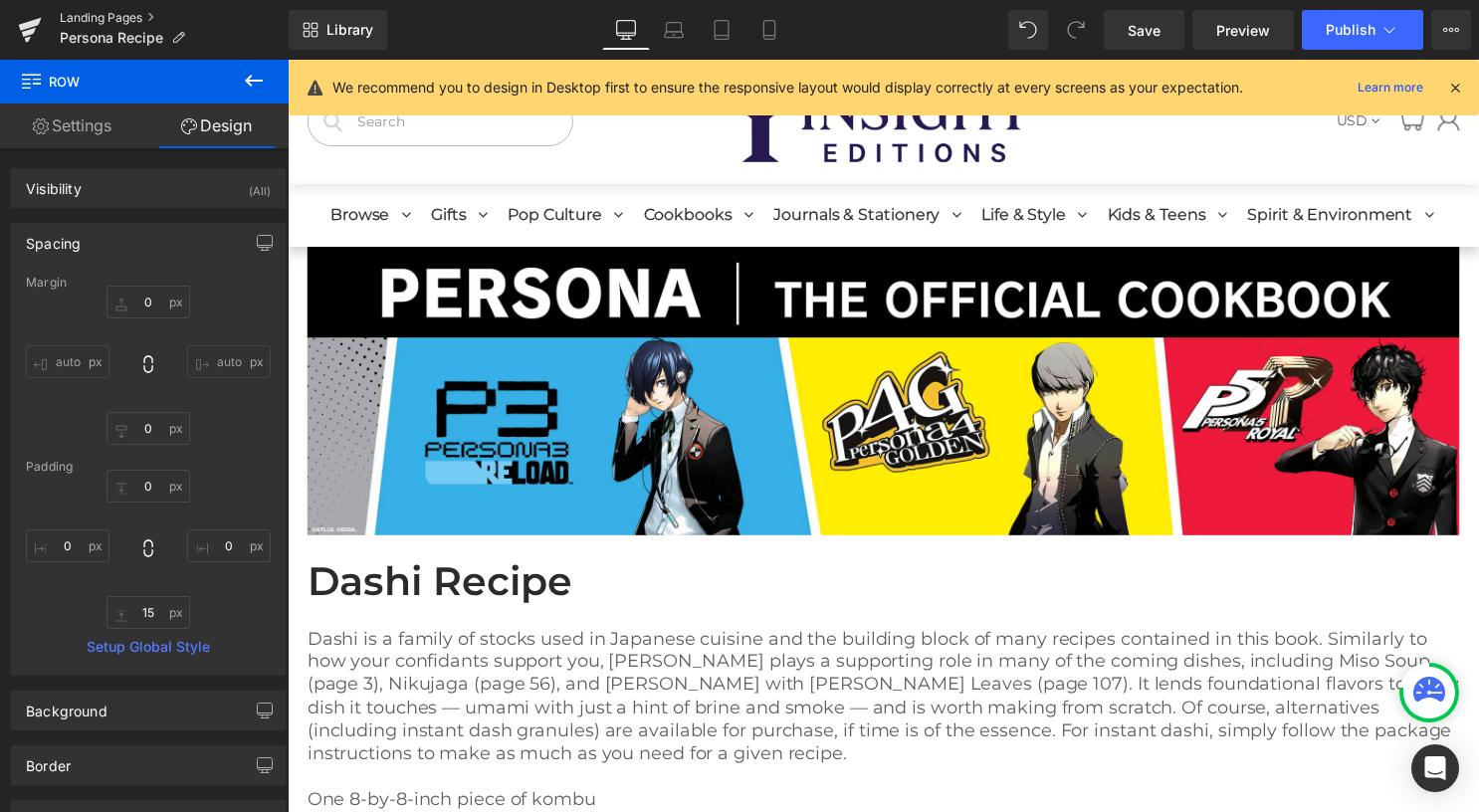 click on "Landing Pages" at bounding box center [174, 18] 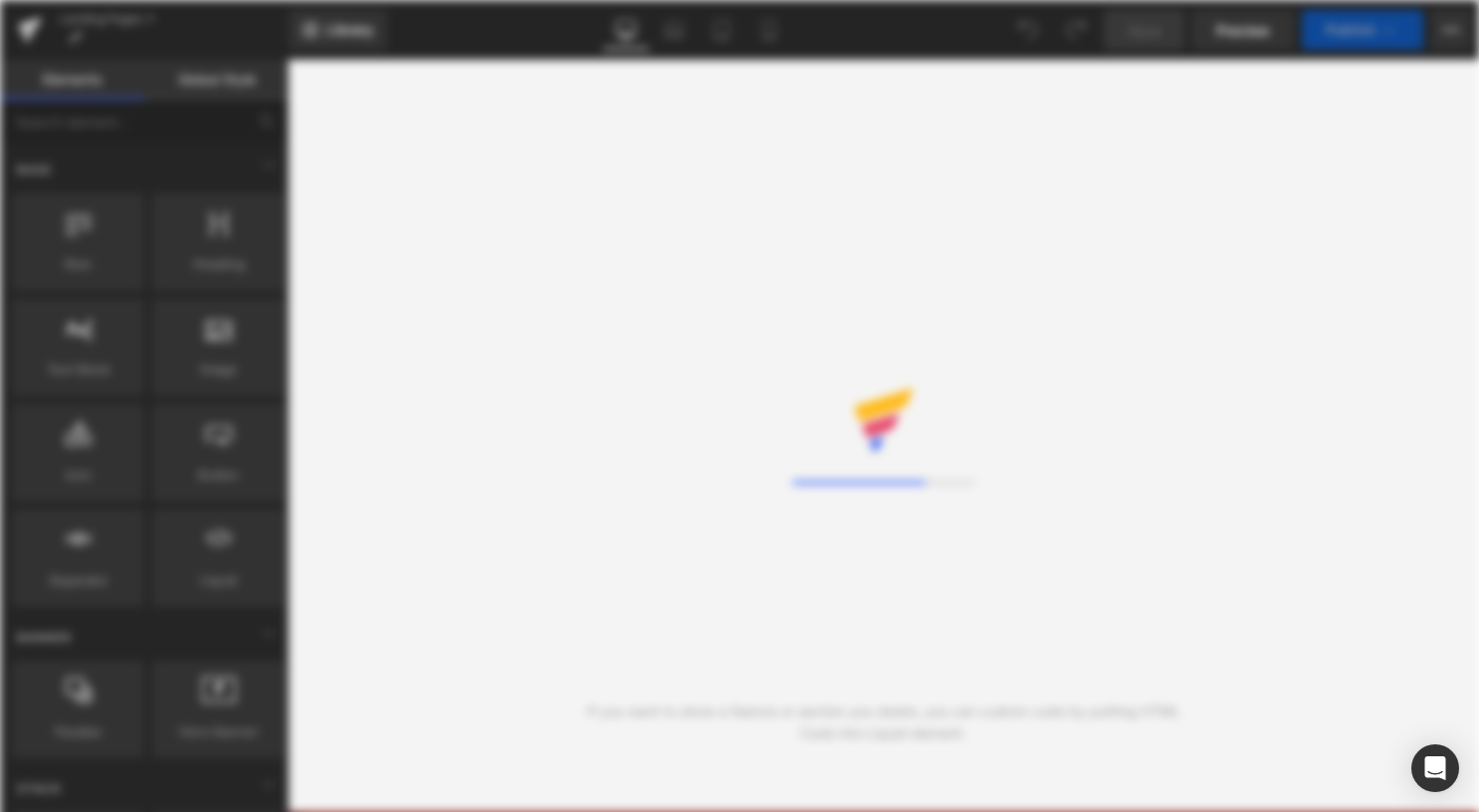scroll, scrollTop: 0, scrollLeft: 0, axis: both 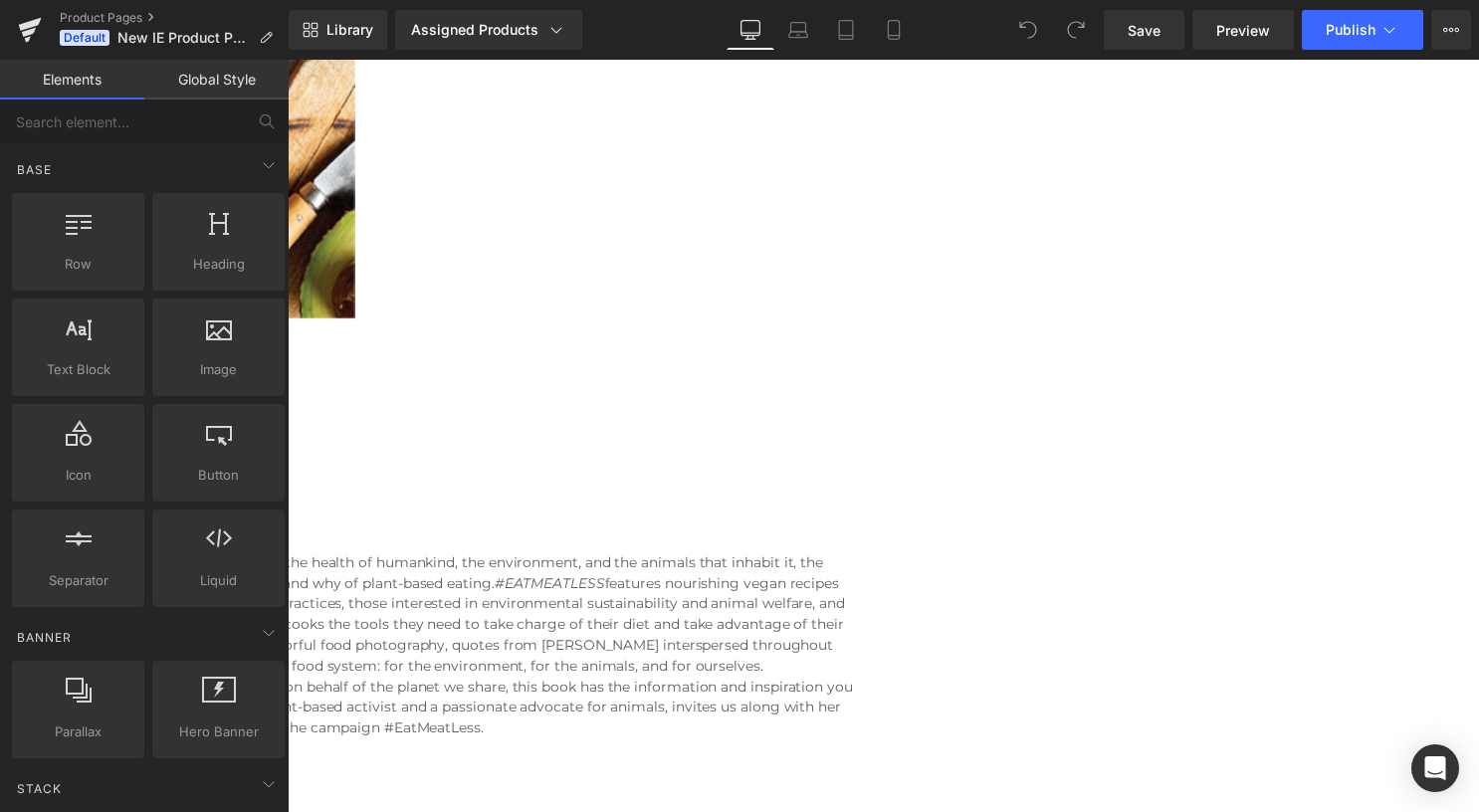 click on "“Every day, slowly but surely, we the people are helping to change the world.” For the health of humankind, the environment, and the animals that inhabit it, the Jane Goodall Institute presents this collection of recipes to illustrate the how and why of plant-based eating.  #EATMEATLESS  features nourishing vegan recipes crafted especially for curious consumers looking to incorporate healthier dietary practices, those interested in environmental sustainability and animal welfare, and for fans of Jane Goodall’s work. These 80 vegan, accessible recipes gives home cooks the tools they need to take charge of their diet and take advantage of their own ability to make a difference in their communities and beyond. Along with colorful food photography, quotes from Dr. Goodall interspersed throughout transform this plant-based staple into an inspiring guide to reclaiming our broken food system: for the environment, for the animals, and for ourselves." at bounding box center (288, 620) 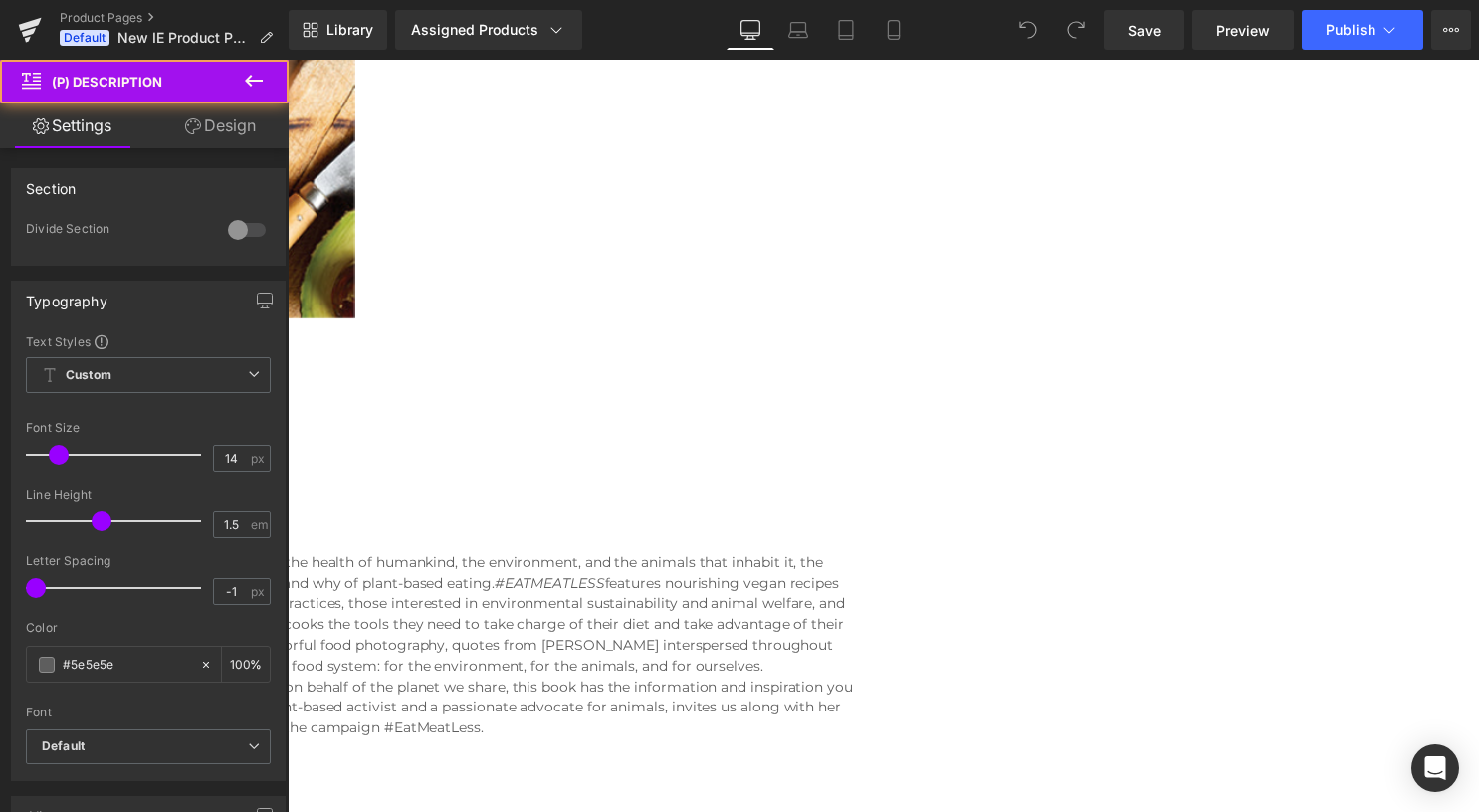 click on "(P) Description" at bounding box center (288, 60) 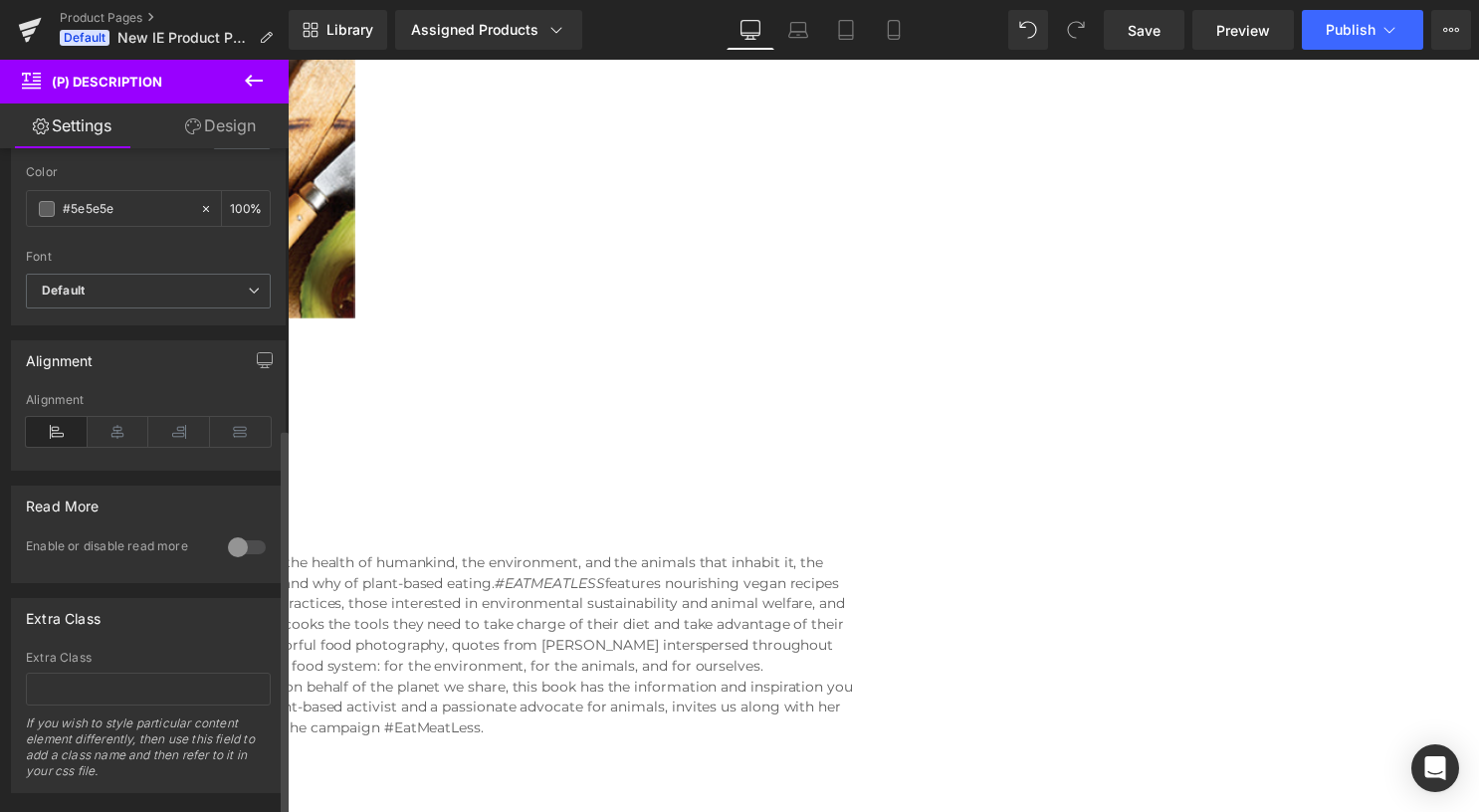 scroll, scrollTop: 486, scrollLeft: 0, axis: vertical 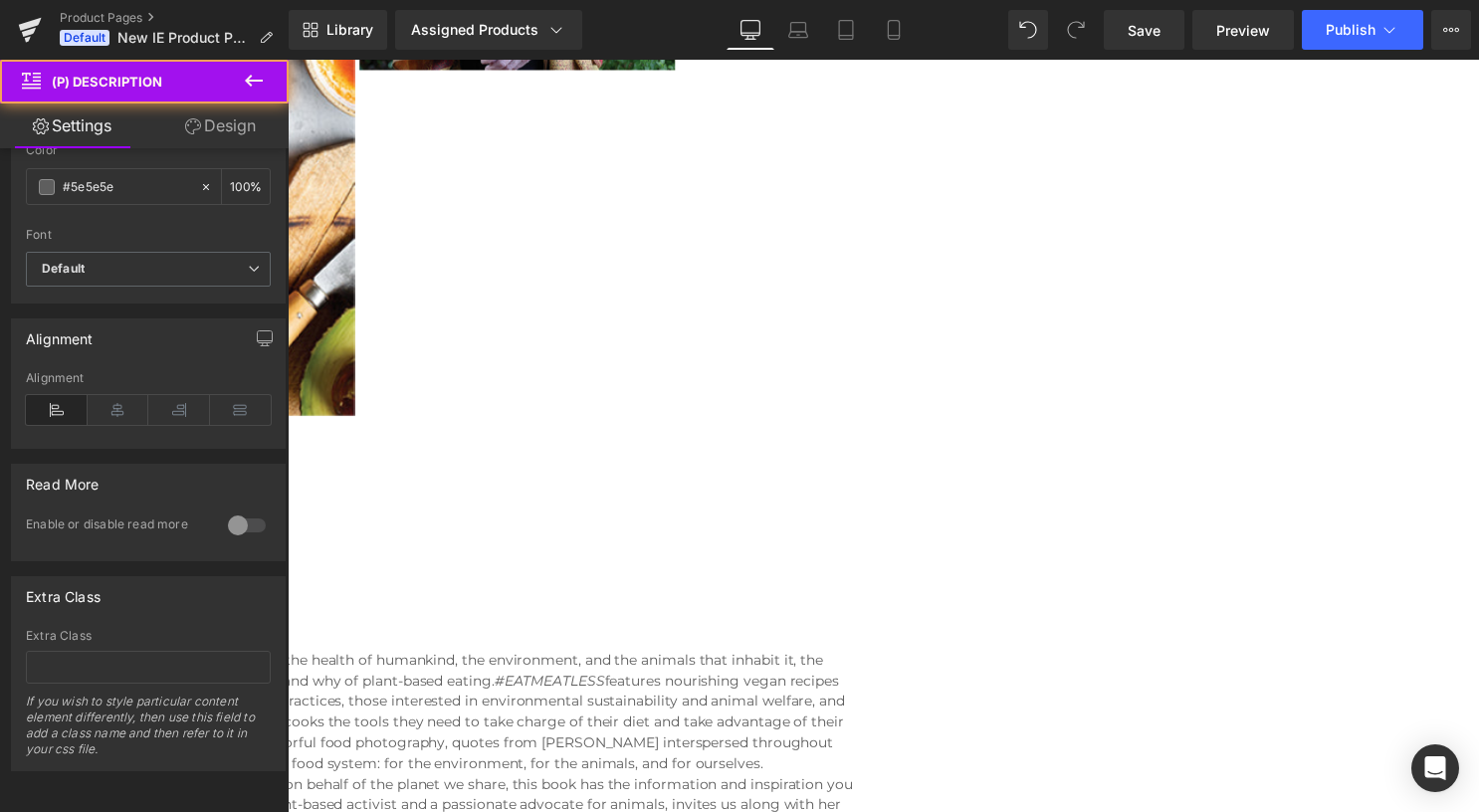 click on "“Every day, slowly but surely, we the people are helping to change the world.” For the health of humankind, the environment, and the animals that inhabit it, the Jane Goodall Institute presents this collection of recipes to illustrate the how and why of plant-based eating.  #EATMEATLESS  features nourishing vegan recipes crafted especially for curious consumers looking to incorporate healthier dietary practices, those interested in environmental sustainability and animal welfare, and for fans of Jane Goodall’s work. These 80 vegan, accessible recipes gives home cooks the tools they need to take charge of their diet and take advantage of their own ability to make a difference in their communities and beyond. Along with colorful food photography, quotes from Dr. Goodall interspersed throughout transform this plant-based staple into an inspiring guide to reclaiming our broken food system: for the environment, for the animals, and for ourselves." at bounding box center [288, 719] 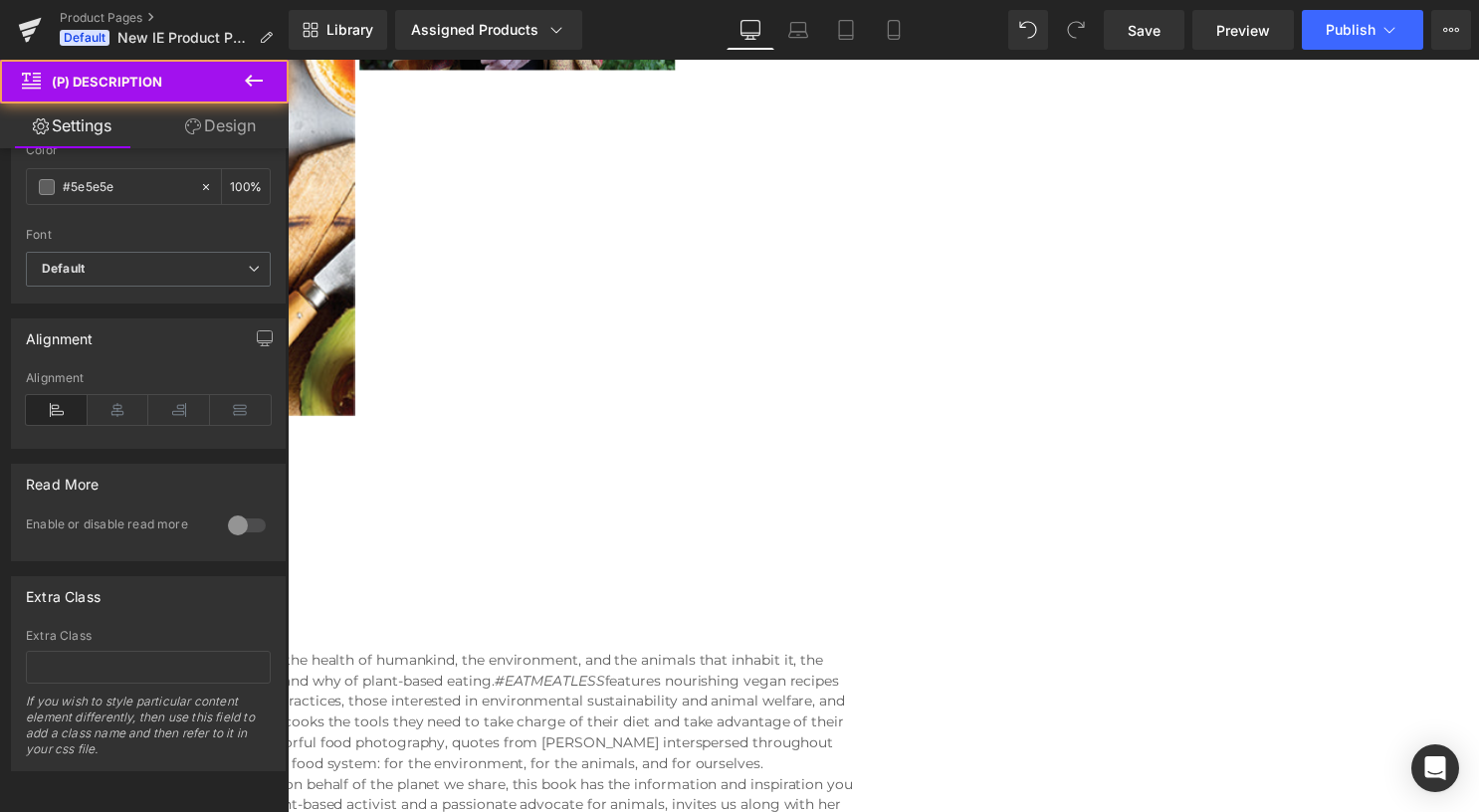 click on "(P) Description" at bounding box center (288, 60) 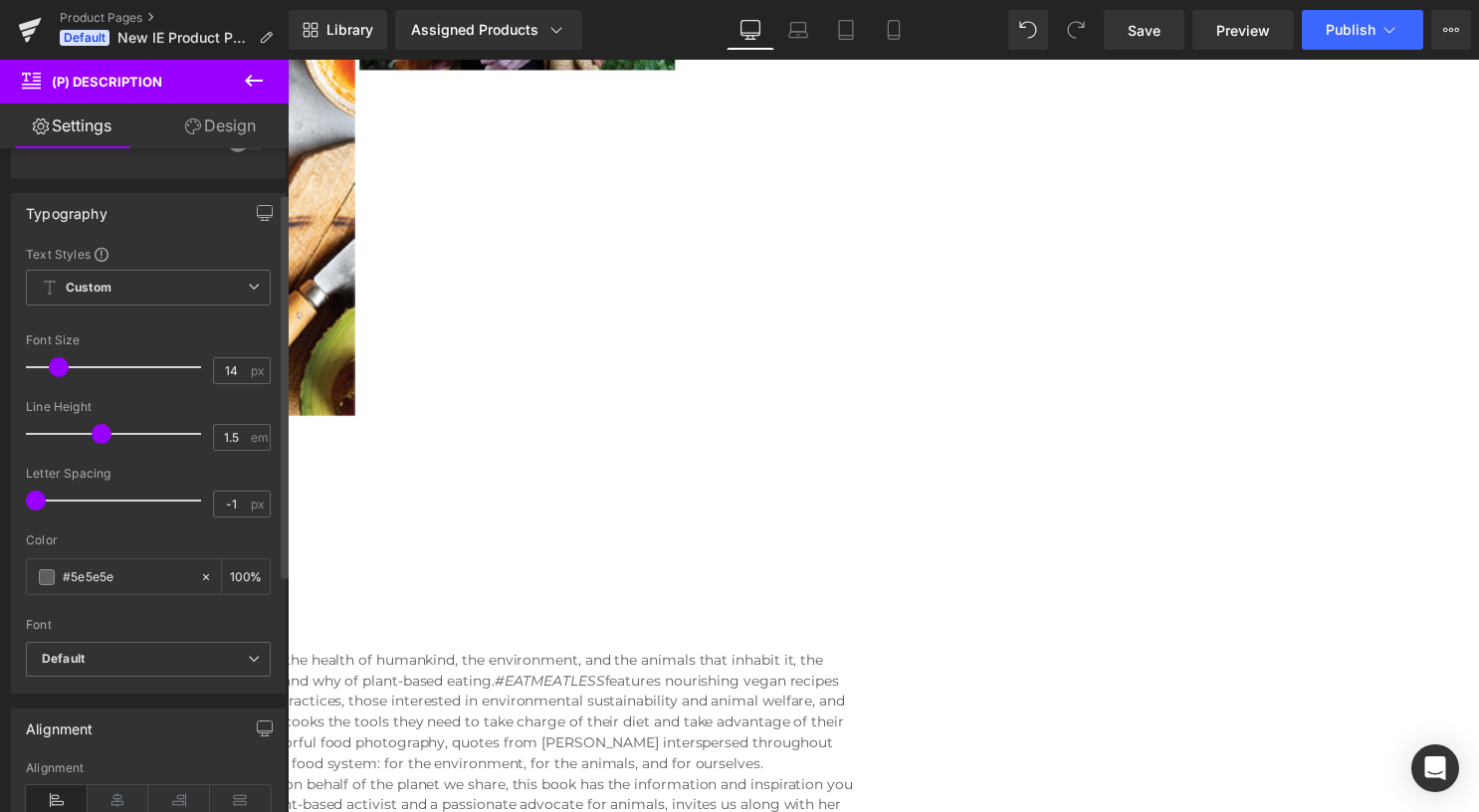 scroll, scrollTop: 0, scrollLeft: 0, axis: both 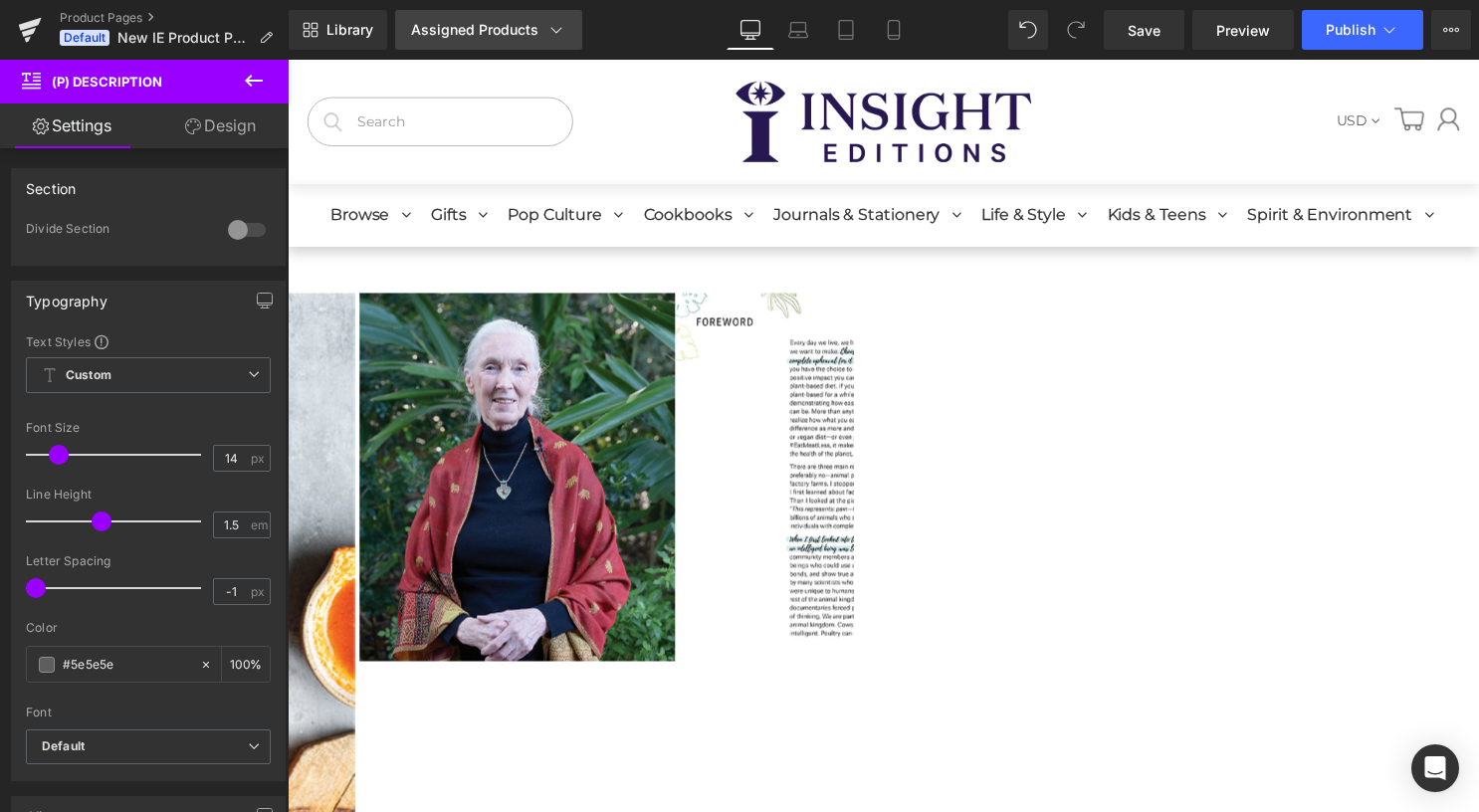 click on "Assigned Products" at bounding box center [489, 30] 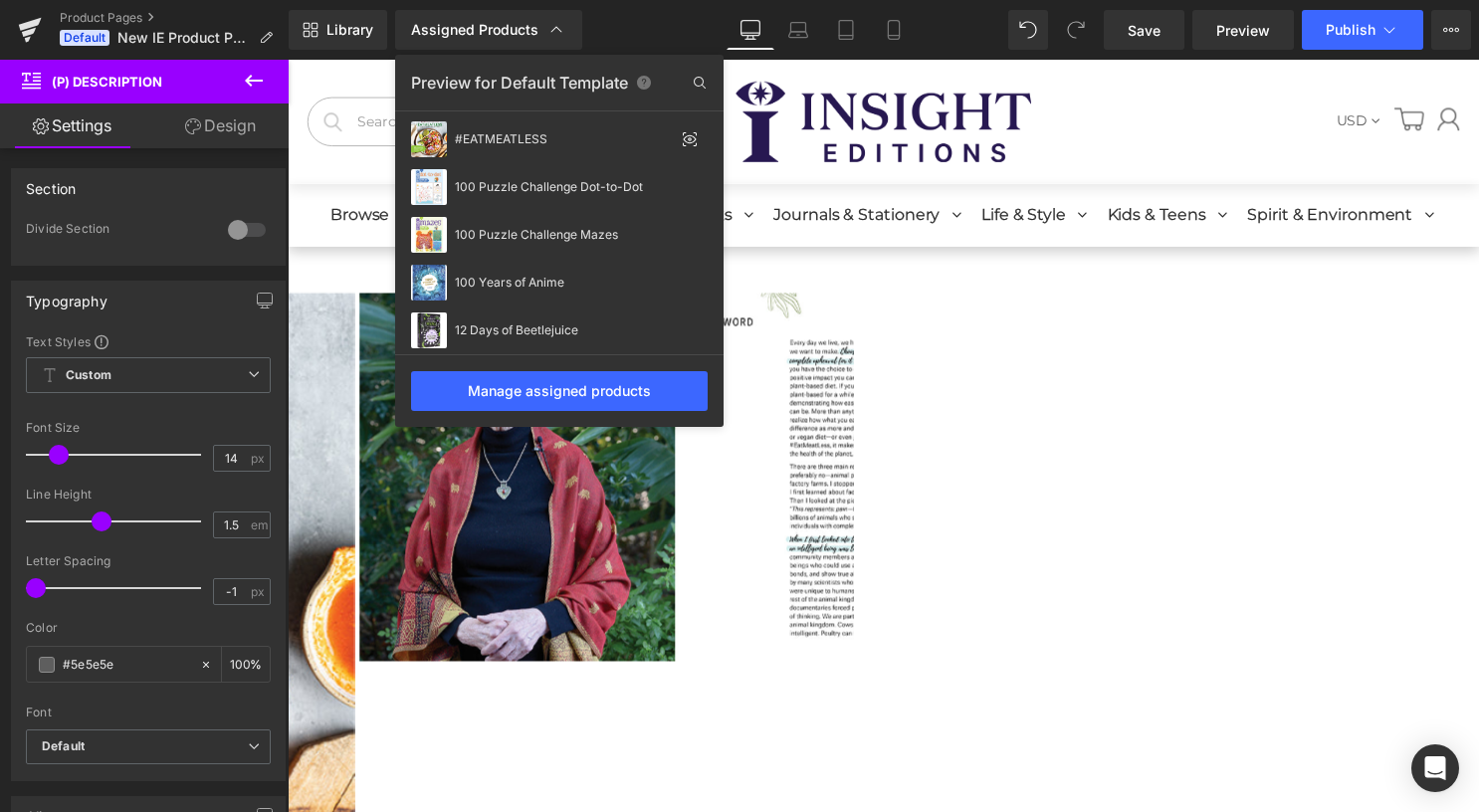 click on "Preview for Default Template" at bounding box center [559, 83] 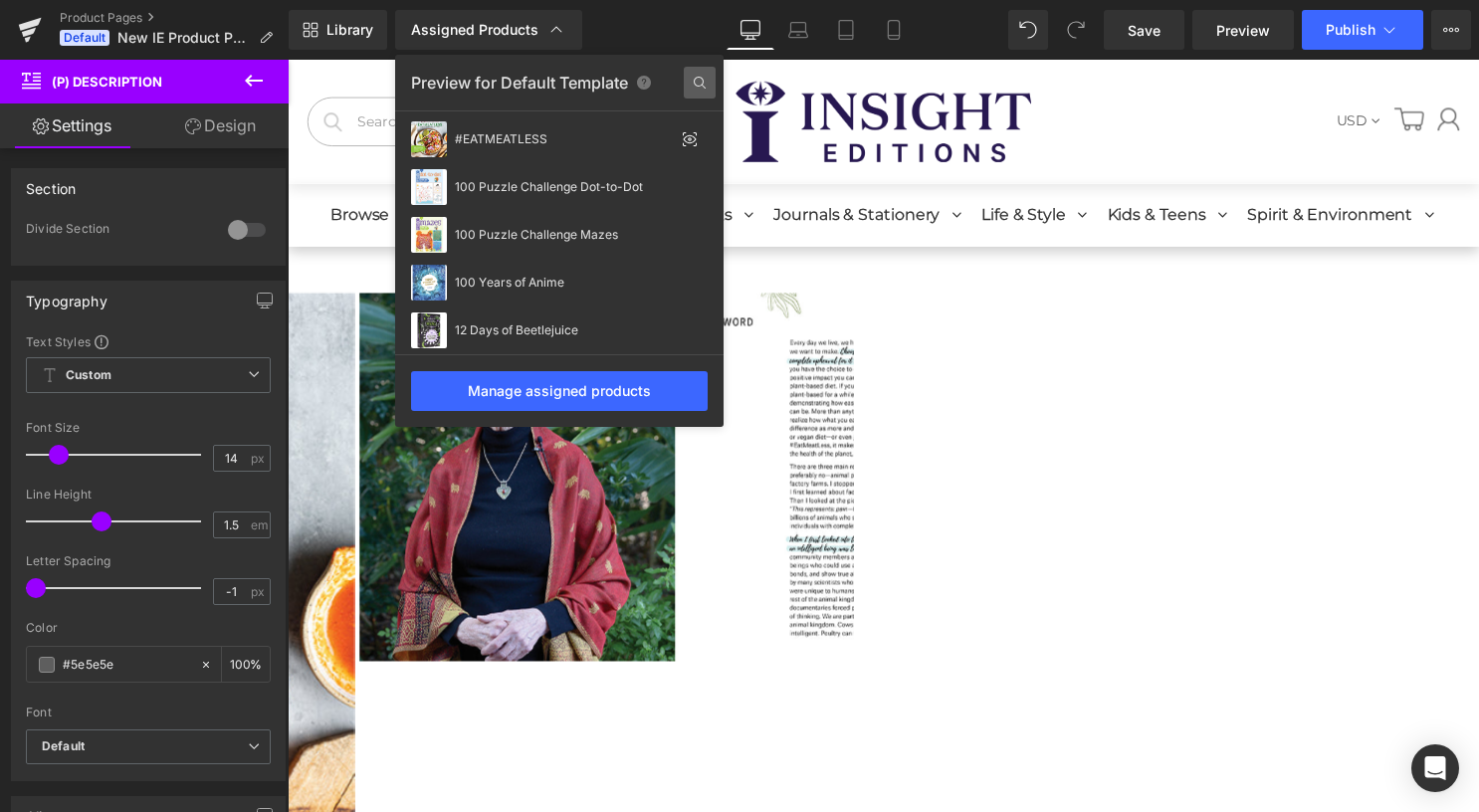 click 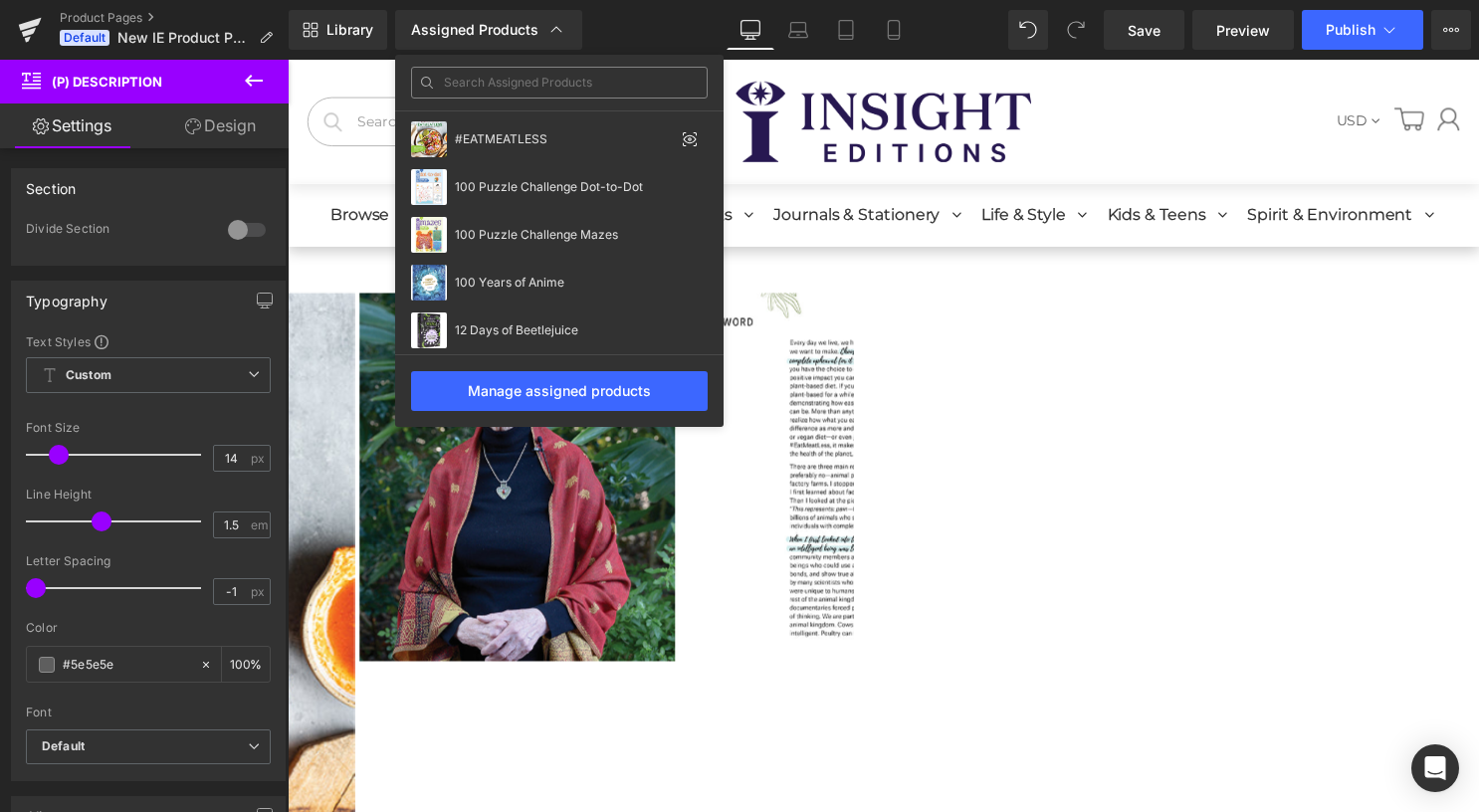 click at bounding box center (559, 83) 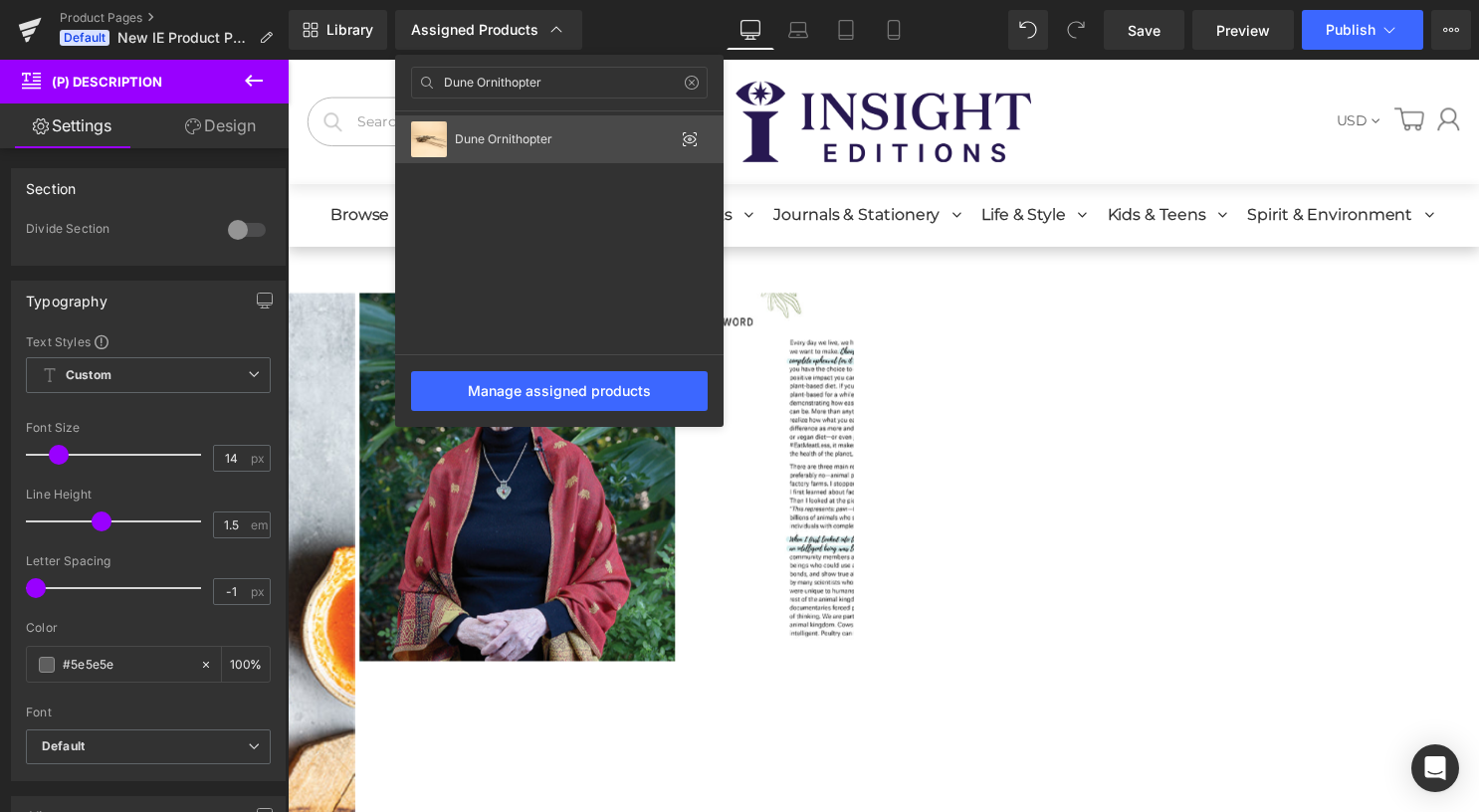 type on "Dune Ornithopter" 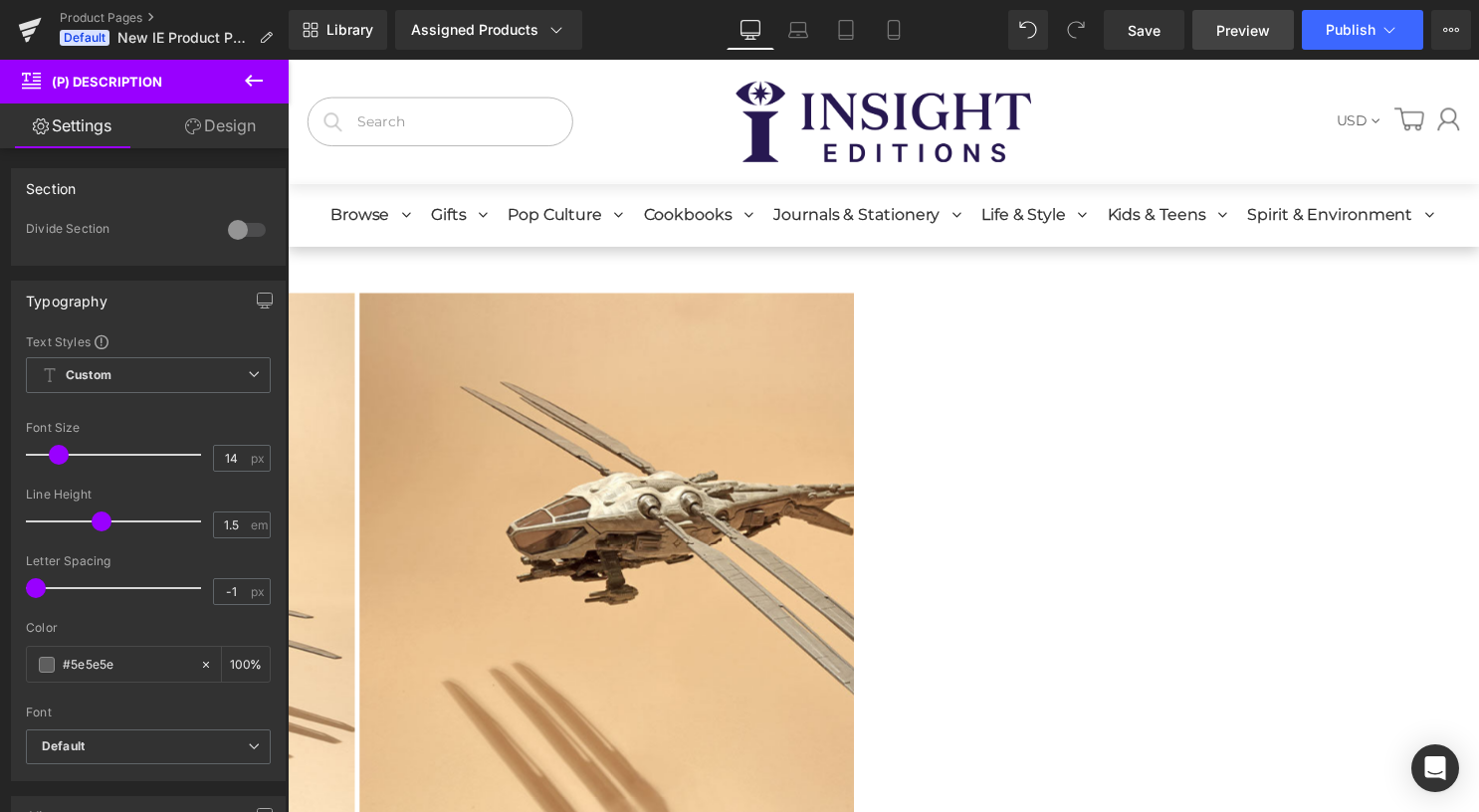 click on "Preview" at bounding box center (1243, 30) 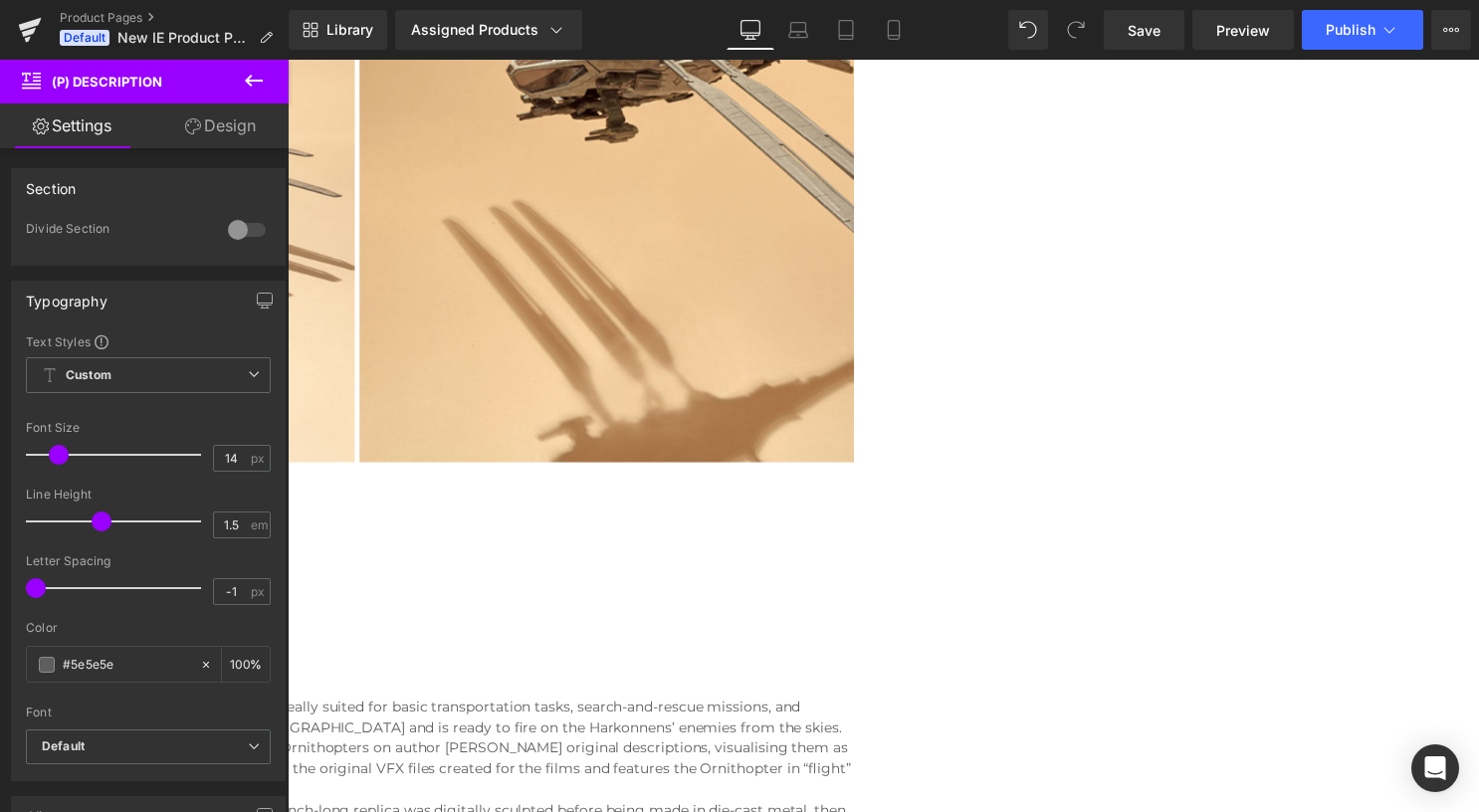 scroll, scrollTop: 498, scrollLeft: 0, axis: vertical 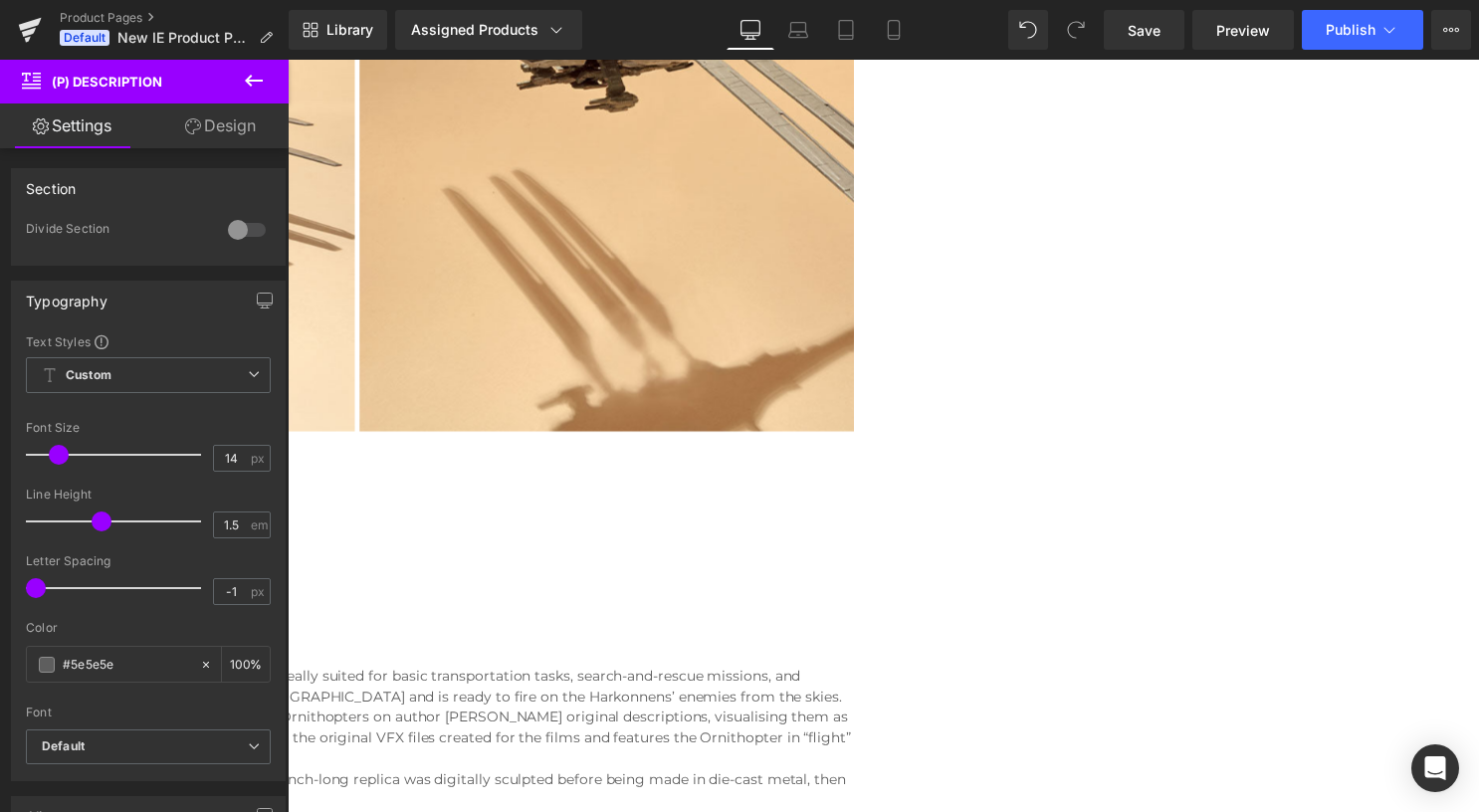 click on "The Ornithopter is the most capable airborne craft in the Imperium, ideally suited for basic transportation tasks, search-and-rescue missions, and combat operations. The vessel is used to deliver troops around the surface of Arrakis and is ready to fire on the Harkonnens’ enemies from the skies. FAITHFUL RECREATION:   Dune  director Denis Villeneuve was careful to base the Ornithopters on author Frank Herbert’s original descriptions, visualising them as huge mechanical dragonflies. Ensuring incredible accuracy, this model is based on the original VFX files created for the films and features the Ornithopter in “flight” mode, with landing gear raised and fearsome guns deployed. MASTERFULLY CRAFTED:  Perfectly evoking the Ornithopters in the film, this 10.5-inch-long replica was digitally sculpted before being made in die-cast metal, then completed with high-quality ABS materials.
(P) Description" at bounding box center (288, 745) 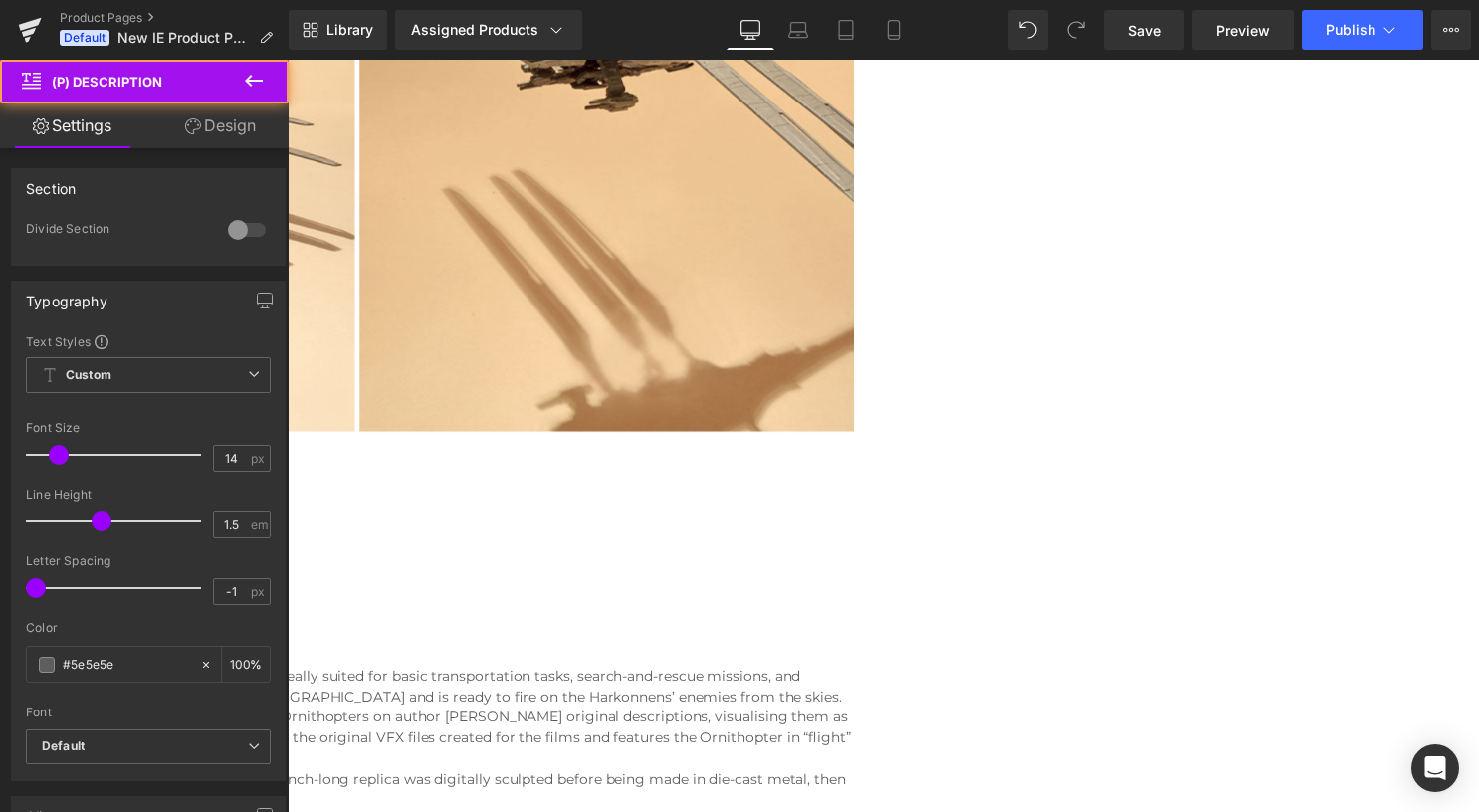 click on "(P) Description" at bounding box center (288, 60) 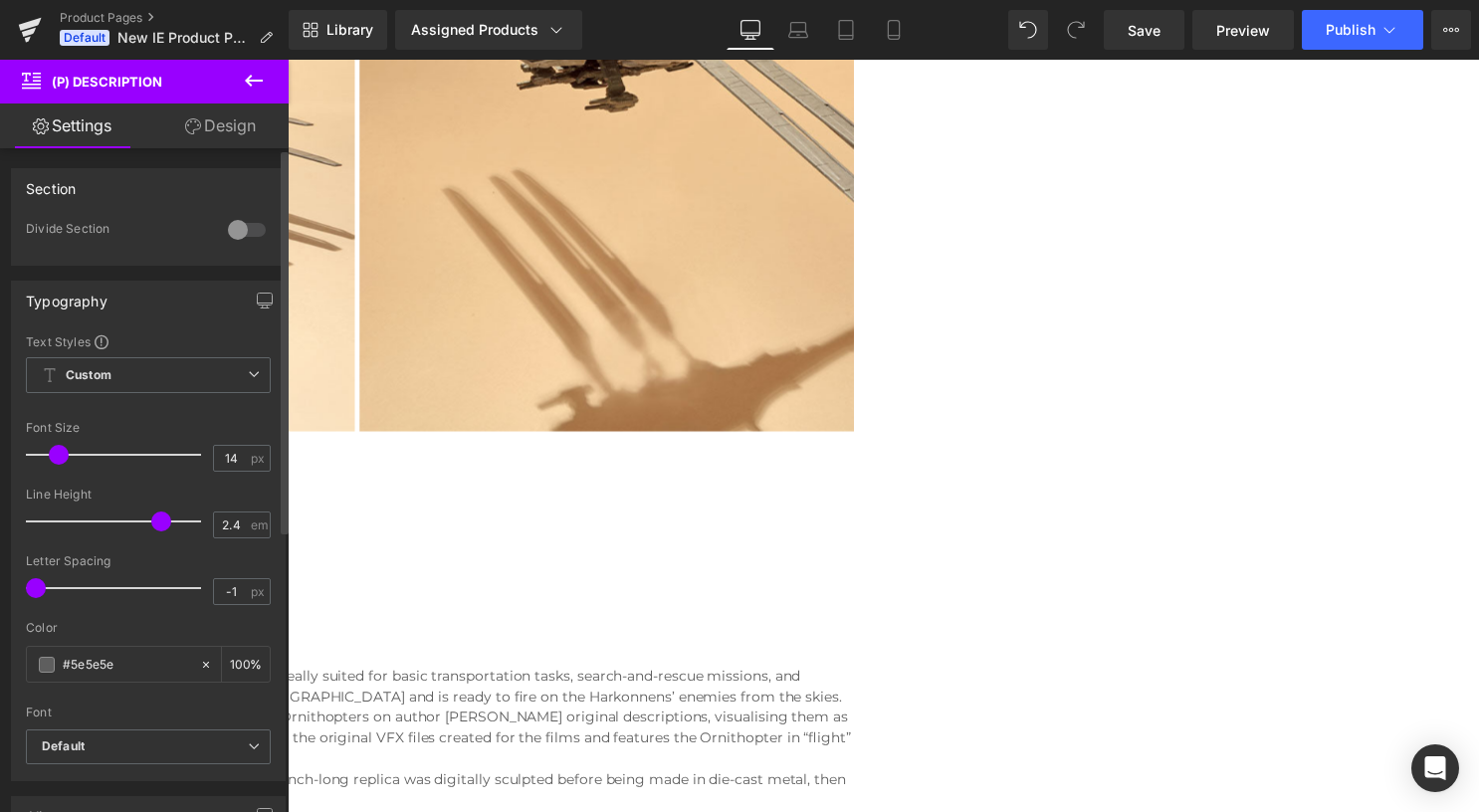 drag, startPoint x: 99, startPoint y: 519, endPoint x: 158, endPoint y: 520, distance: 59.00847 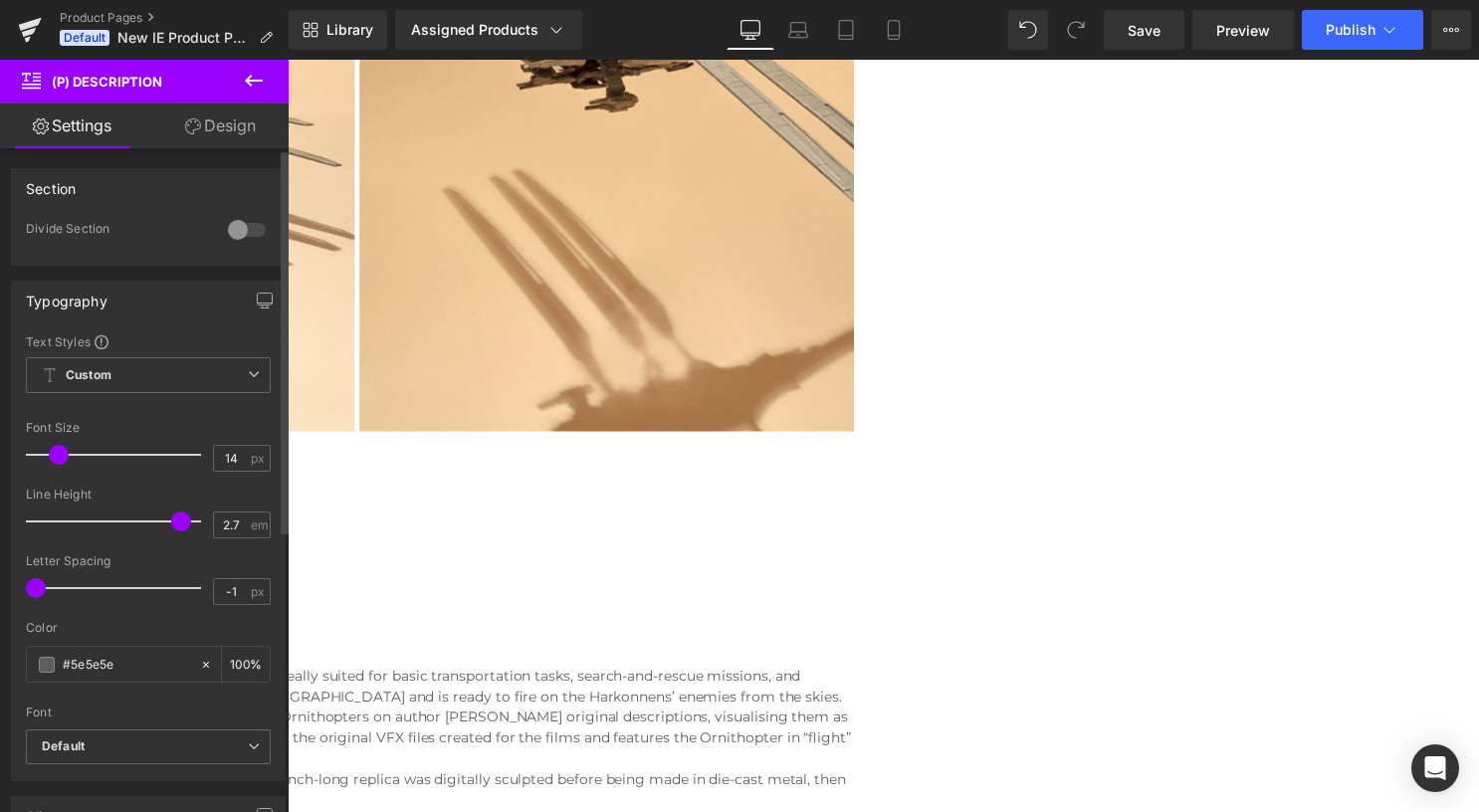 drag, startPoint x: 158, startPoint y: 520, endPoint x: 177, endPoint y: 521, distance: 19.026298 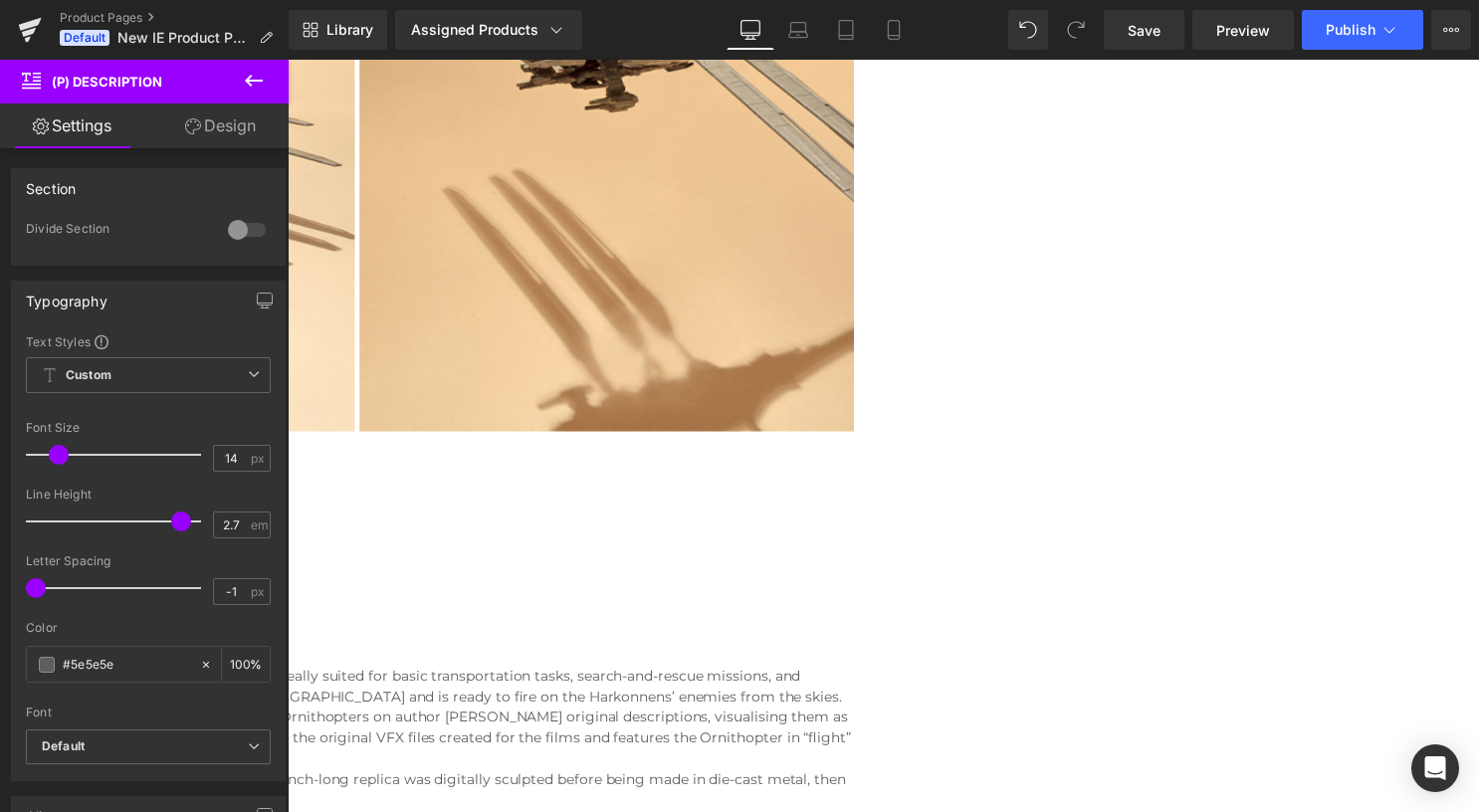 click at bounding box center (288, 60) 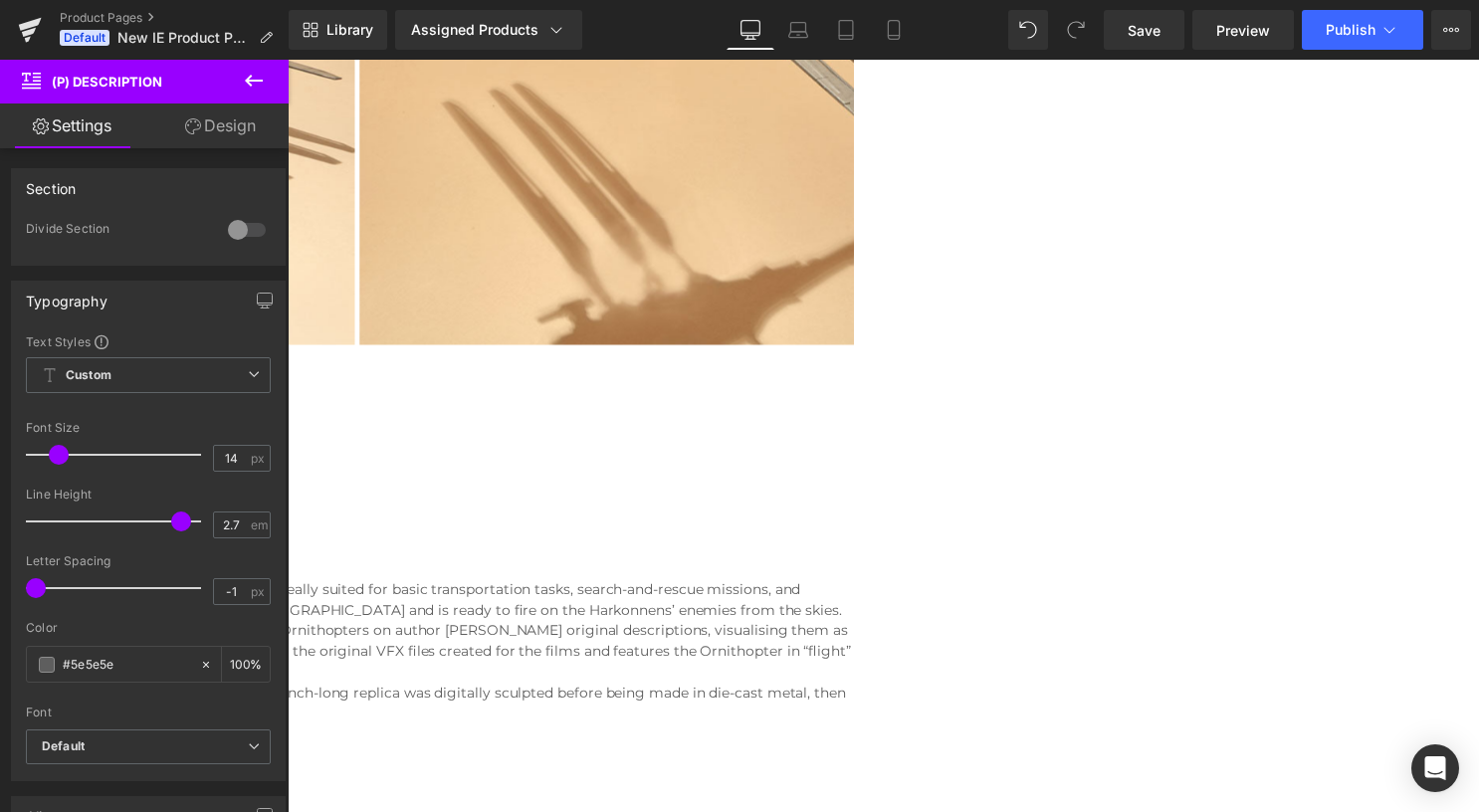 scroll, scrollTop: 697, scrollLeft: 0, axis: vertical 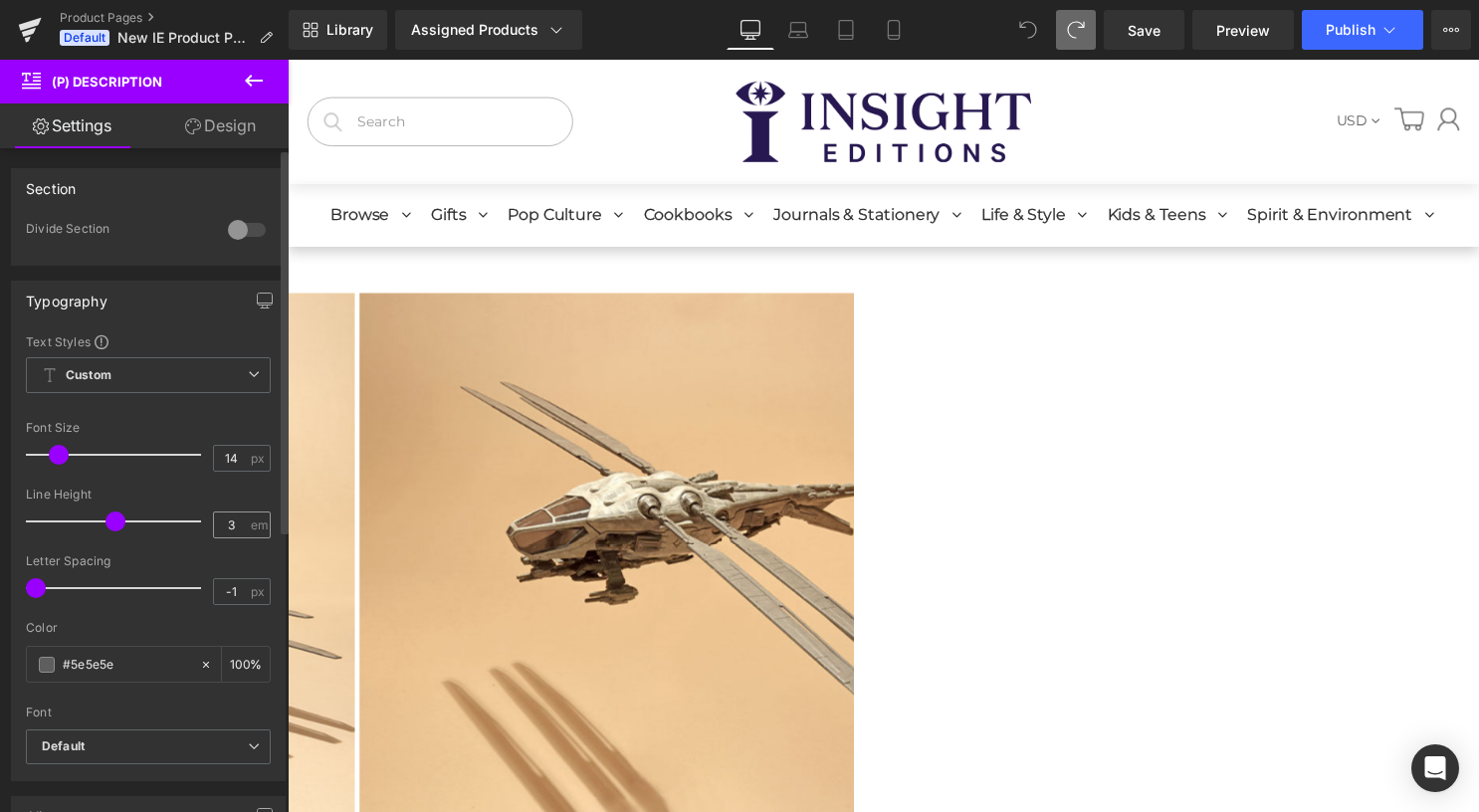 drag, startPoint x: 98, startPoint y: 521, endPoint x: 216, endPoint y: 536, distance: 118.94957 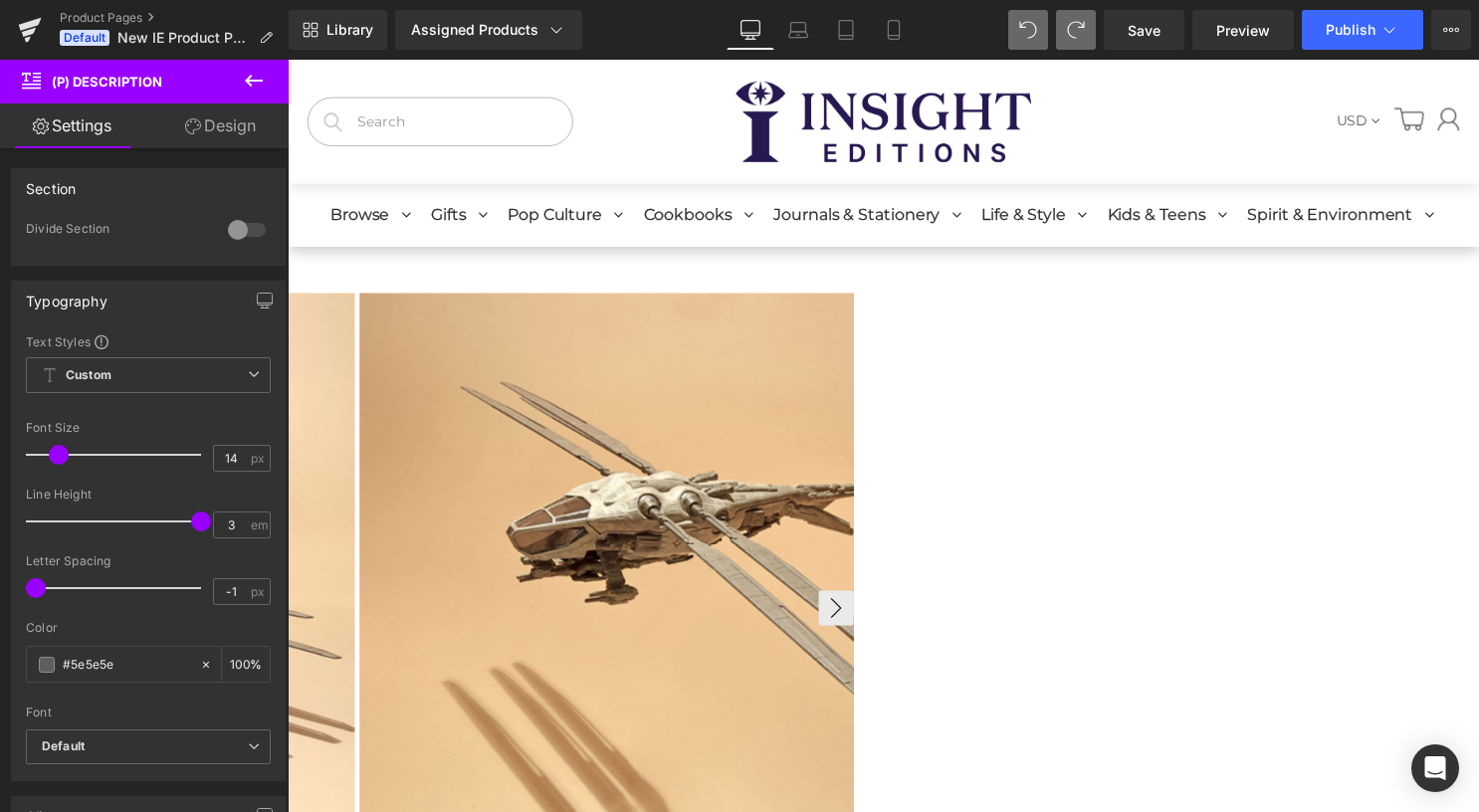 scroll, scrollTop: 697, scrollLeft: 0, axis: vertical 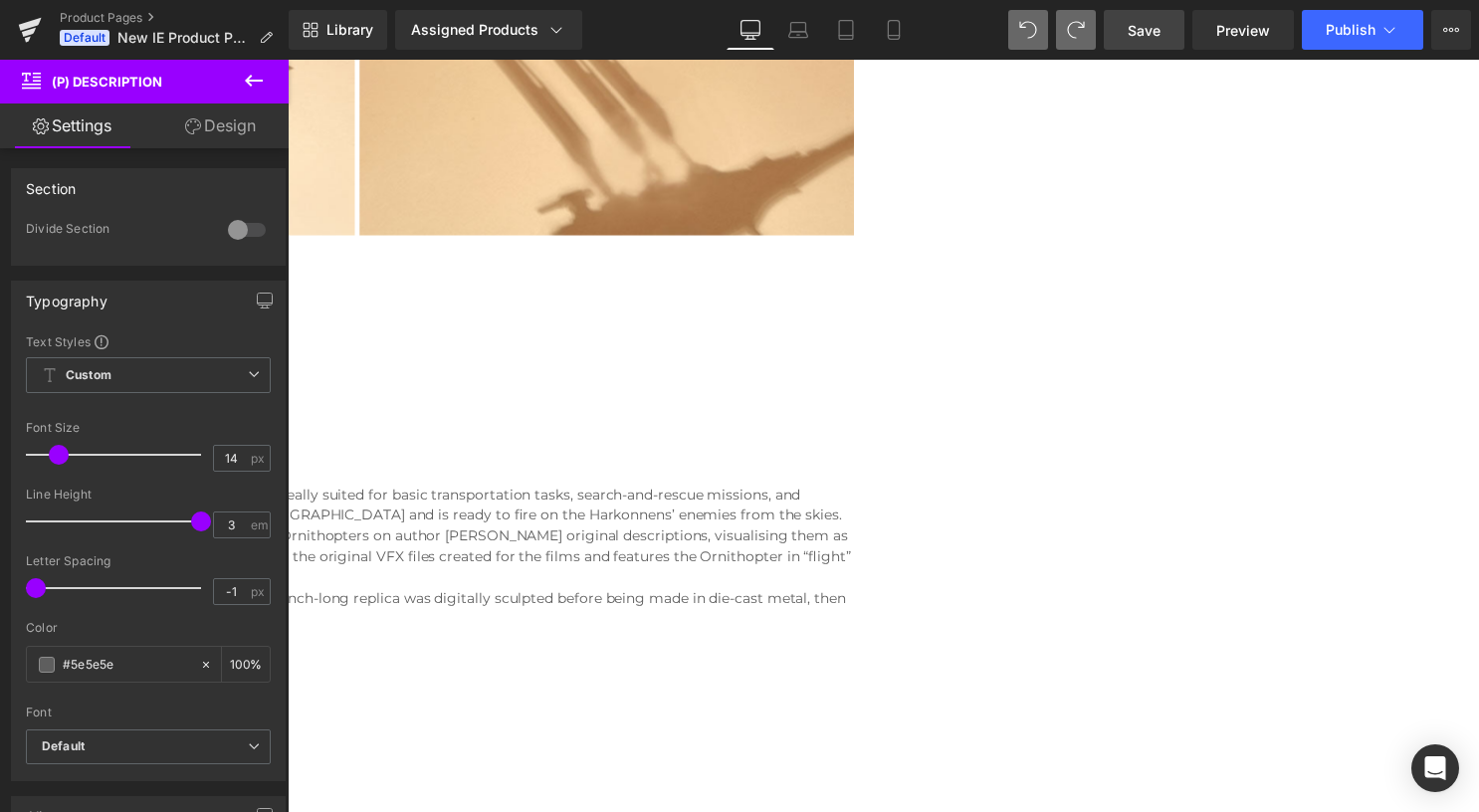 click on "Save" at bounding box center [1144, 30] 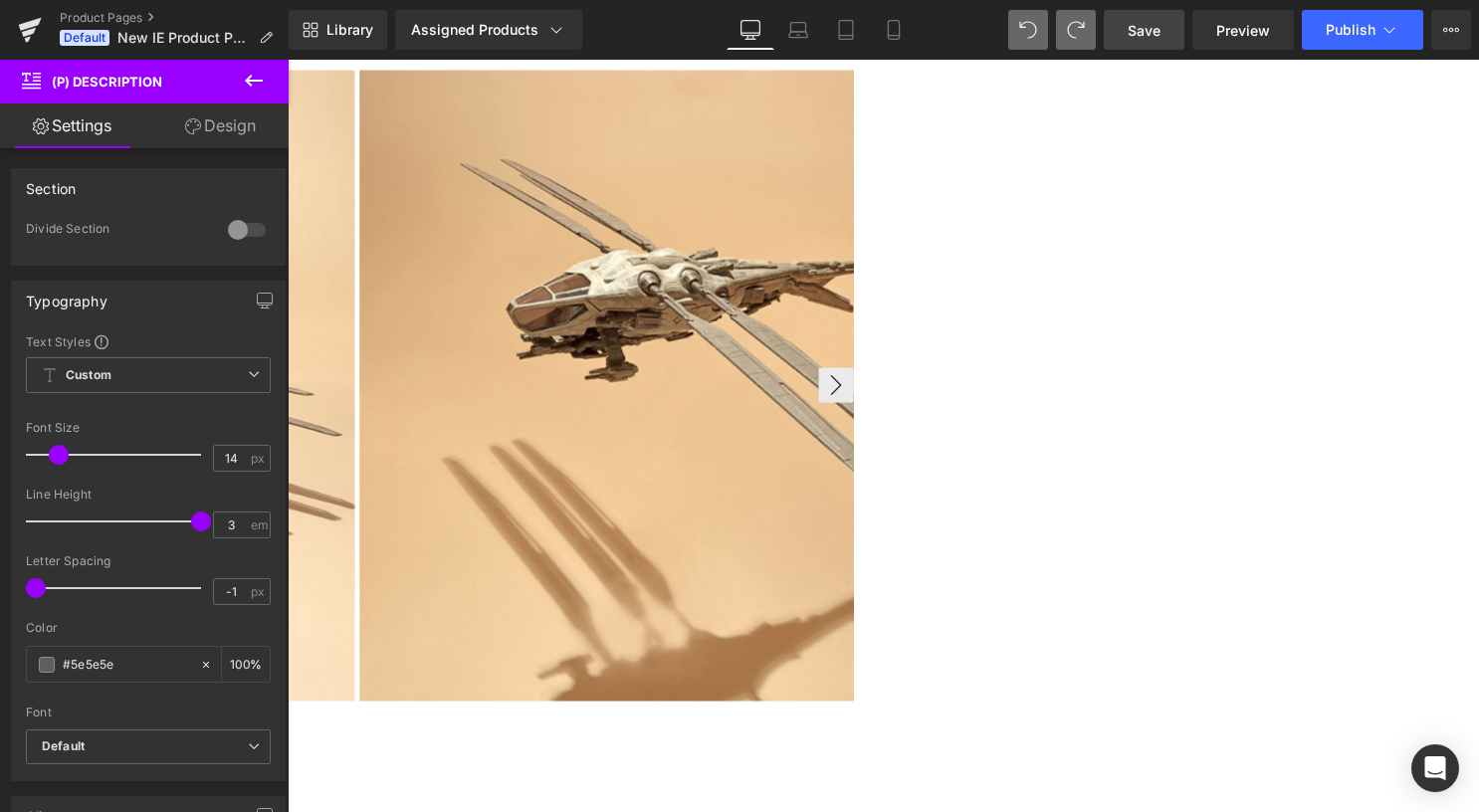 scroll, scrollTop: 0, scrollLeft: 0, axis: both 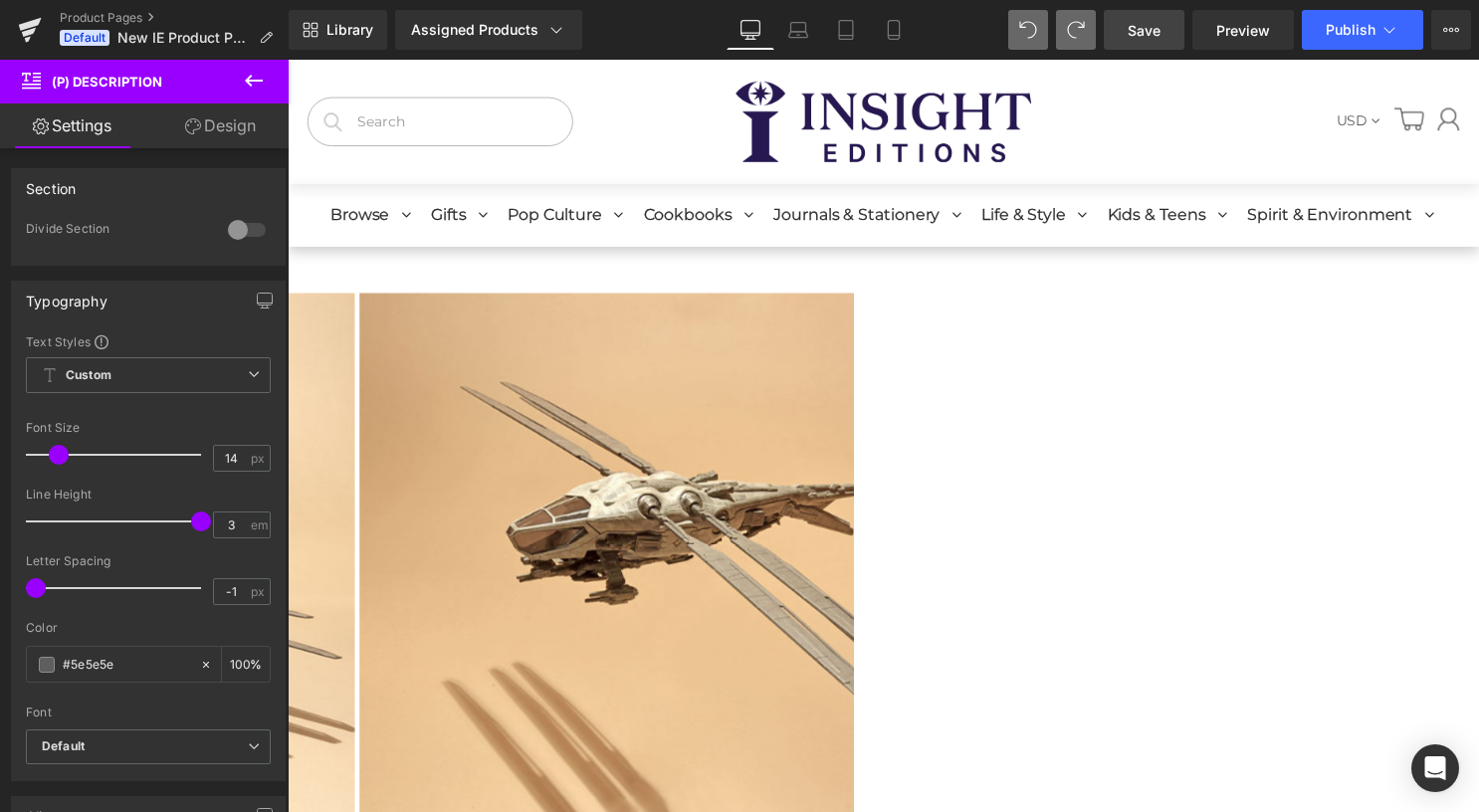 type on "1.5" 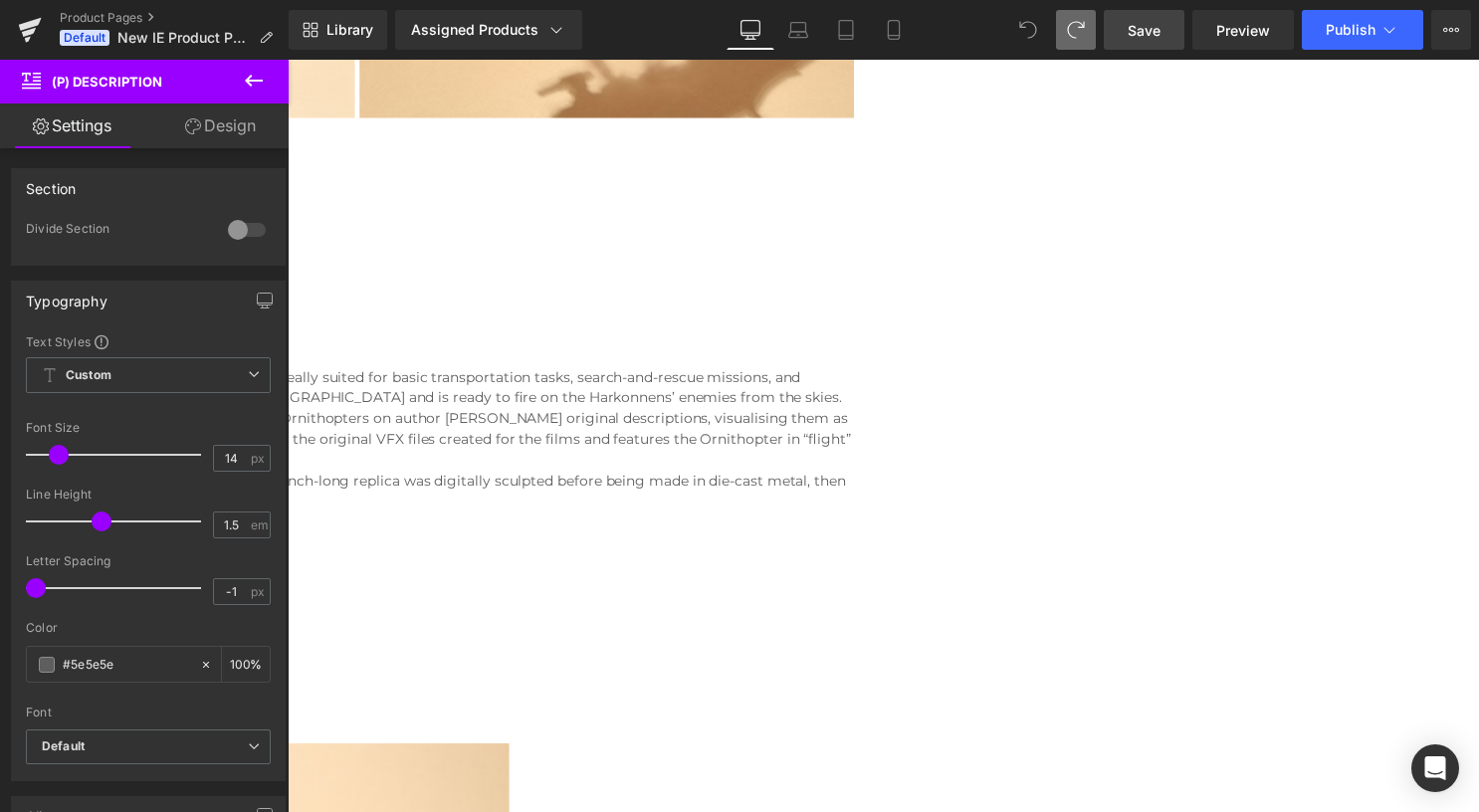 scroll, scrollTop: 823, scrollLeft: 0, axis: vertical 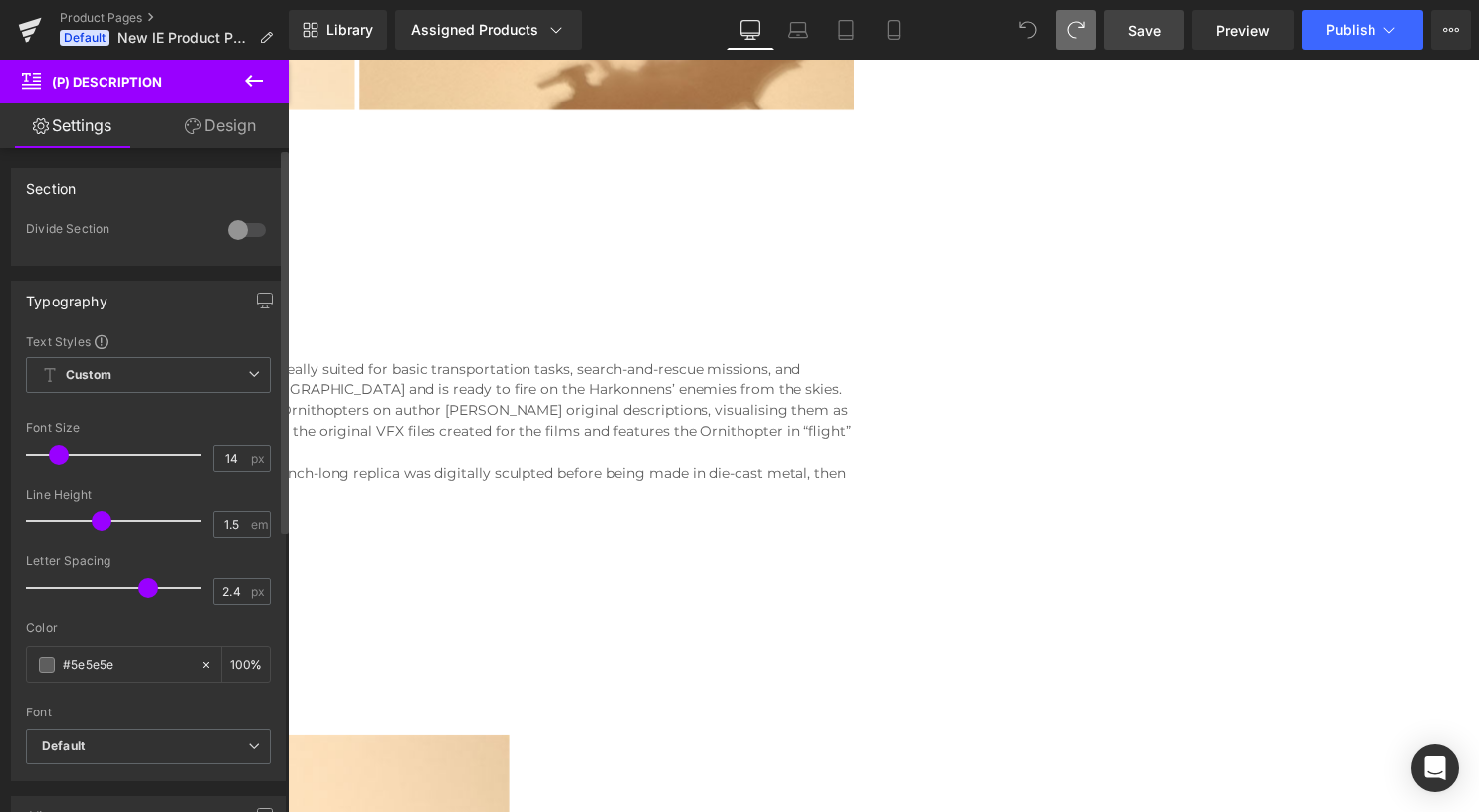 drag, startPoint x: 40, startPoint y: 590, endPoint x: 148, endPoint y: 600, distance: 108.461975 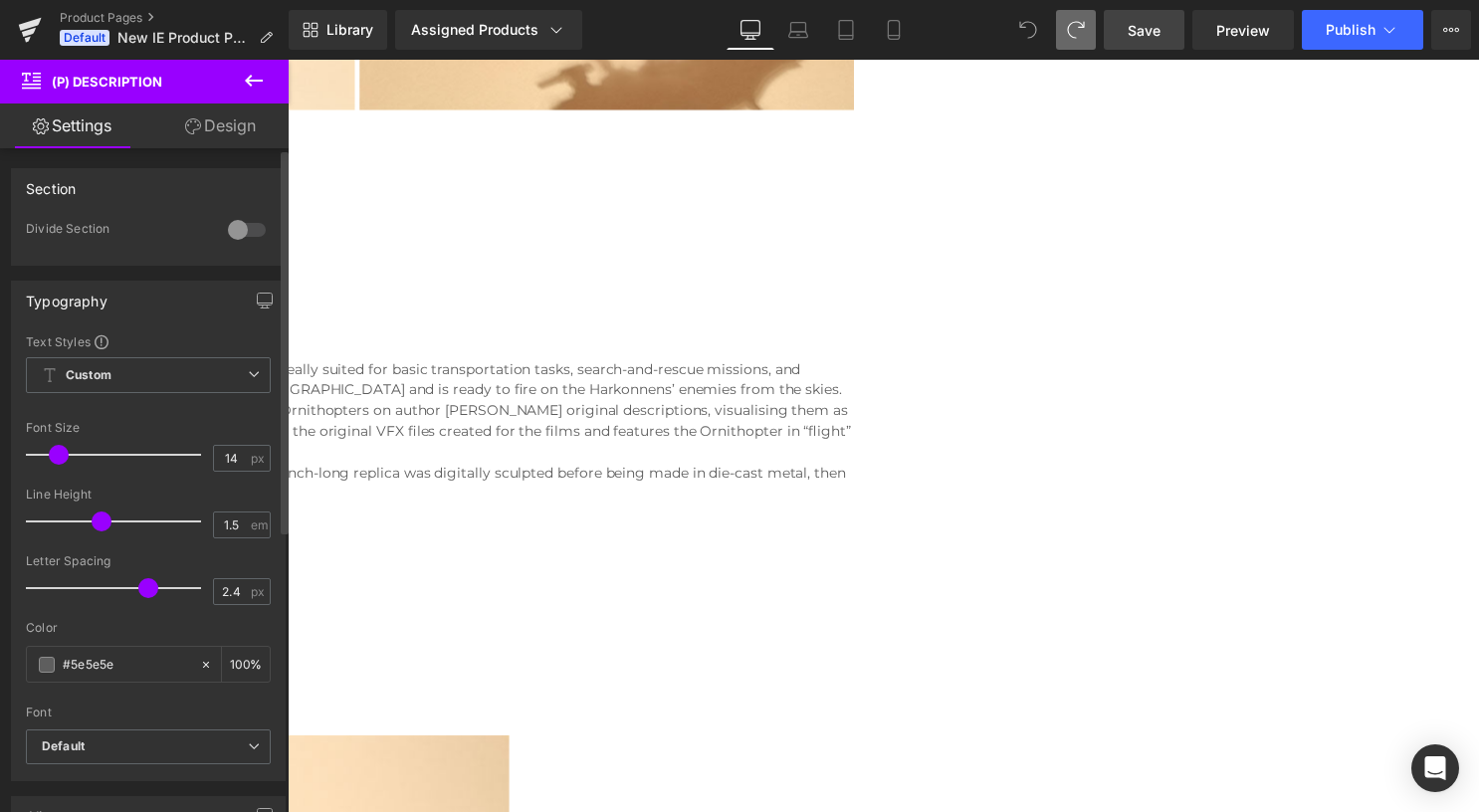 click at bounding box center (118, 588) 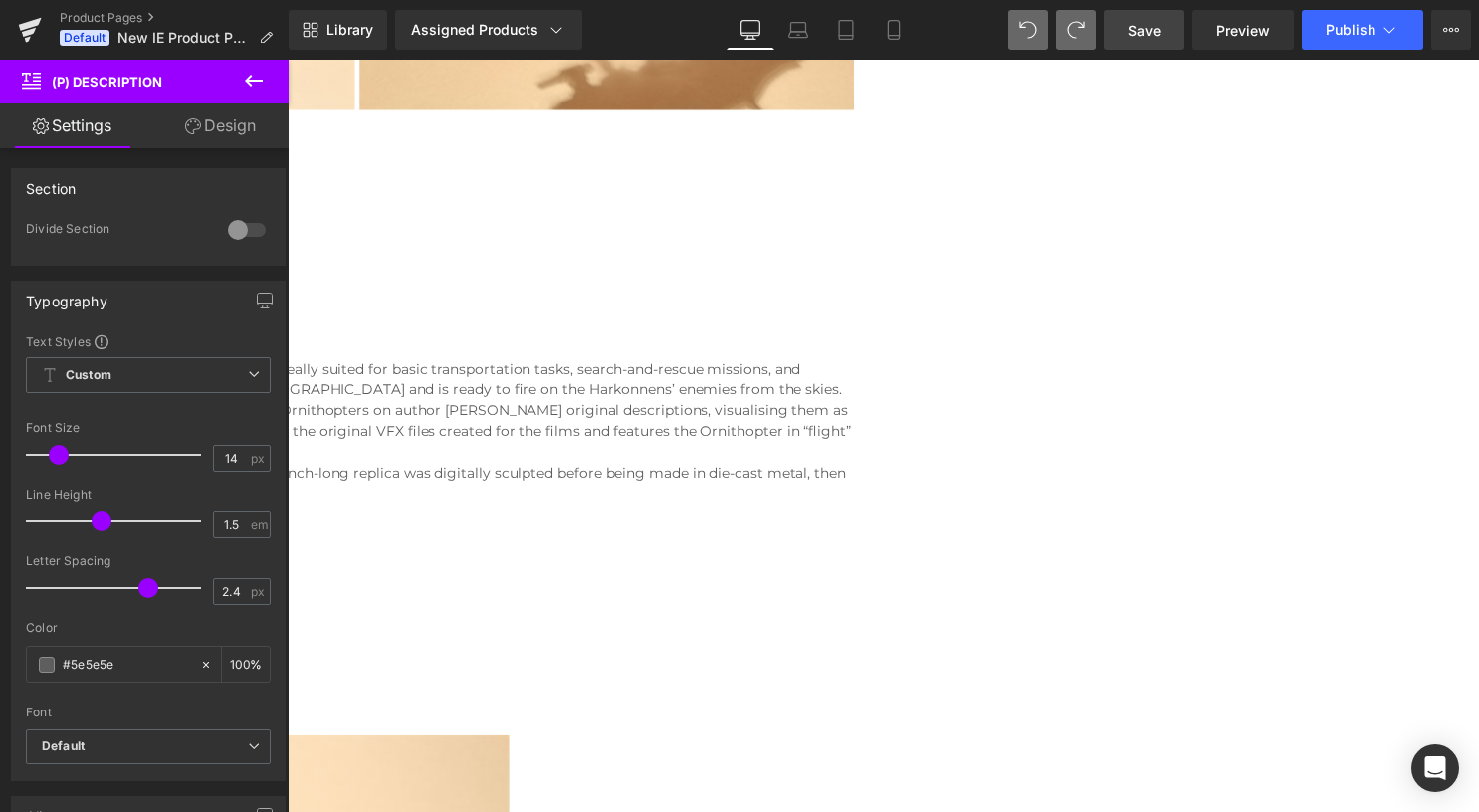 type on "-1" 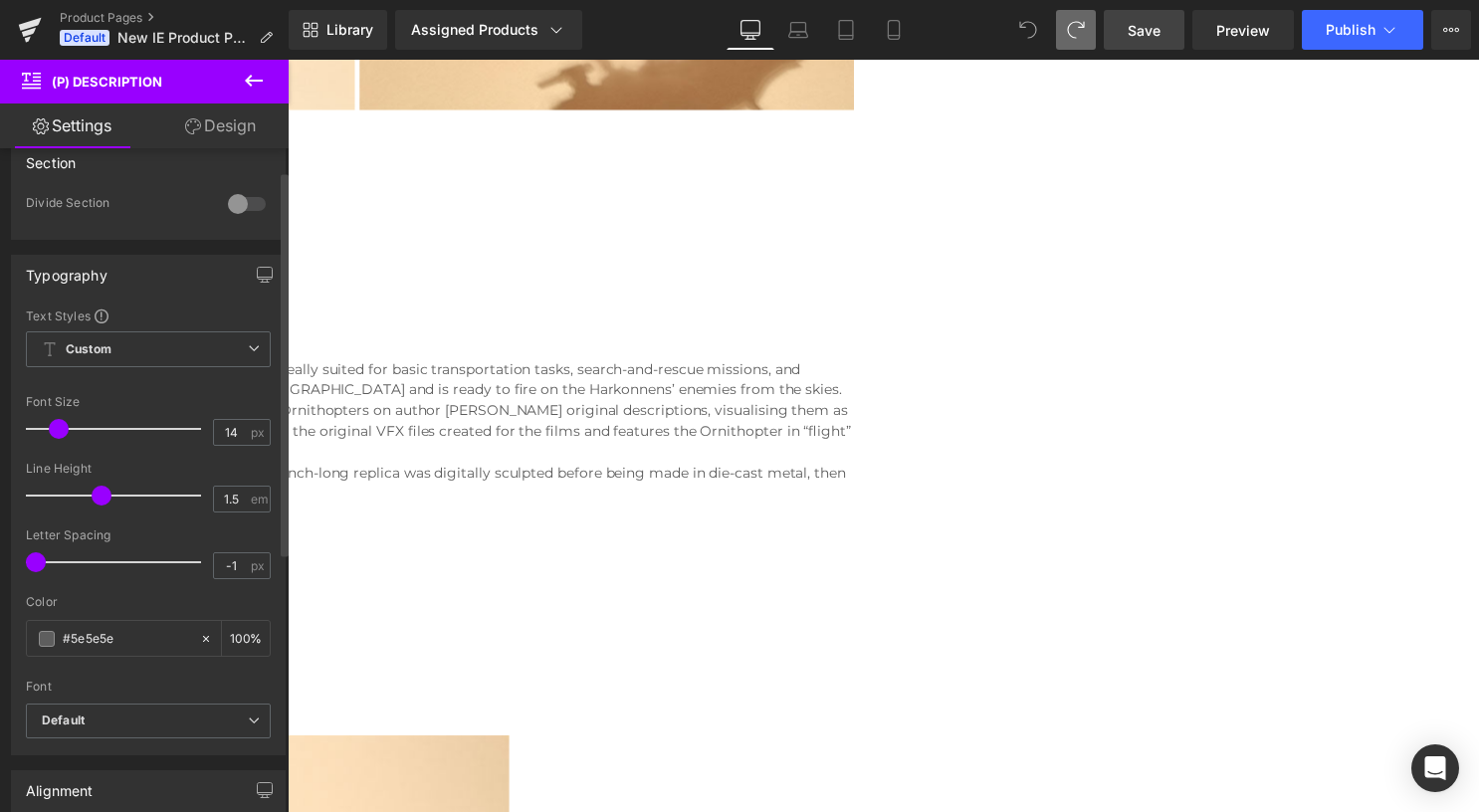 scroll, scrollTop: 0, scrollLeft: 0, axis: both 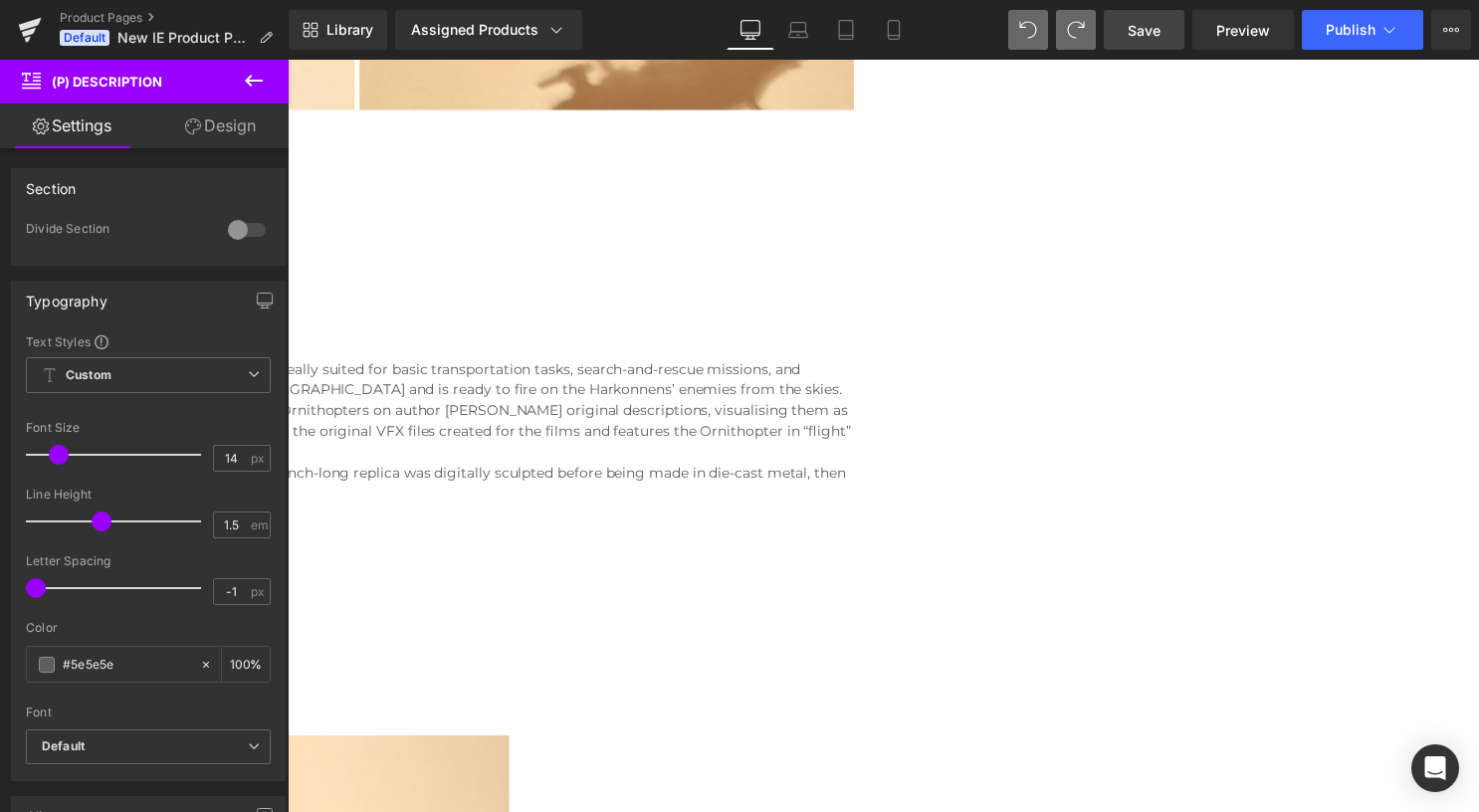 click on "(P) Description" at bounding box center (288, 60) 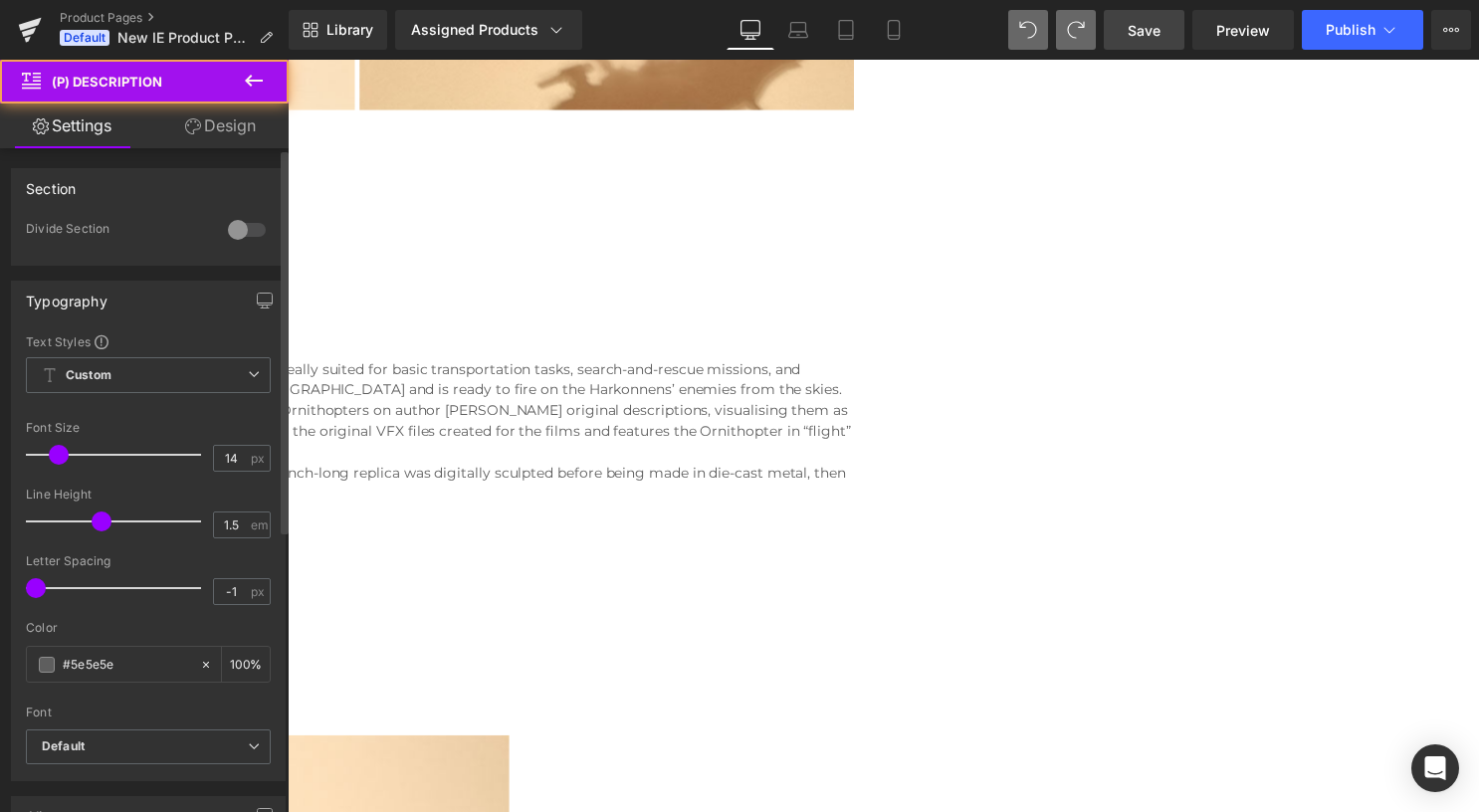 click at bounding box center (247, 230) 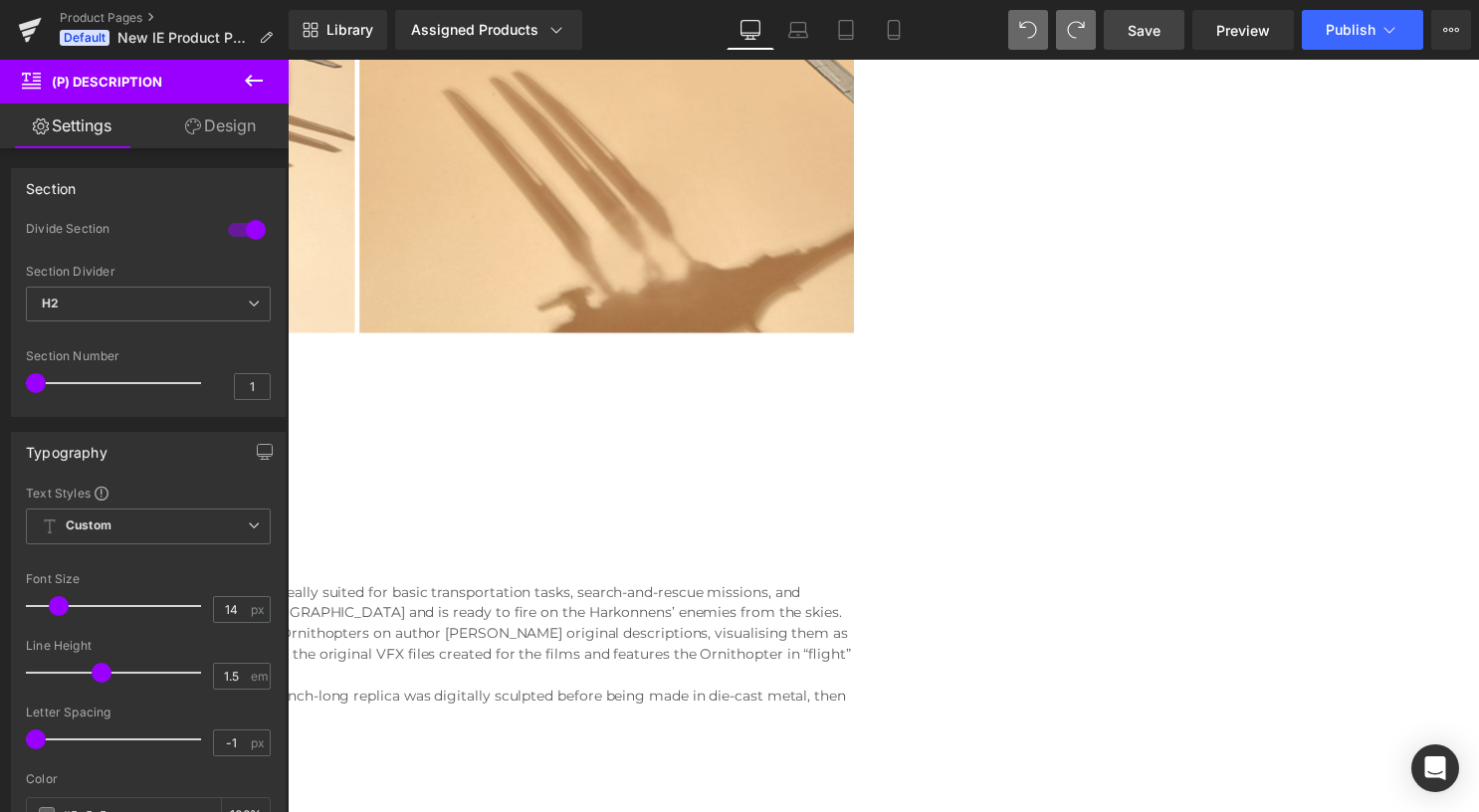 scroll, scrollTop: 624, scrollLeft: 0, axis: vertical 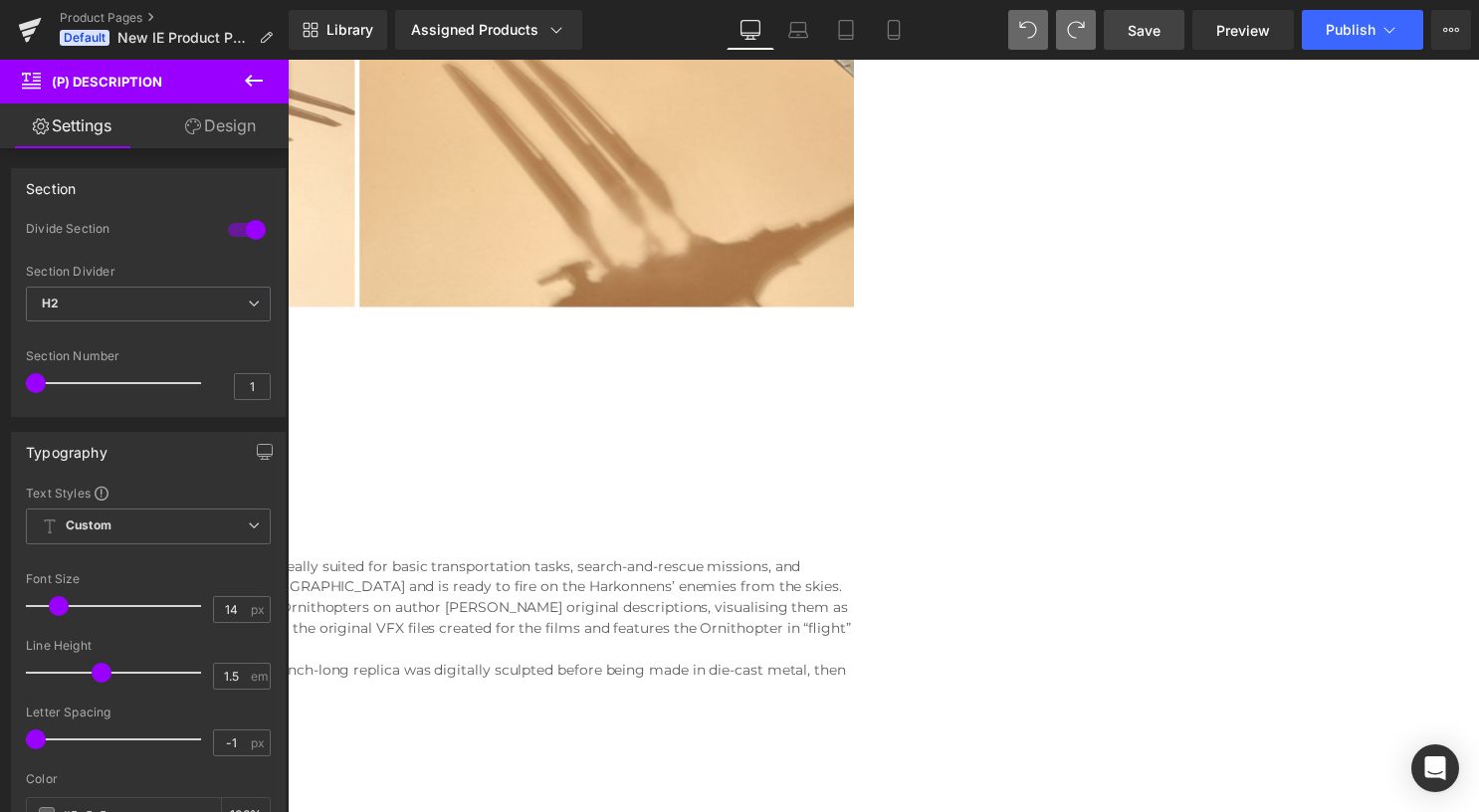click on "FAITHFUL RECREATION:   Dune  director Denis Villeneuve was careful to base the Ornithopters on author Frank Herbert’s original descriptions, visualising them as huge mechanical dragonflies. Ensuring incredible accuracy, this model is based on the original VFX files created for the films and features the Ornithopter in “flight” mode, with landing gear raised and fearsome guns deployed." at bounding box center (288, 634) 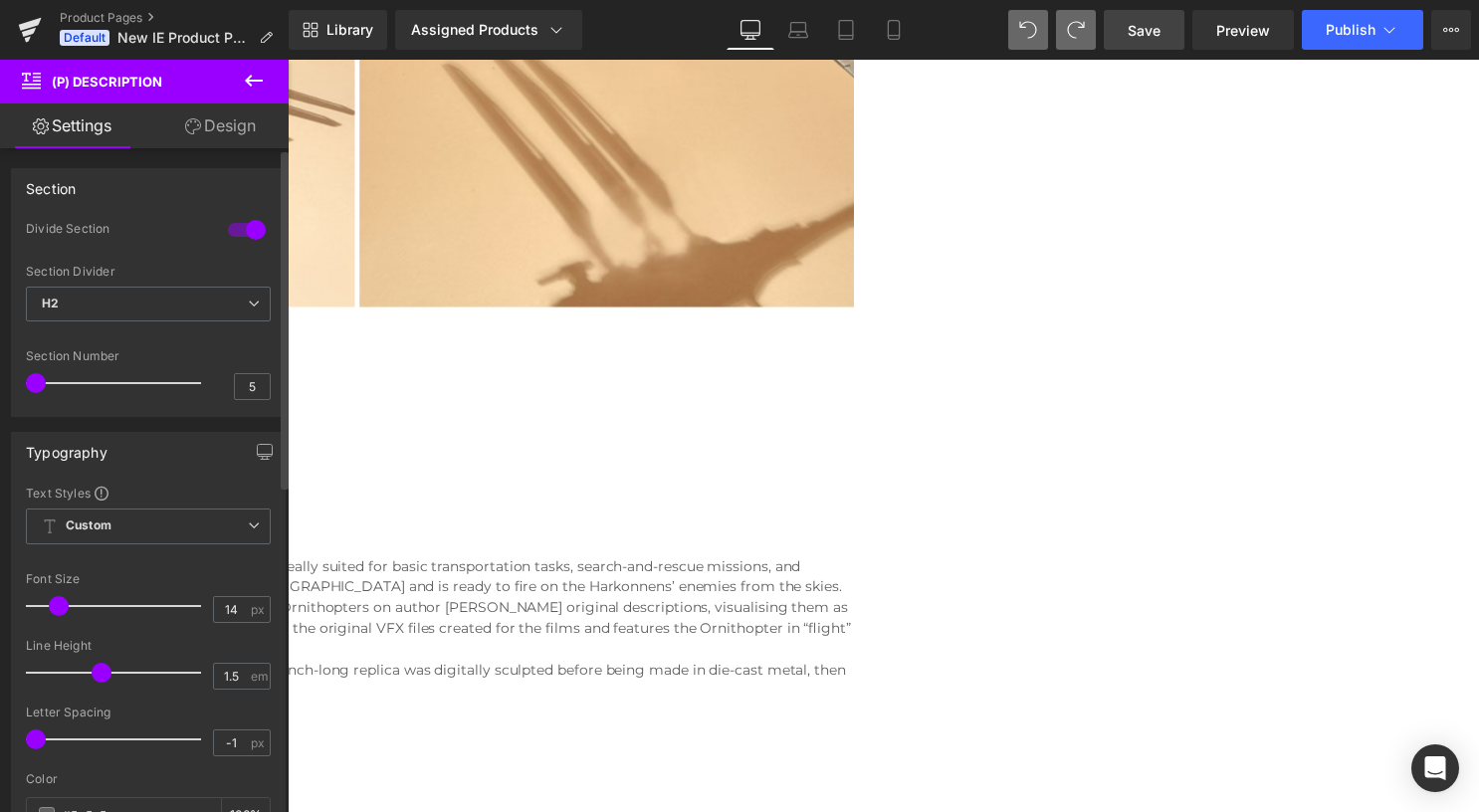 drag, startPoint x: 40, startPoint y: 375, endPoint x: 167, endPoint y: 392, distance: 128.13274 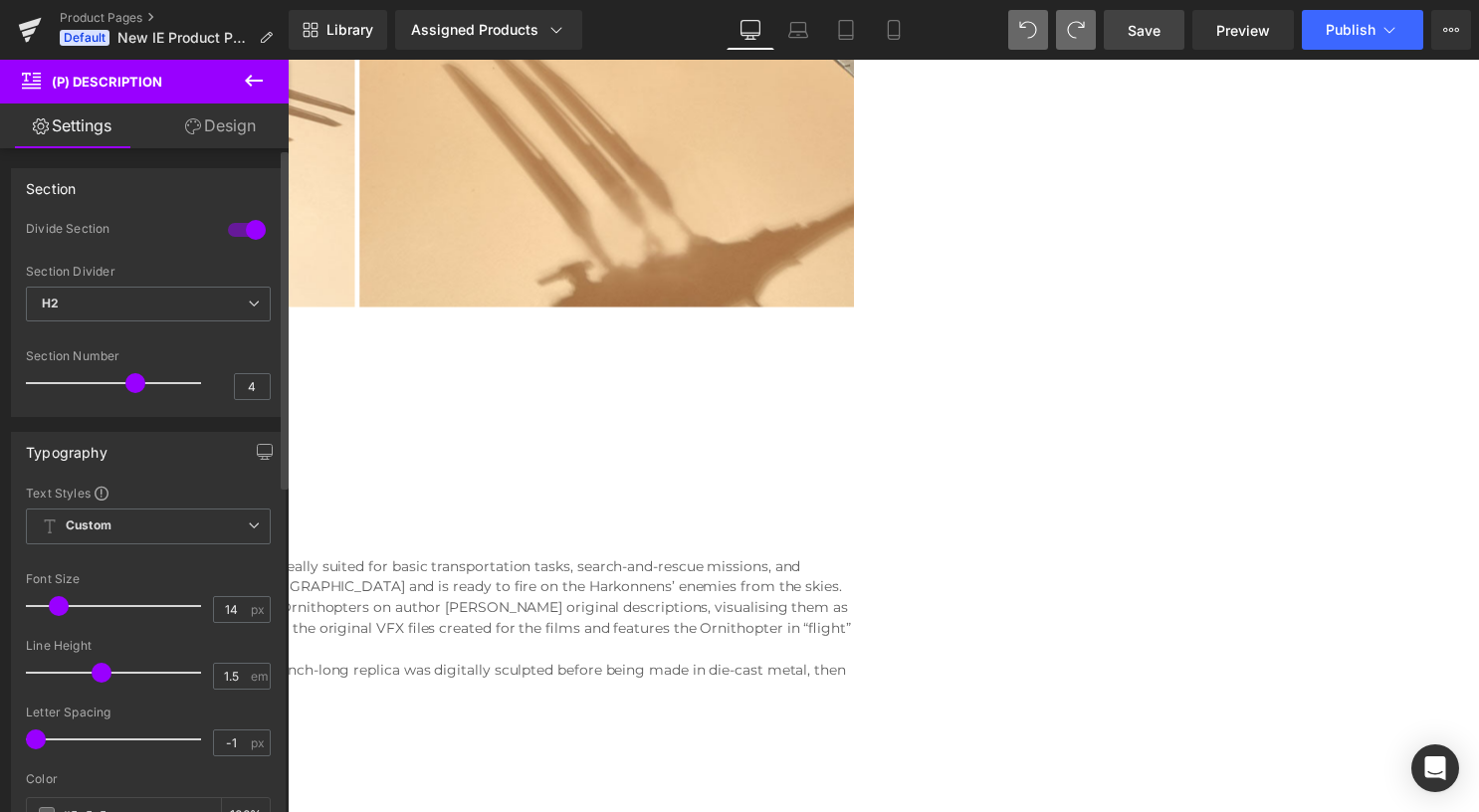 drag, startPoint x: 152, startPoint y: 385, endPoint x: 136, endPoint y: 384, distance: 16.03122 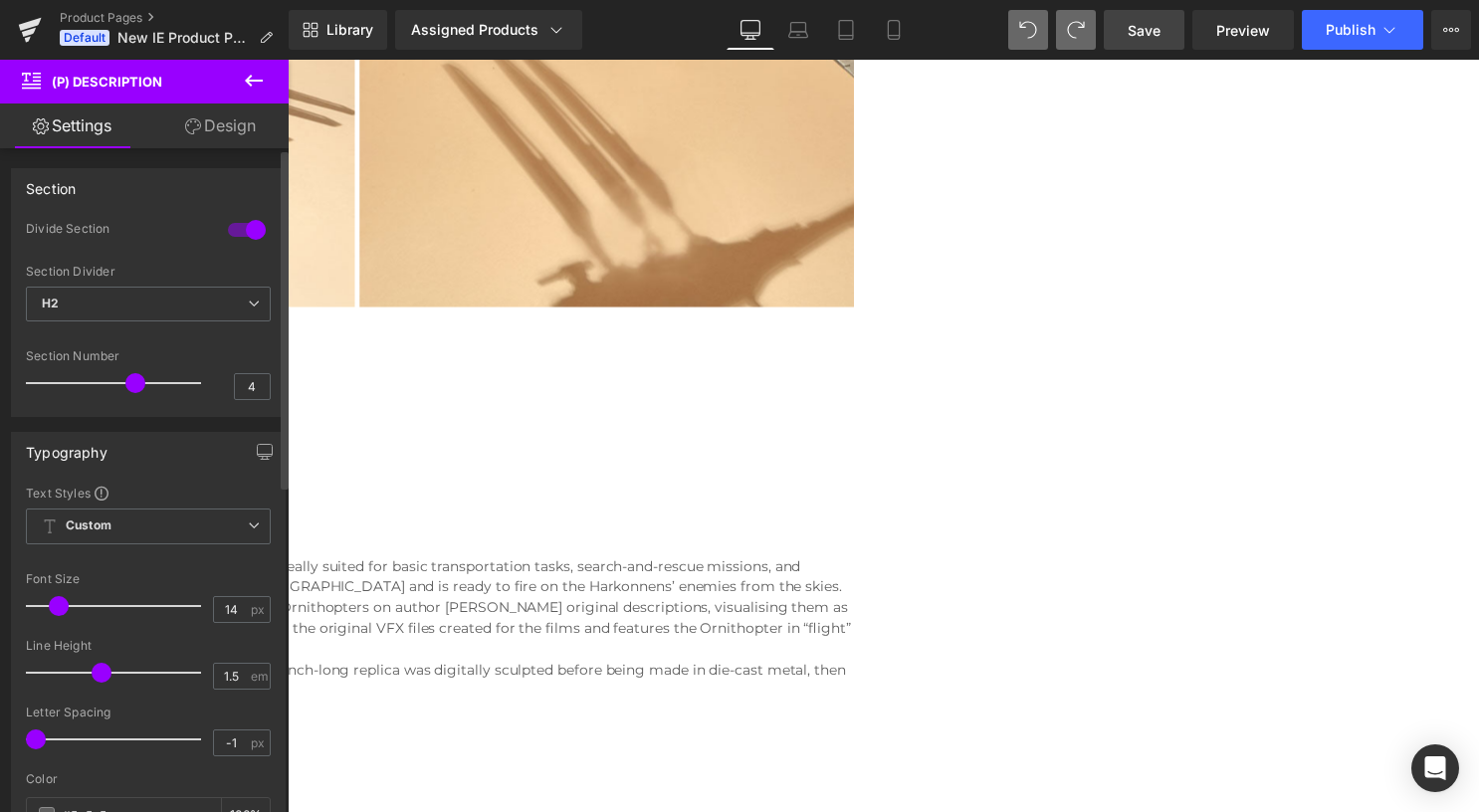 click at bounding box center [135, 383] 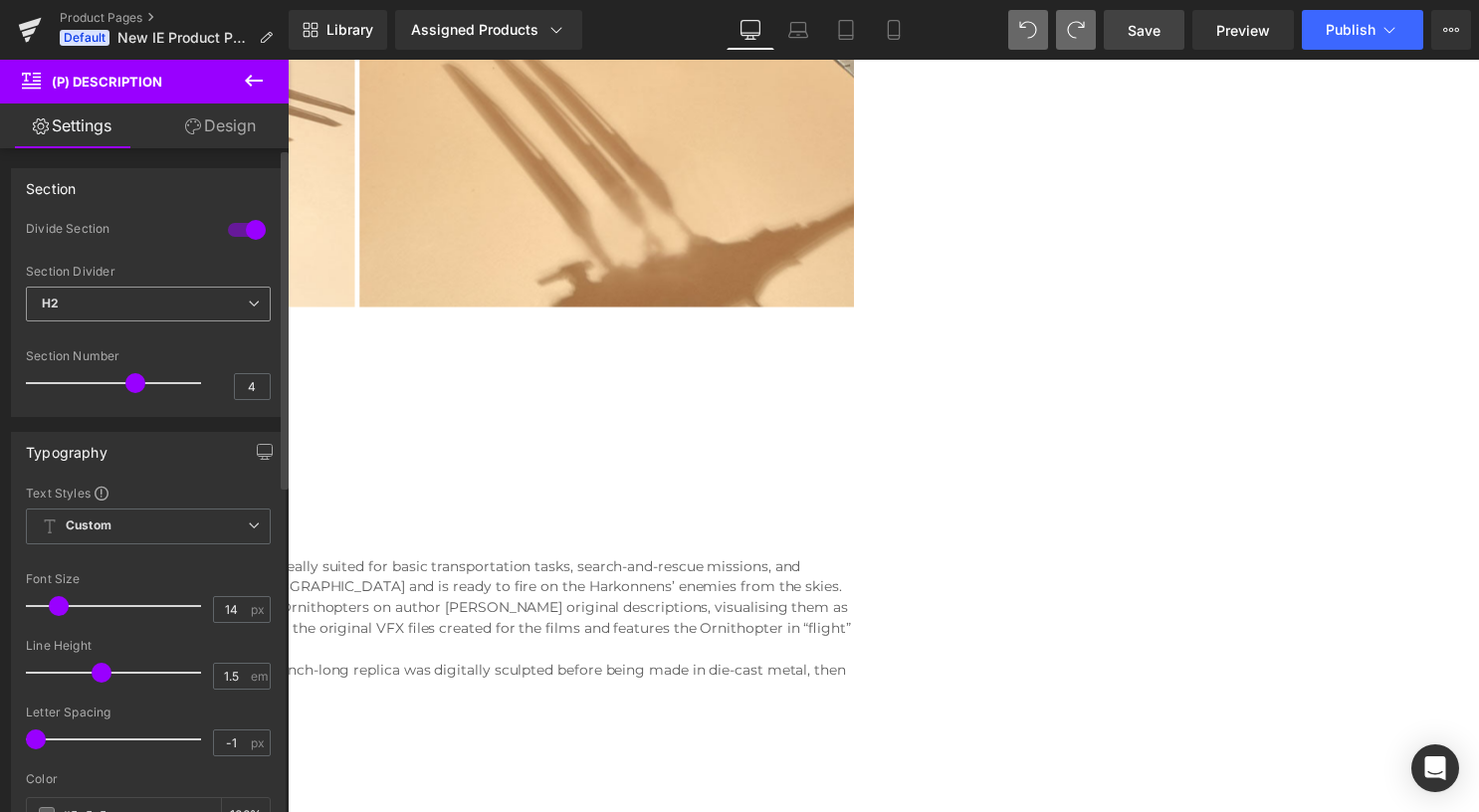 click on "H2
H2 H3 H4 H5 H6" at bounding box center (148, 308) 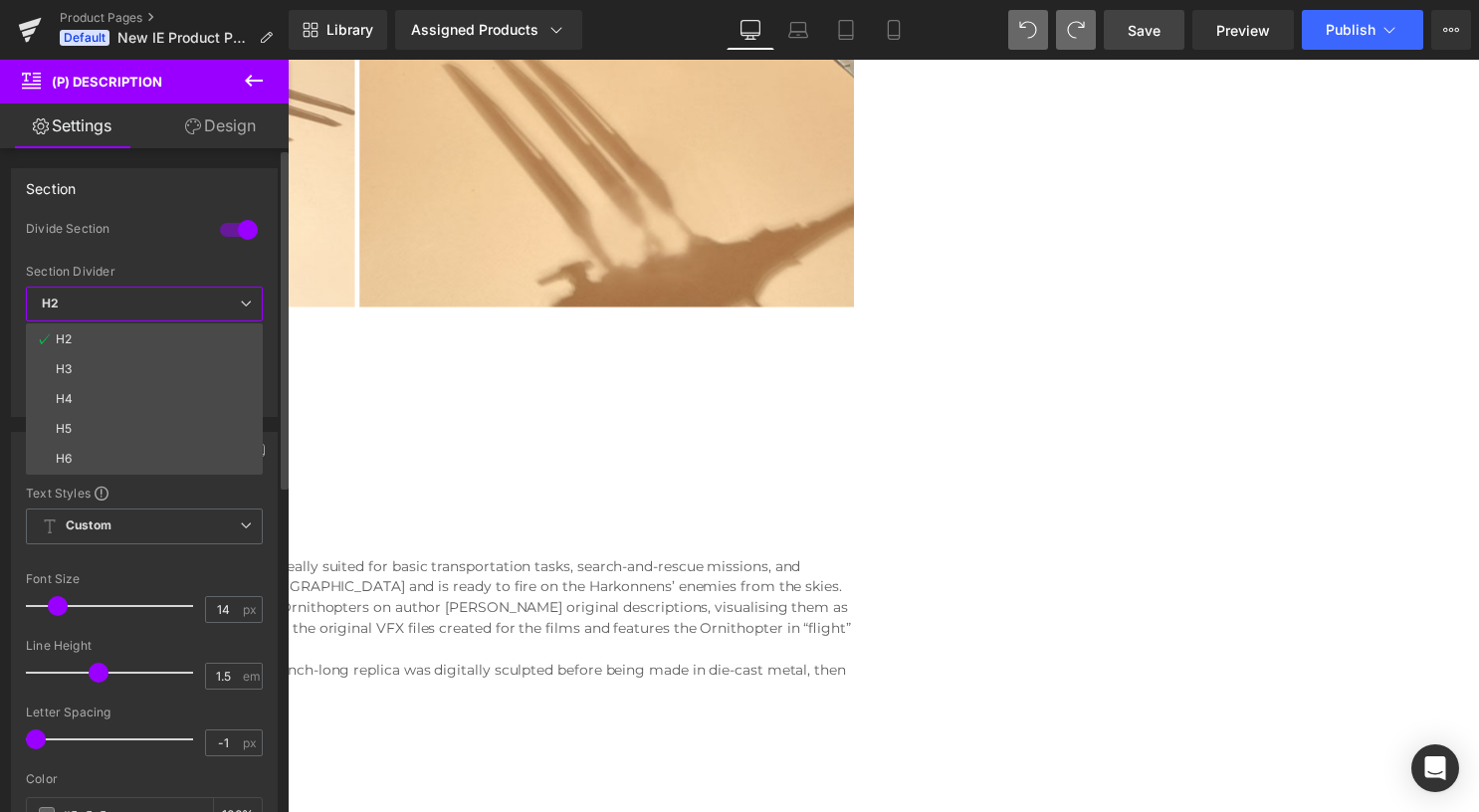 click on "H2" at bounding box center [144, 304] 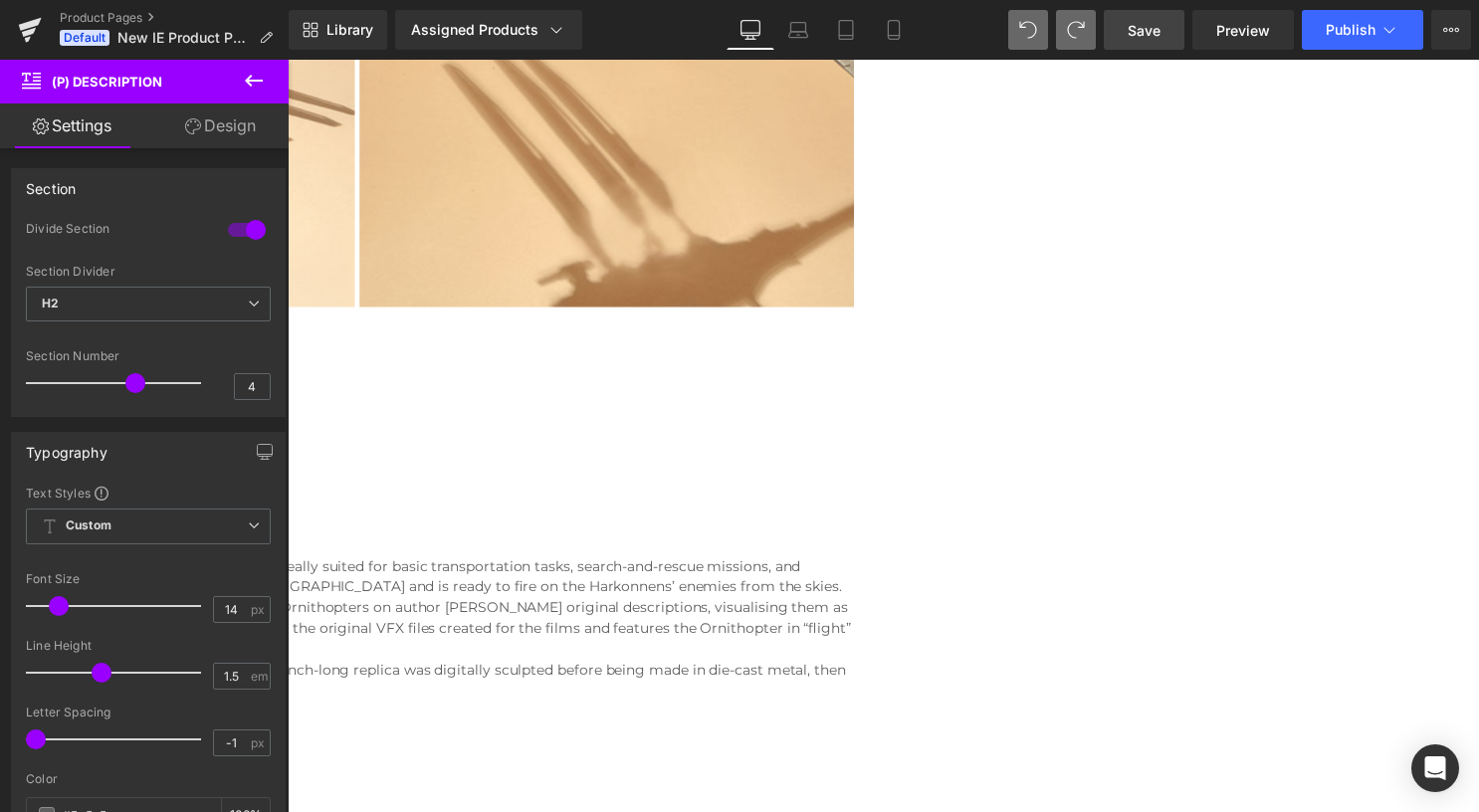 click at bounding box center (1052, 30) 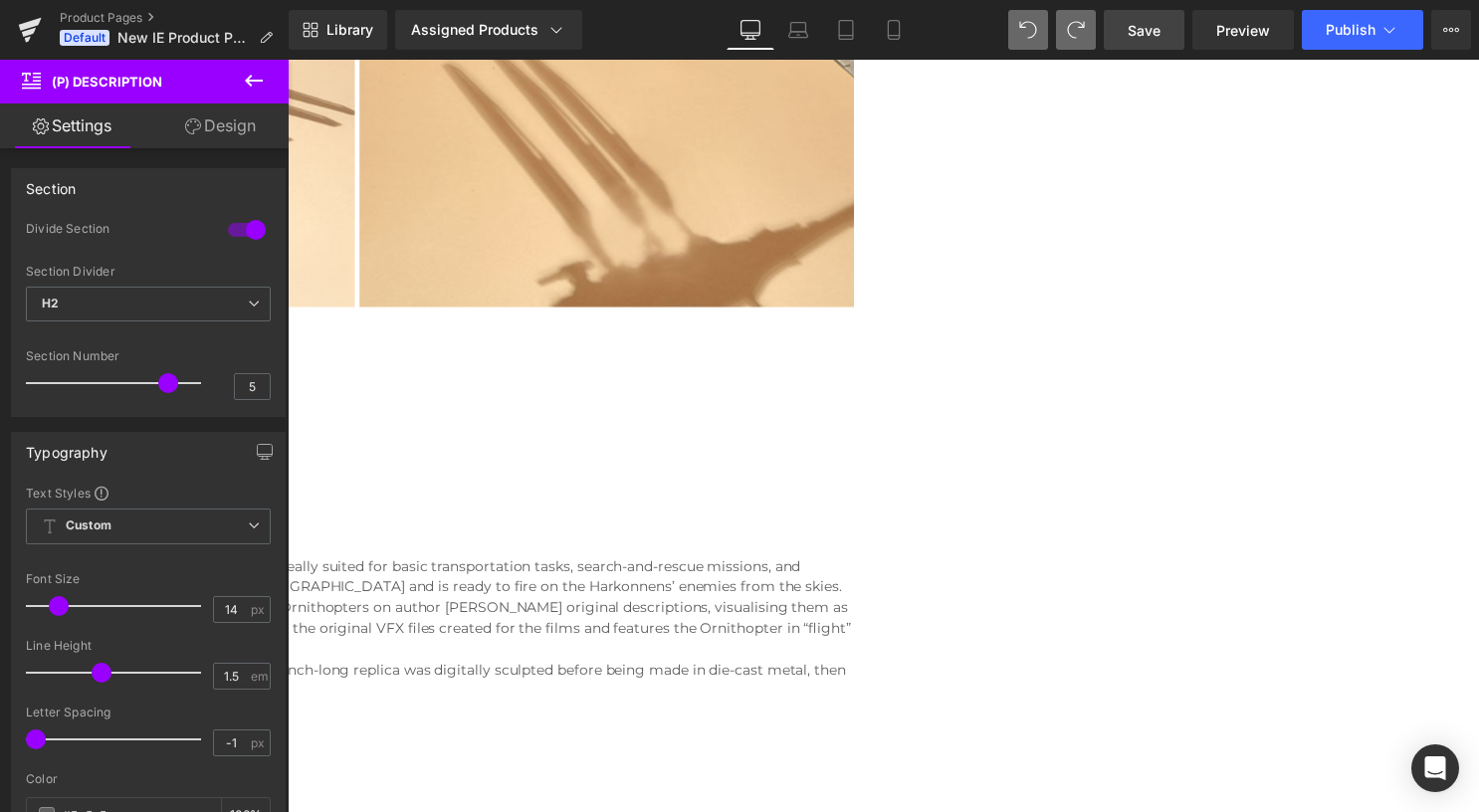 type on "1" 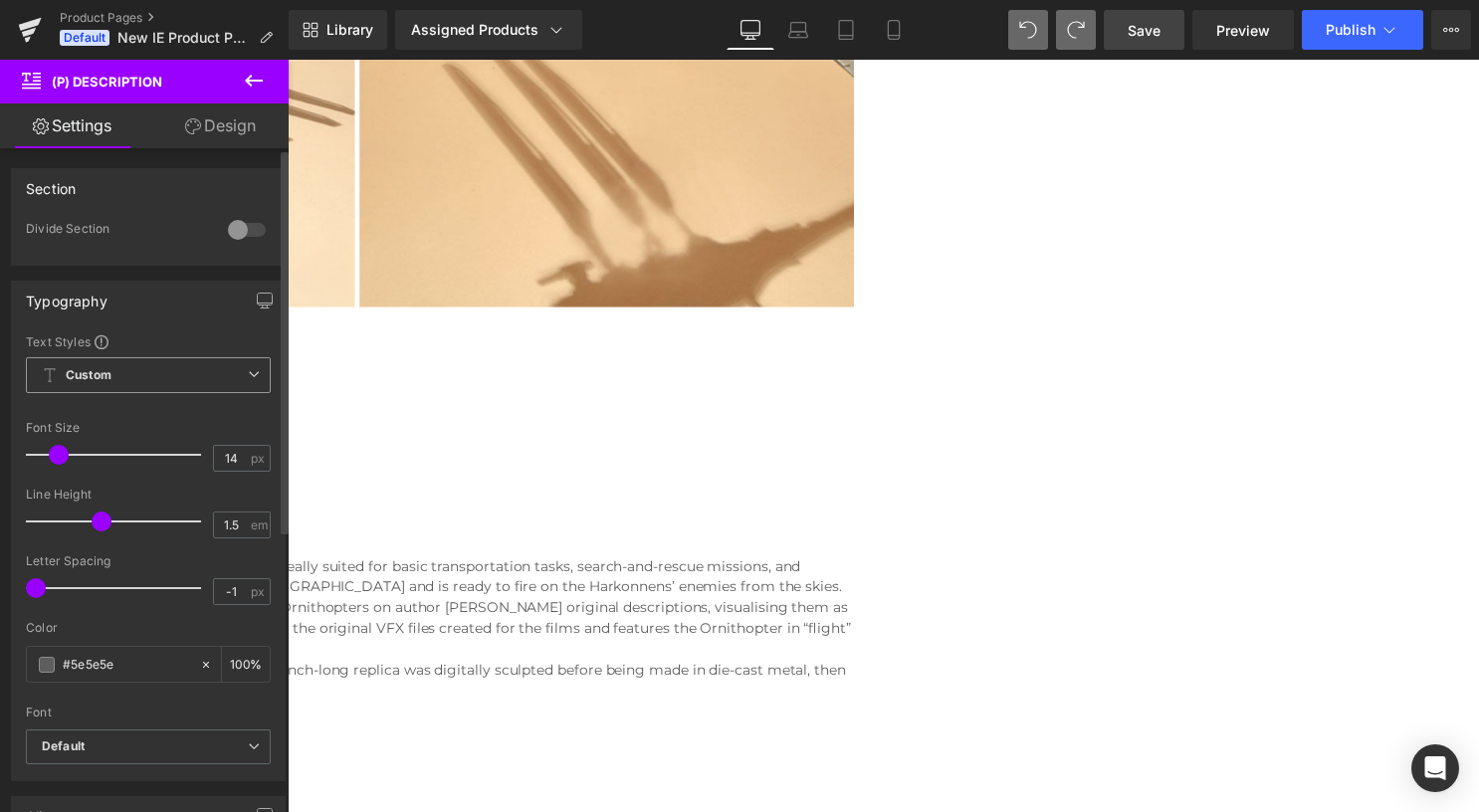 click on "Custom
Setup Global Style" at bounding box center (148, 375) 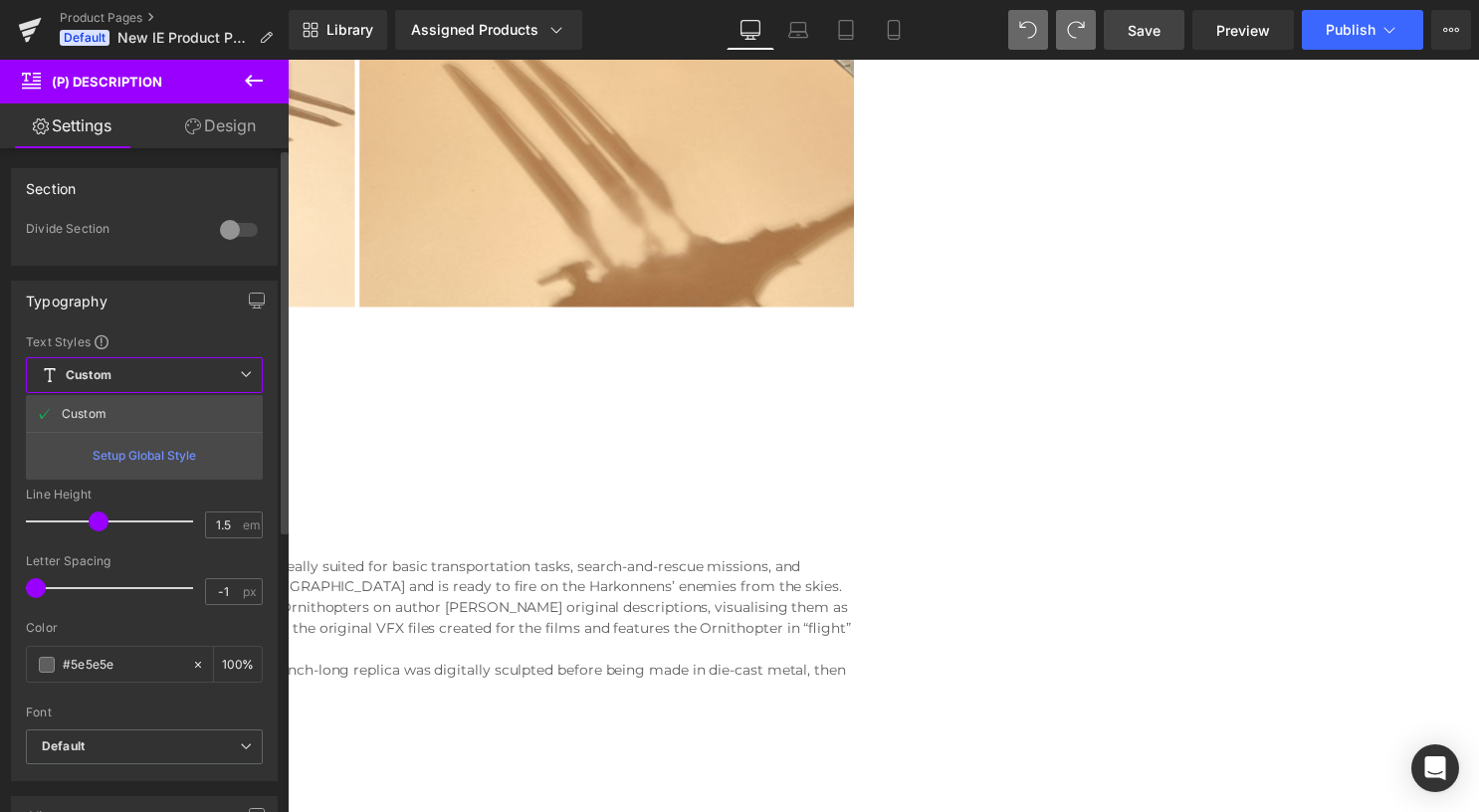 click on "Custom
Setup Global Style" at bounding box center [144, 375] 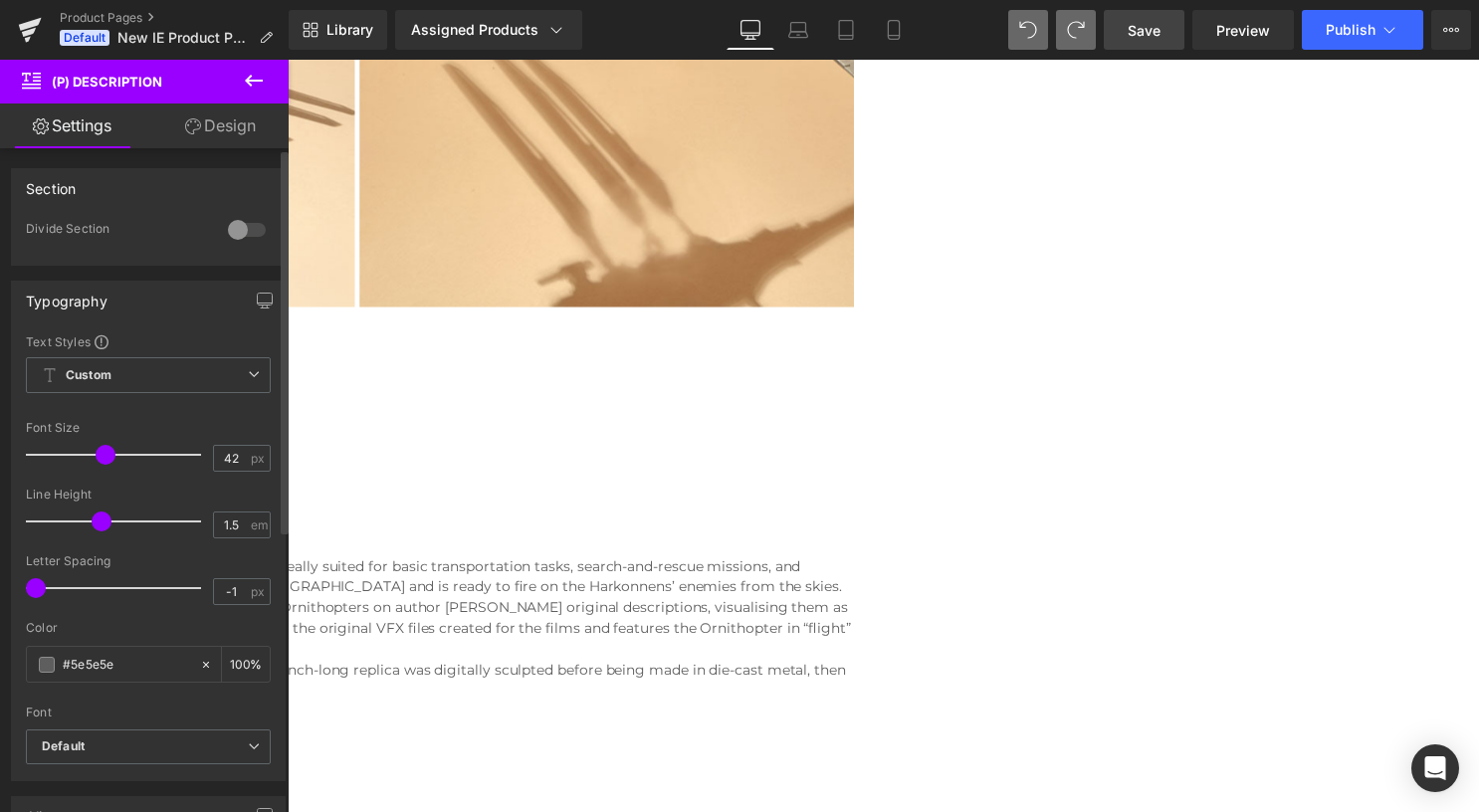 drag, startPoint x: 60, startPoint y: 455, endPoint x: 104, endPoint y: 456, distance: 44.011362 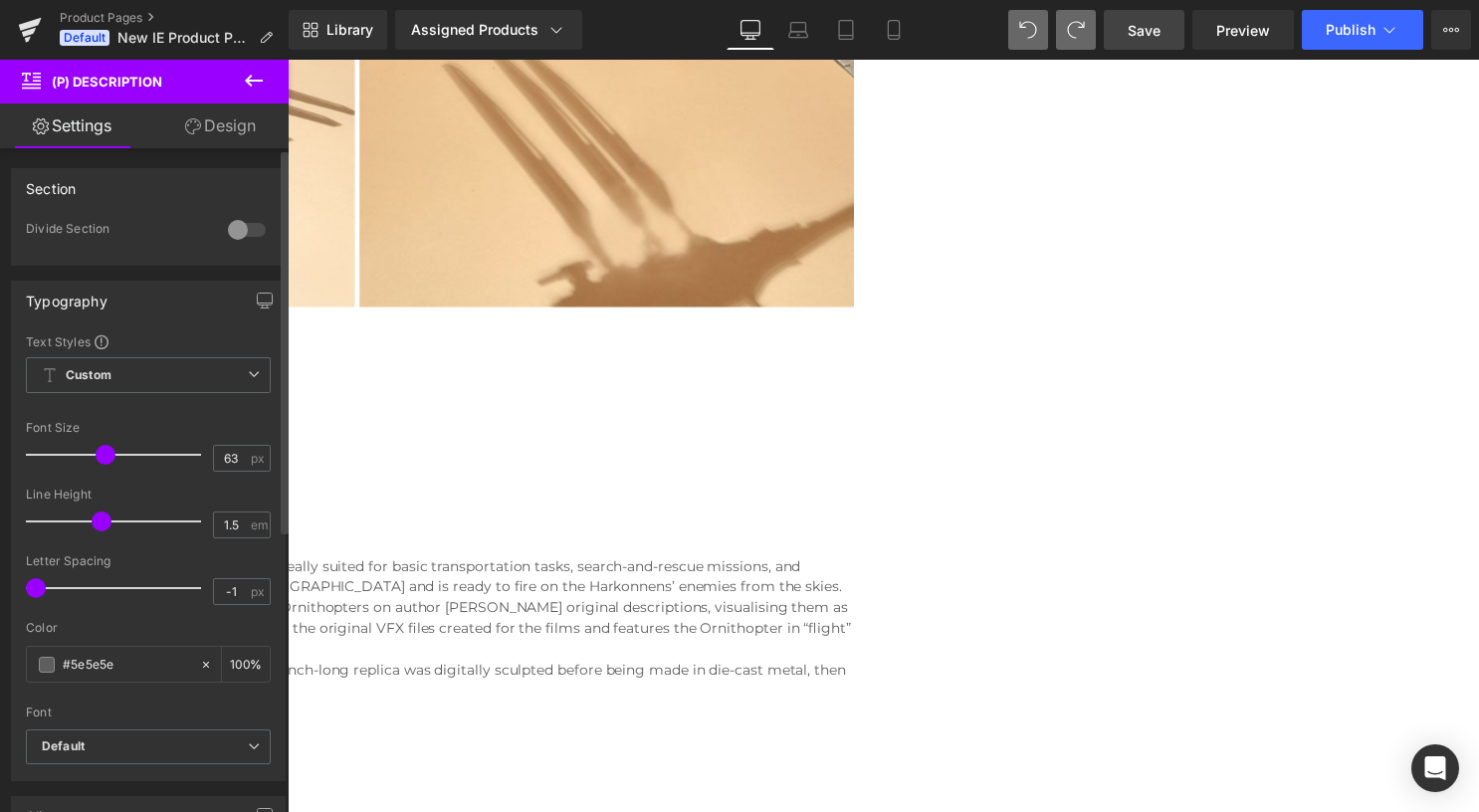 drag, startPoint x: 105, startPoint y: 456, endPoint x: 137, endPoint y: 456, distance: 32 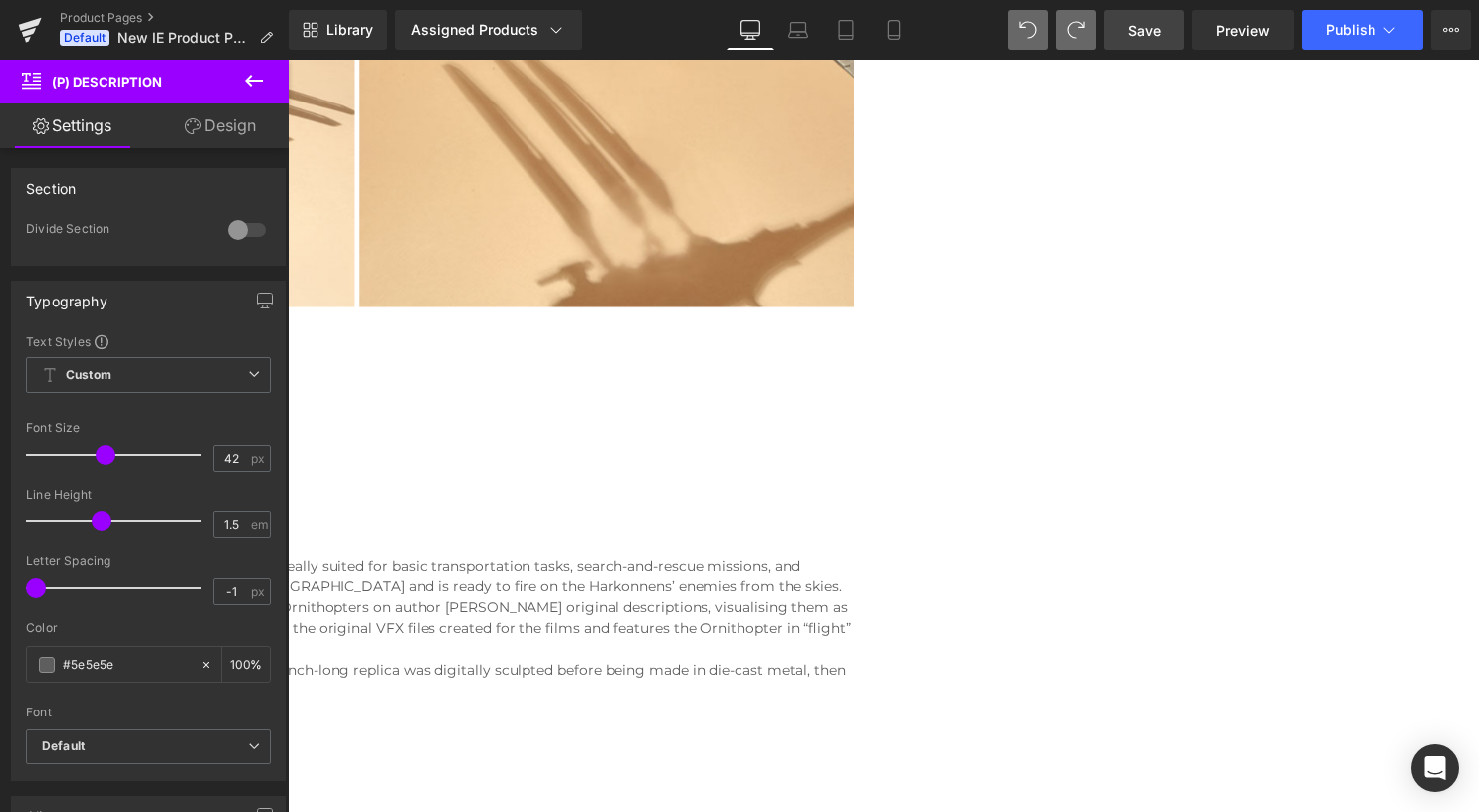 type on "14" 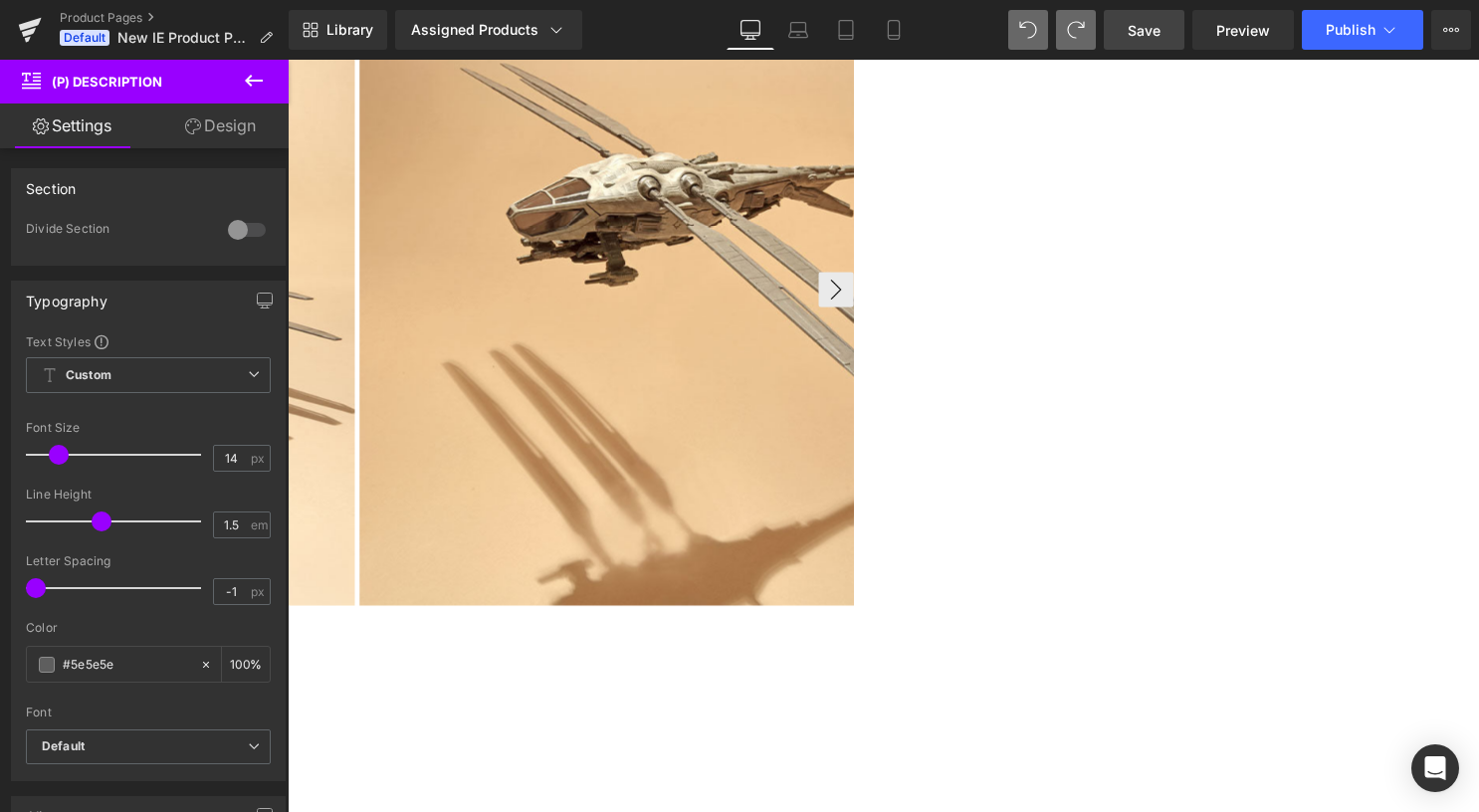 scroll, scrollTop: 398, scrollLeft: 0, axis: vertical 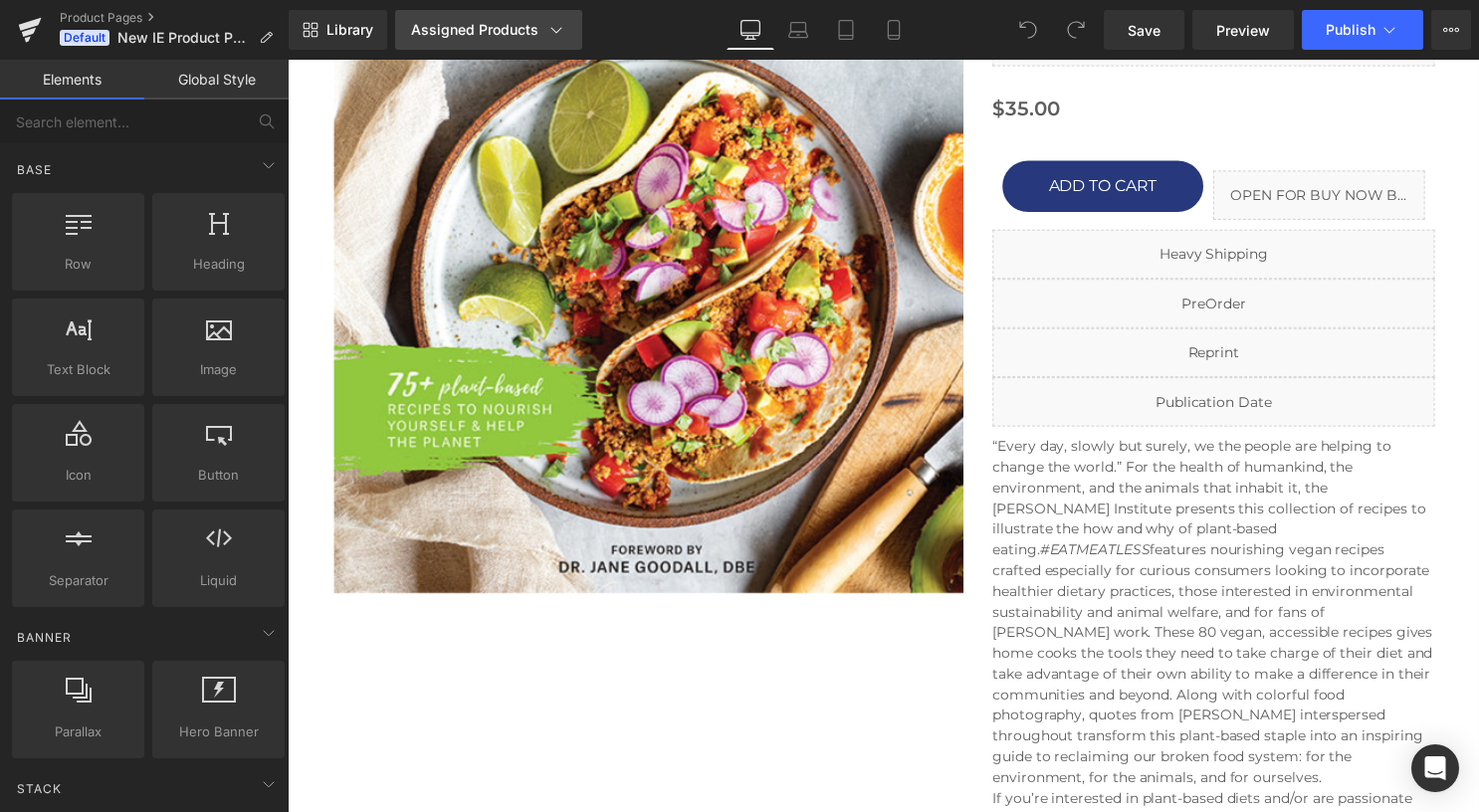 click on "Assigned Products" at bounding box center [489, 30] 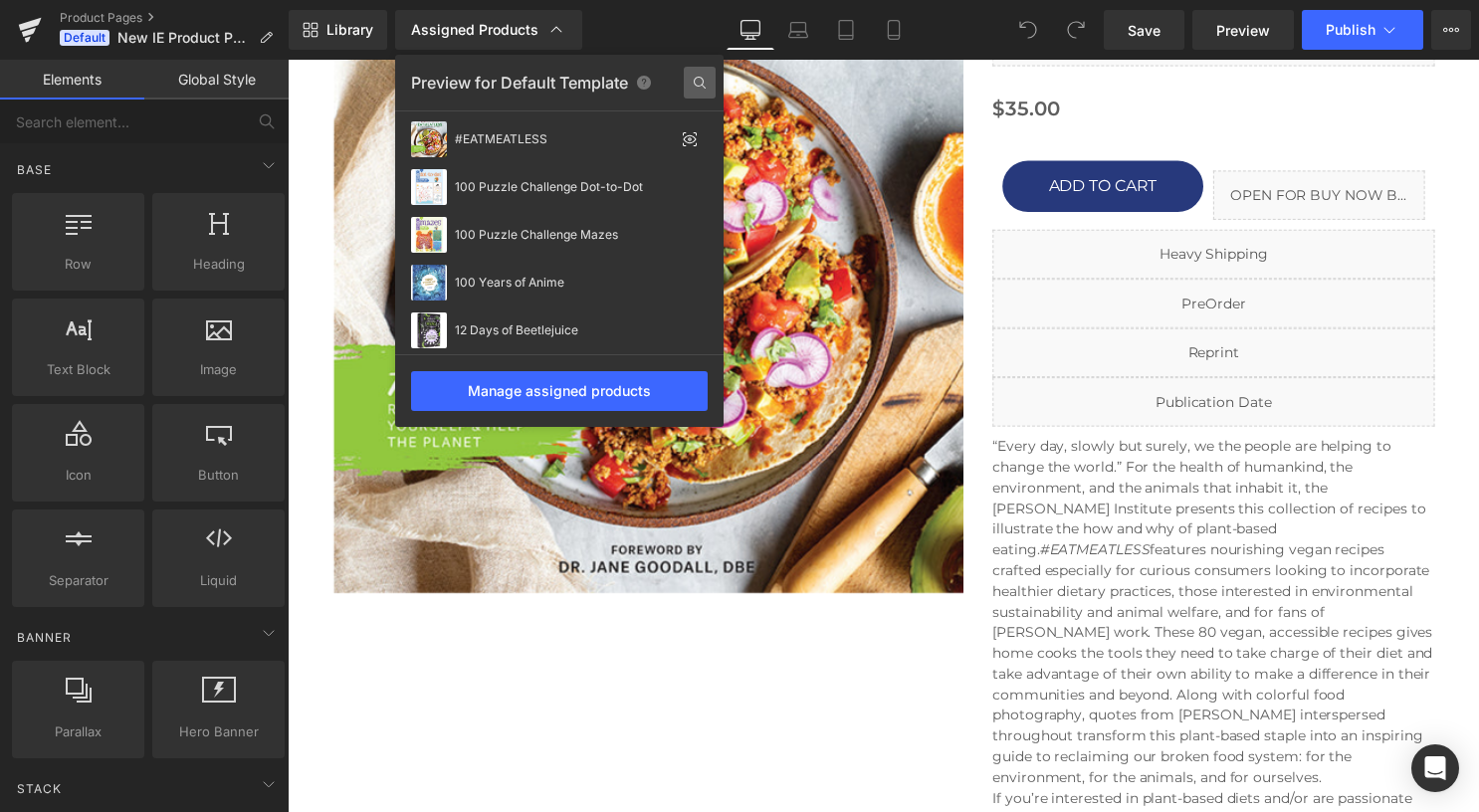 click 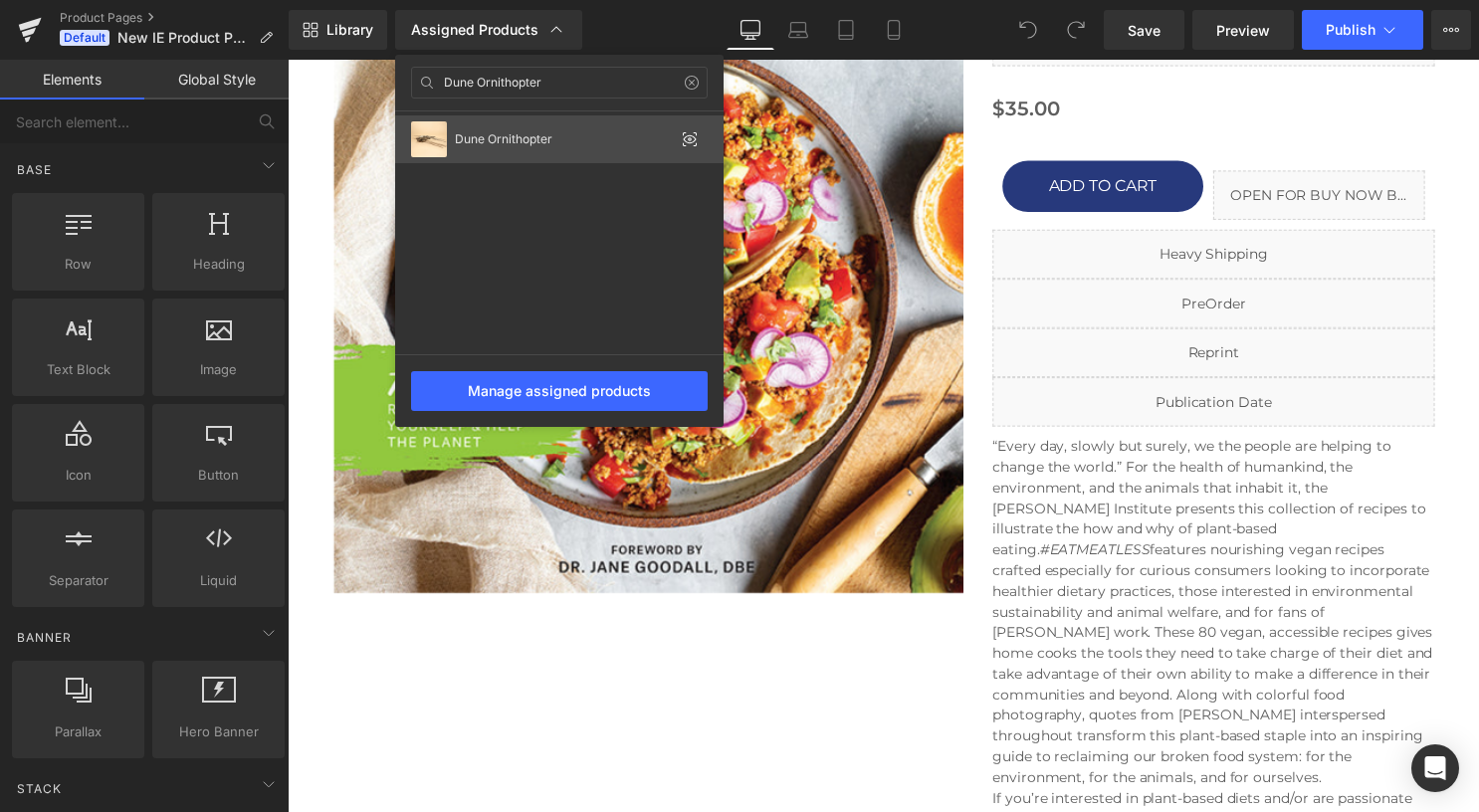 type on "Dune Ornithopter" 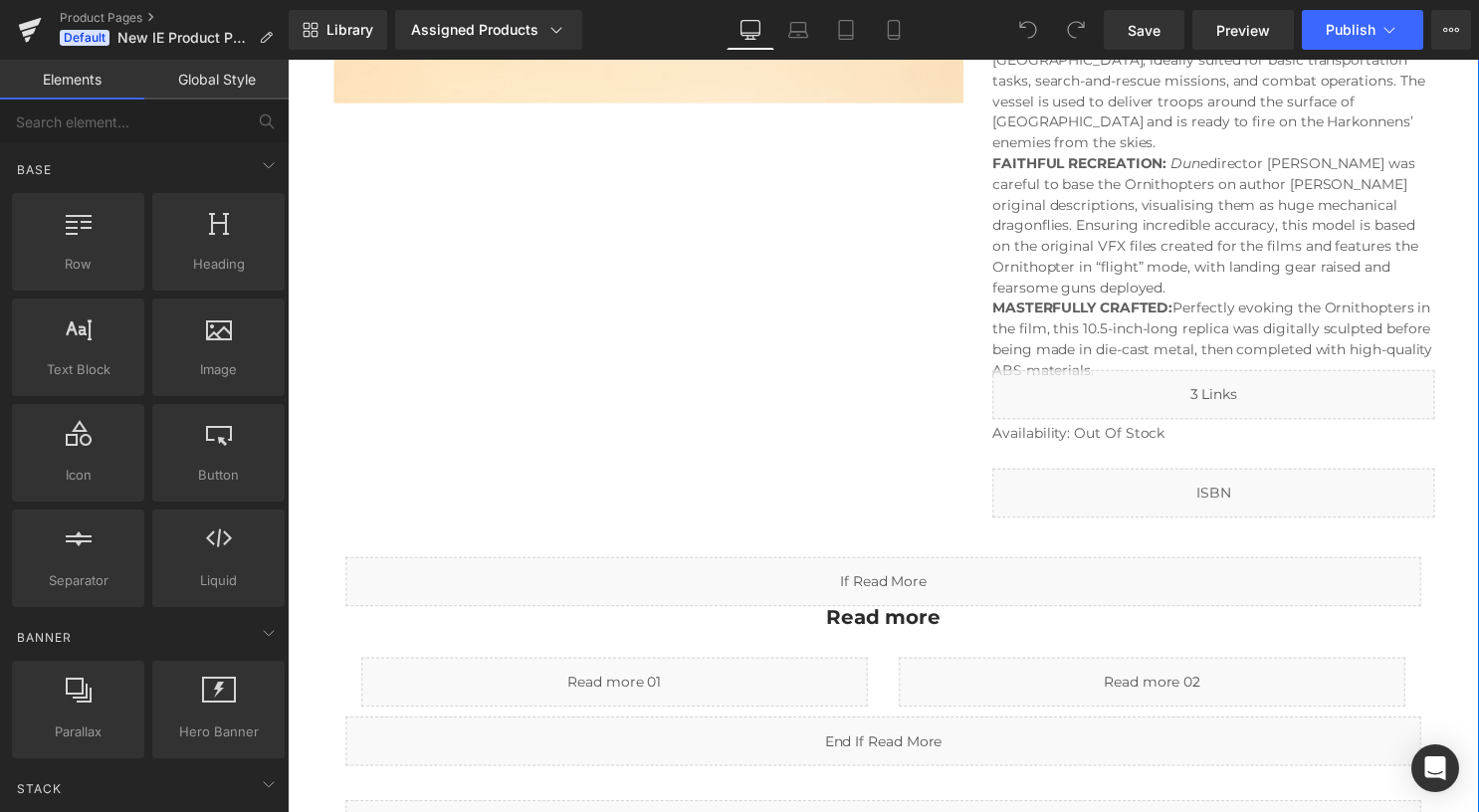 scroll, scrollTop: 796, scrollLeft: 0, axis: vertical 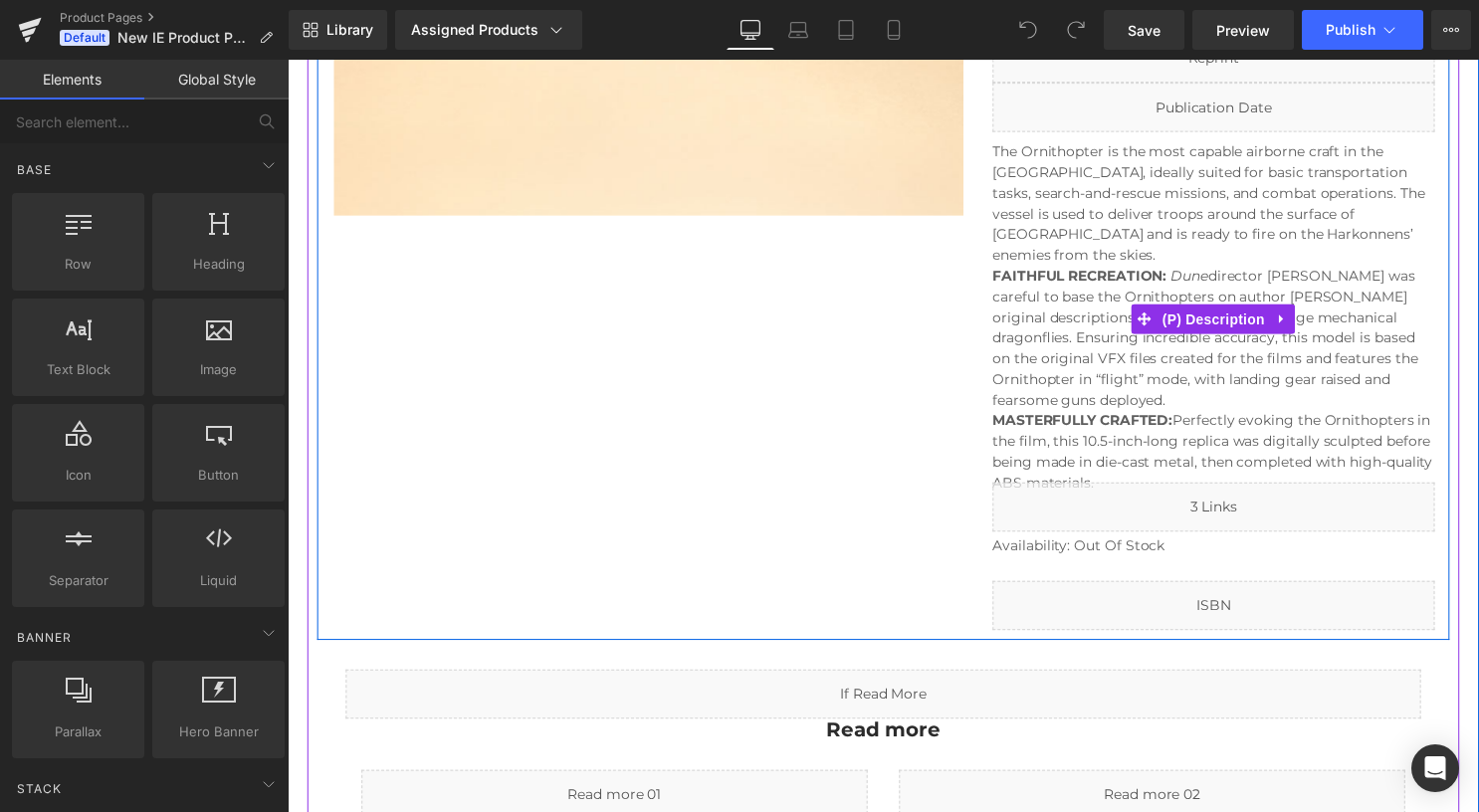 click on "FAITHFUL RECREATION:   Dune  director Denis Villeneuve was careful to base the Ornithopters on author Frank Herbert’s original descriptions, visualising them as huge mechanical dragonflies. Ensuring incredible accuracy, this model is based on the original VFX files created for the films and features the Ornithopter in “flight” mode, with landing gear raised and fearsome guns deployed." at bounding box center (1223, 340) 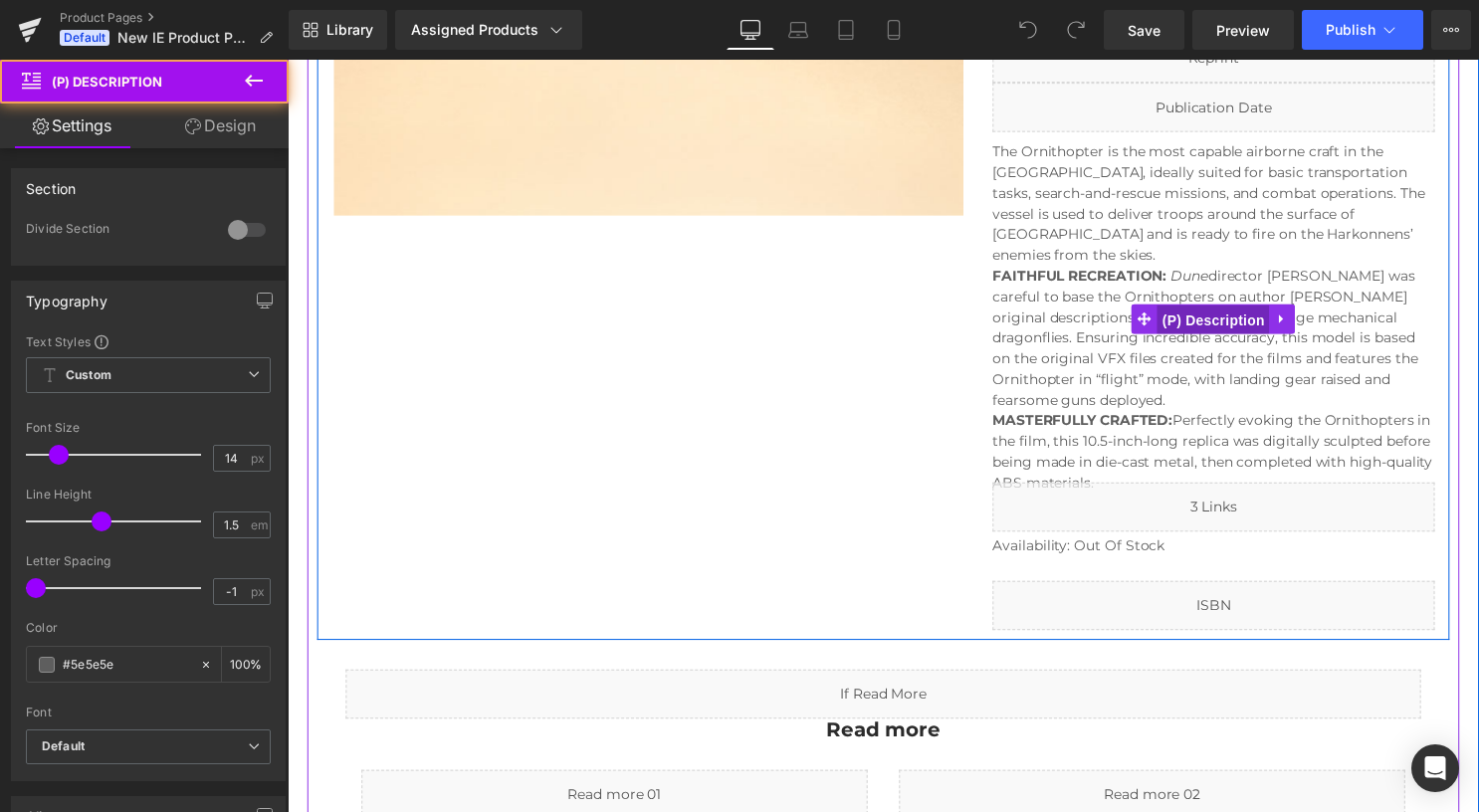 click on "(P) Description" at bounding box center [1223, 322] 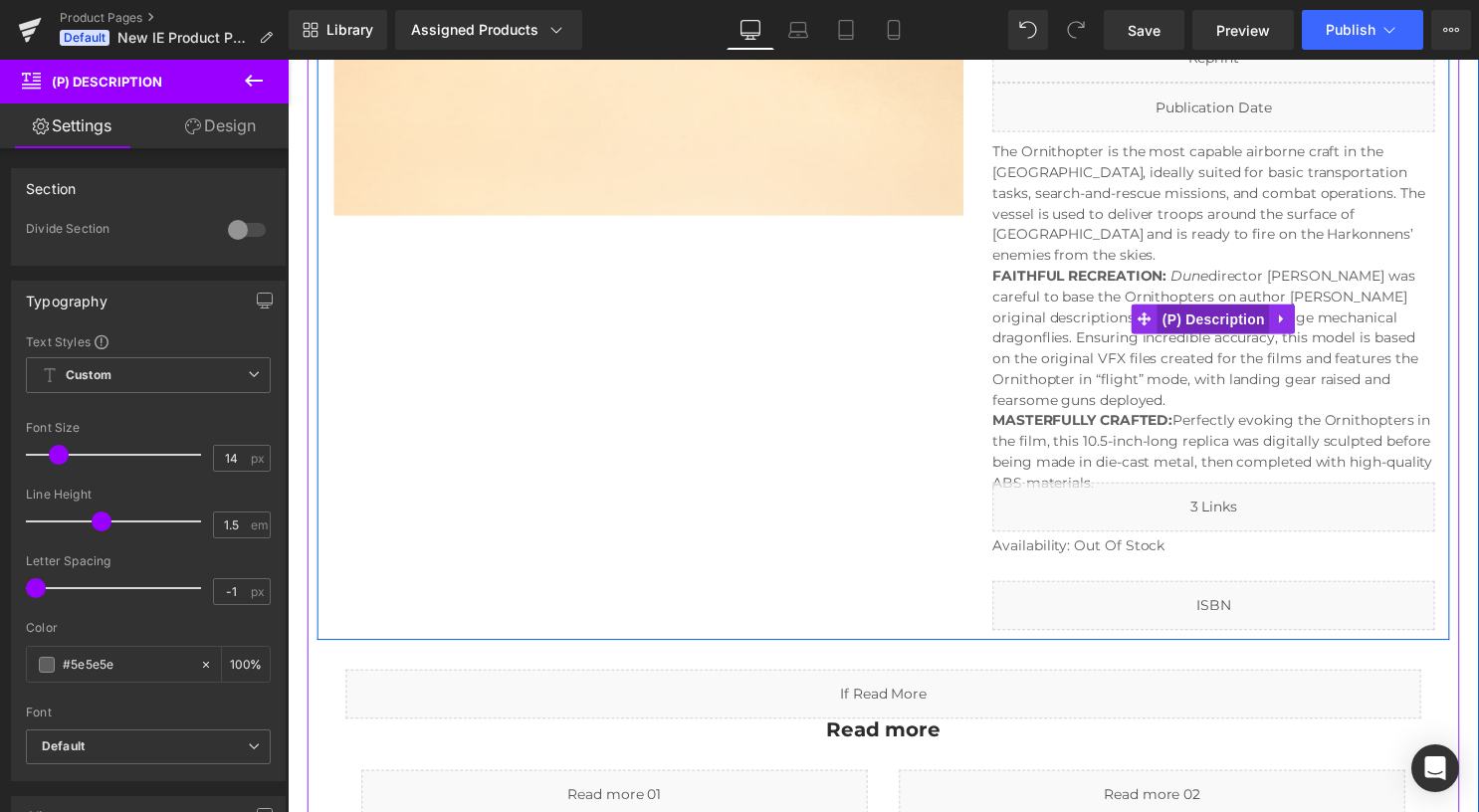 click on "(P) Description" at bounding box center (1223, 321) 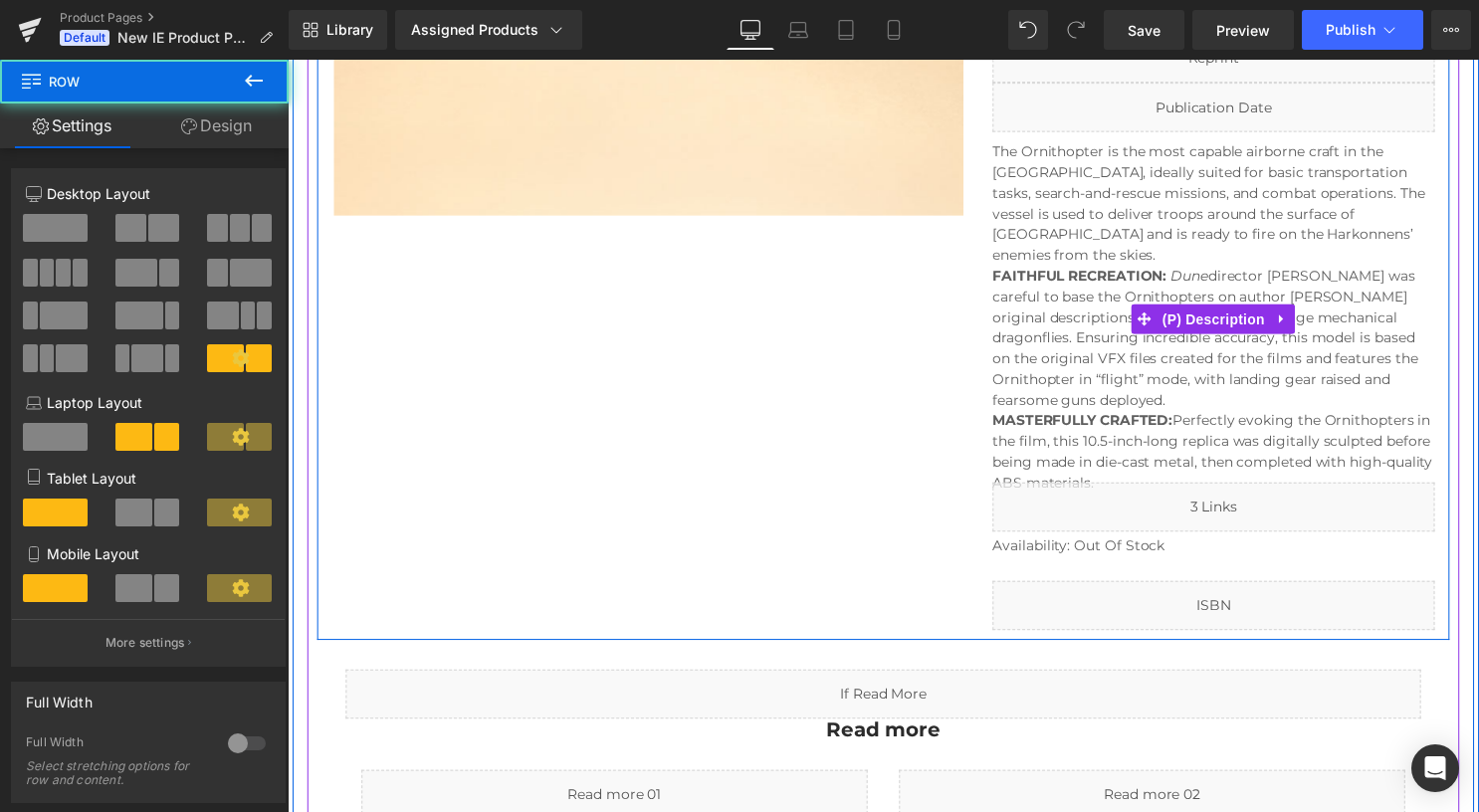 click on "‹ ›" at bounding box center (890, 89) 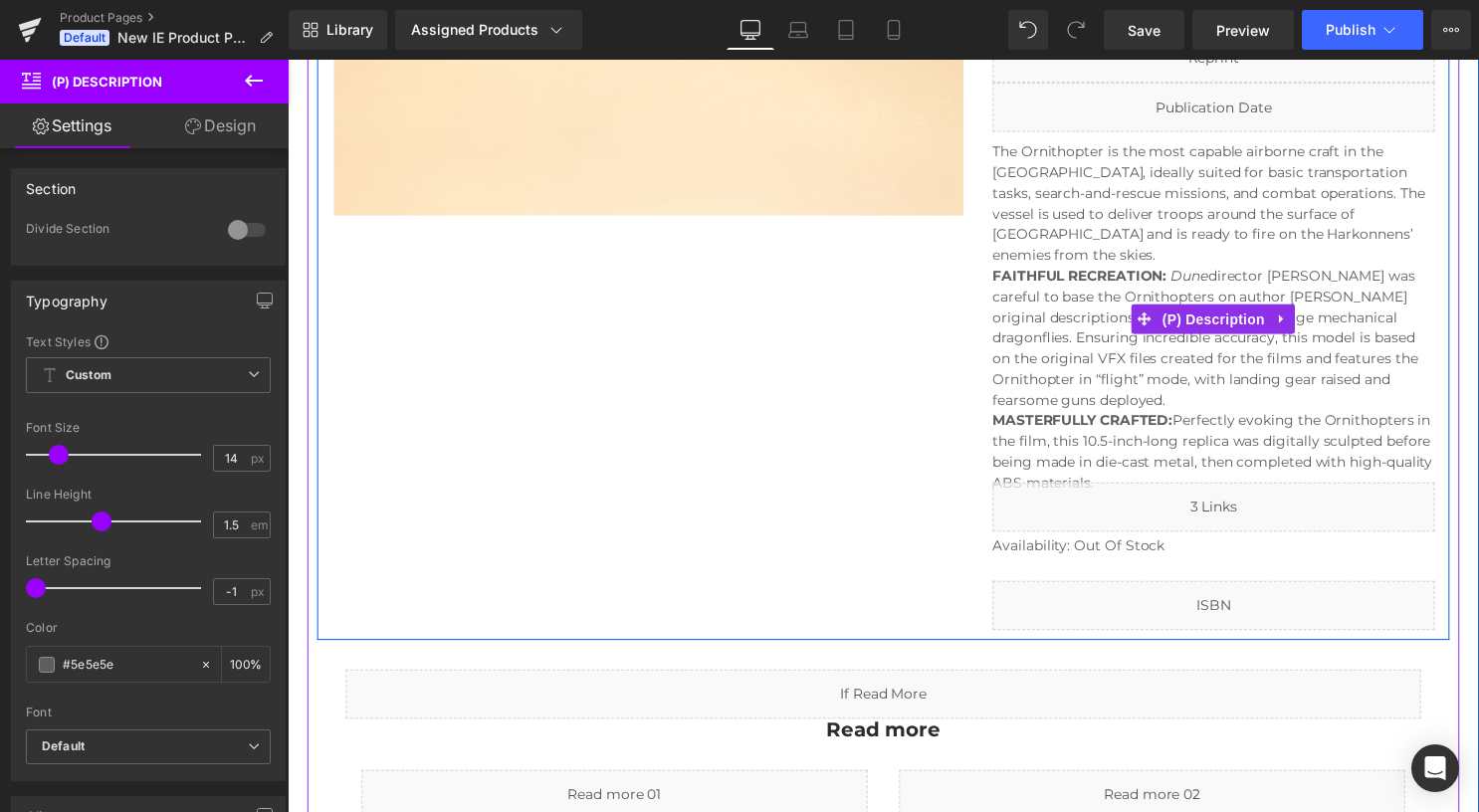 click on "FAITHFUL RECREATION:   Dune  director Denis Villeneuve was careful to base the Ornithopters on author Frank Herbert’s original descriptions, visualising them as huge mechanical dragonflies. Ensuring incredible accuracy, this model is based on the original VFX files created for the films and features the Ornithopter in “flight” mode, with landing gear raised and fearsome guns deployed." at bounding box center [1223, 340] 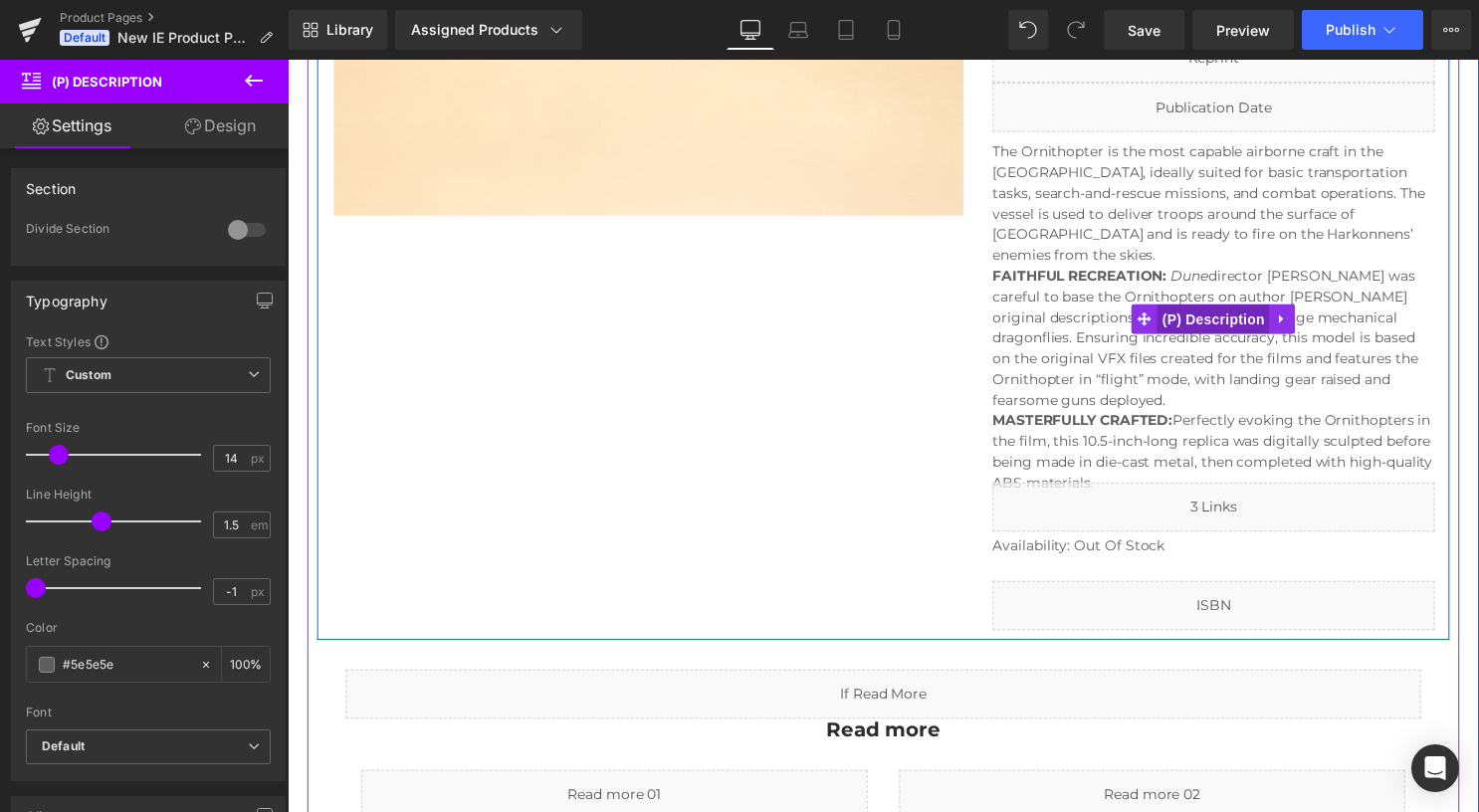 click on "(P) Description" at bounding box center [1223, 321] 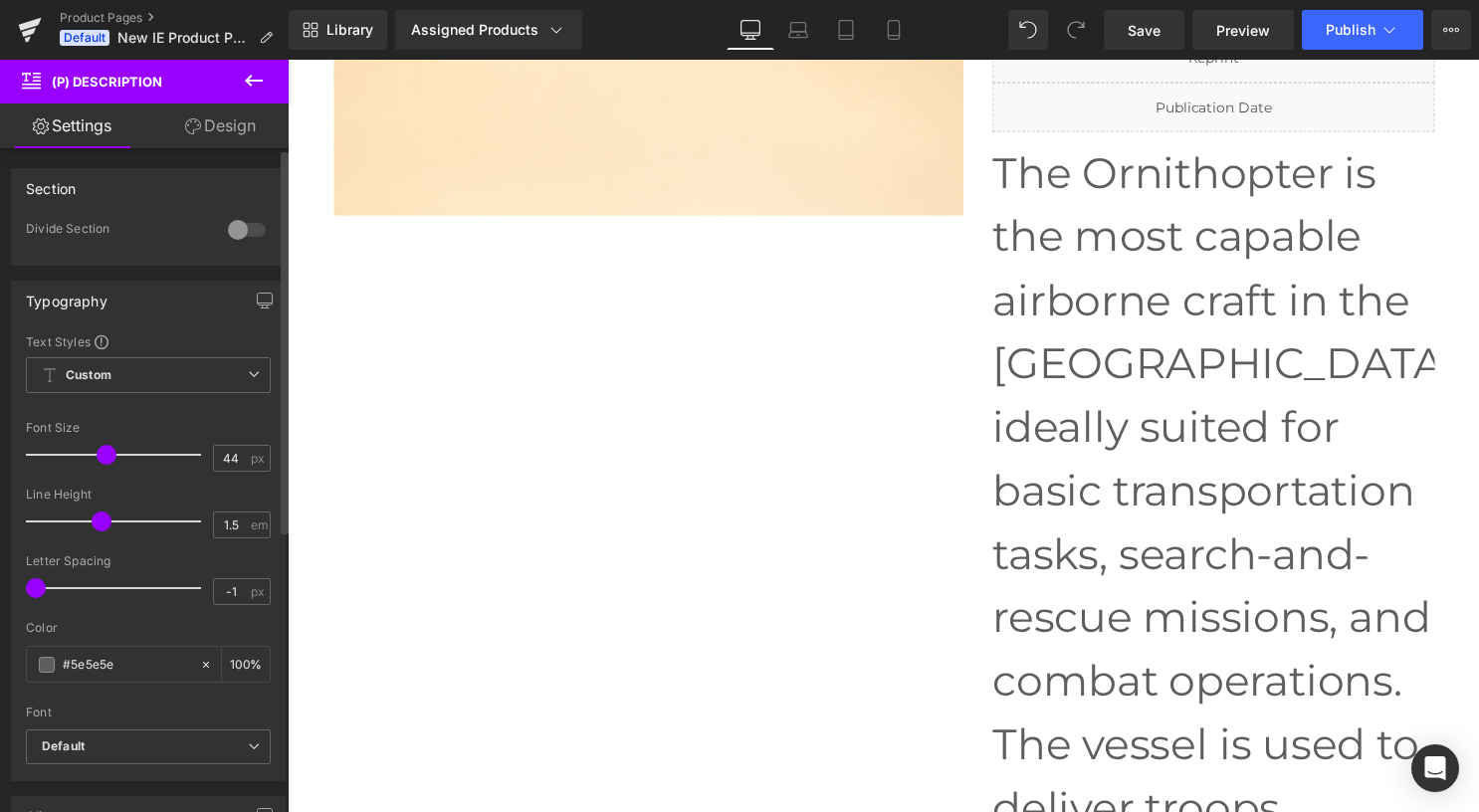 drag, startPoint x: 58, startPoint y: 454, endPoint x: 105, endPoint y: 457, distance: 47.095647 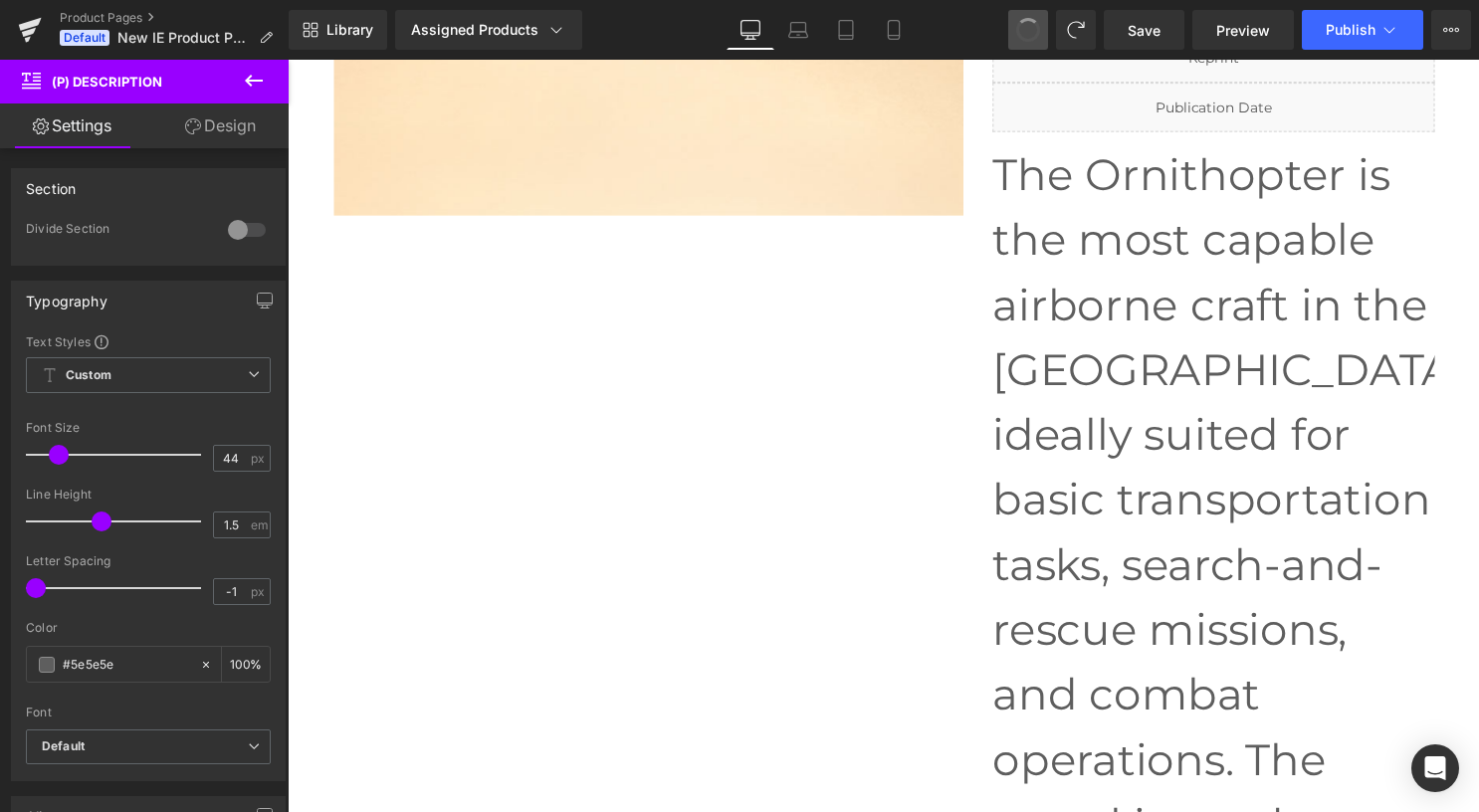 type on "14" 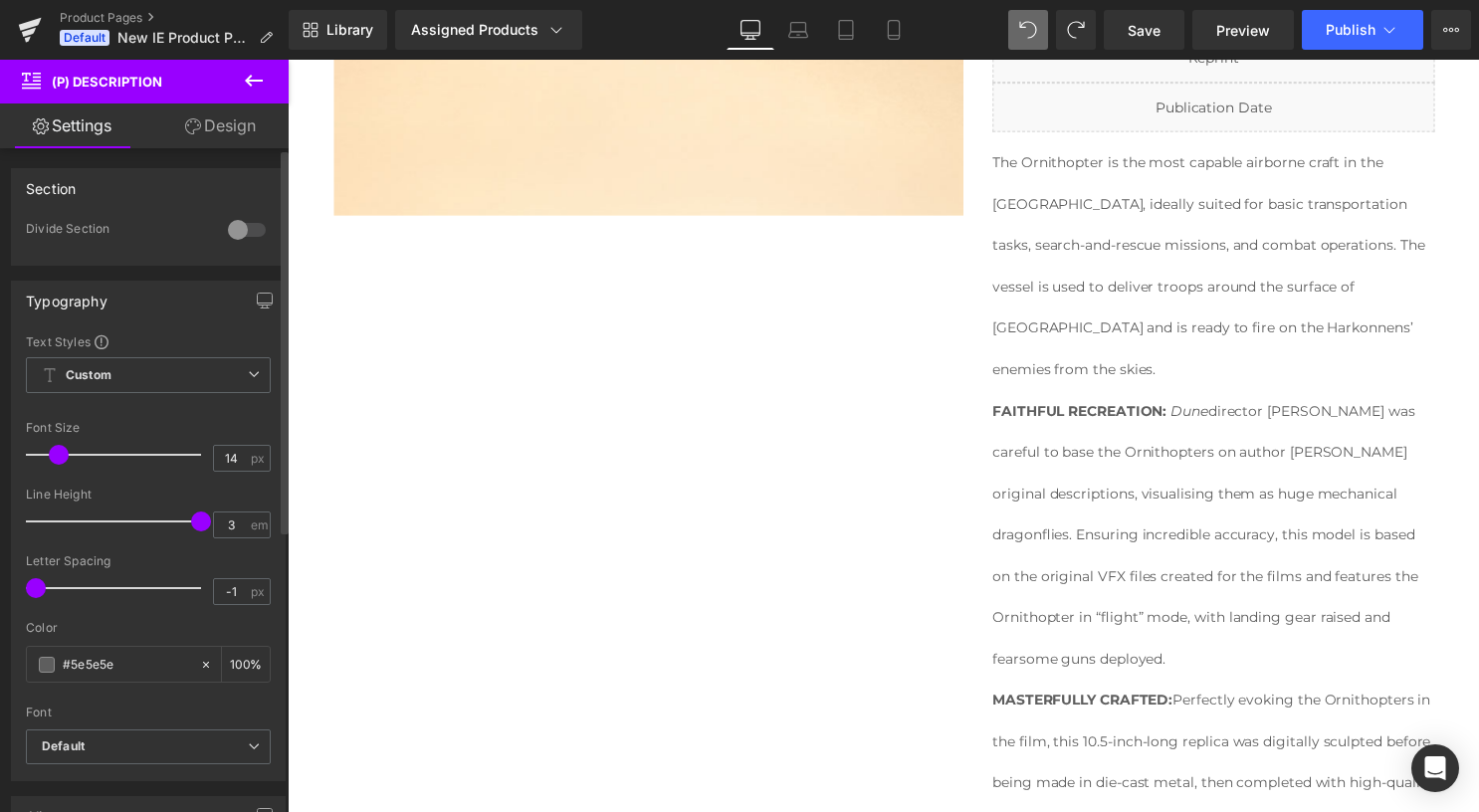 drag, startPoint x: 104, startPoint y: 517, endPoint x: 201, endPoint y: 527, distance: 97.5141 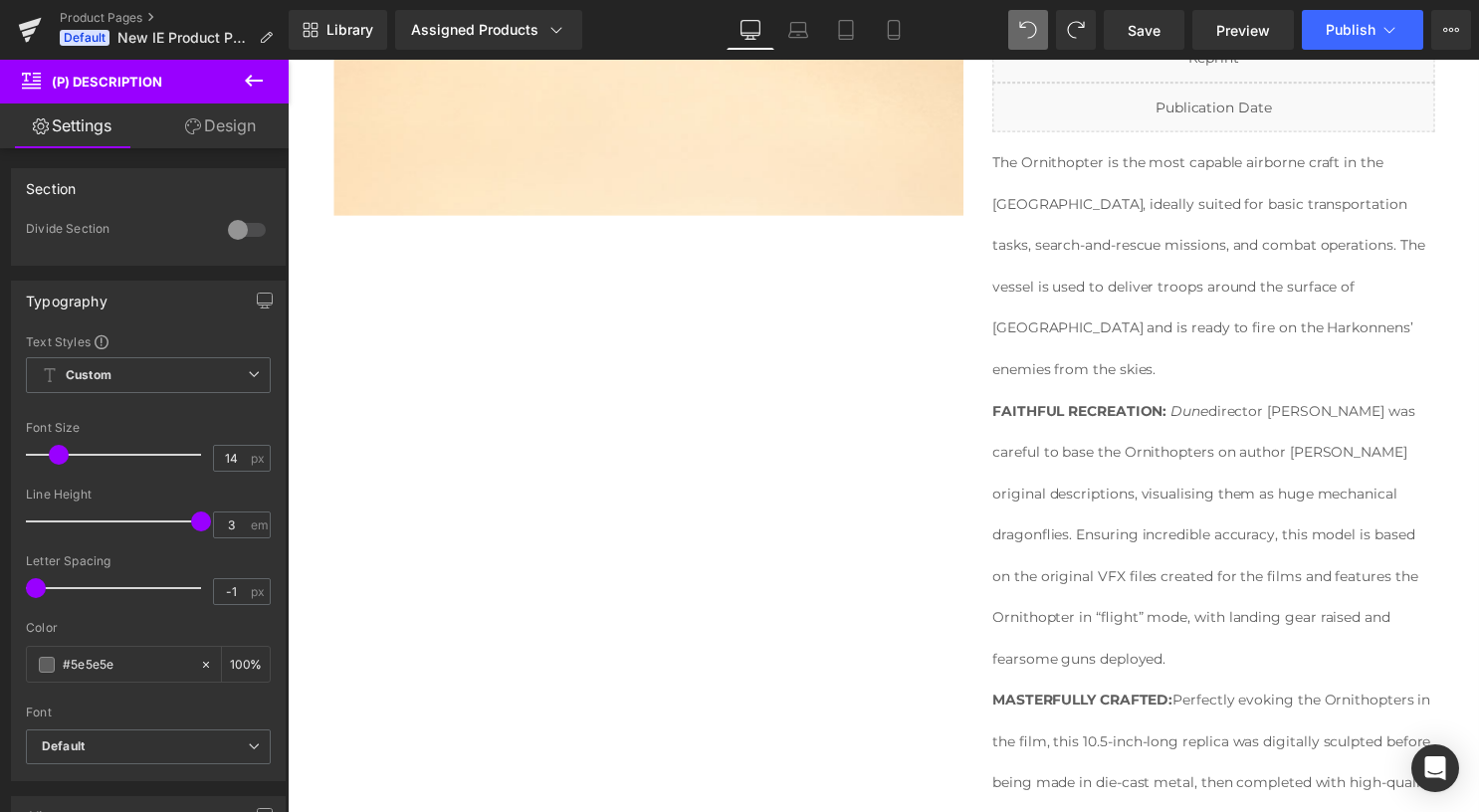 type on "1.5" 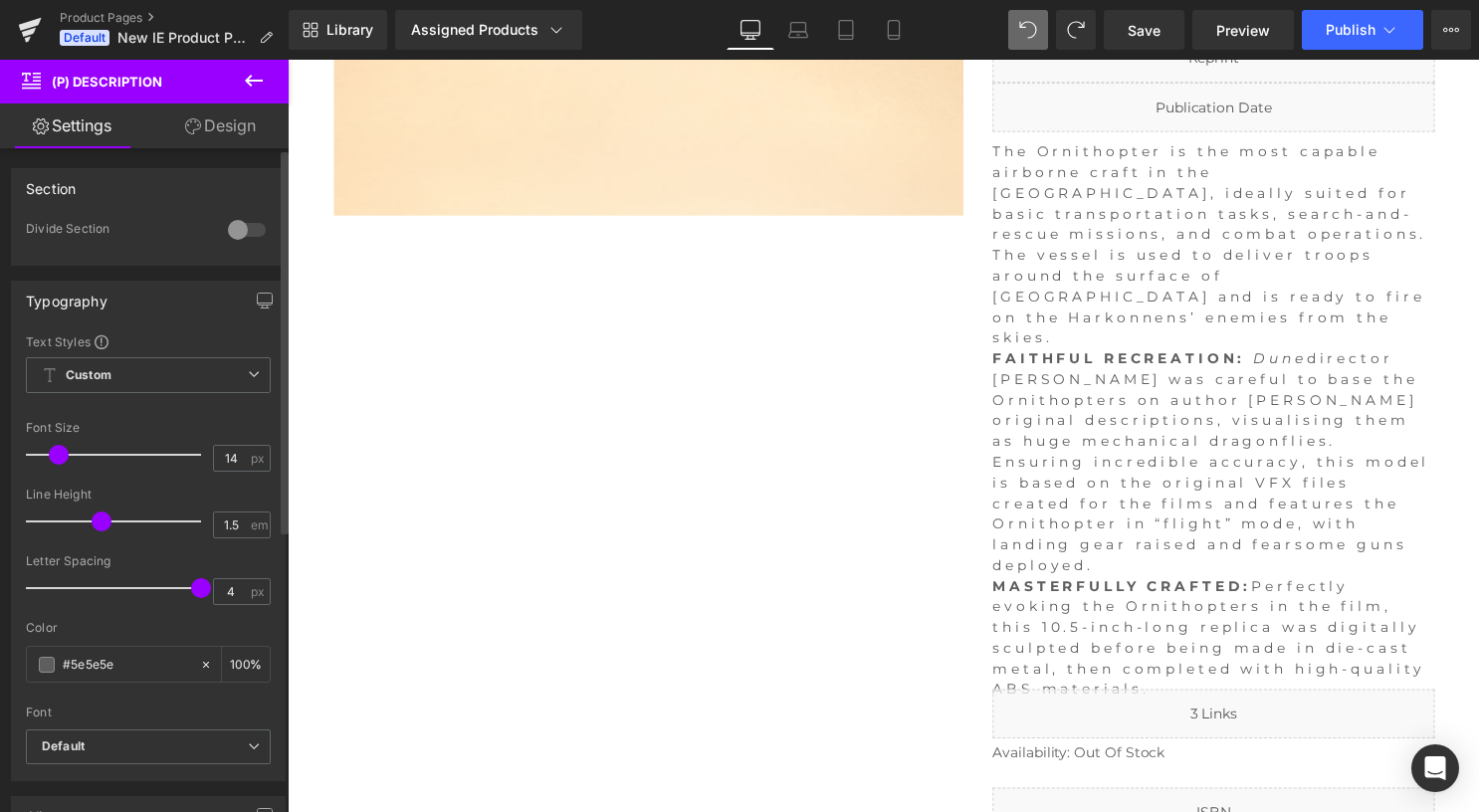 drag, startPoint x: 40, startPoint y: 585, endPoint x: 257, endPoint y: 604, distance: 217.83021 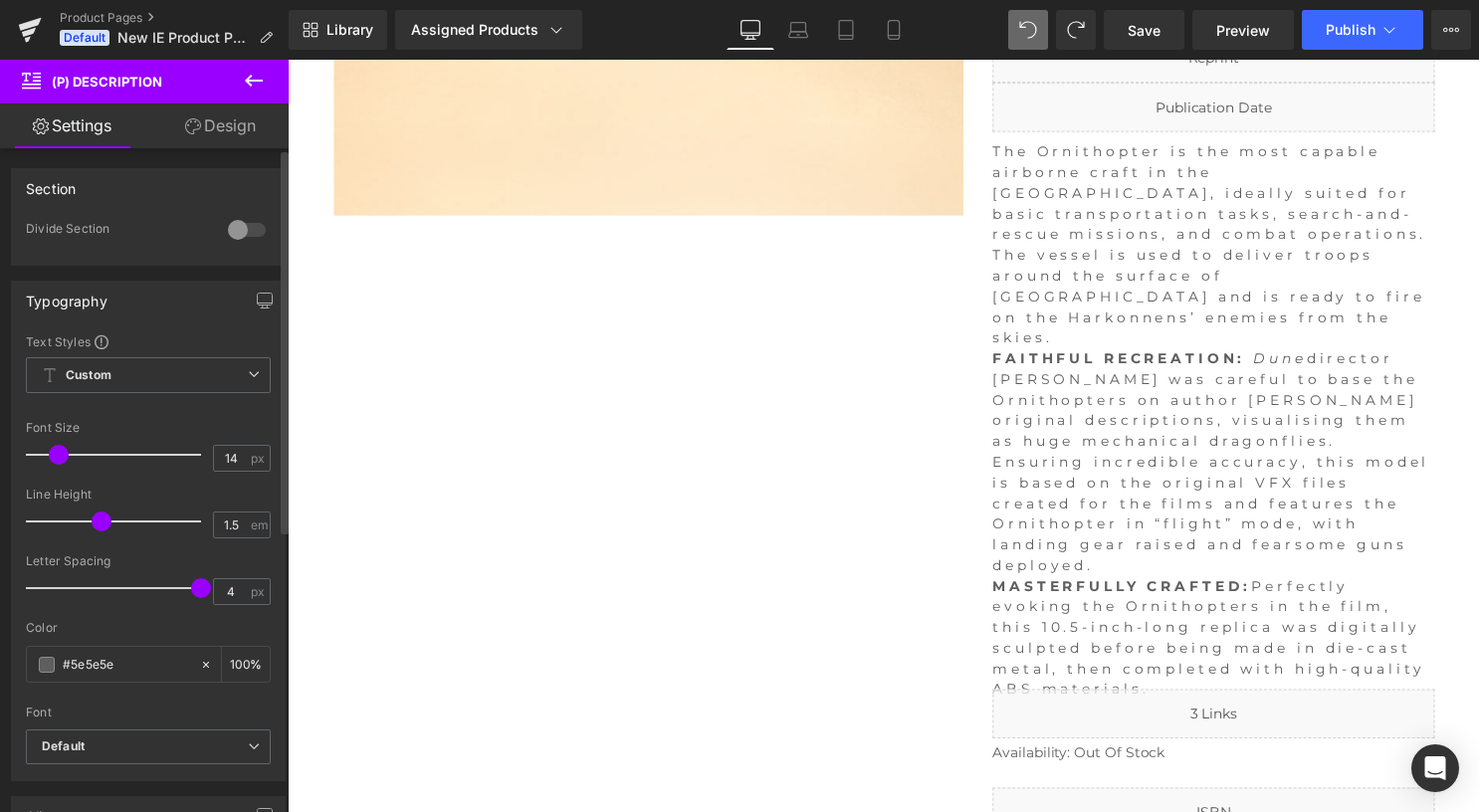 click on "Letter Spacing 4 px" at bounding box center [148, 587] 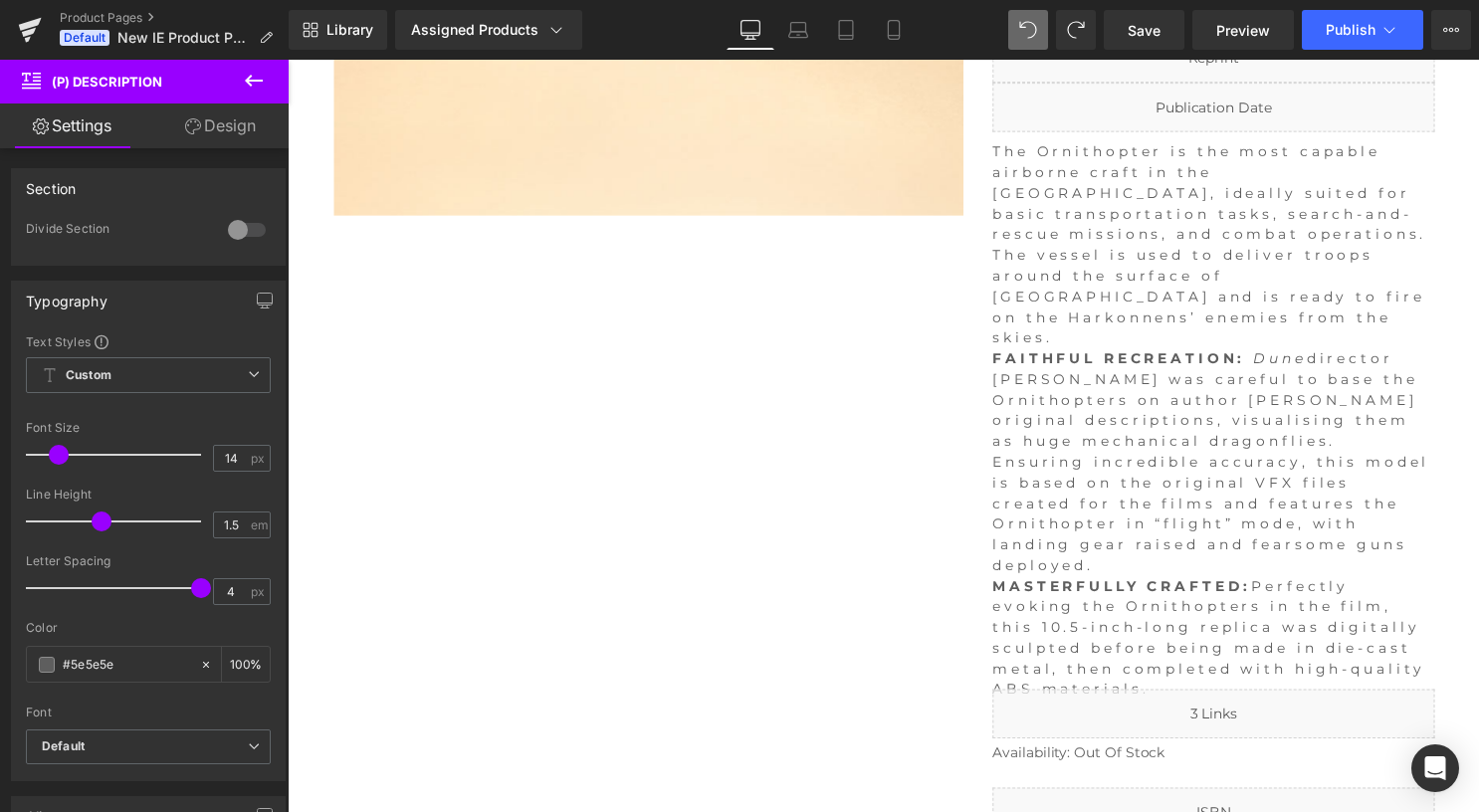 type on "-1" 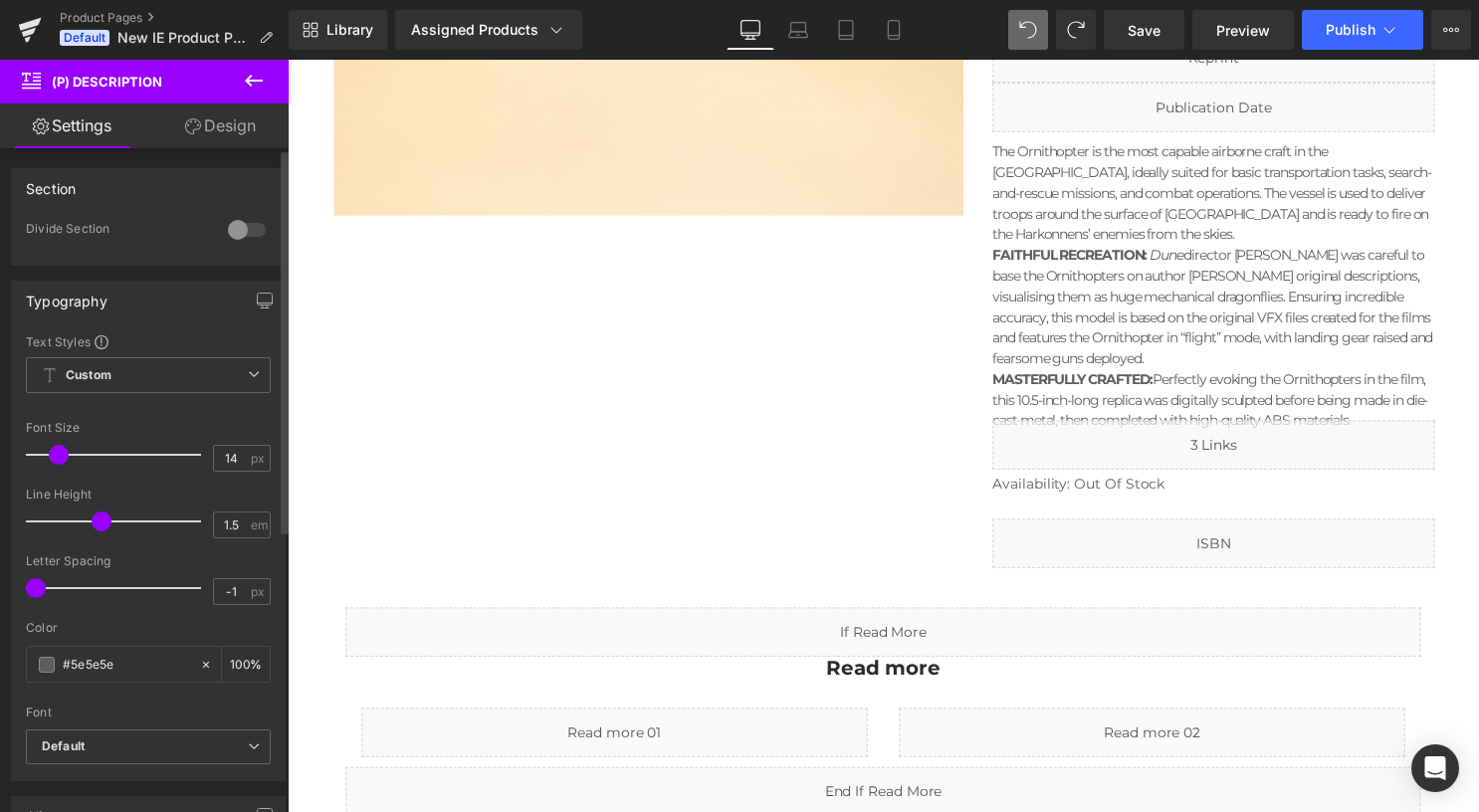 click at bounding box center [247, 230] 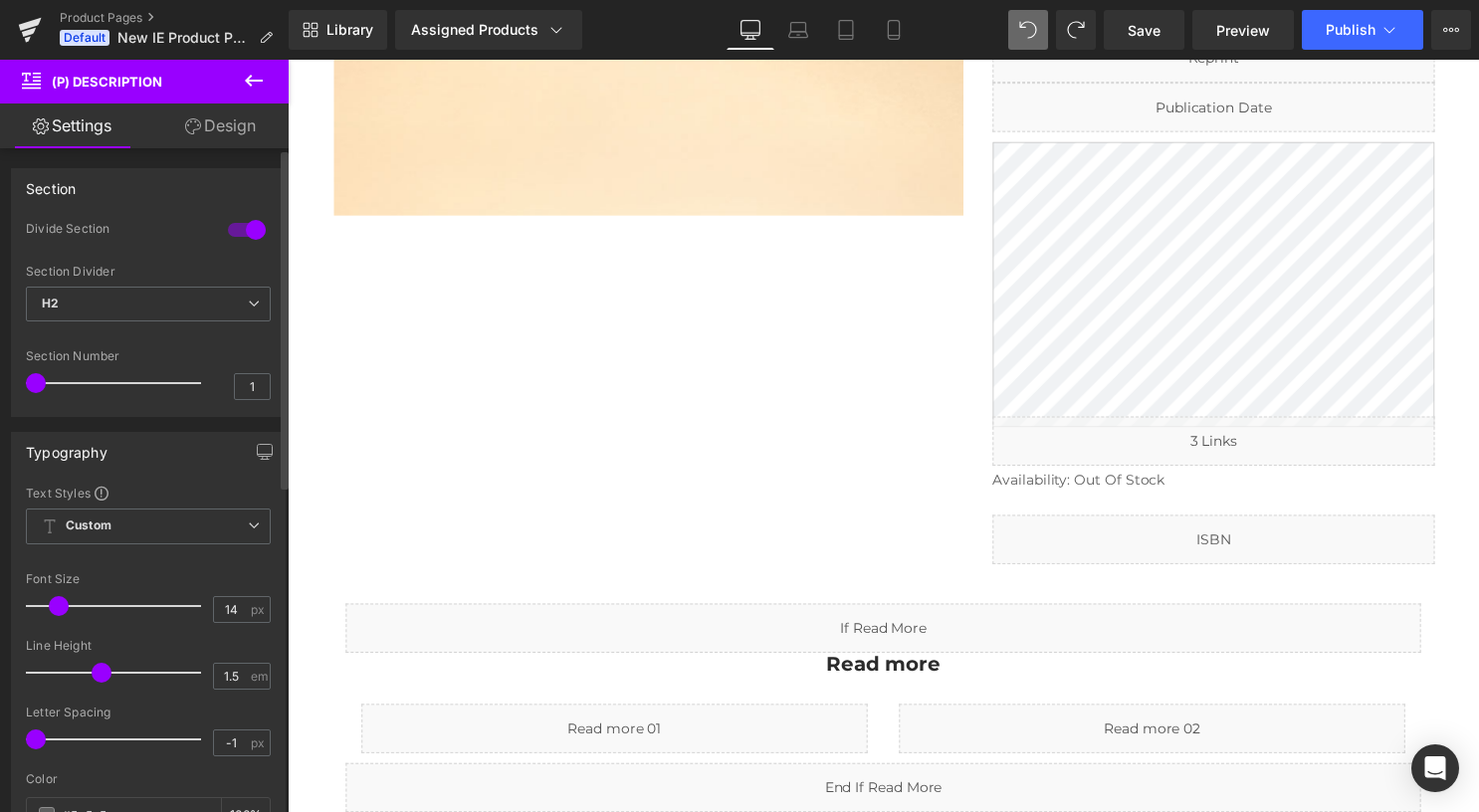 click at bounding box center [247, 230] 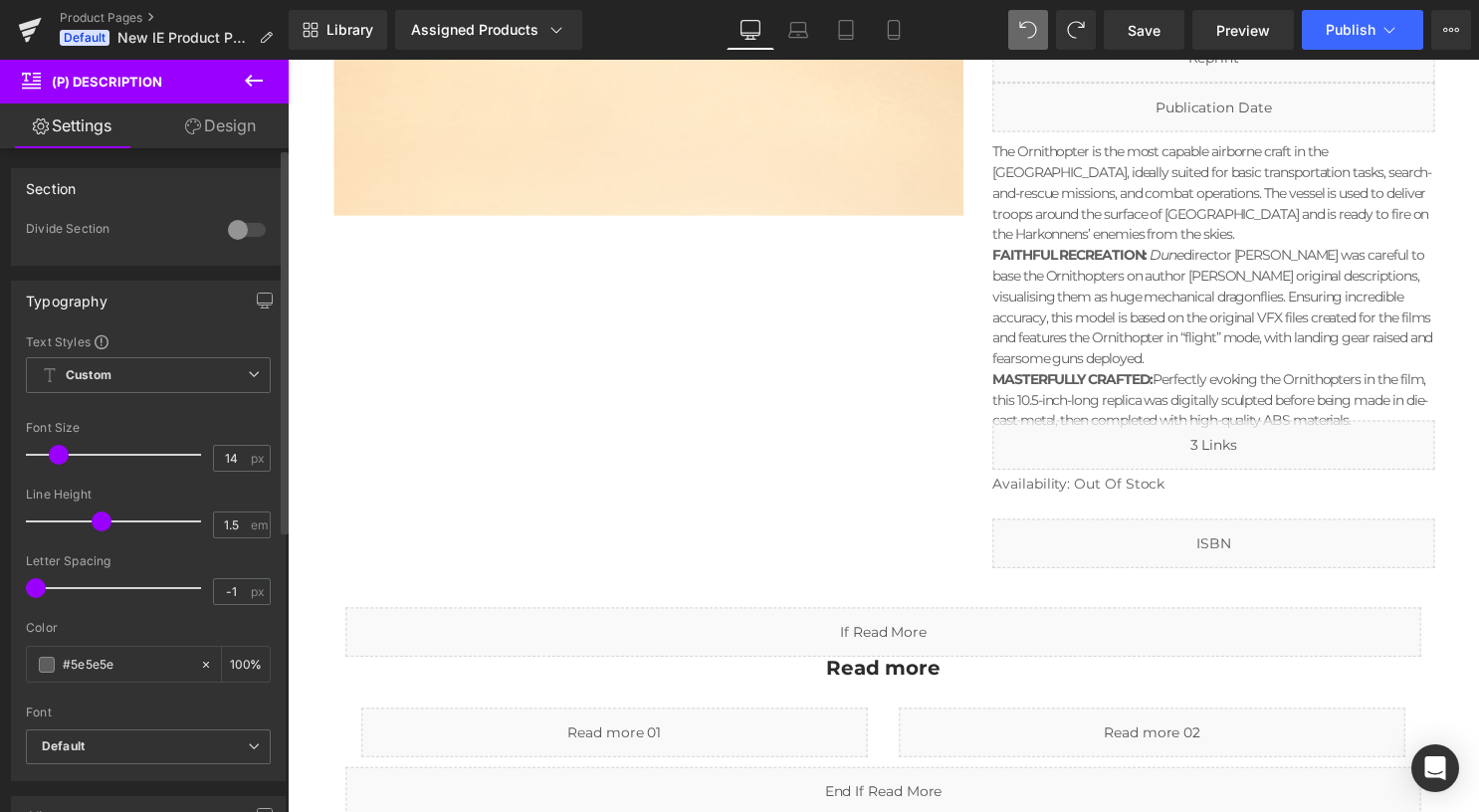 click at bounding box center [247, 230] 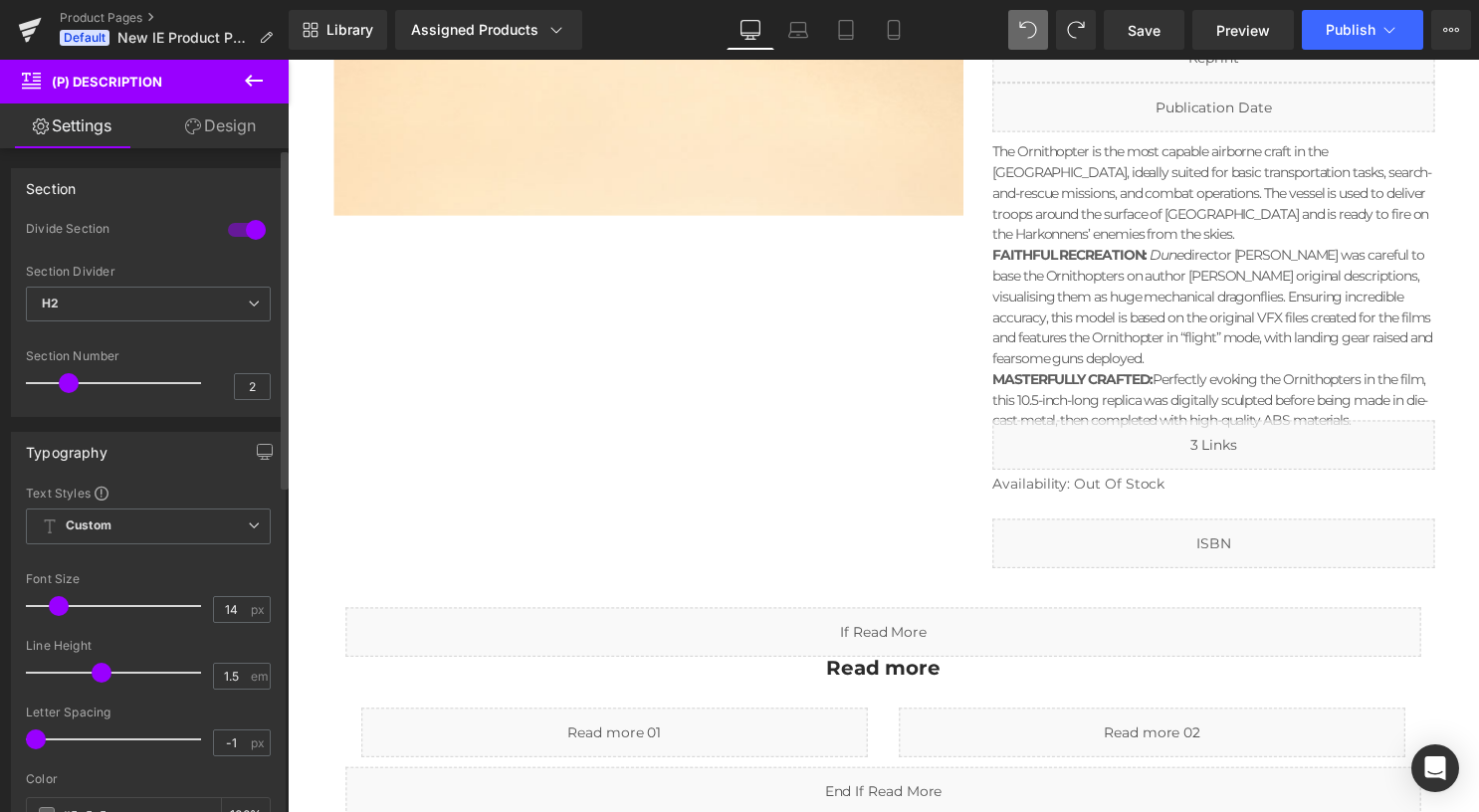 drag, startPoint x: 50, startPoint y: 386, endPoint x: 80, endPoint y: 385, distance: 30.016662 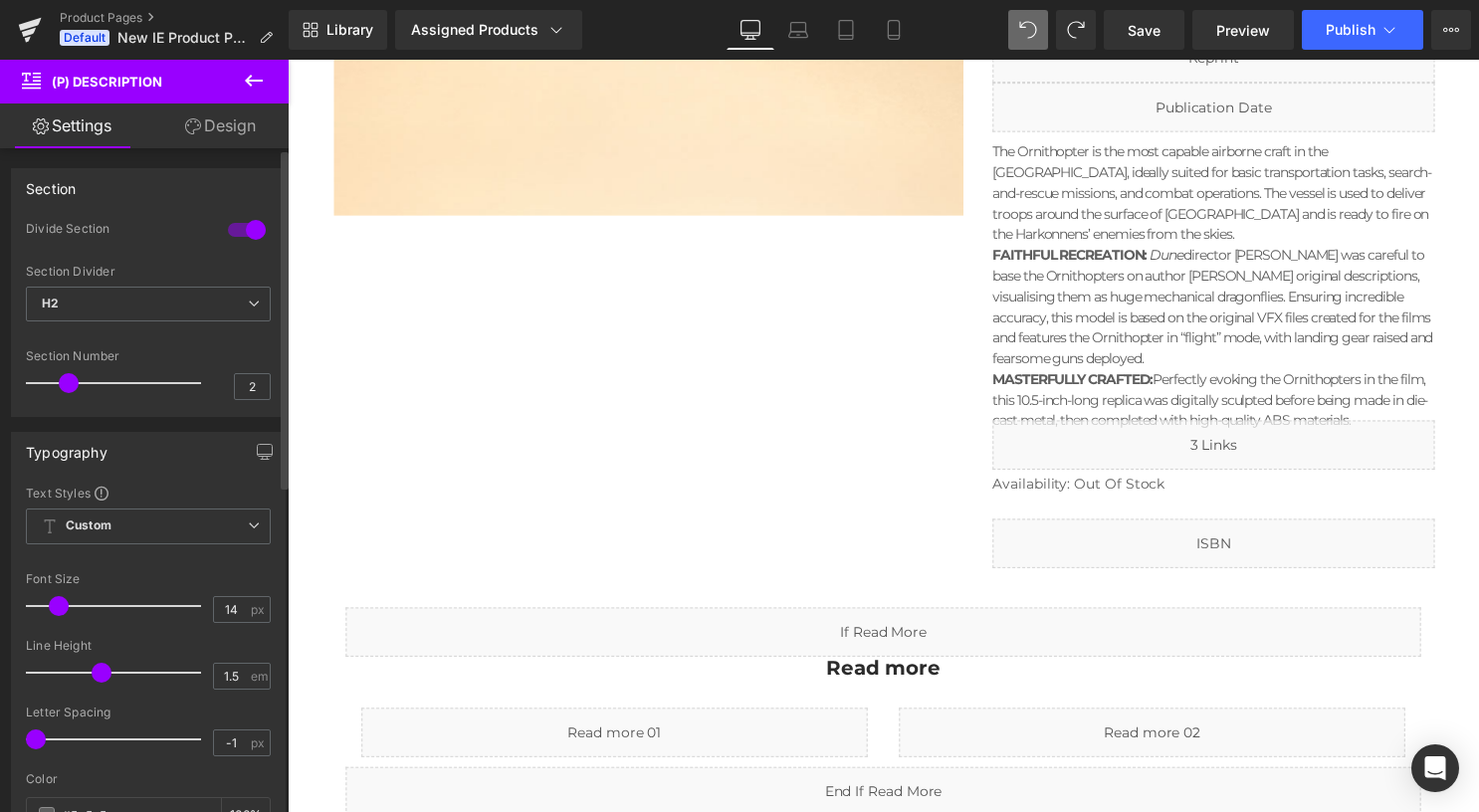click at bounding box center (118, 383) 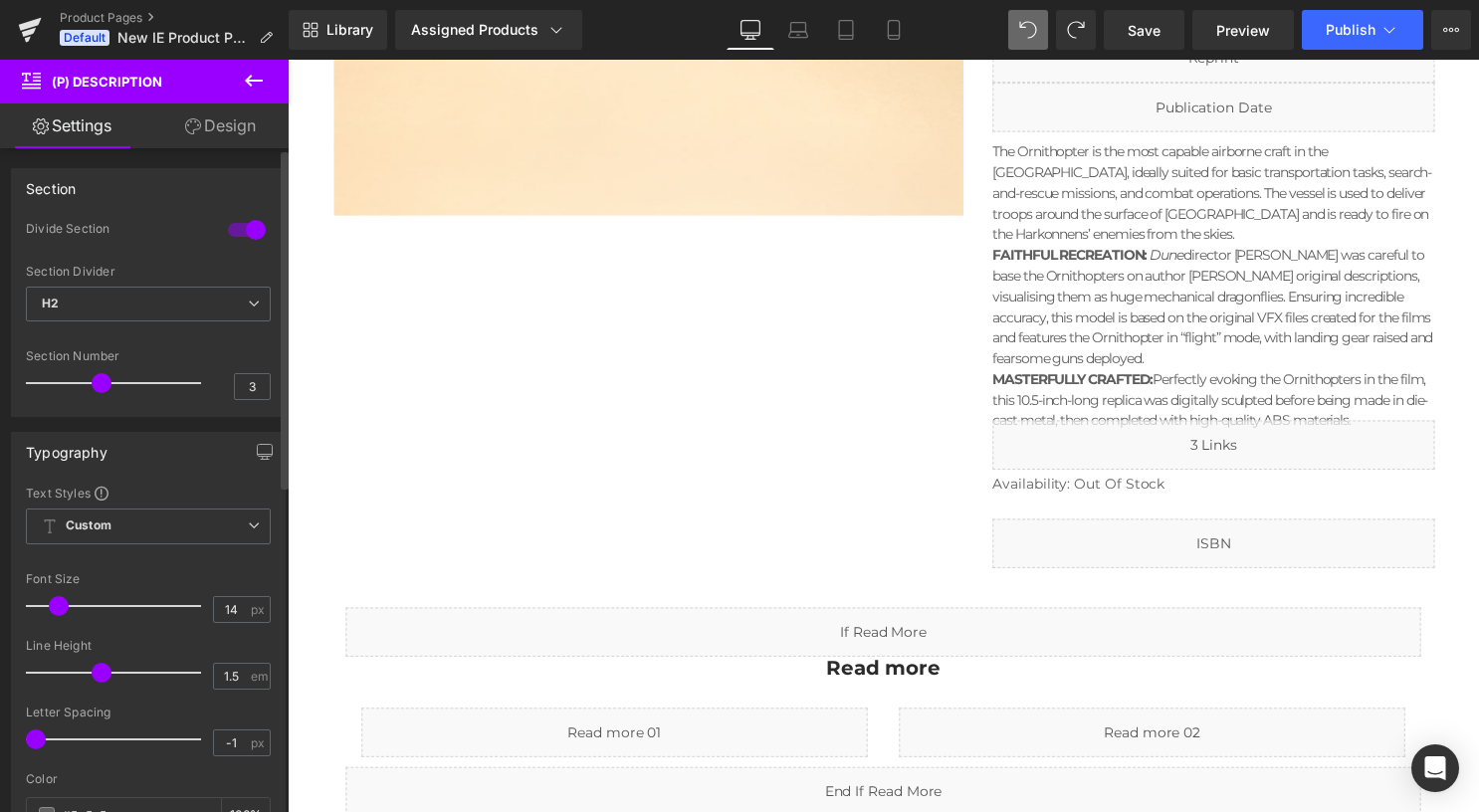 drag, startPoint x: 80, startPoint y: 378, endPoint x: 121, endPoint y: 380, distance: 41.048752 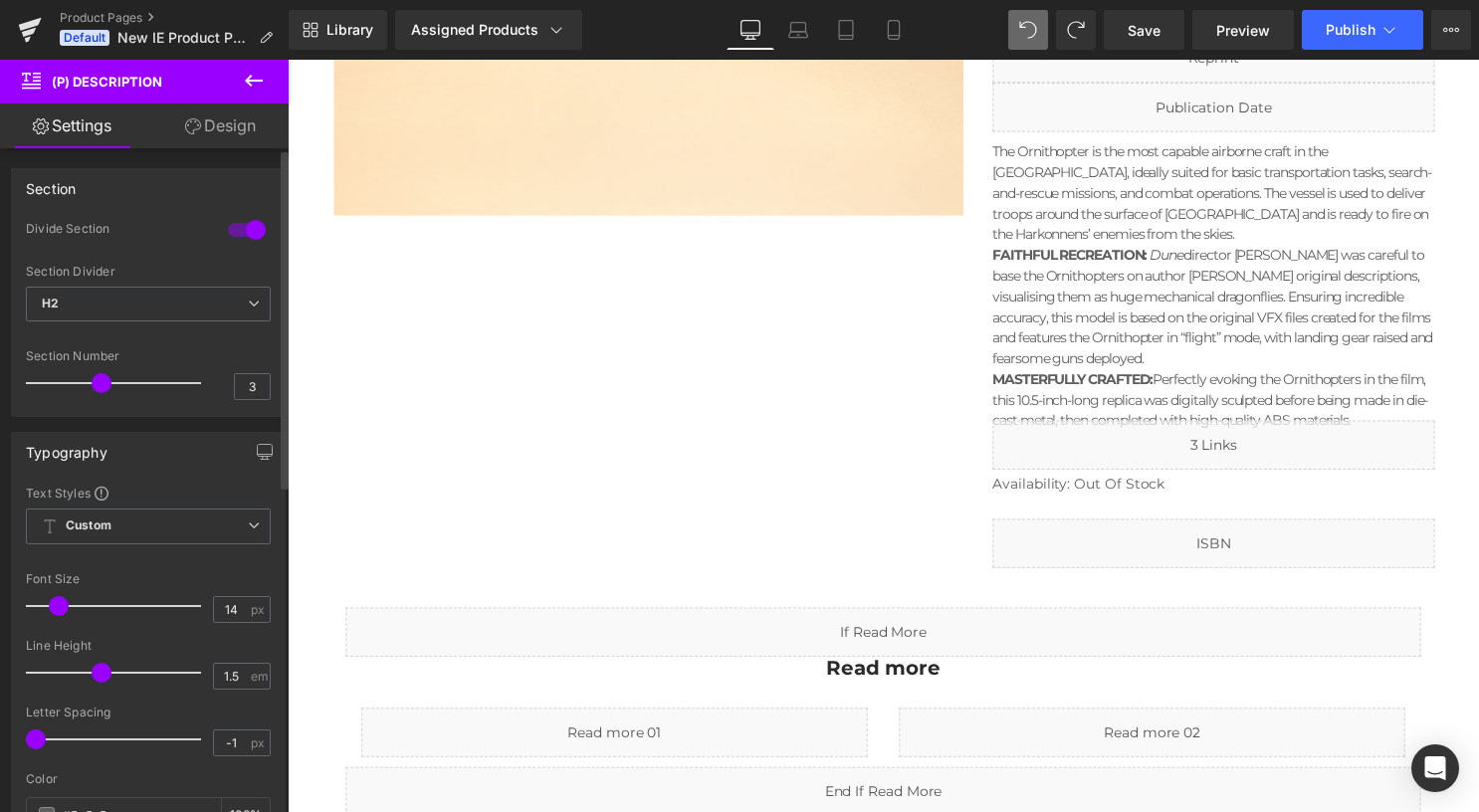 click at bounding box center (102, 383) 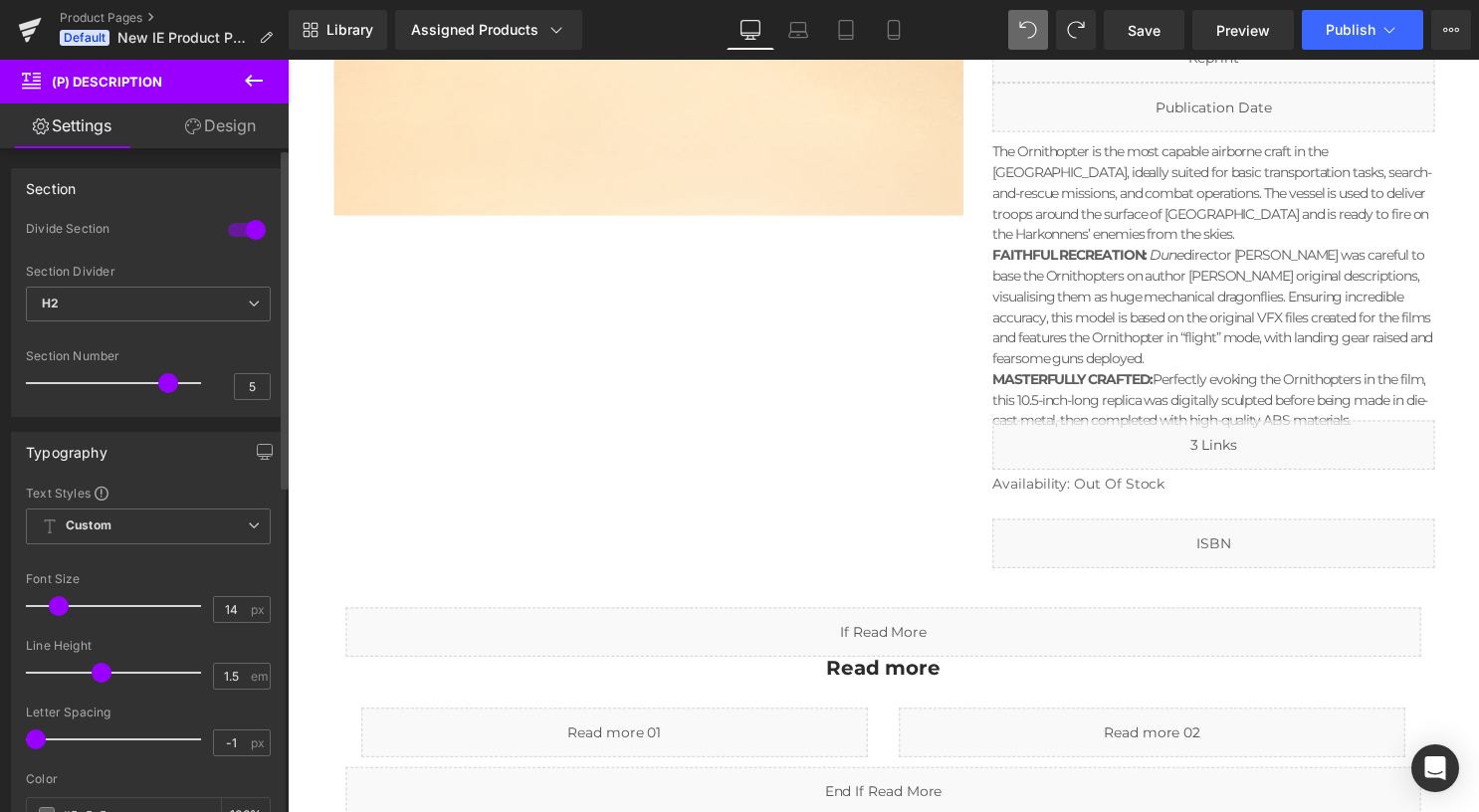 drag, startPoint x: 149, startPoint y: 384, endPoint x: 165, endPoint y: 384, distance: 16 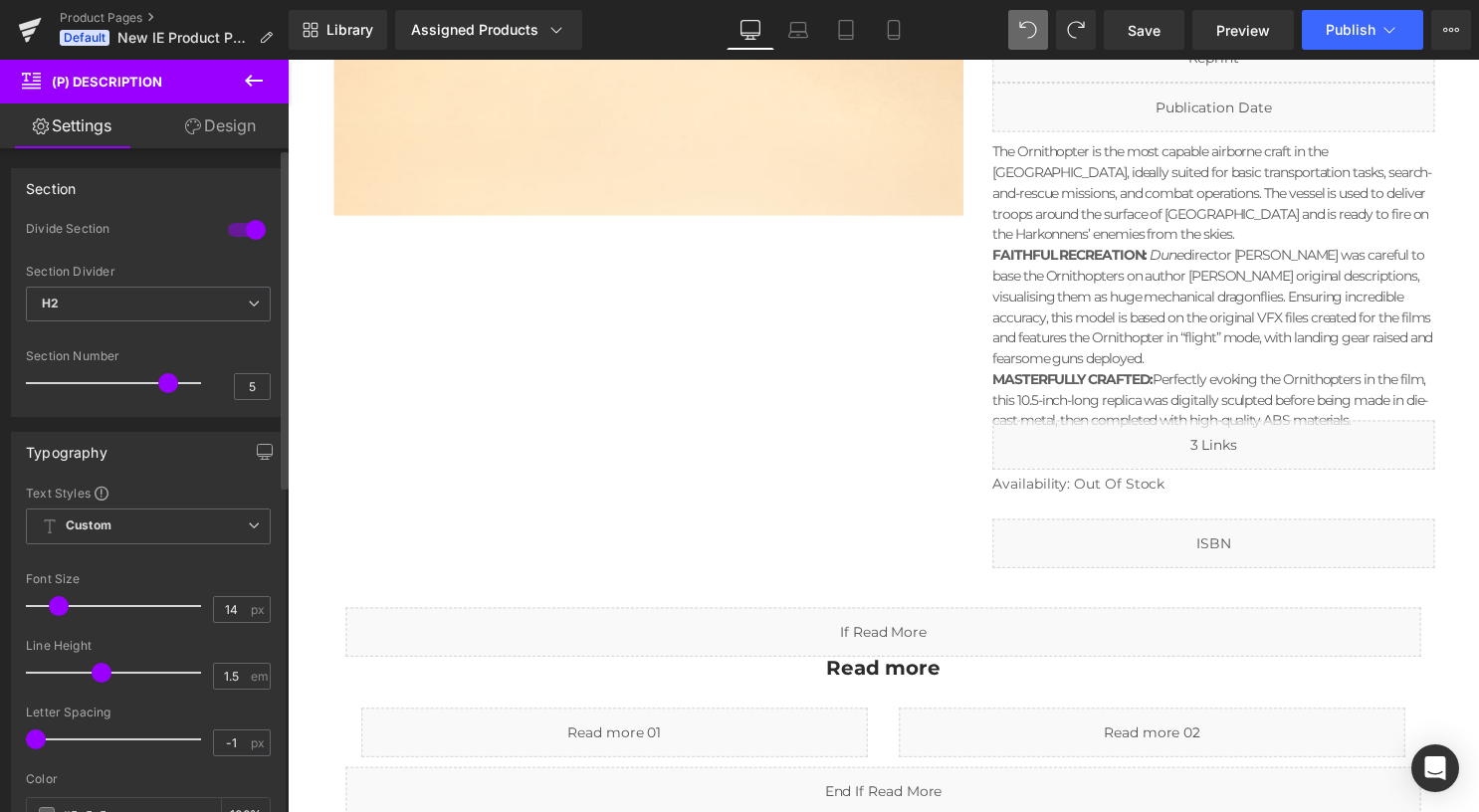 click at bounding box center (168, 383) 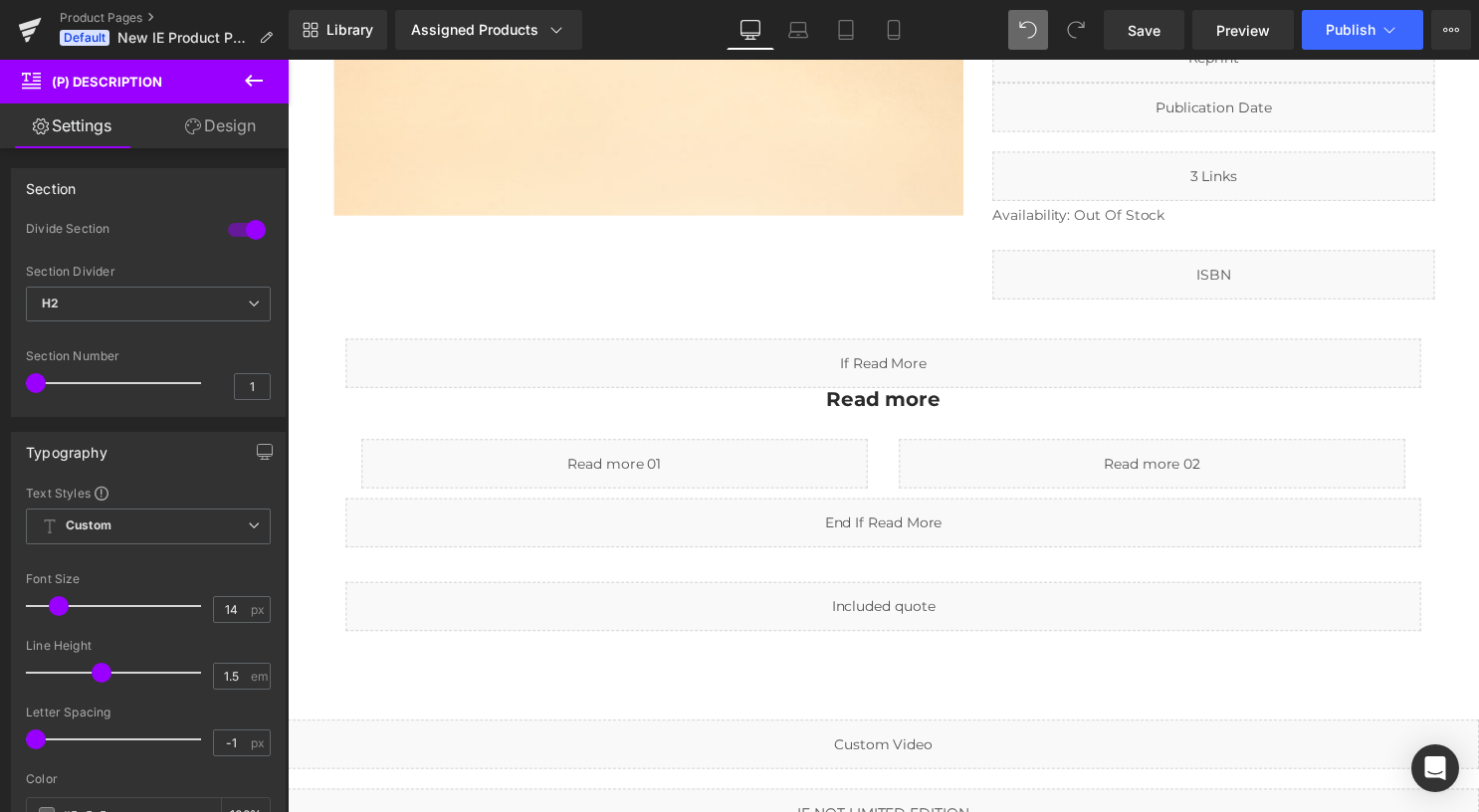 drag, startPoint x: 165, startPoint y: 384, endPoint x: -4, endPoint y: 384, distance: 169 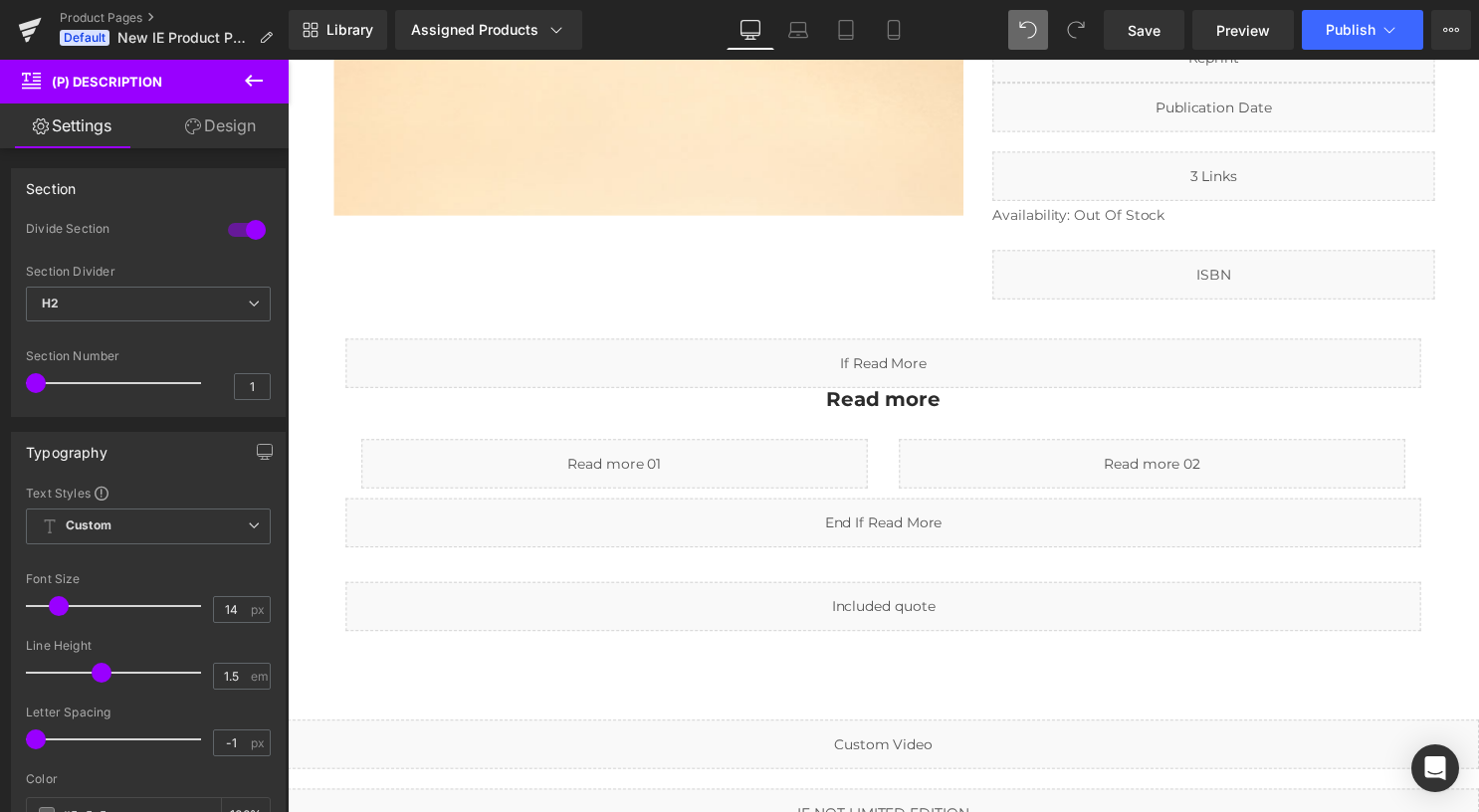 click on "(P) Description  You are previewing how the   will restyle your page. You can not edit Elements in Preset Preview Mode.  Product Pages  Default  New IE Product Page W/ LE Library Assigned Products  Preview for Default Template
Dune Ornithopter #EATMEATLESS 100 Puzzle Challenge Dot-to-Dot 100 Puzzle Challenge Mazes 100 Years of Anime 12 Days of Beetlejuice 12 Days of Harry Potter 12 Days of House of the Dragon 12 Days of Star Trek Advent Calendar 12 Days of The Lord of the Rings 2024 The Art of the National Parks Wall Calendar 2025 Beetlejuice 13-Month Weekly Planner 2025 Celestial Gallery Poster Wall Calendar 2025 Dune: Part 2 13-Month Weekly Planner 2025 Enchanted Worlds Poster Wall Calendar 2025 Harry Potter: Hogwarts Family Wall Planner 2025 House of the Dragon 13-Month Weekly Planner 2025 The Art and Soul of Dune Poster Wall Calendar 2025 The Art of the National Parks Wall Calendar 2025 The Sopranos 13-Month Weekly Planner Manage assigned products Desktop Desktop" at bounding box center [740, 406] 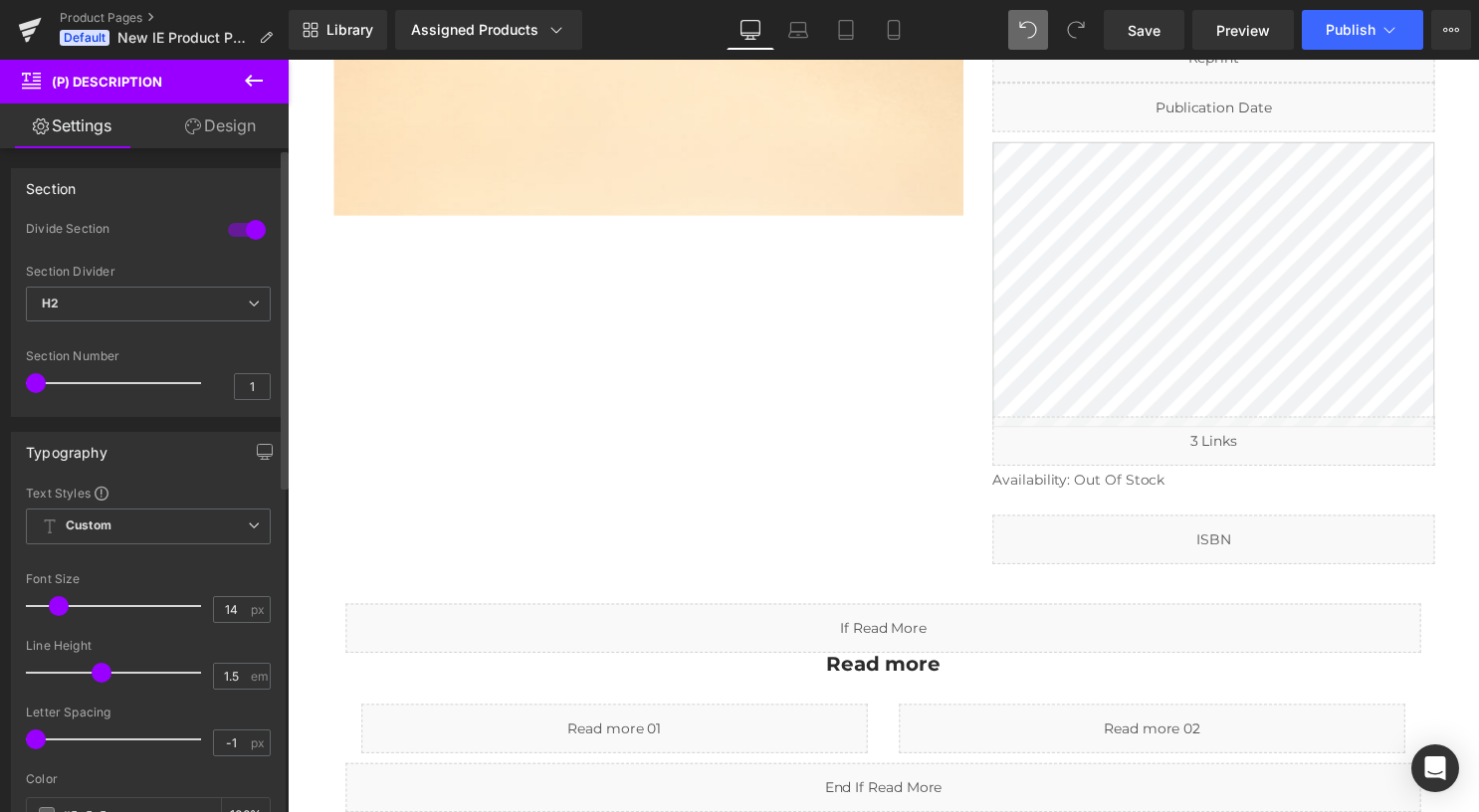 click at bounding box center [247, 230] 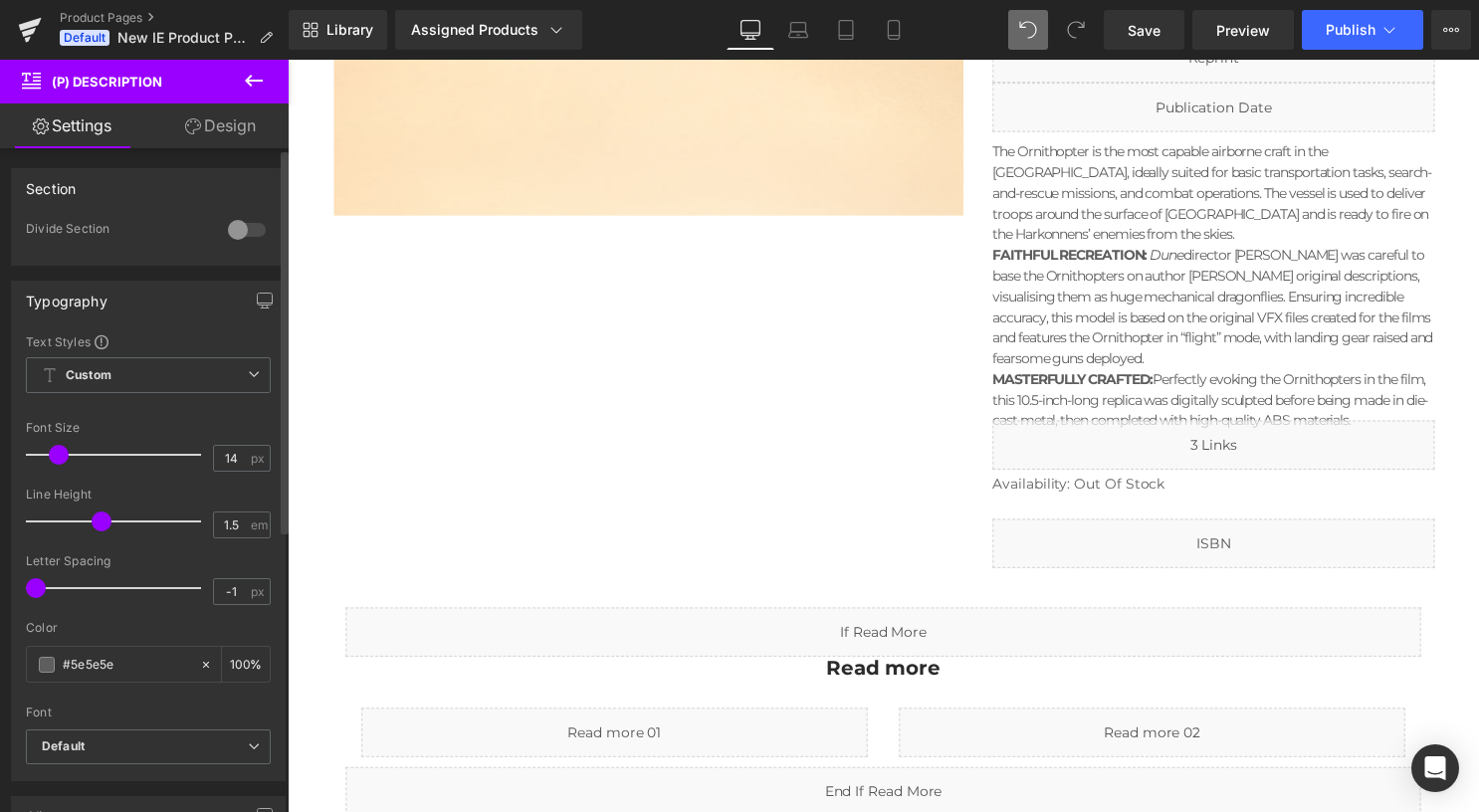 click at bounding box center [247, 230] 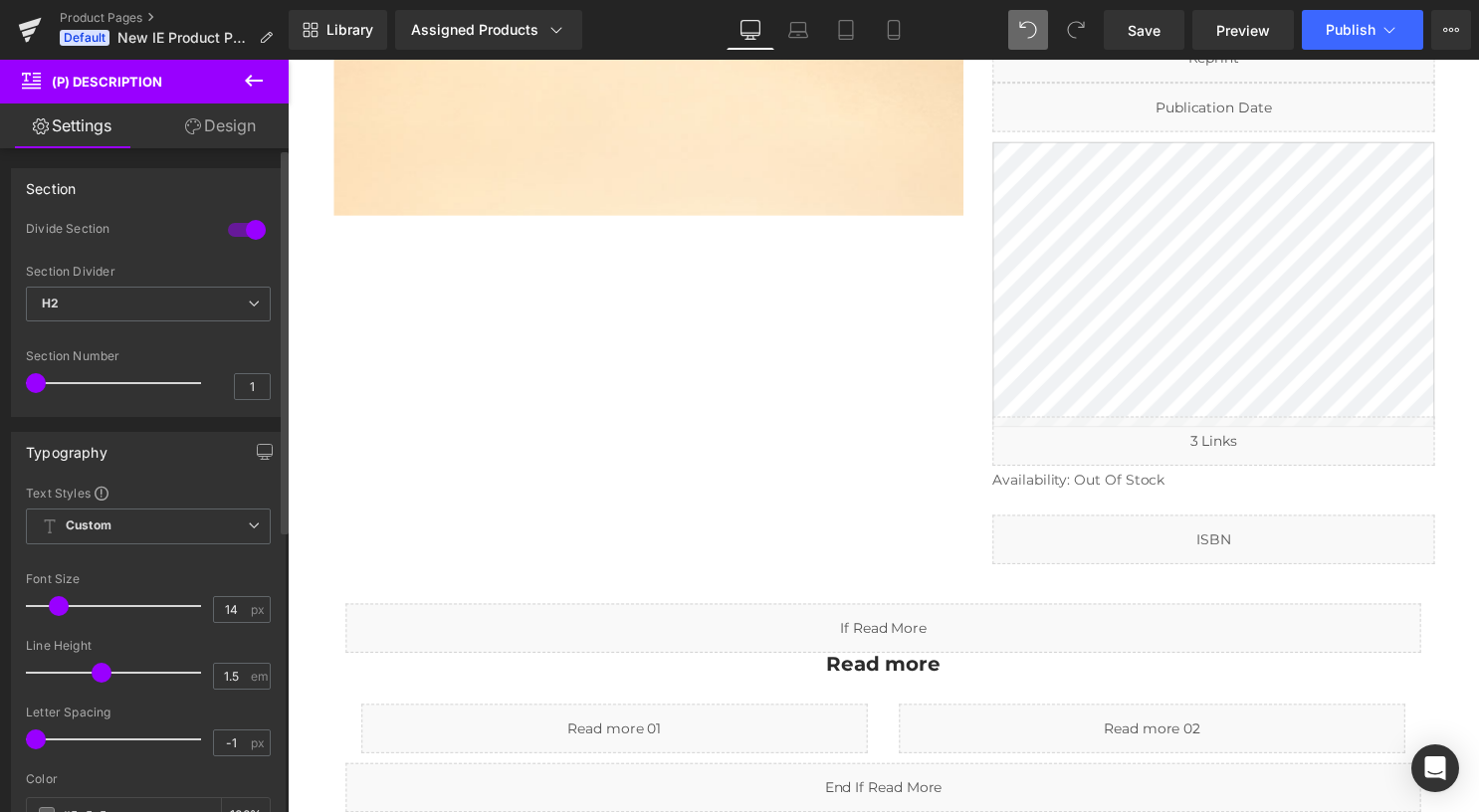 click at bounding box center [247, 230] 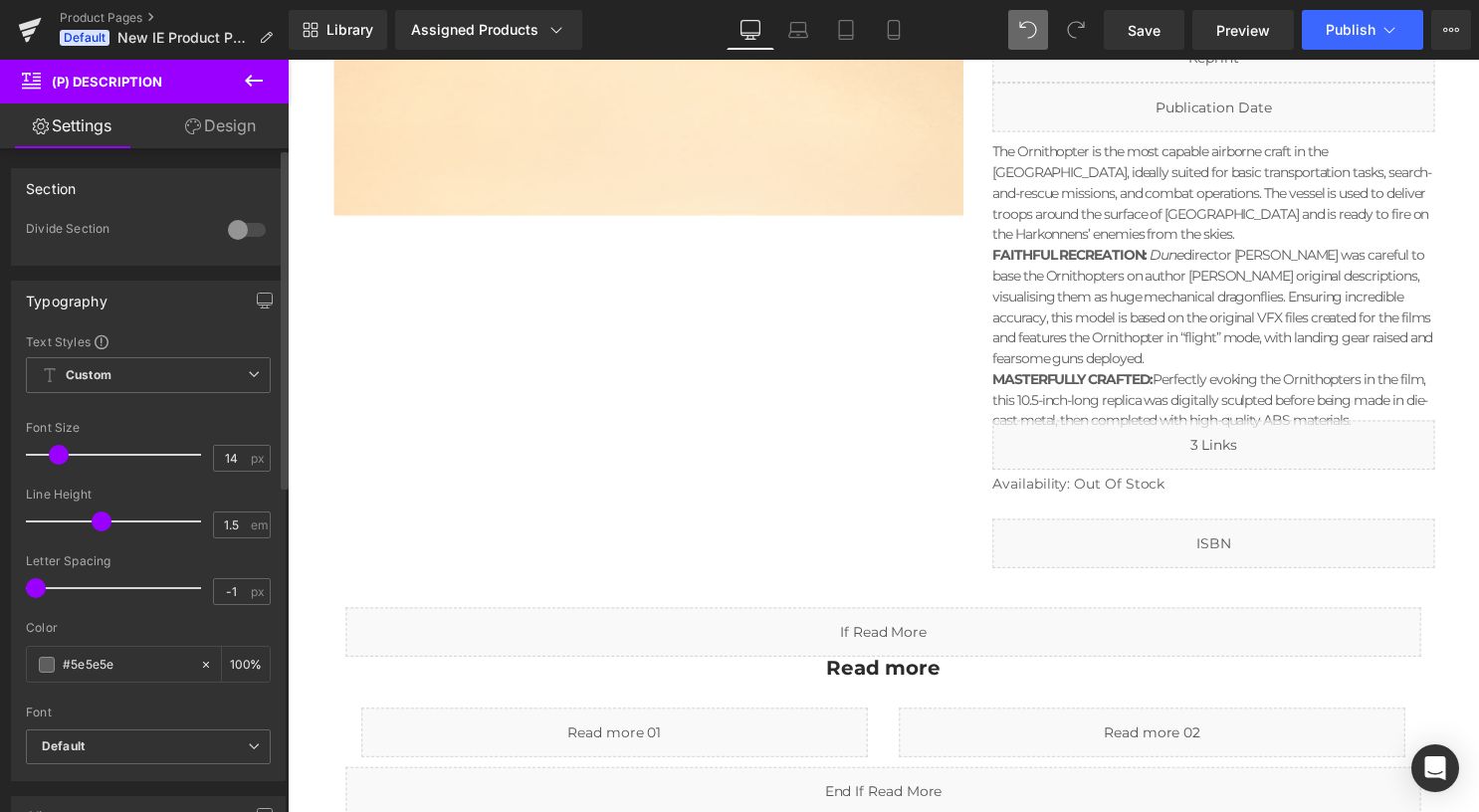 click at bounding box center [247, 230] 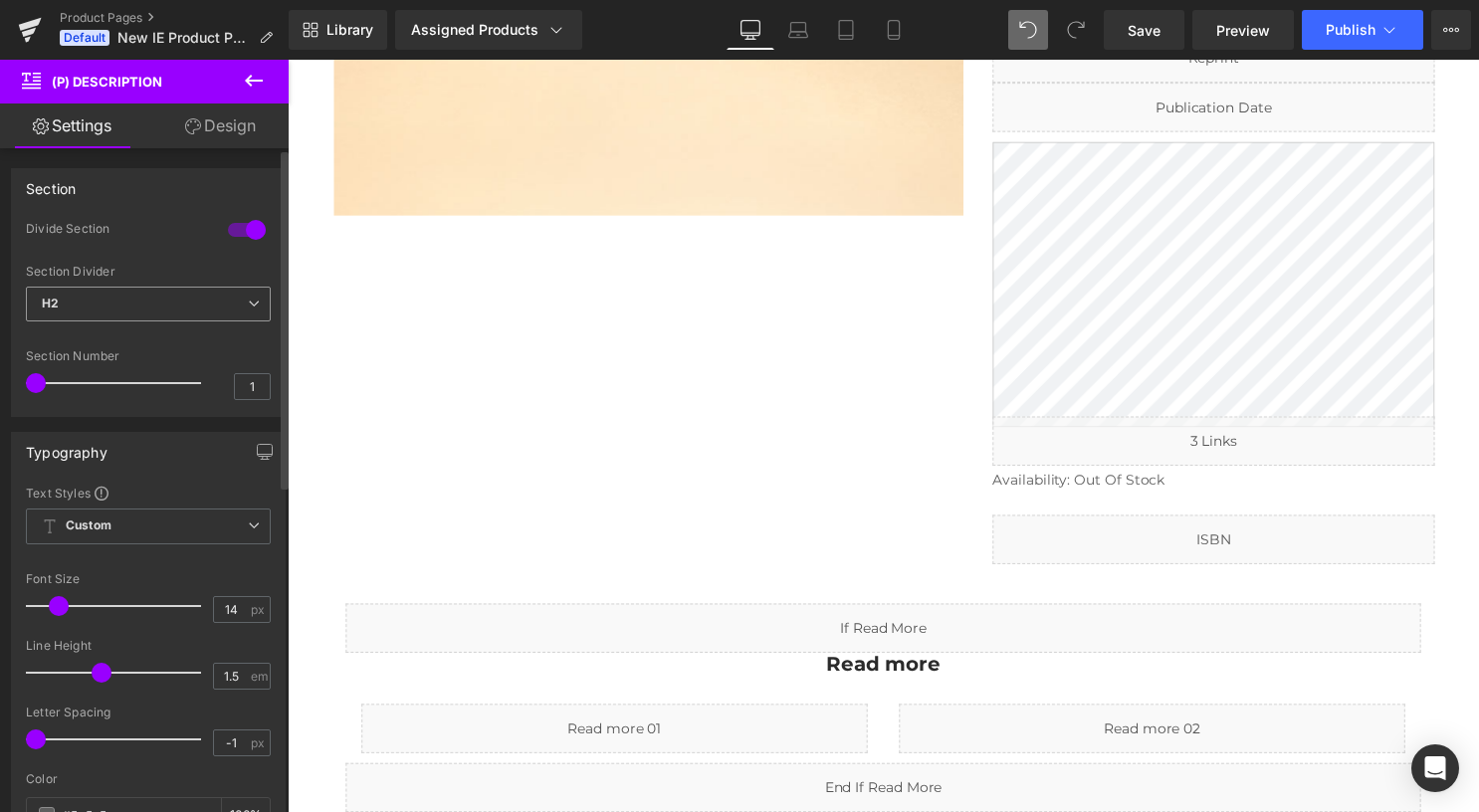 click on "H2" at bounding box center [148, 304] 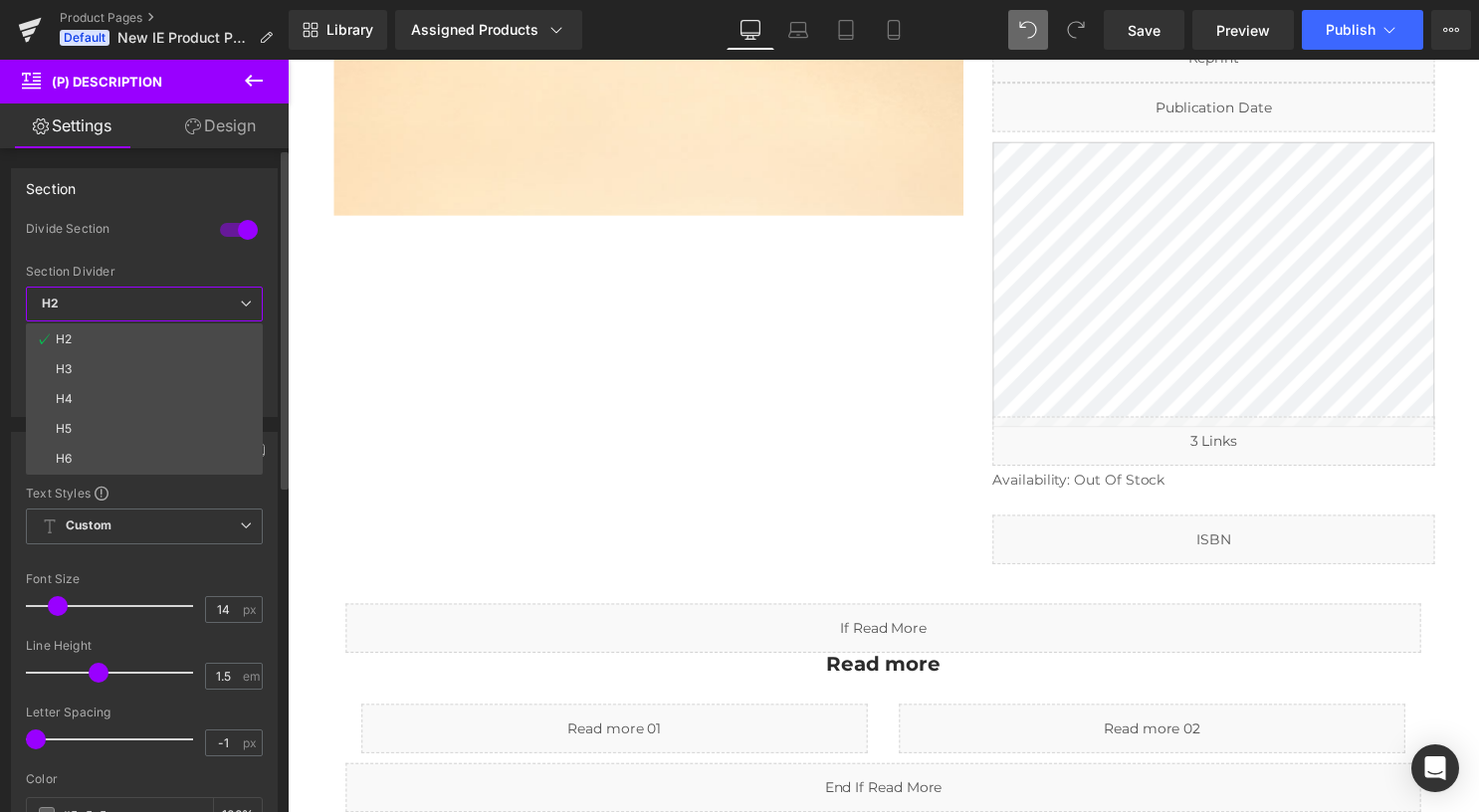 click on "H2" at bounding box center [144, 304] 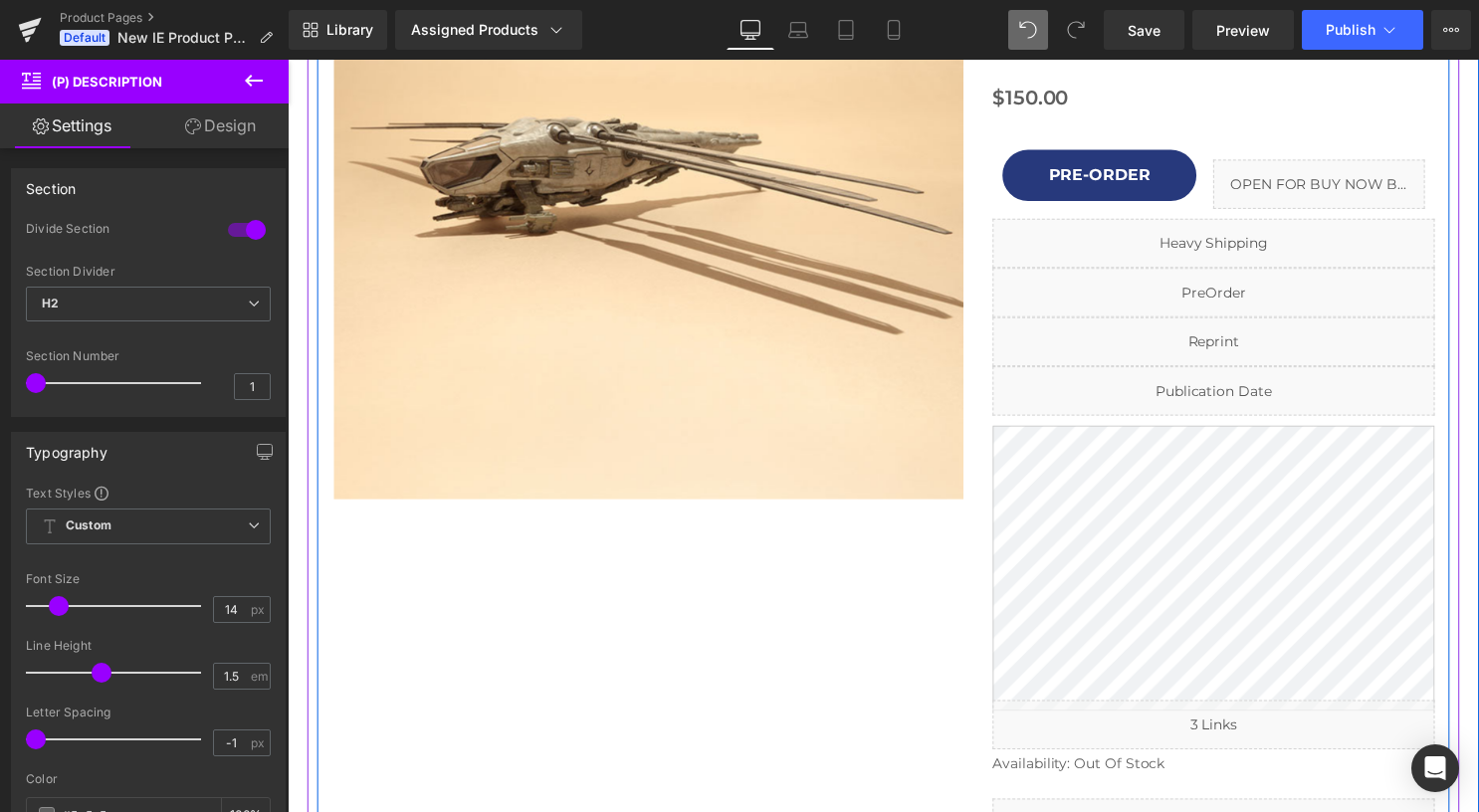 scroll, scrollTop: 498, scrollLeft: 0, axis: vertical 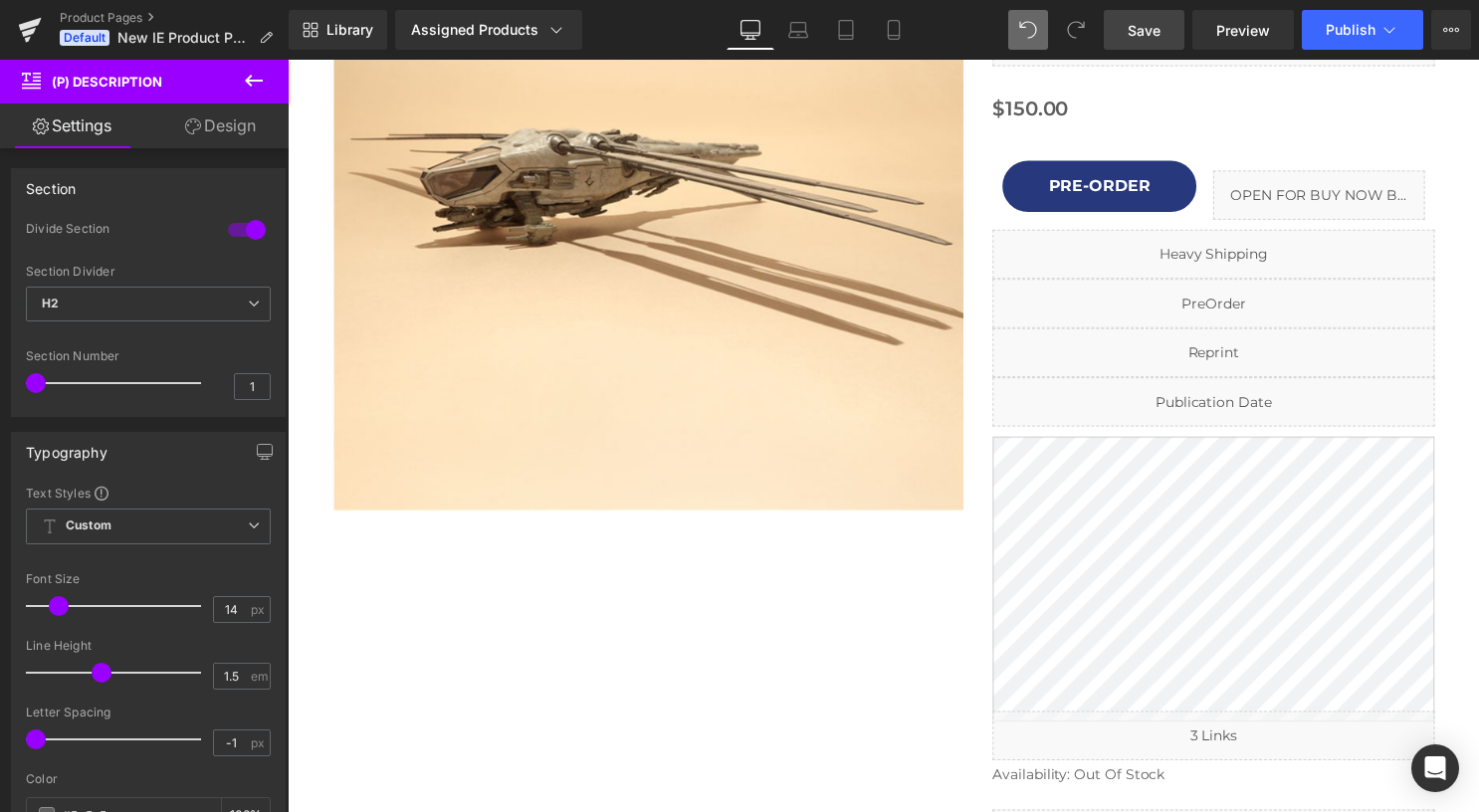 click on "Save" at bounding box center (1144, 30) 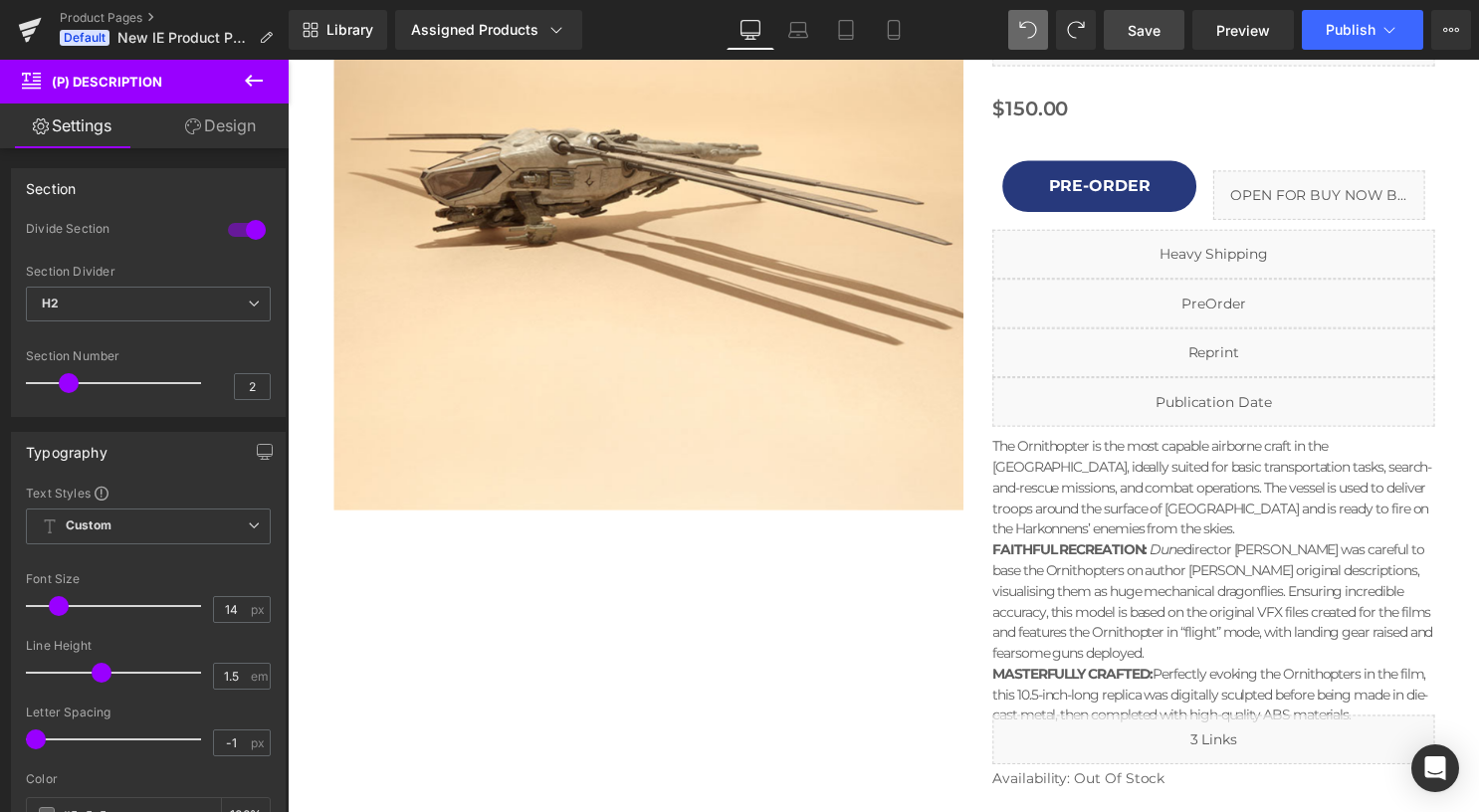 type on "1" 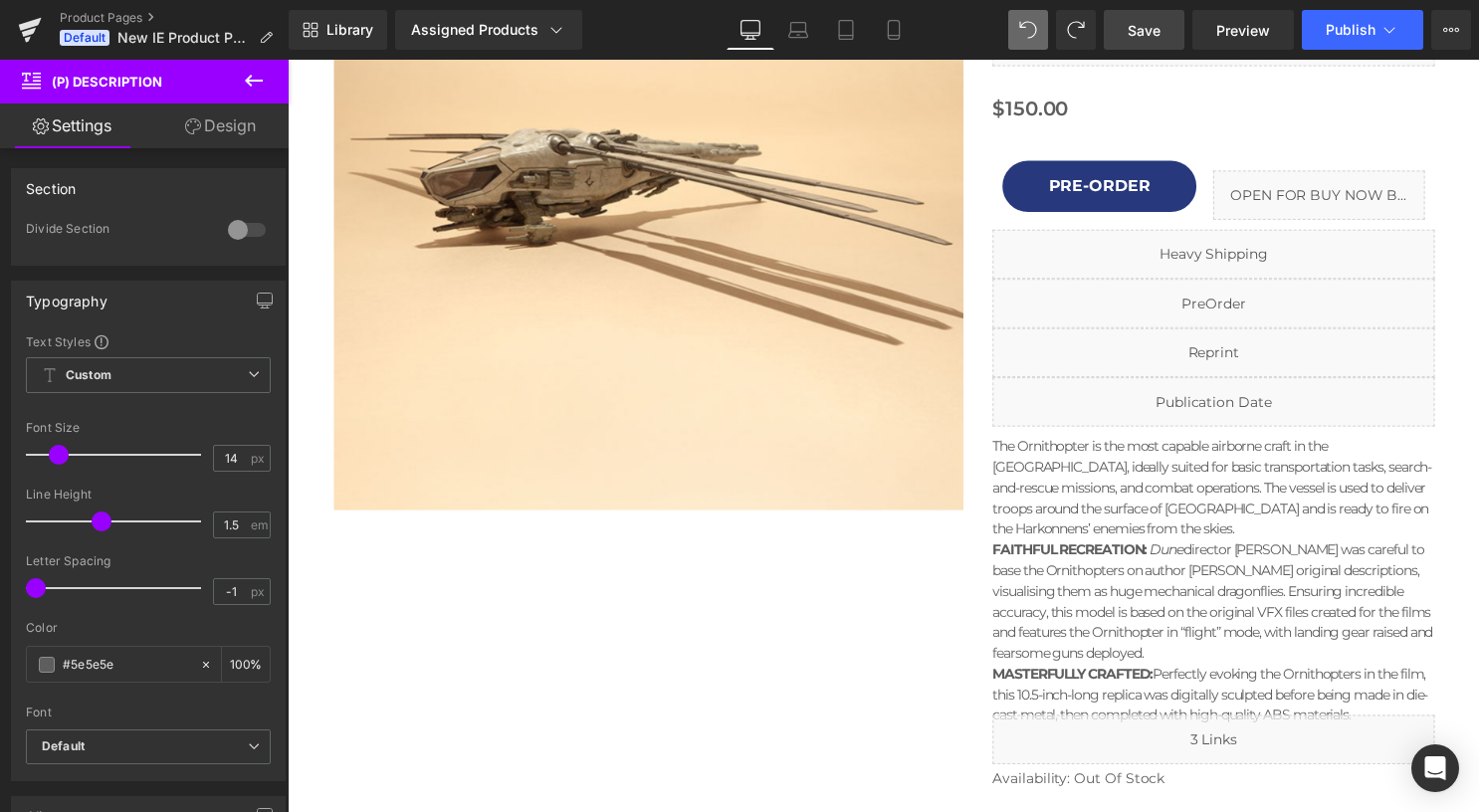 click on "Save" at bounding box center [1144, 30] 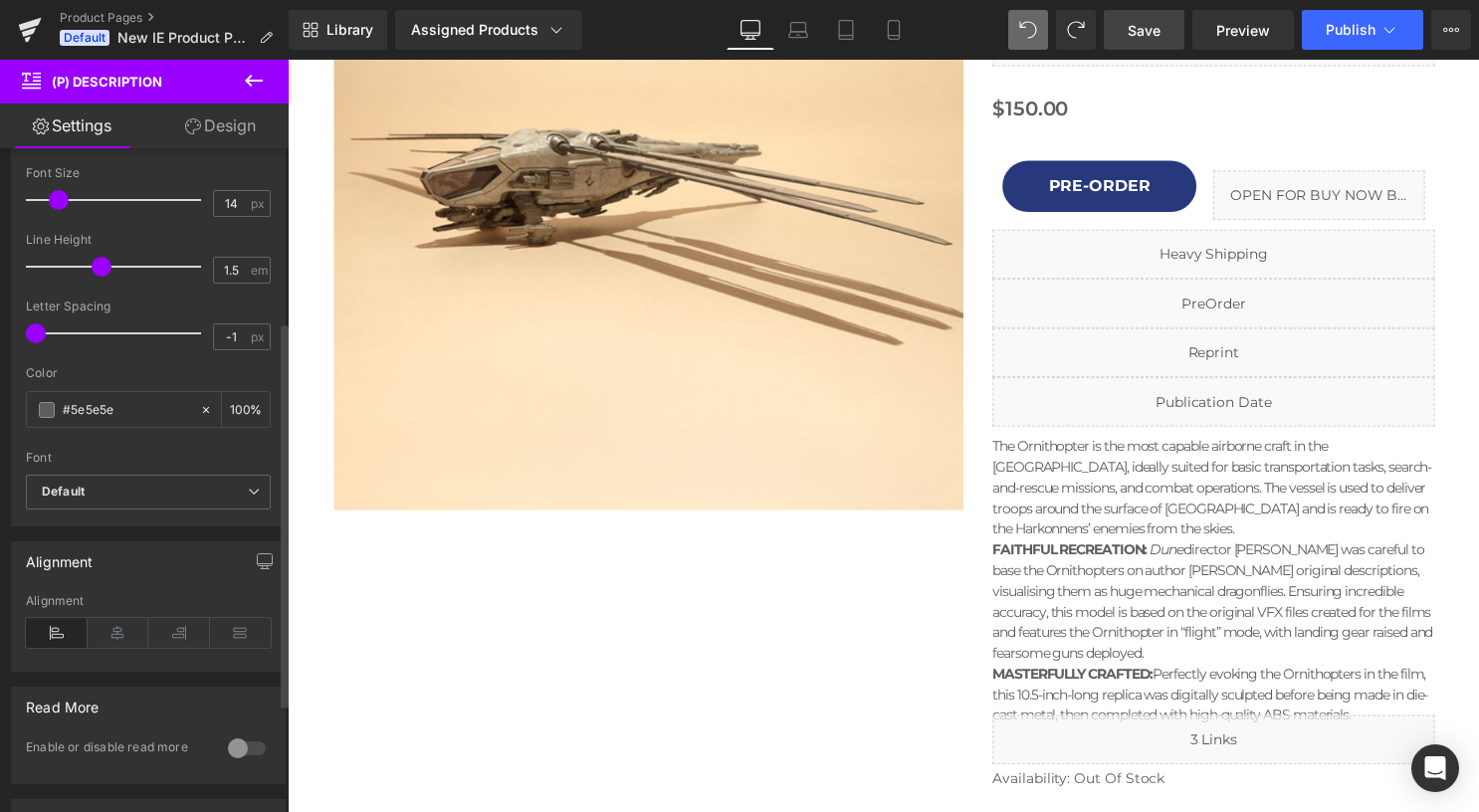 scroll, scrollTop: 299, scrollLeft: 0, axis: vertical 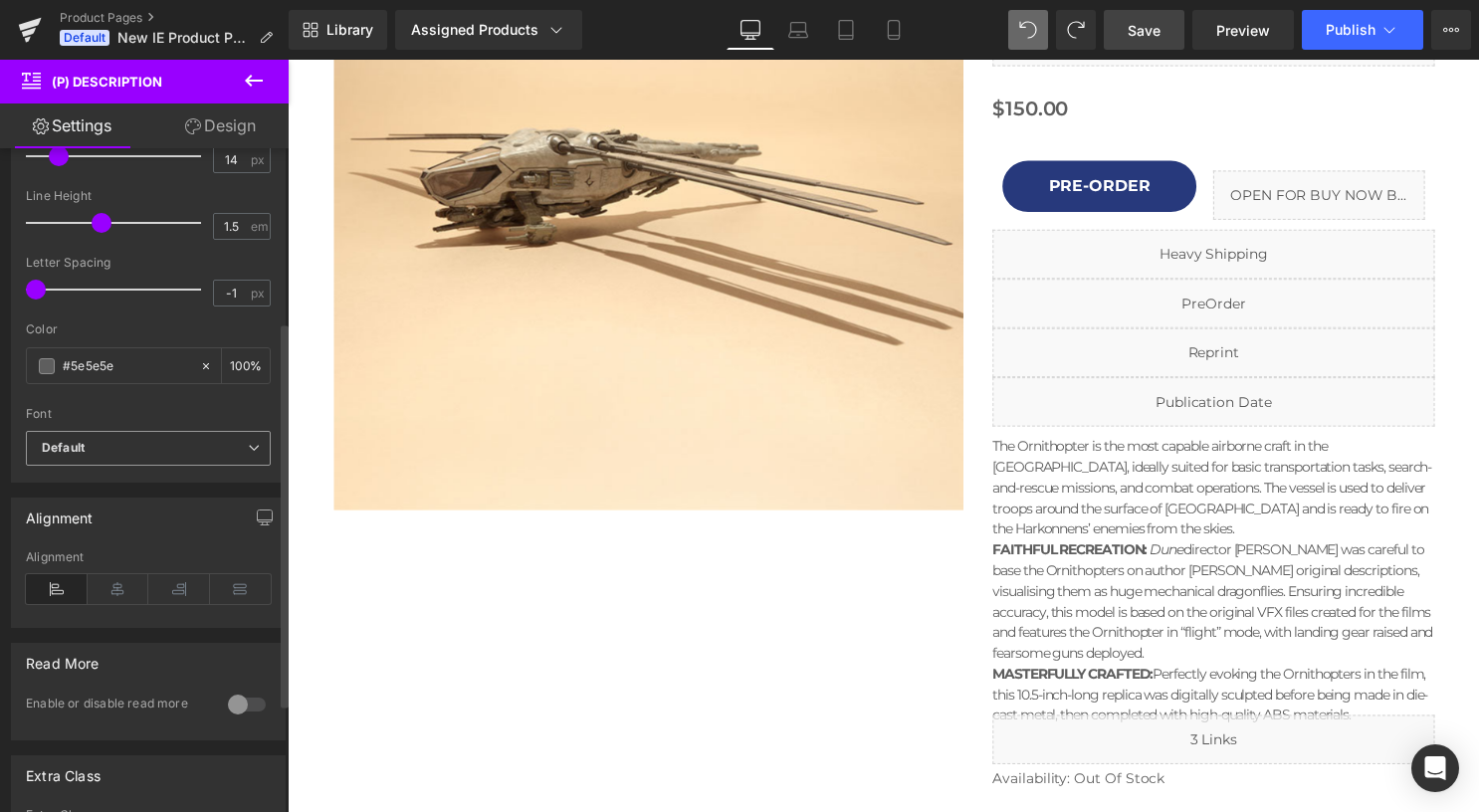 click on "Default" at bounding box center [144, 448] 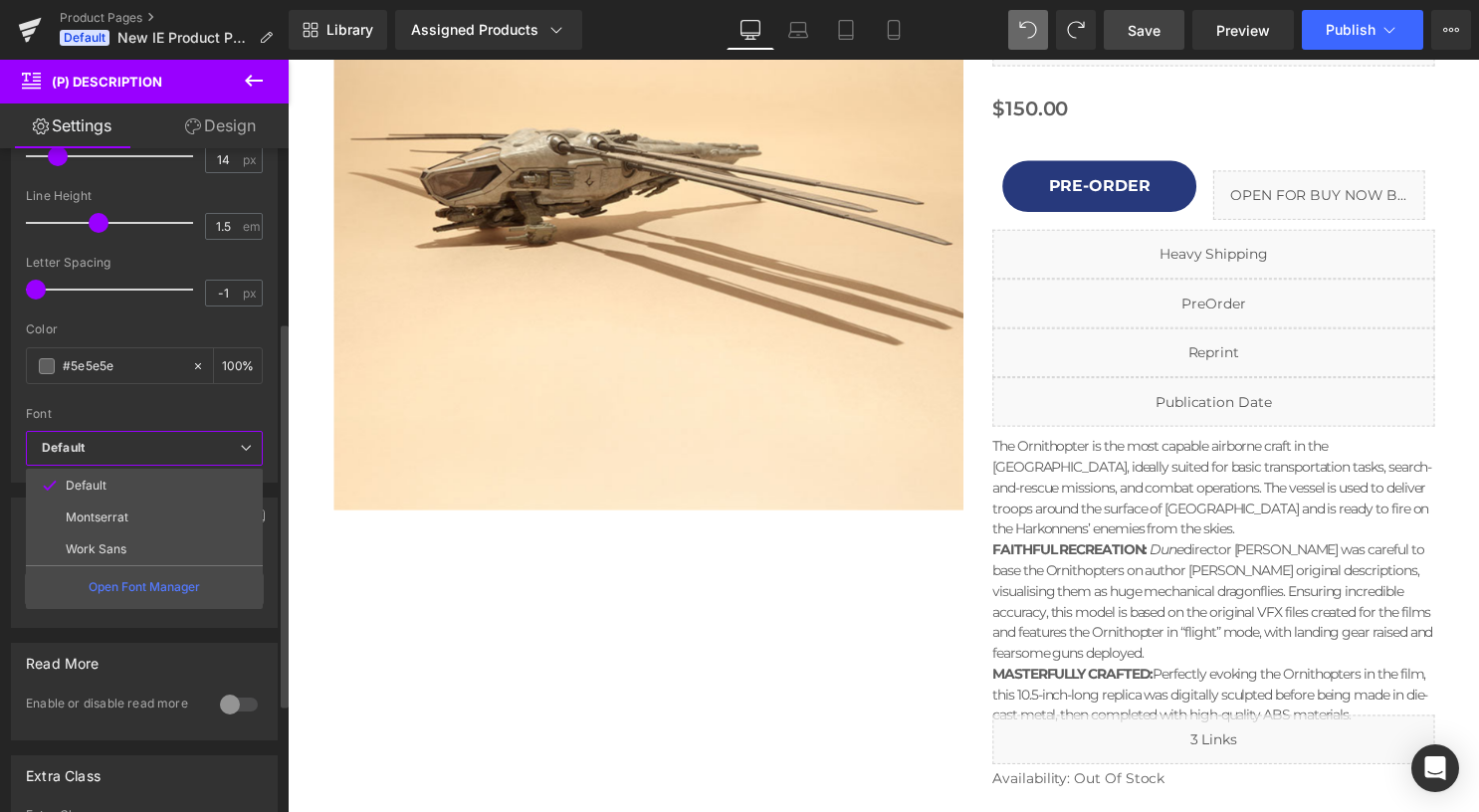 click on "Default" at bounding box center [140, 448] 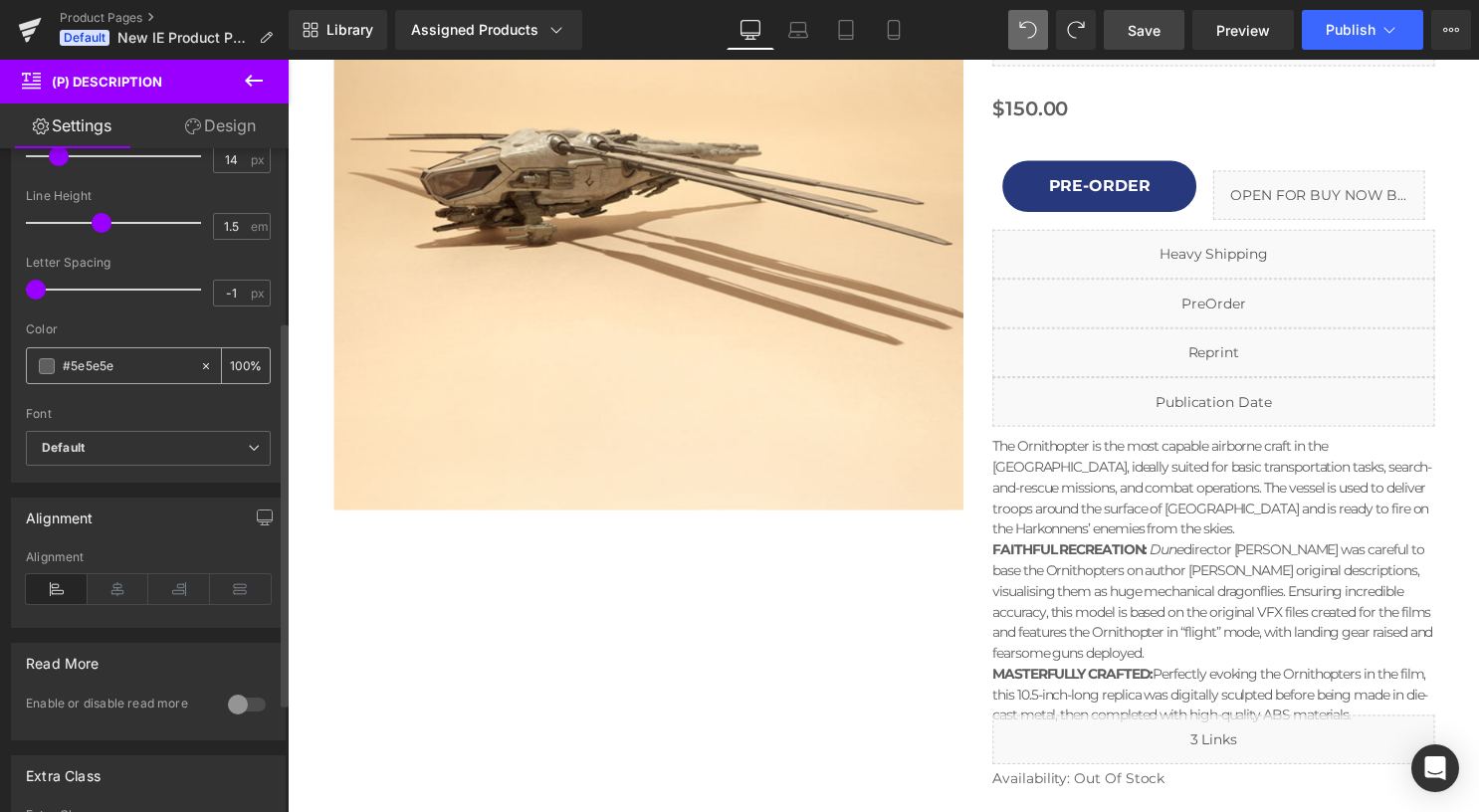 scroll, scrollTop: 100, scrollLeft: 0, axis: vertical 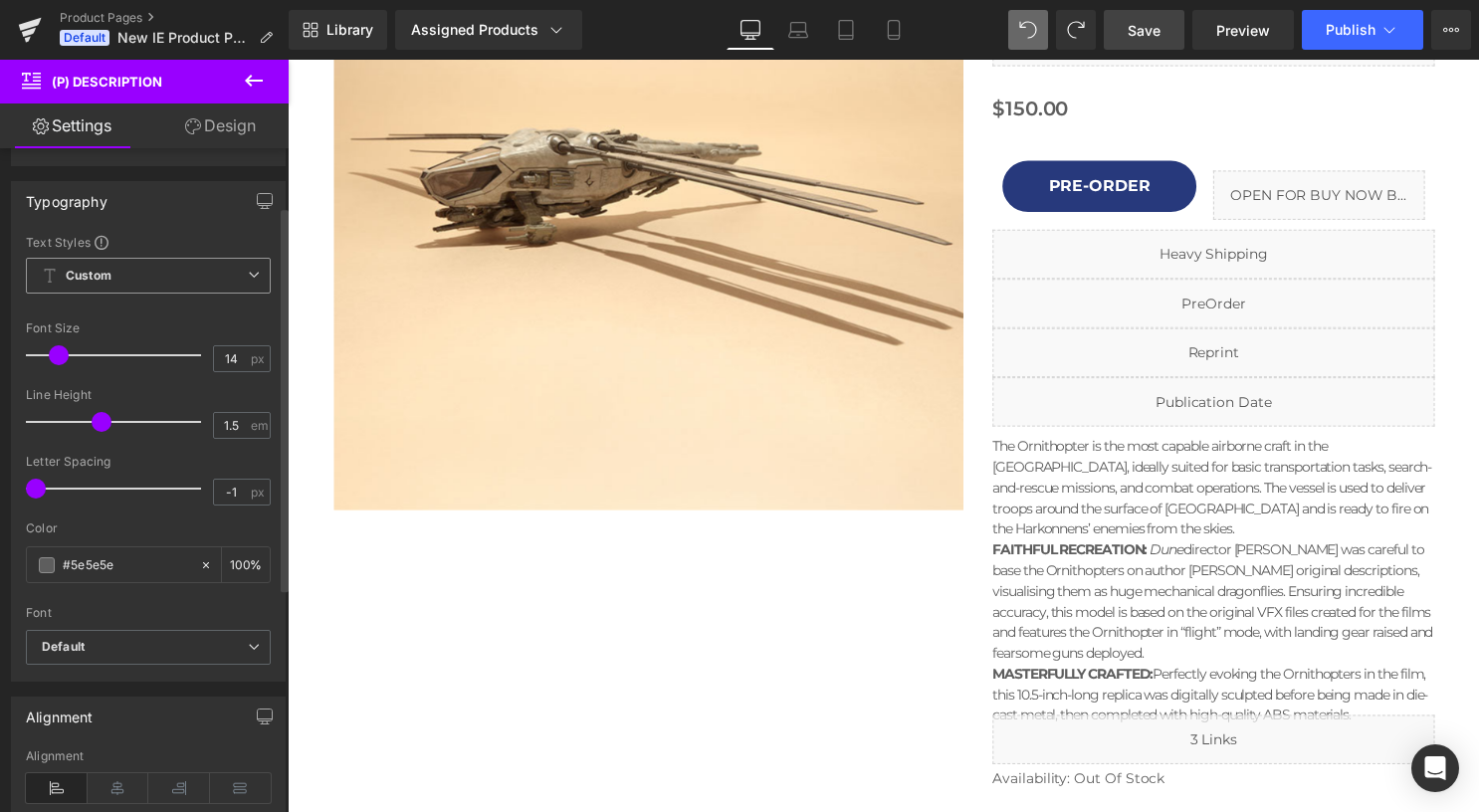 click on "Custom
Setup Global Style" at bounding box center (148, 276) 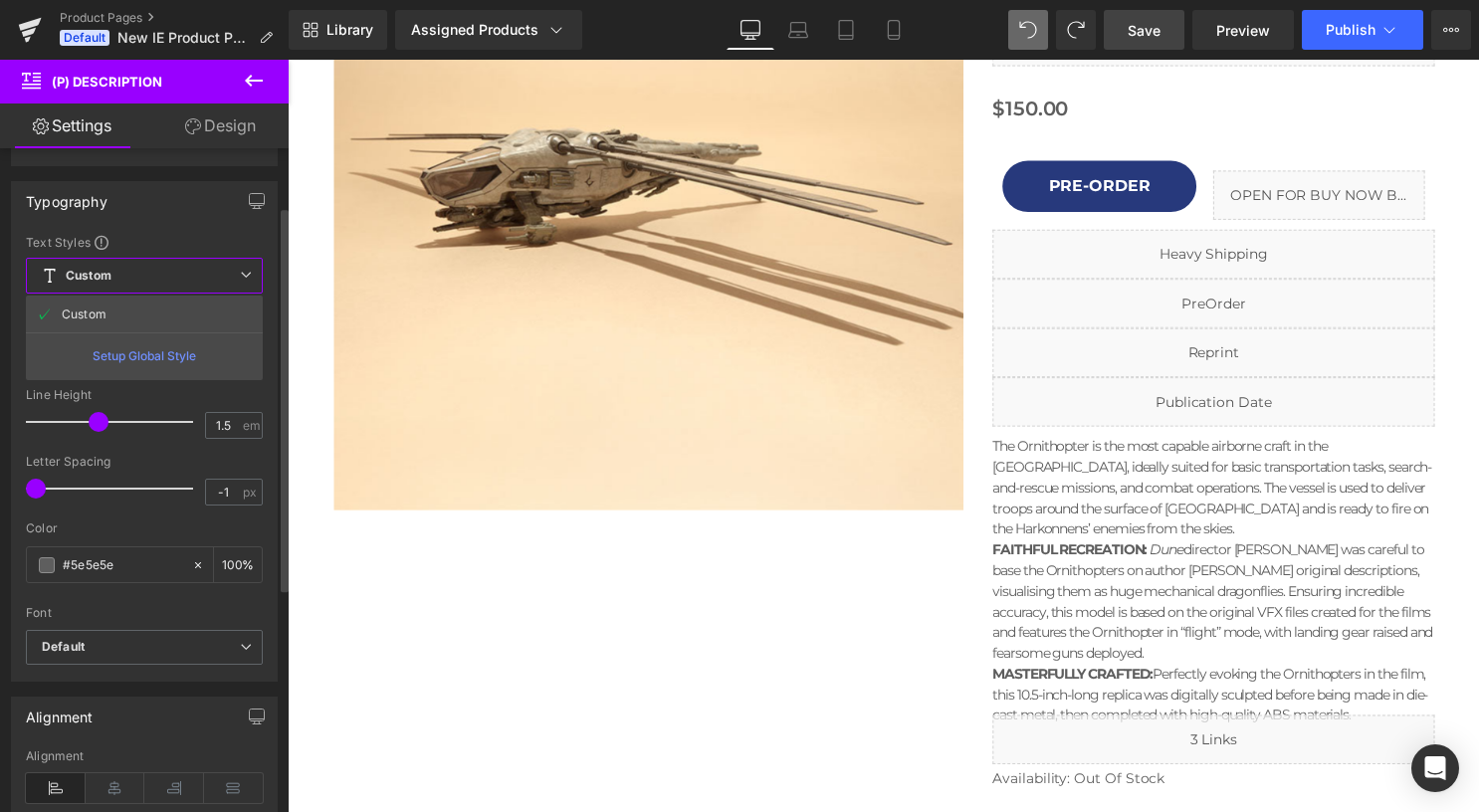 click on "Custom
Setup Global Style" at bounding box center [144, 276] 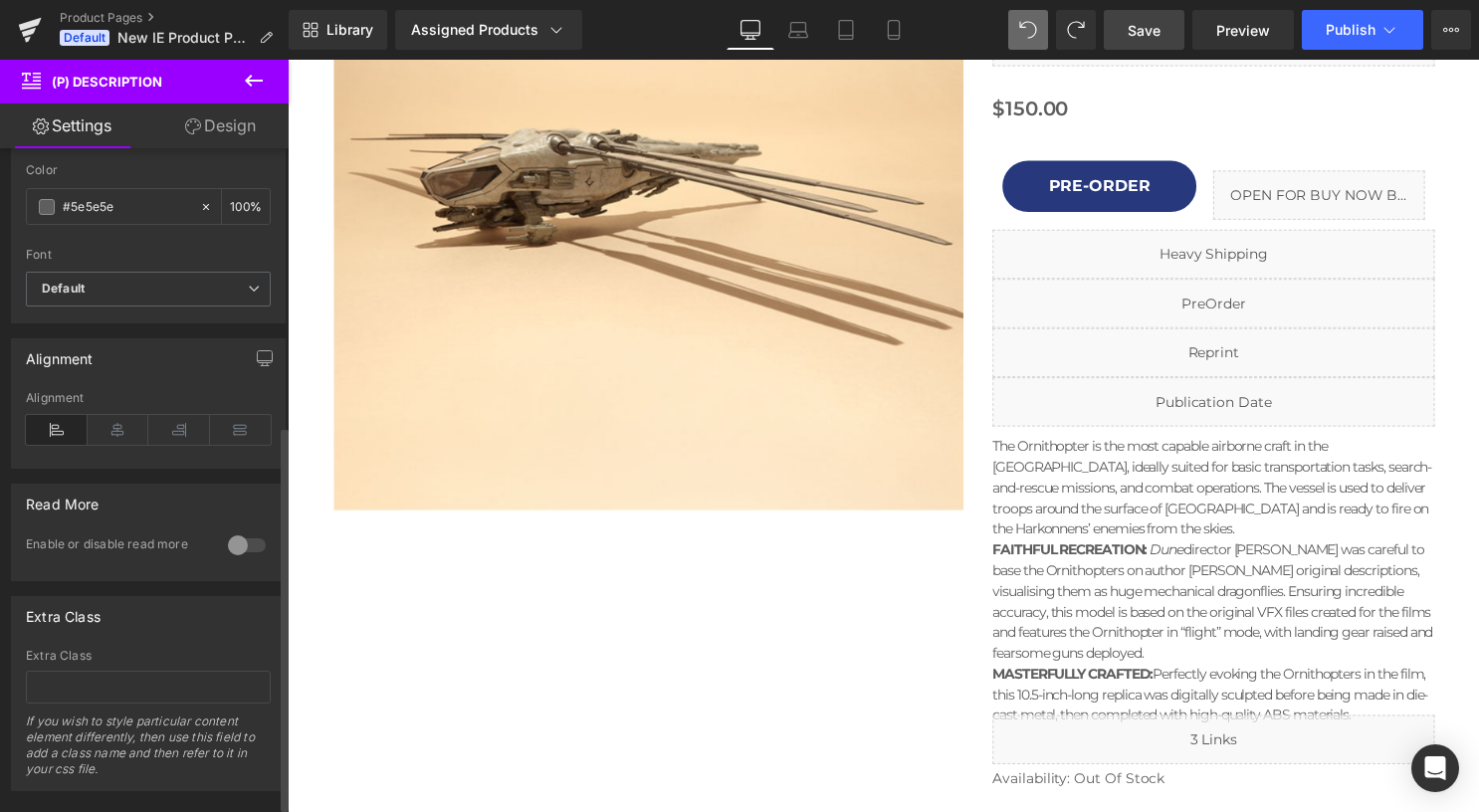 scroll, scrollTop: 486, scrollLeft: 0, axis: vertical 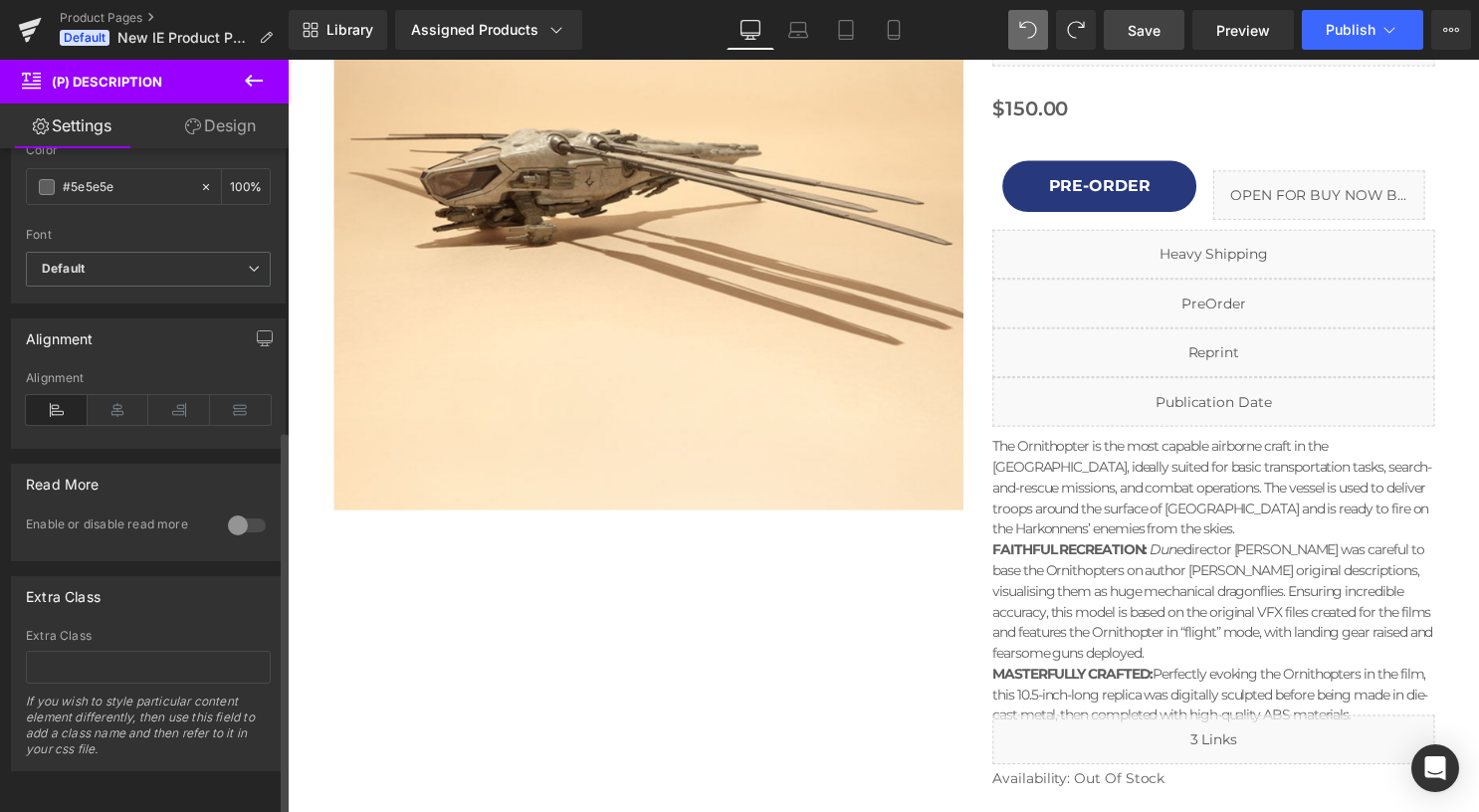click at bounding box center (247, 525) 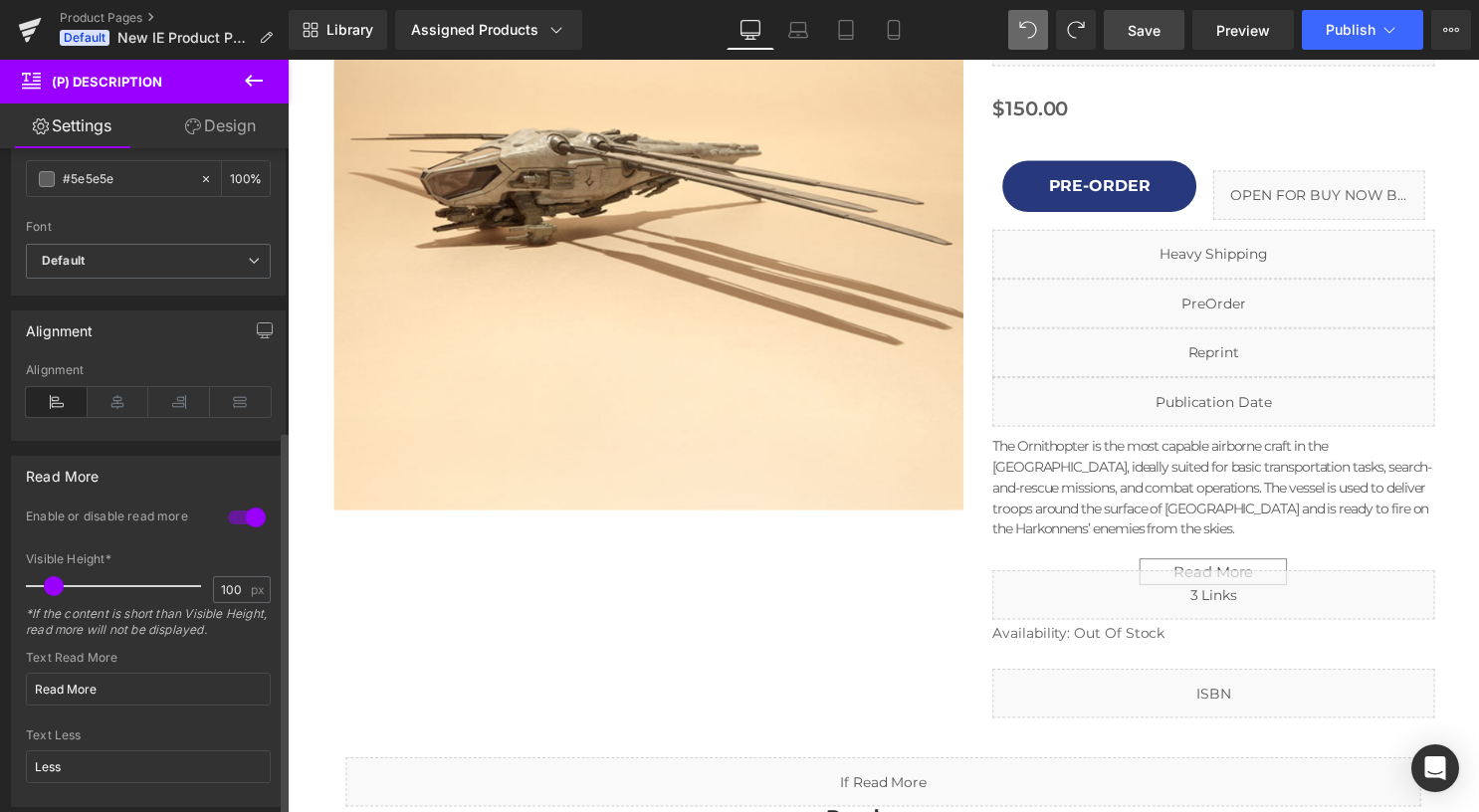 click at bounding box center (247, 517) 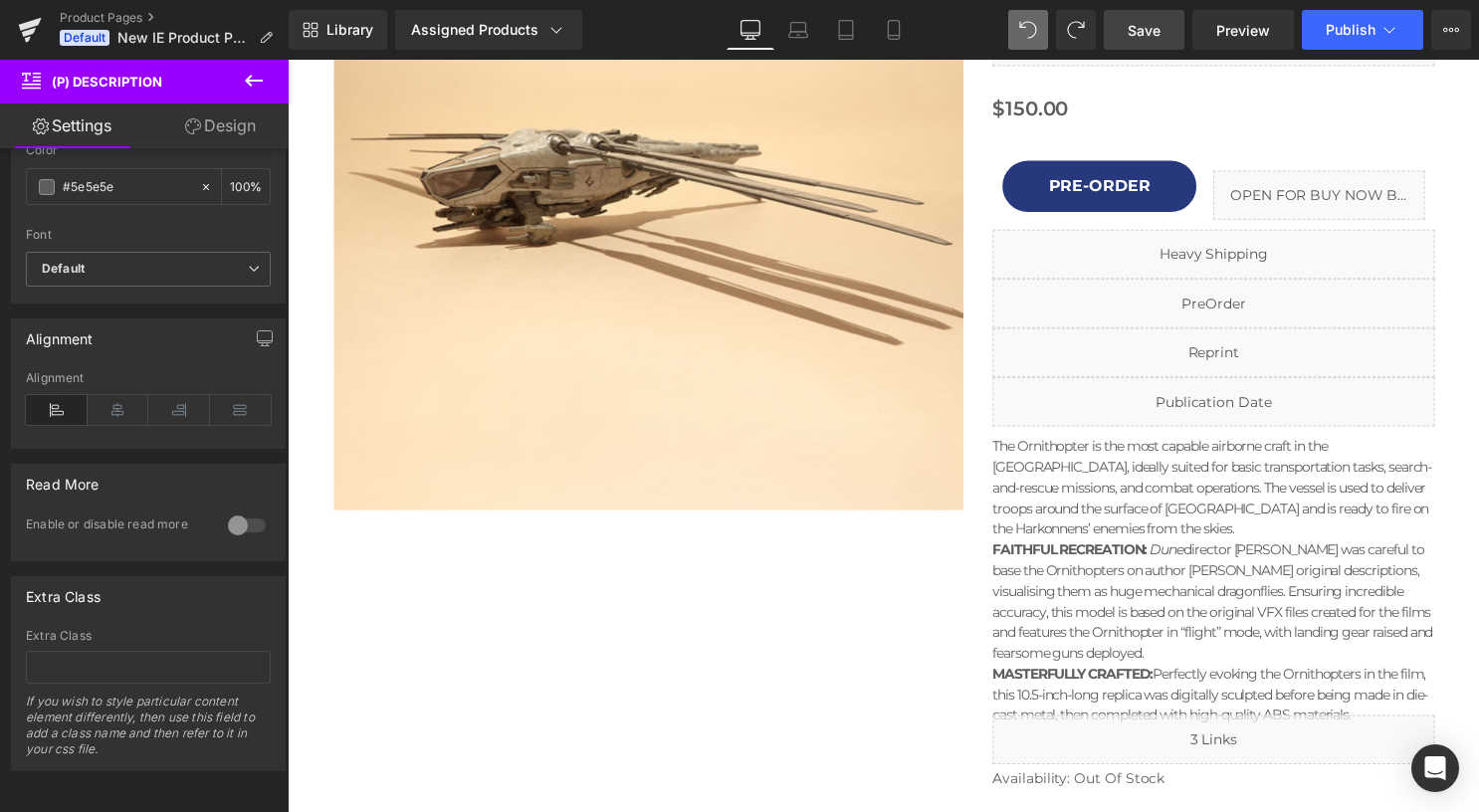 click on "Design" at bounding box center [220, 125] 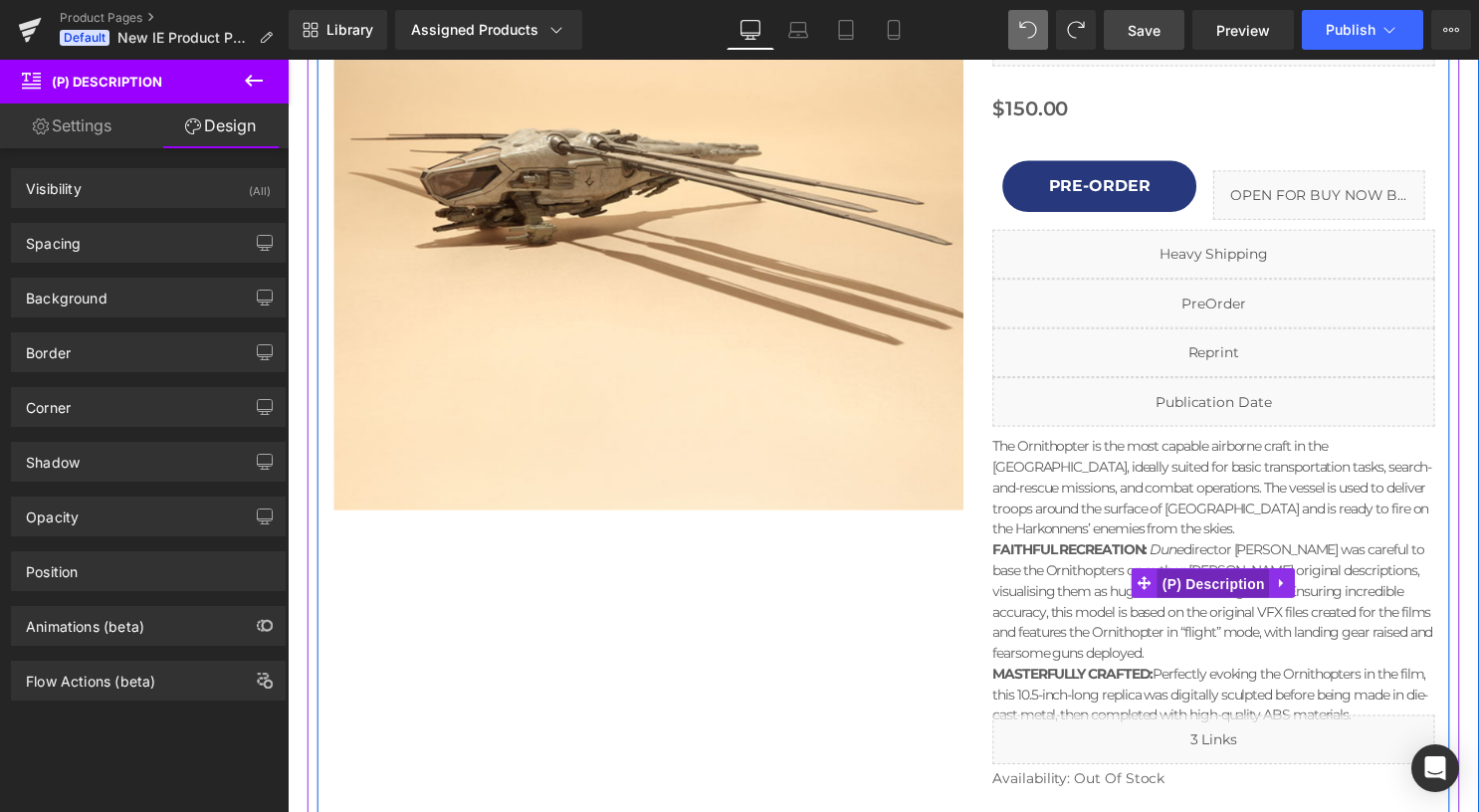 click on "(P) Description" at bounding box center (1223, 590) 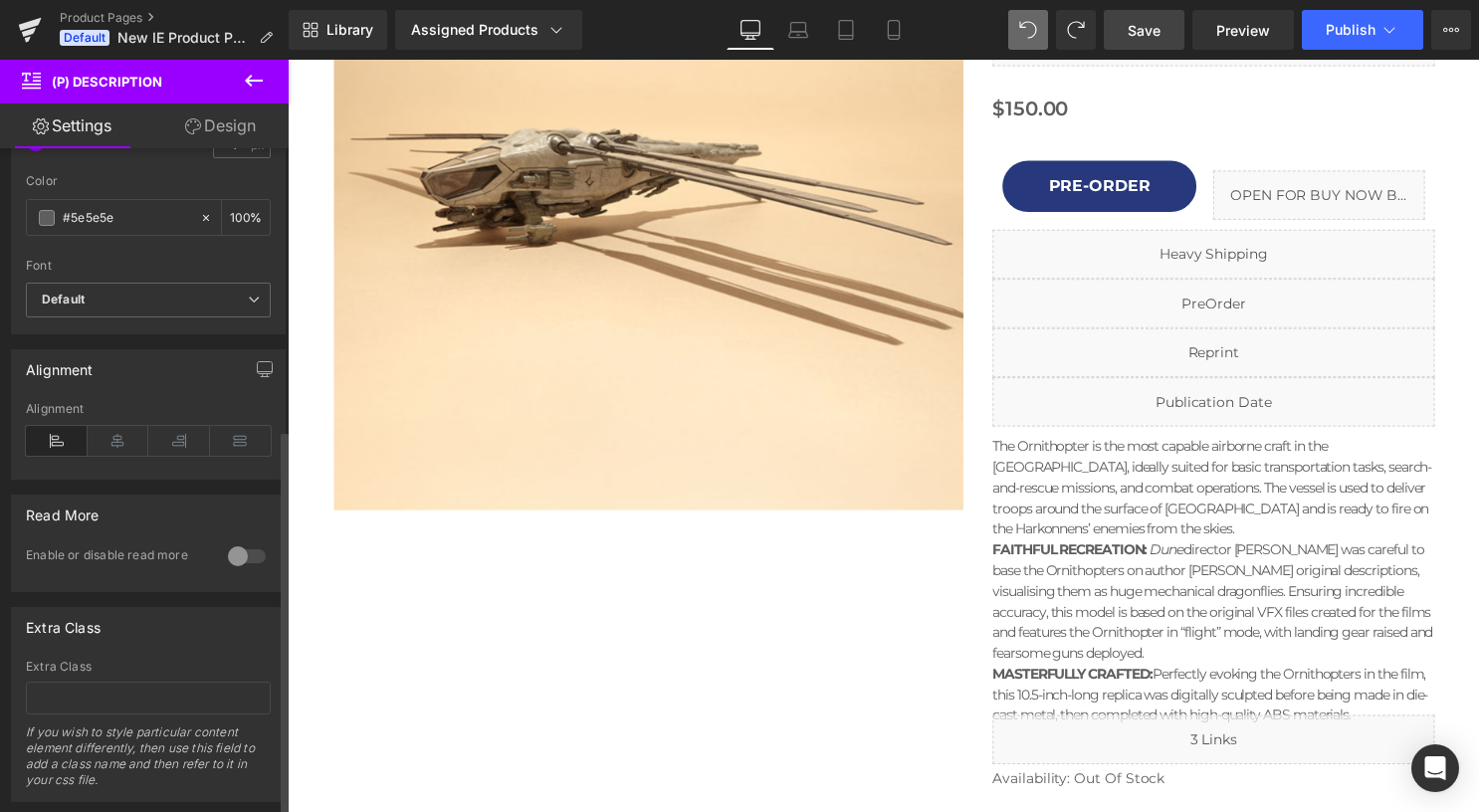 scroll, scrollTop: 486, scrollLeft: 0, axis: vertical 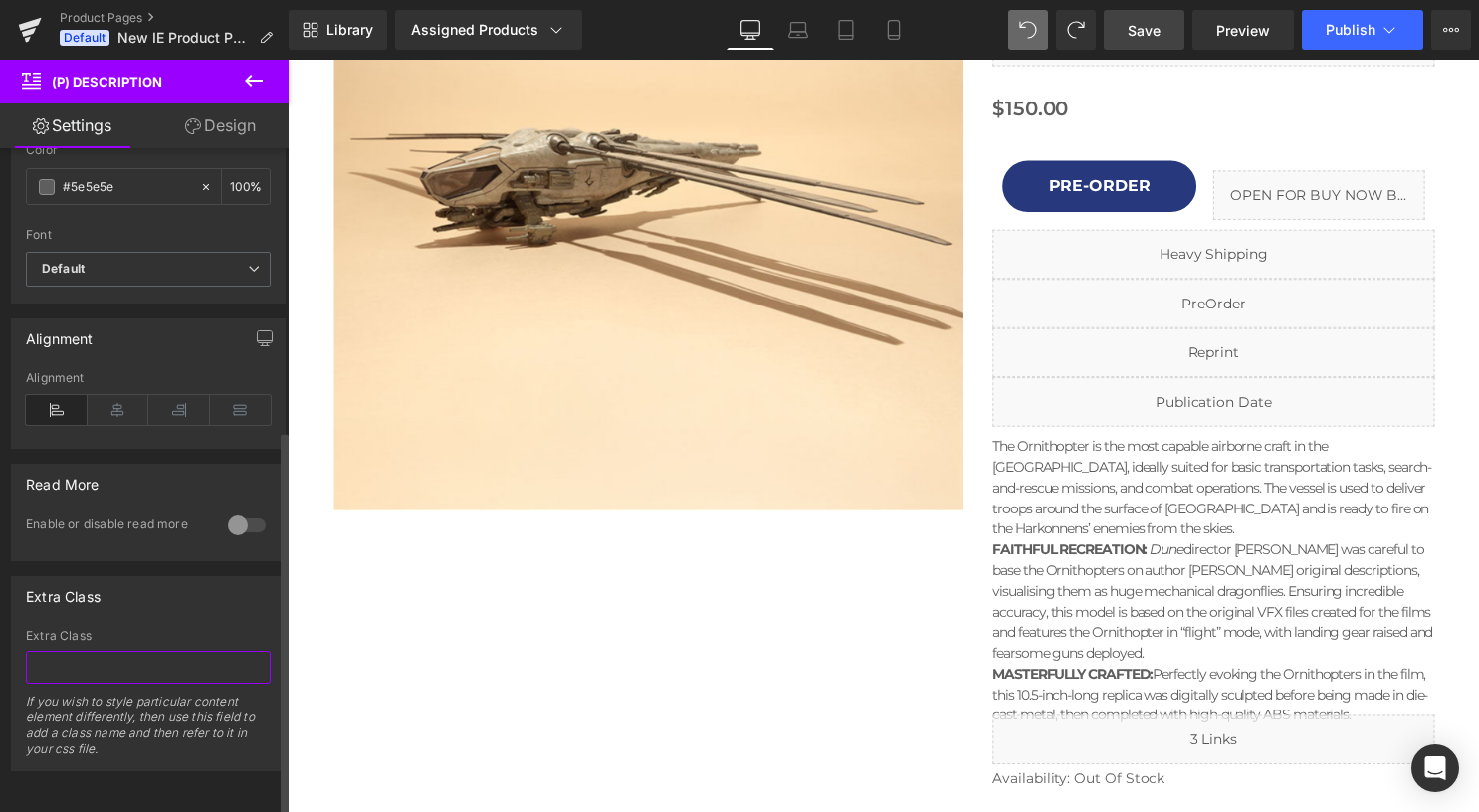 click at bounding box center [148, 667] 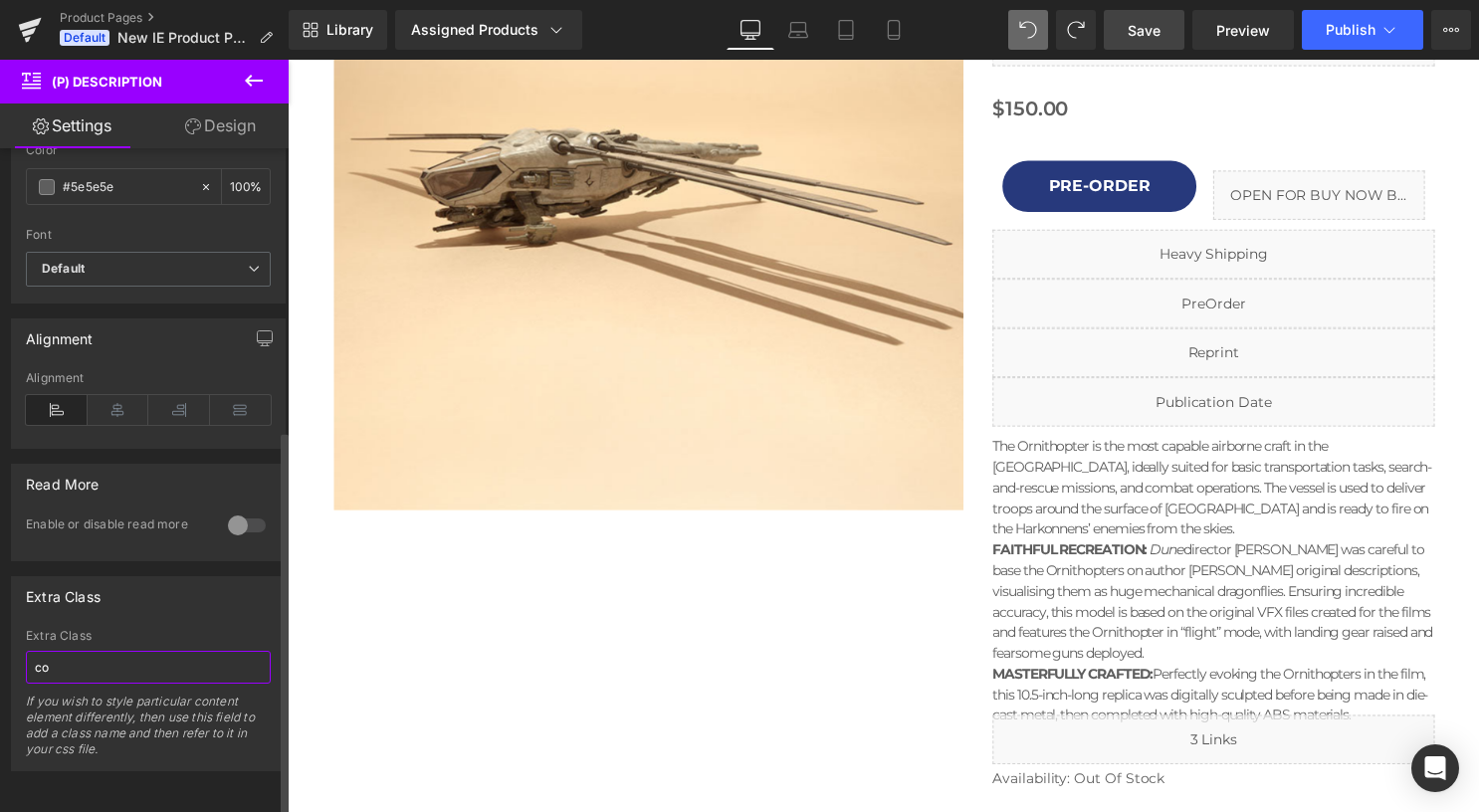 type on "c" 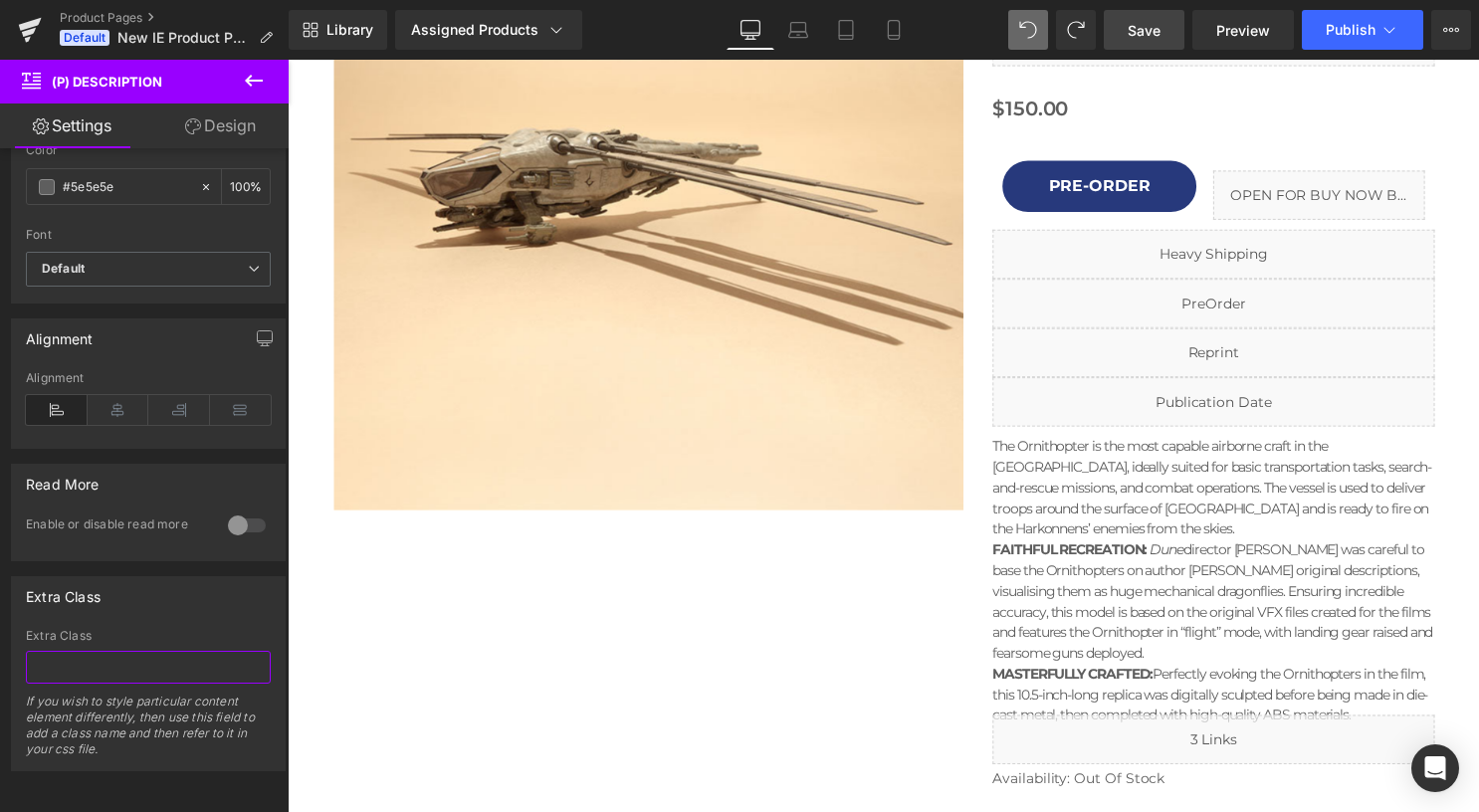 type 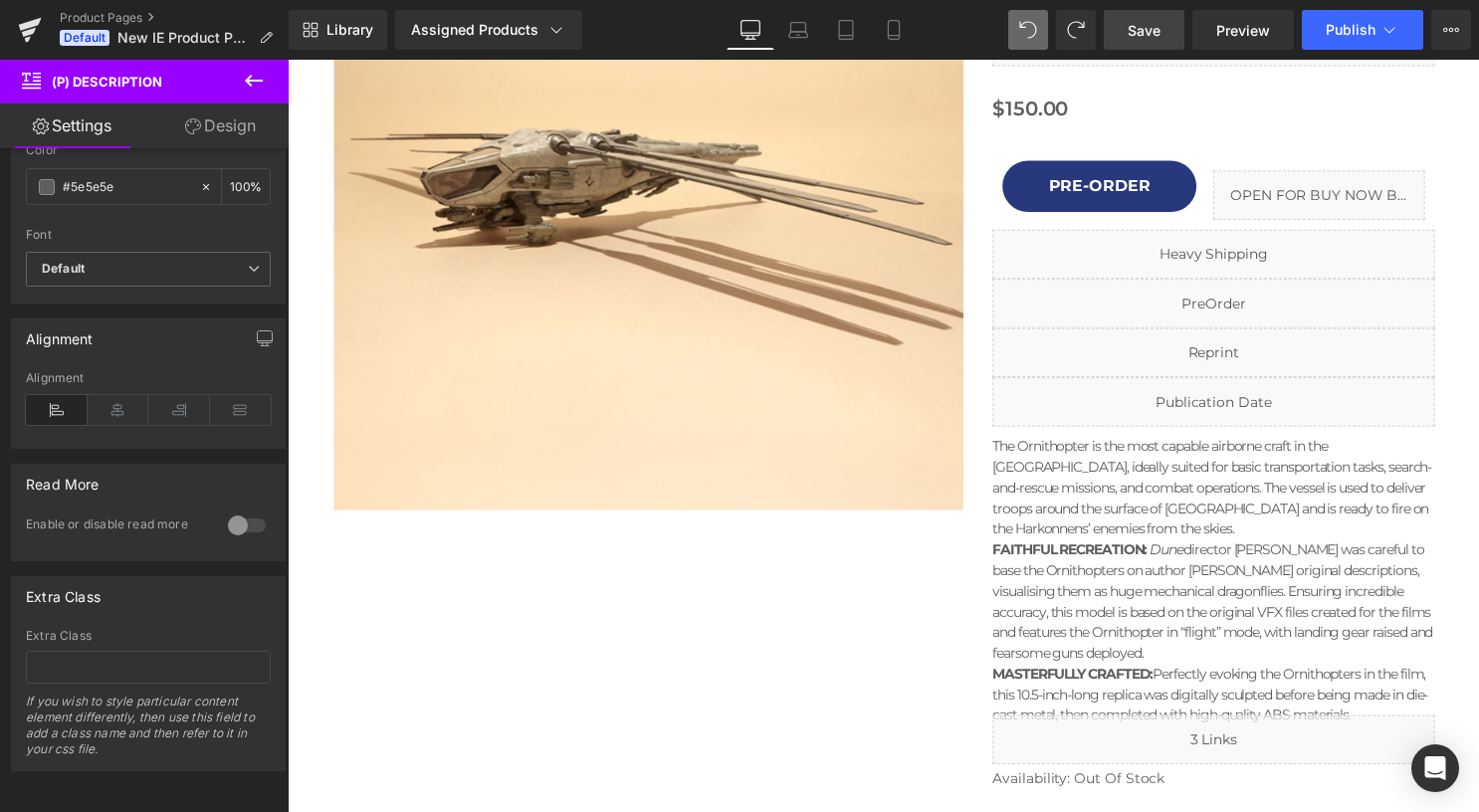 click on "Design" at bounding box center (220, 125) 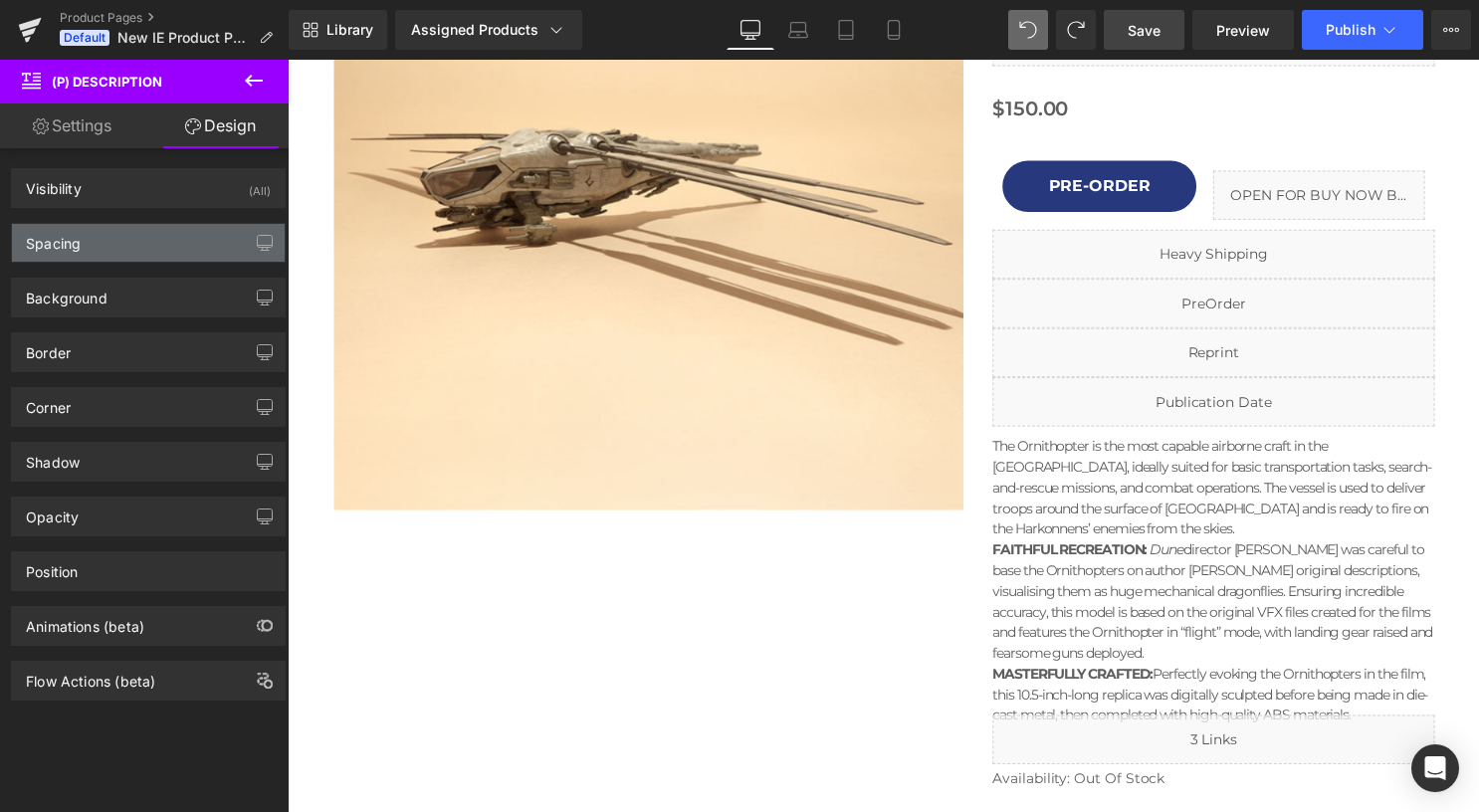 click on "Spacing" at bounding box center [148, 243] 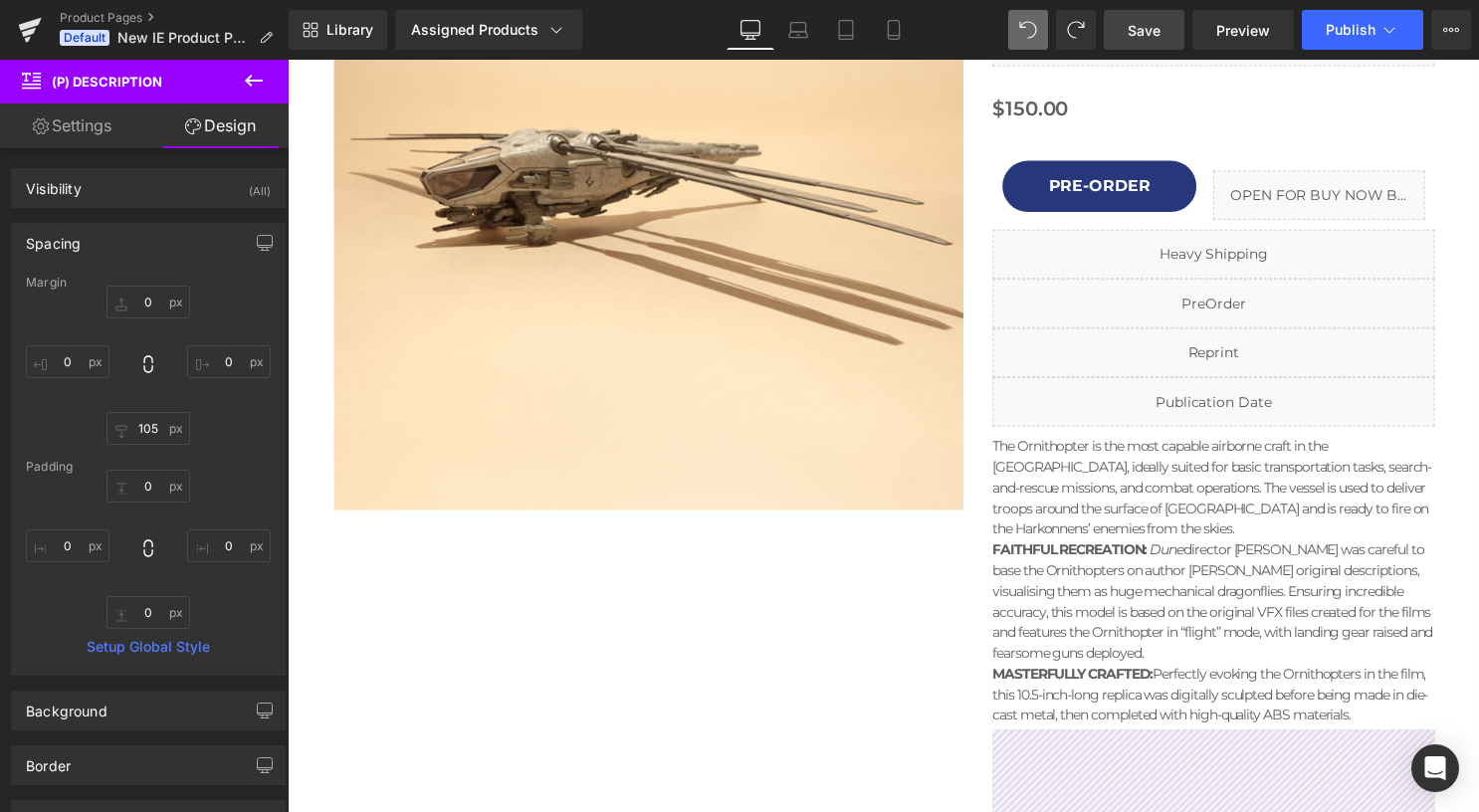 type on "104" 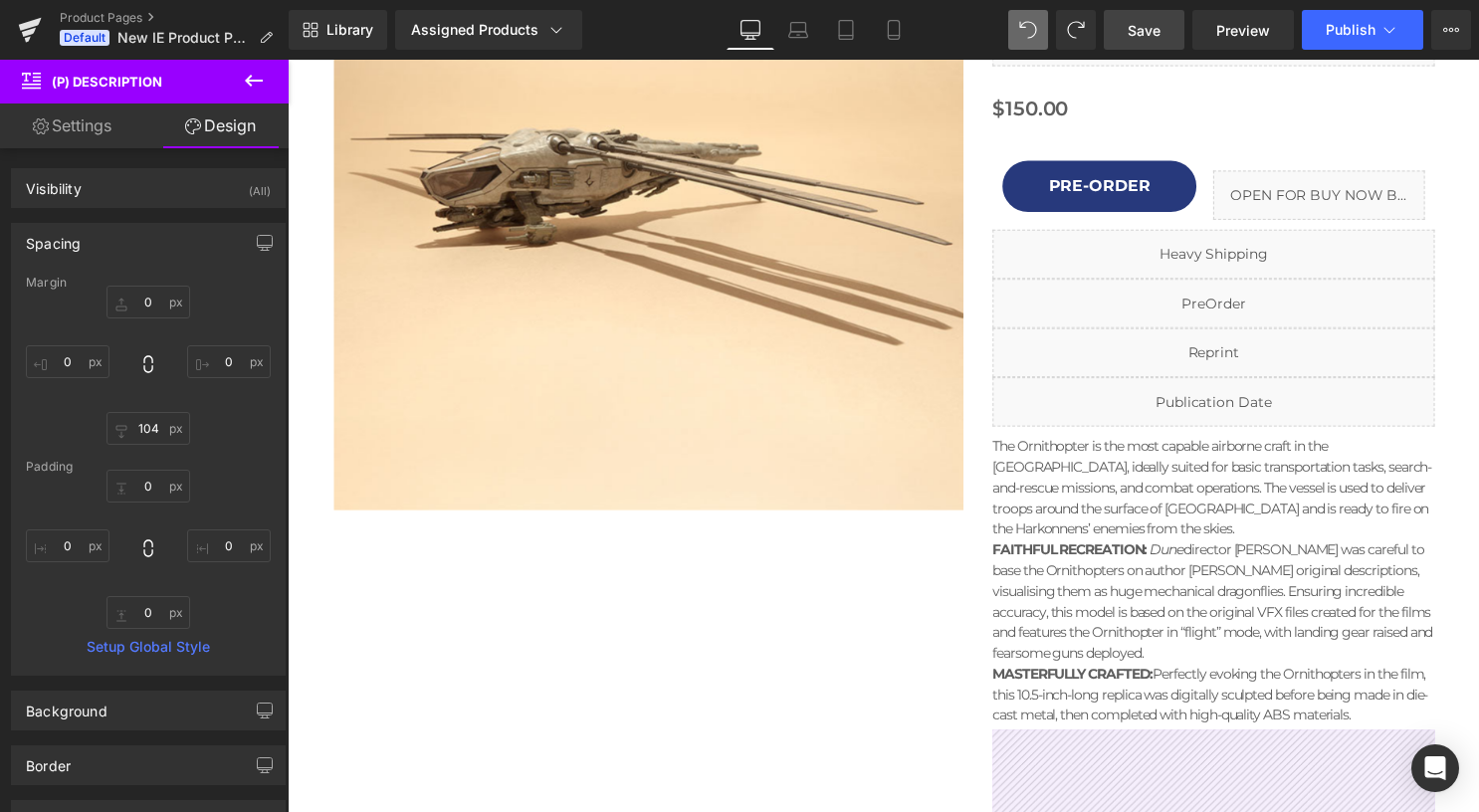 click on "0px 0
0px 0
104px 104
0px 0" at bounding box center (148, 365) 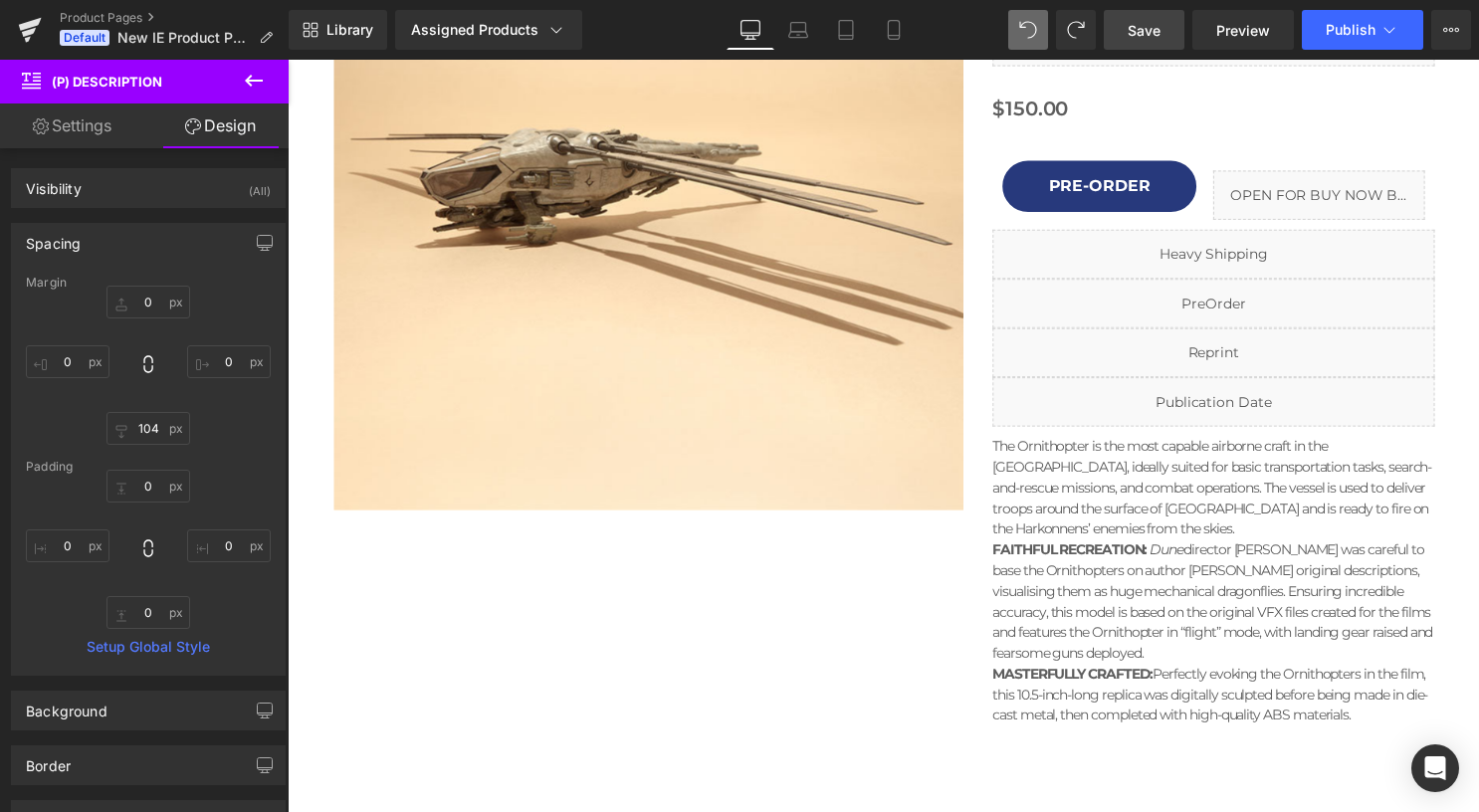 type on "0" 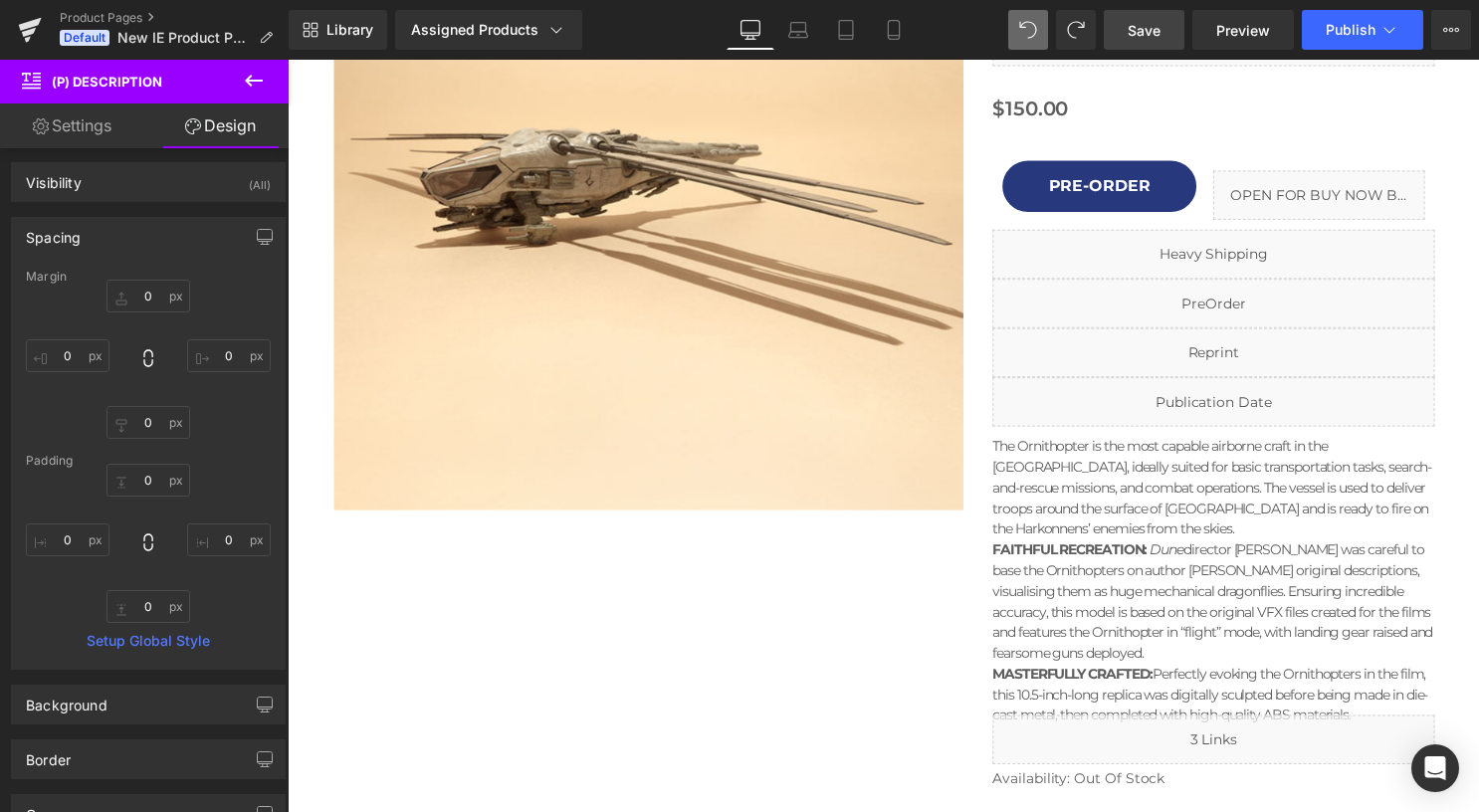 scroll, scrollTop: 0, scrollLeft: 0, axis: both 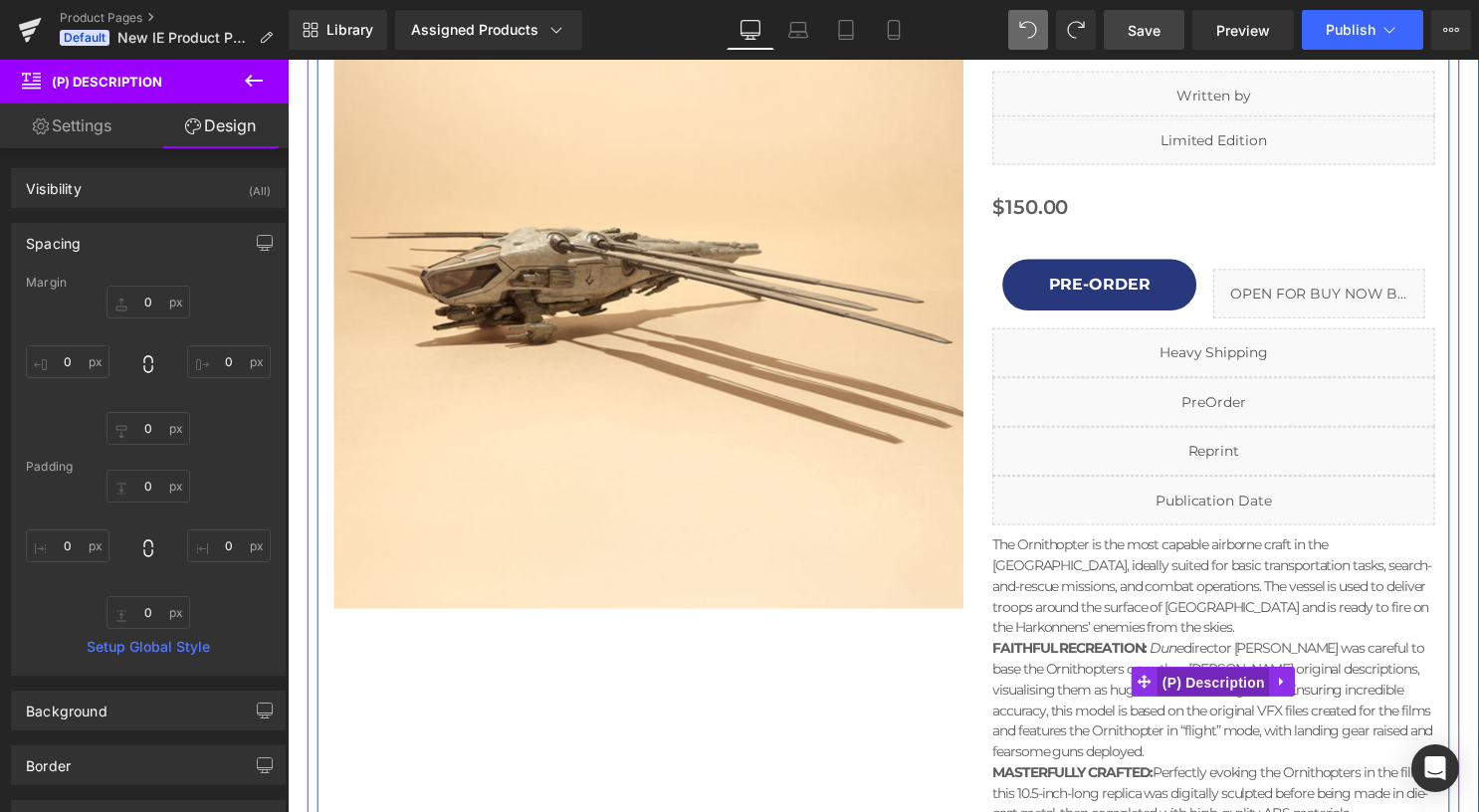 click on "(P) Description" at bounding box center (1223, 690) 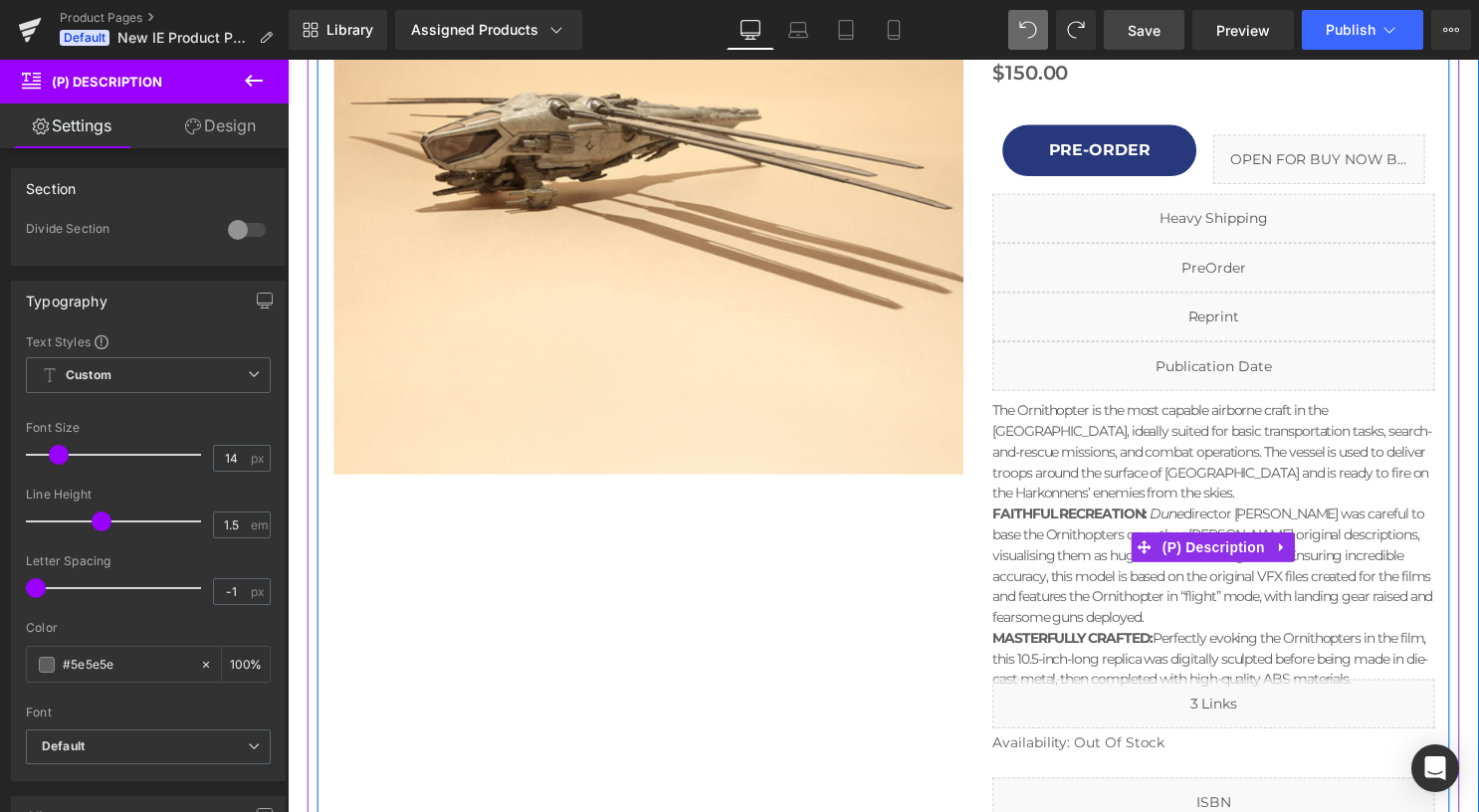 scroll, scrollTop: 597, scrollLeft: 0, axis: vertical 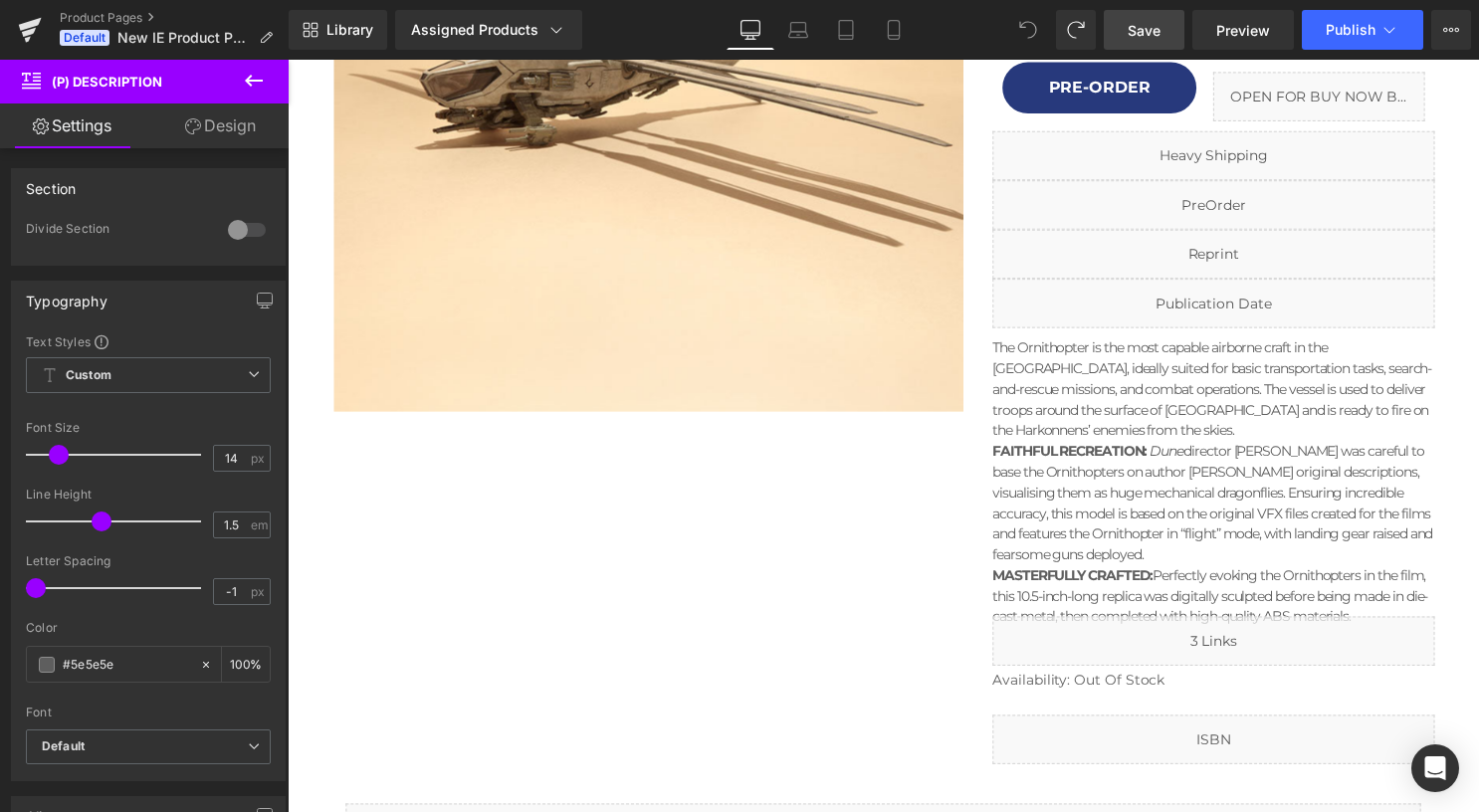 click at bounding box center [1028, 30] 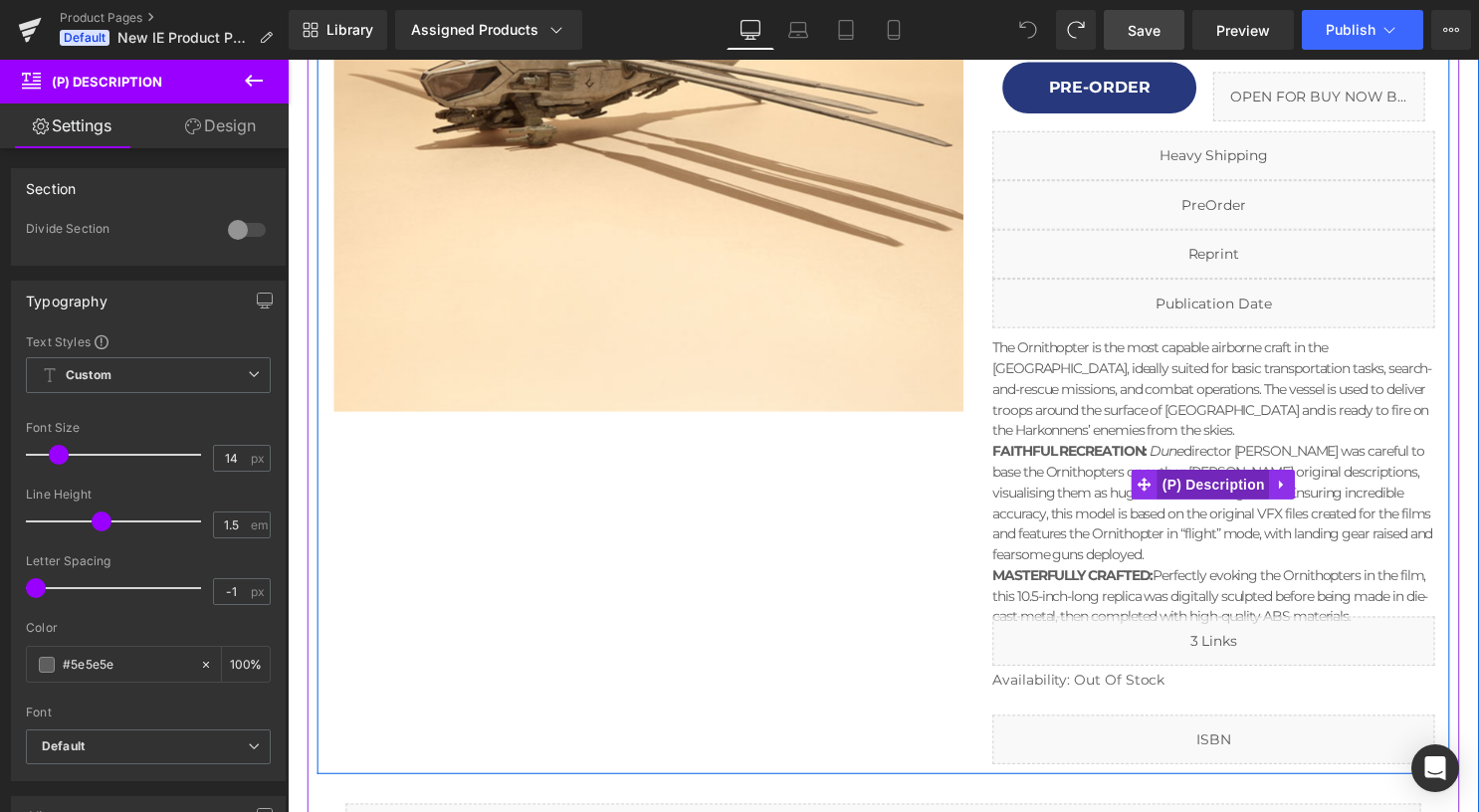 click on "(P) Description" at bounding box center [1223, 490] 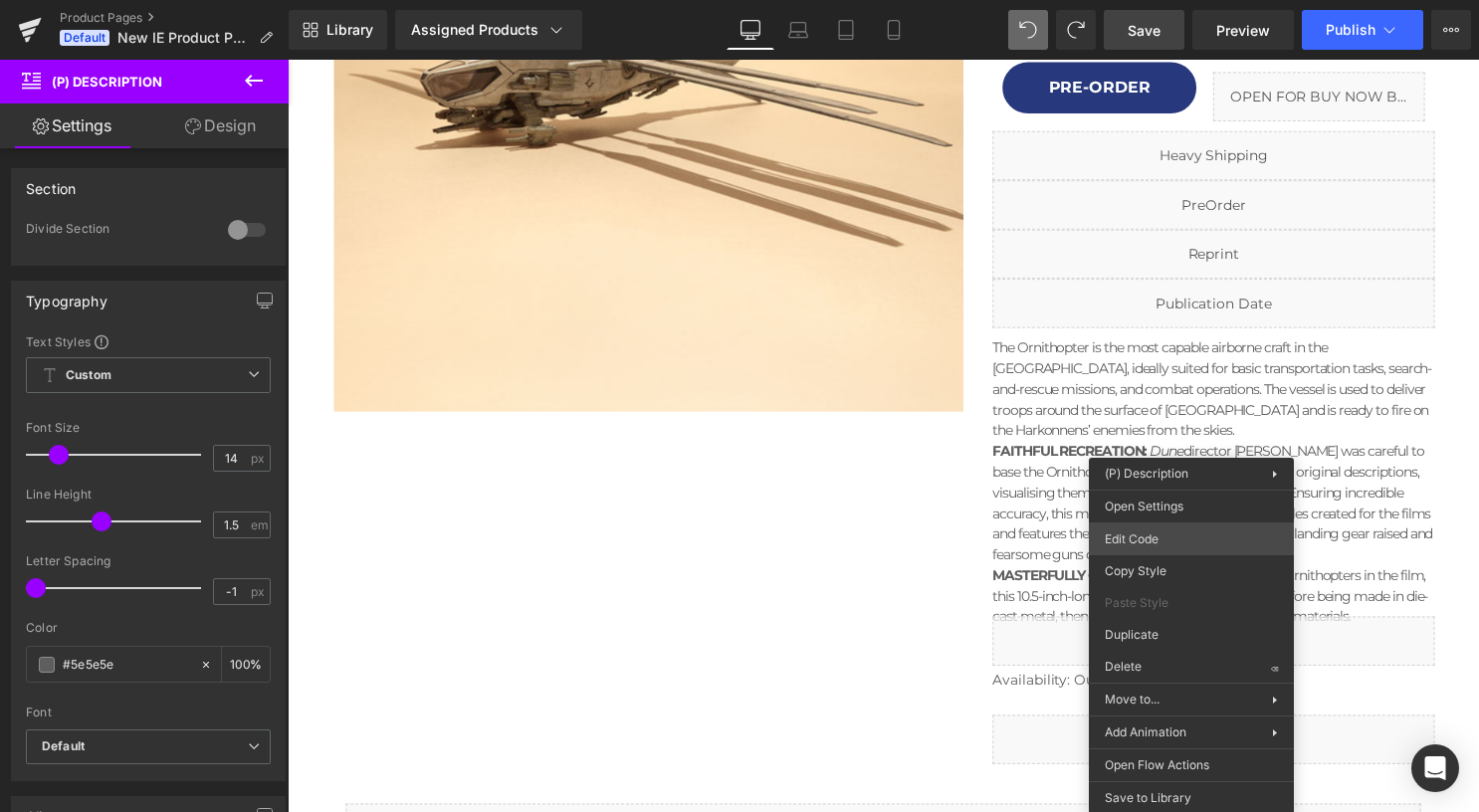 click on "(P) Description  You are previewing how the   will restyle your page. You can not edit Elements in Preset Preview Mode.  Product Pages  Default  New IE Product Page W/ LE Library Assigned Products  Preview for Default Template
Dune Ornithopter #EATMEATLESS 100 Puzzle Challenge Dot-to-Dot 100 Puzzle Challenge Mazes 100 Years of Anime 12 Days of Beetlejuice 12 Days of Harry Potter 12 Days of House of the Dragon 12 Days of Star Trek Advent Calendar 12 Days of The Lord of the Rings 2024 The Art of the National Parks Wall Calendar 2025 Beetlejuice 13-Month Weekly Planner 2025 Celestial Gallery Poster Wall Calendar 2025 Dune: Part 2 13-Month Weekly Planner 2025 Enchanted Worlds Poster Wall Calendar 2025 Harry Potter: Hogwarts Family Wall Planner 2025 House of the Dragon 13-Month Weekly Planner 2025 The Art and Soul of Dune Poster Wall Calendar 2025 The Art of the National Parks Wall Calendar 2025 The Sopranos 13-Month Weekly Planner 2025 Yellowstone: The Dutton Ranch 13-Month Weekly Planner" at bounding box center [740, 0] 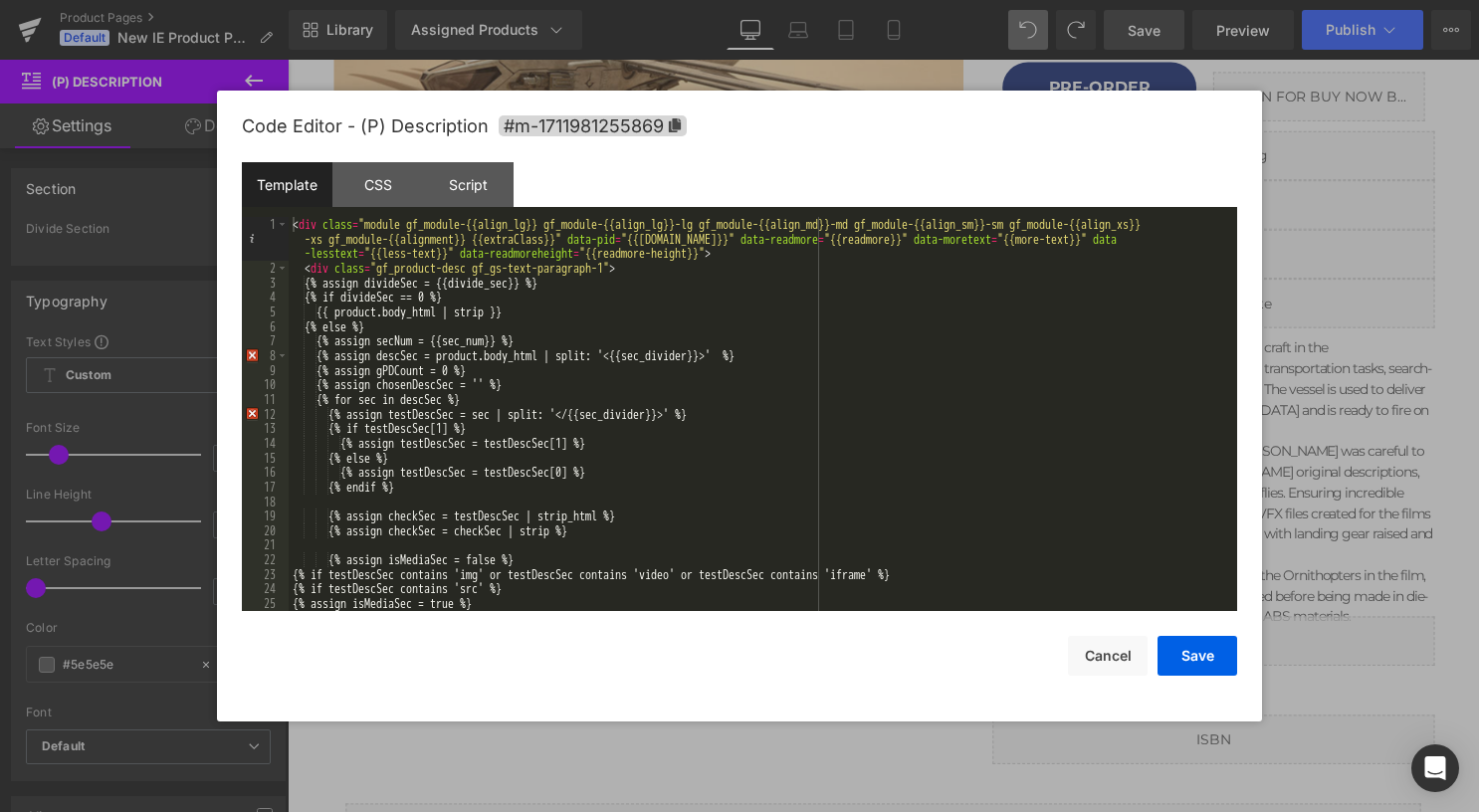 scroll, scrollTop: 0, scrollLeft: 0, axis: both 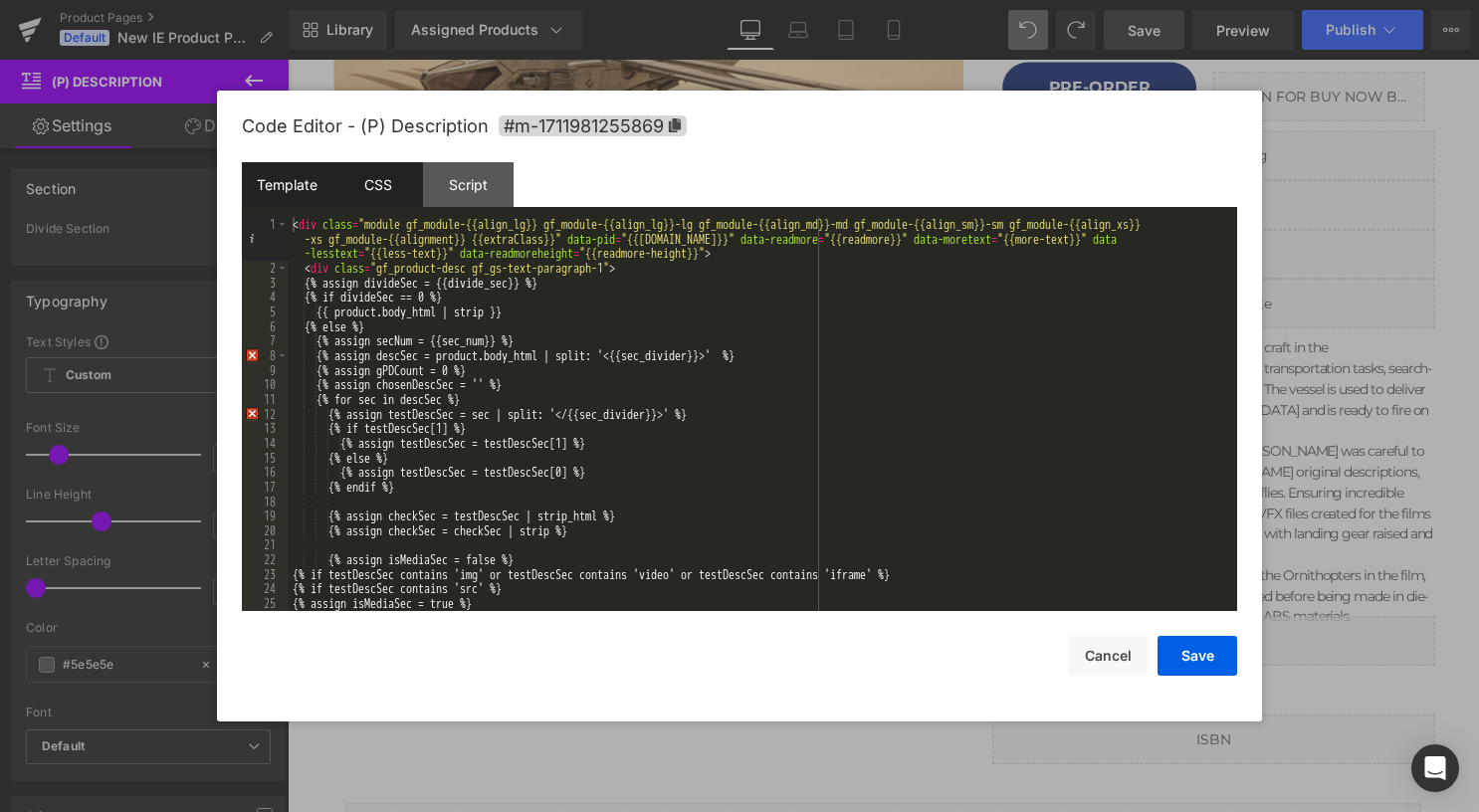 click on "CSS" at bounding box center (377, 184) 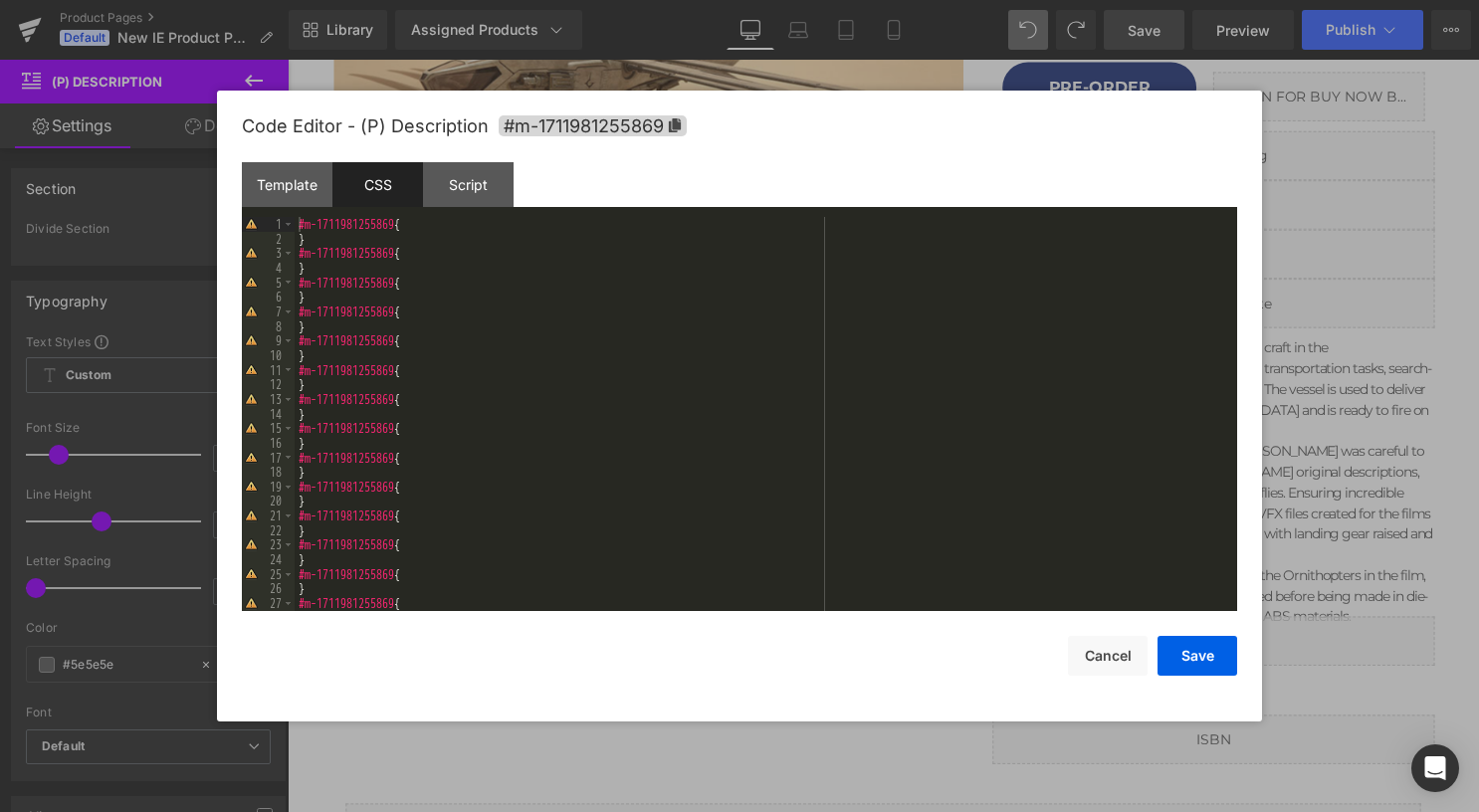 scroll, scrollTop: 0, scrollLeft: 0, axis: both 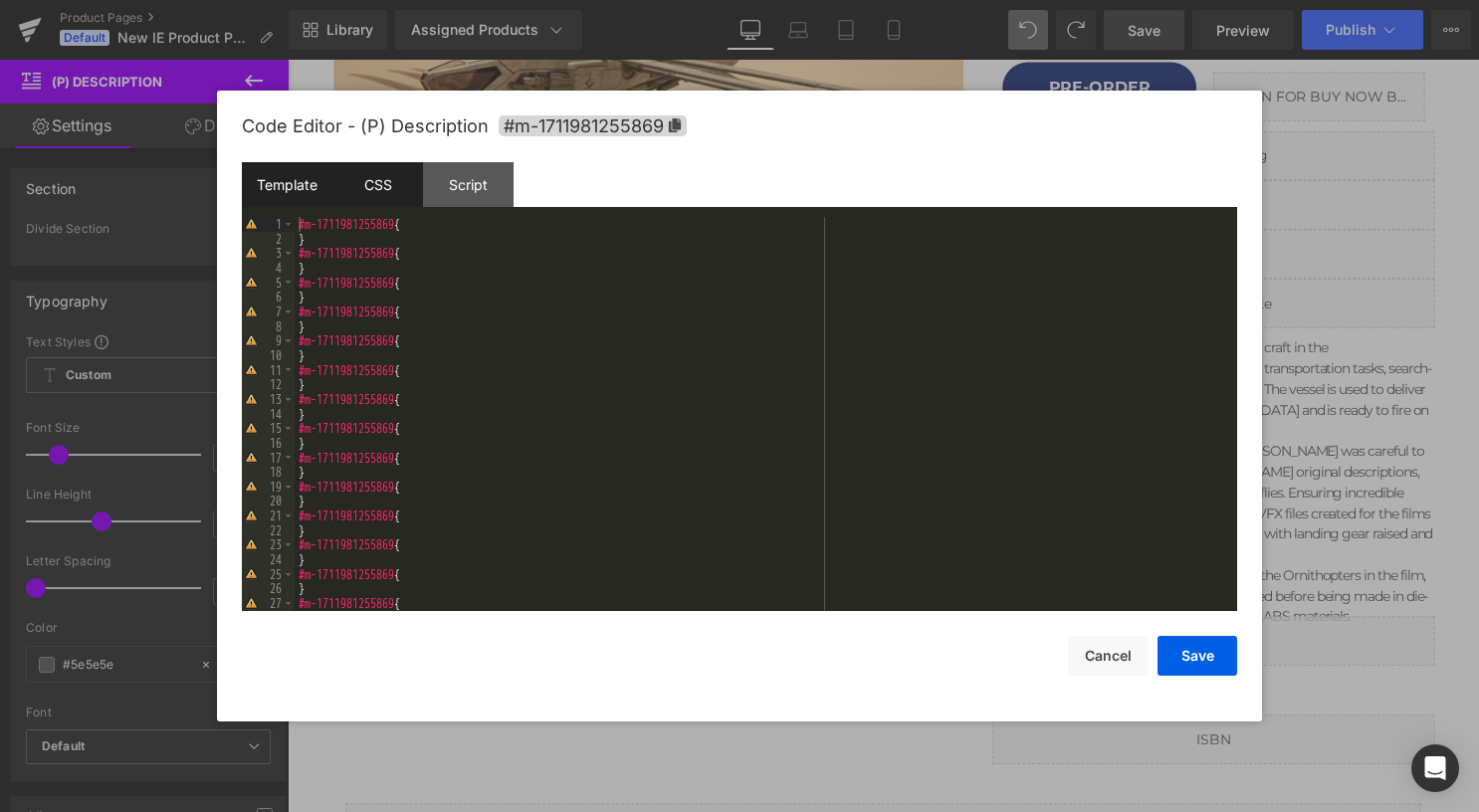 click on "Template" at bounding box center (287, 184) 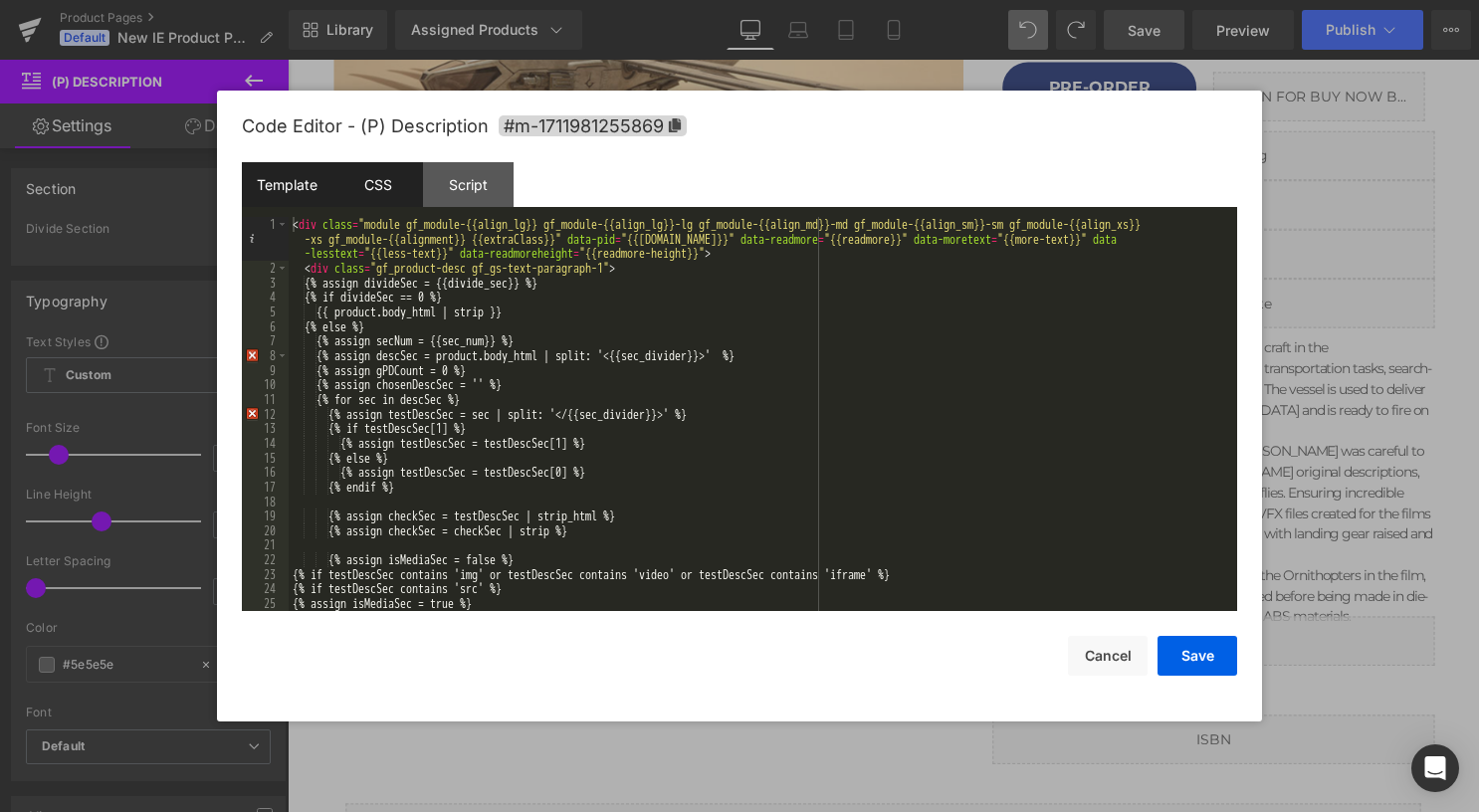 click on "CSS" at bounding box center (377, 184) 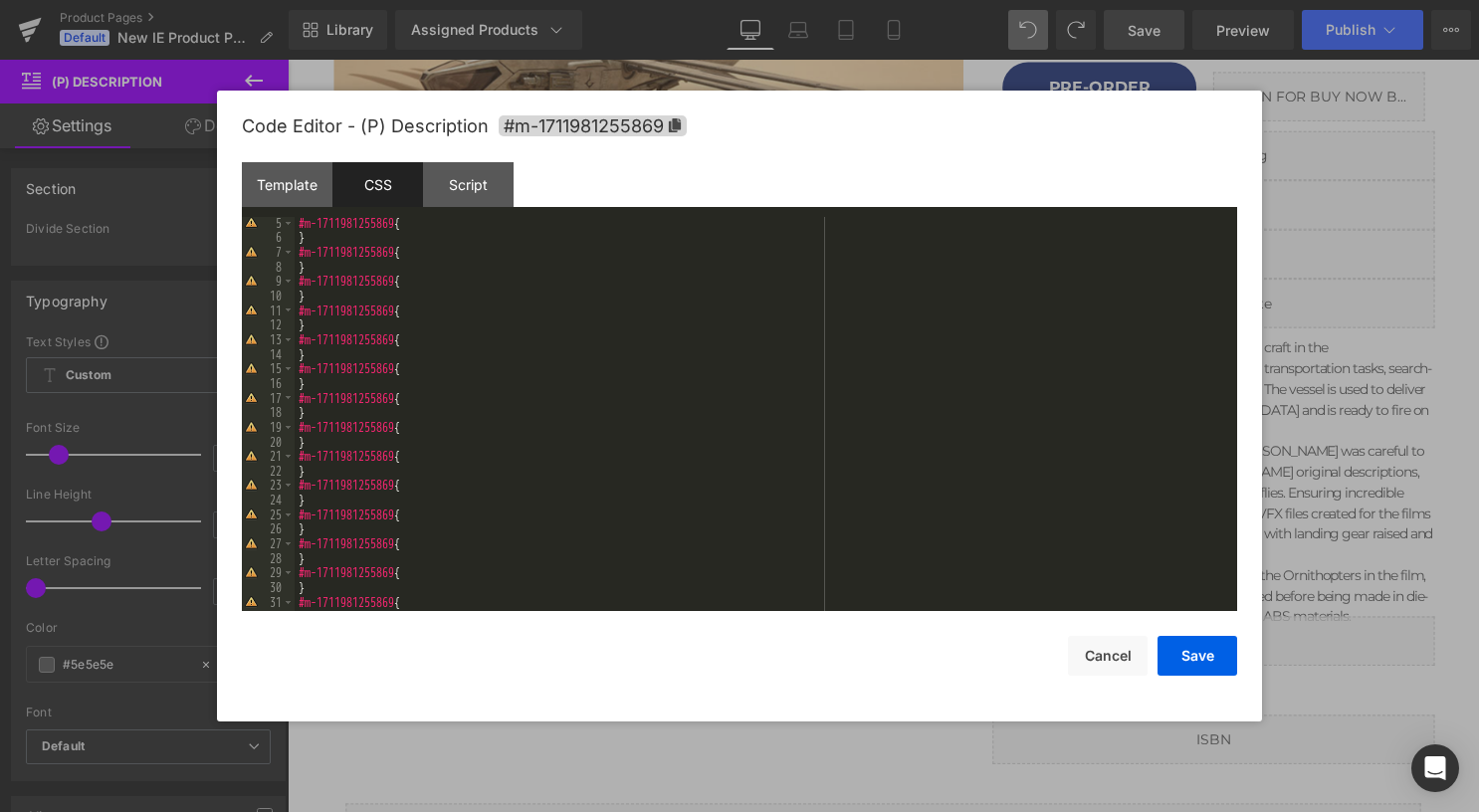 scroll, scrollTop: 0, scrollLeft: 0, axis: both 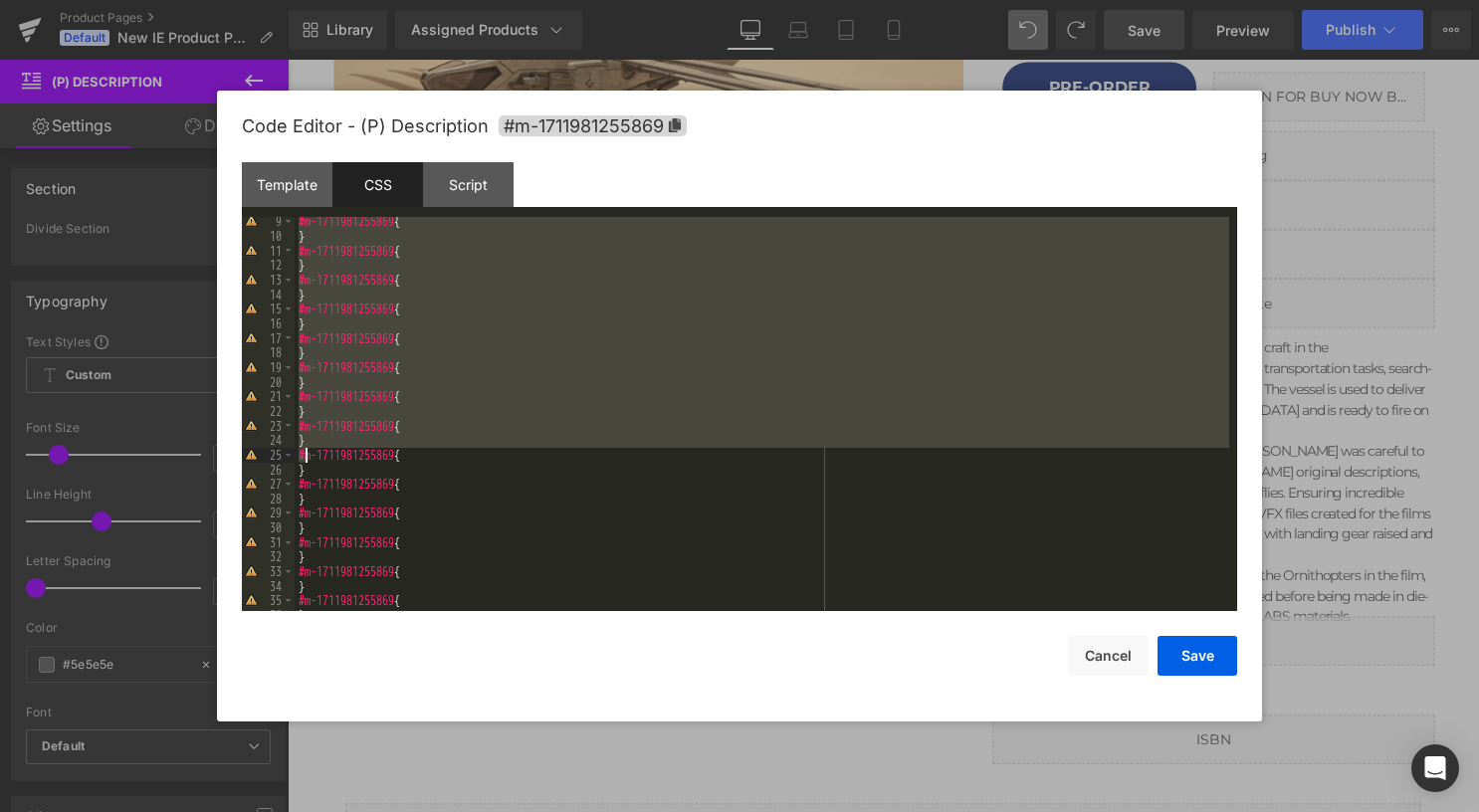 drag, startPoint x: 442, startPoint y: 249, endPoint x: 305, endPoint y: 469, distance: 259.1698 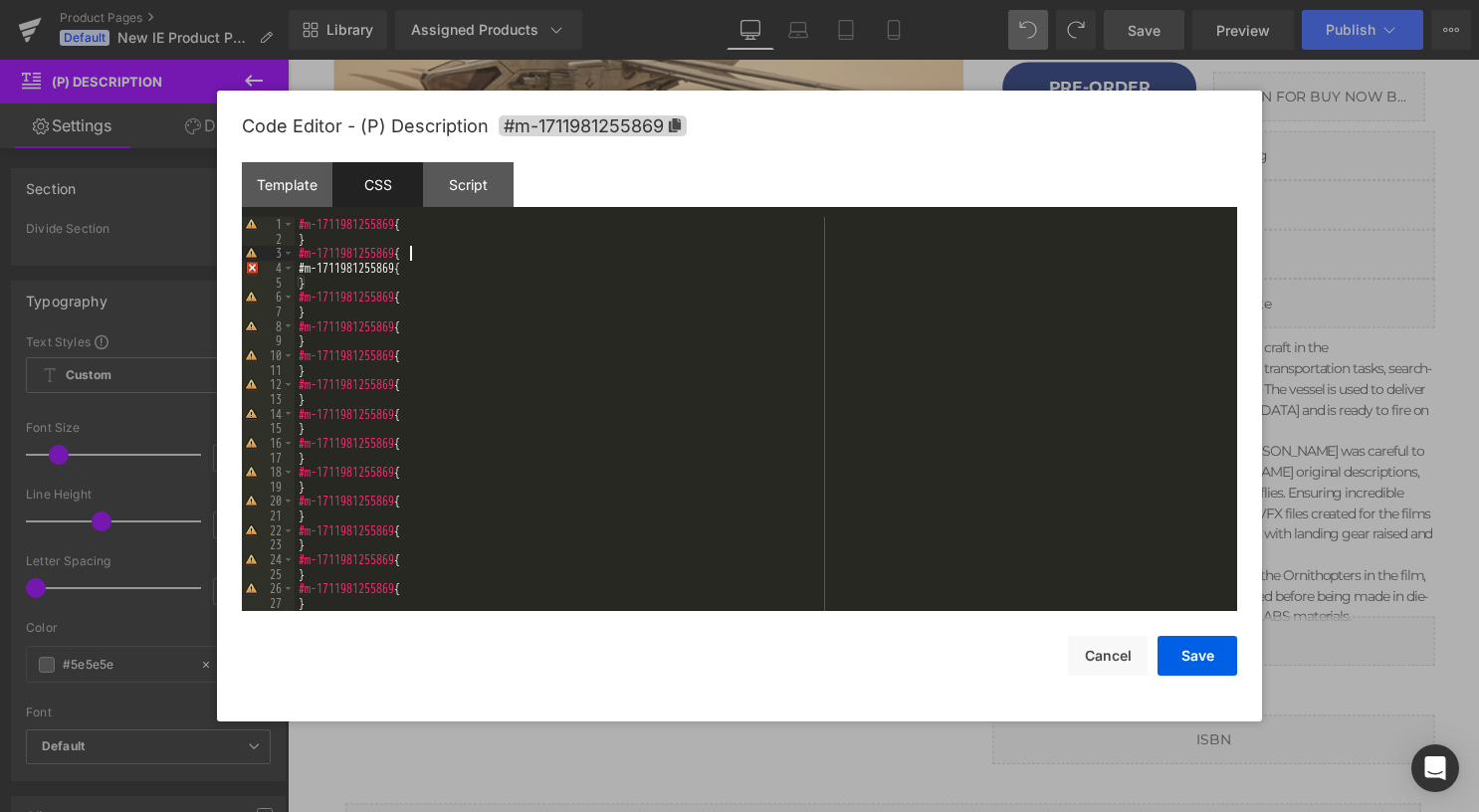 scroll, scrollTop: 0, scrollLeft: 0, axis: both 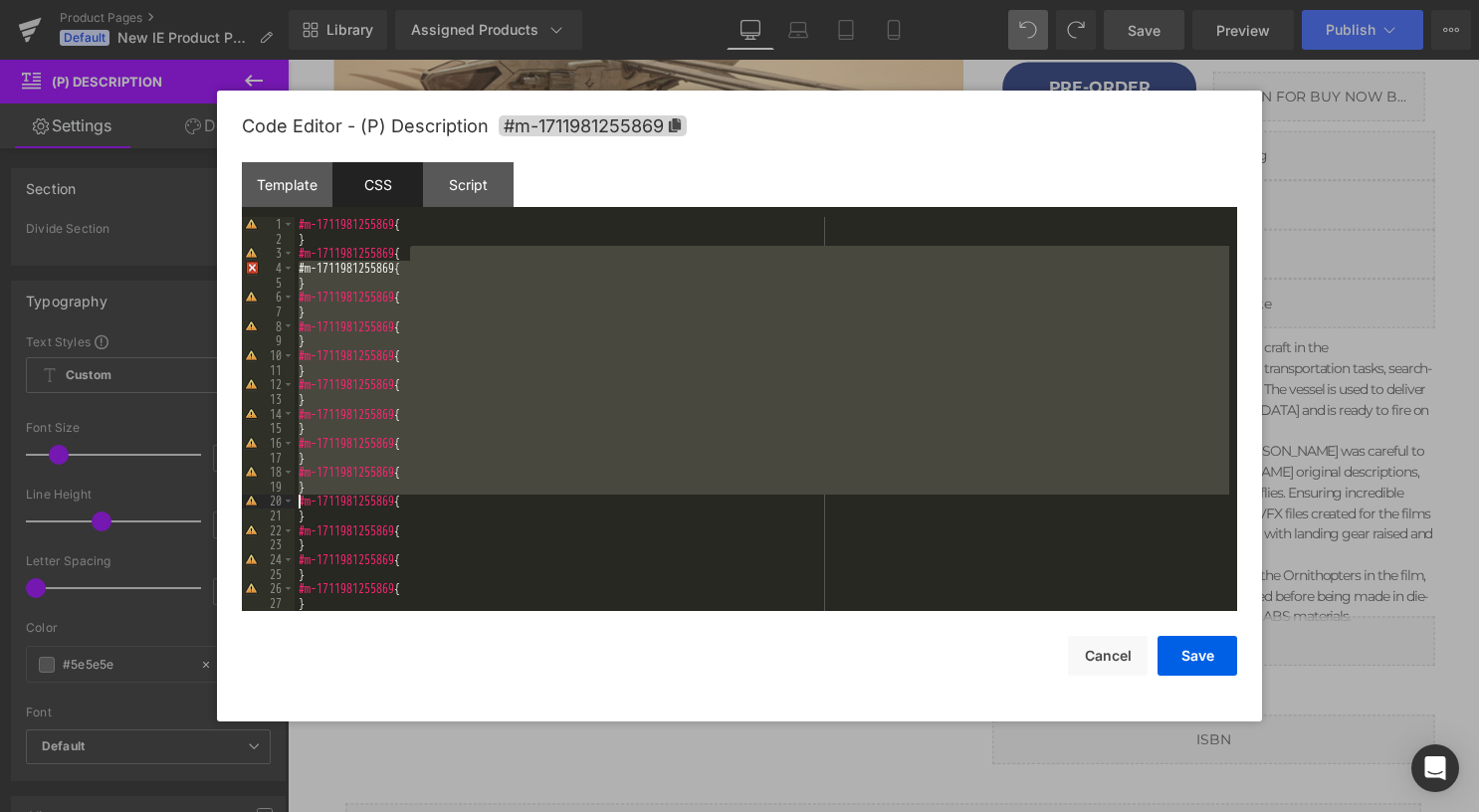 drag, startPoint x: 466, startPoint y: 251, endPoint x: 223, endPoint y: 508, distance: 353.69196 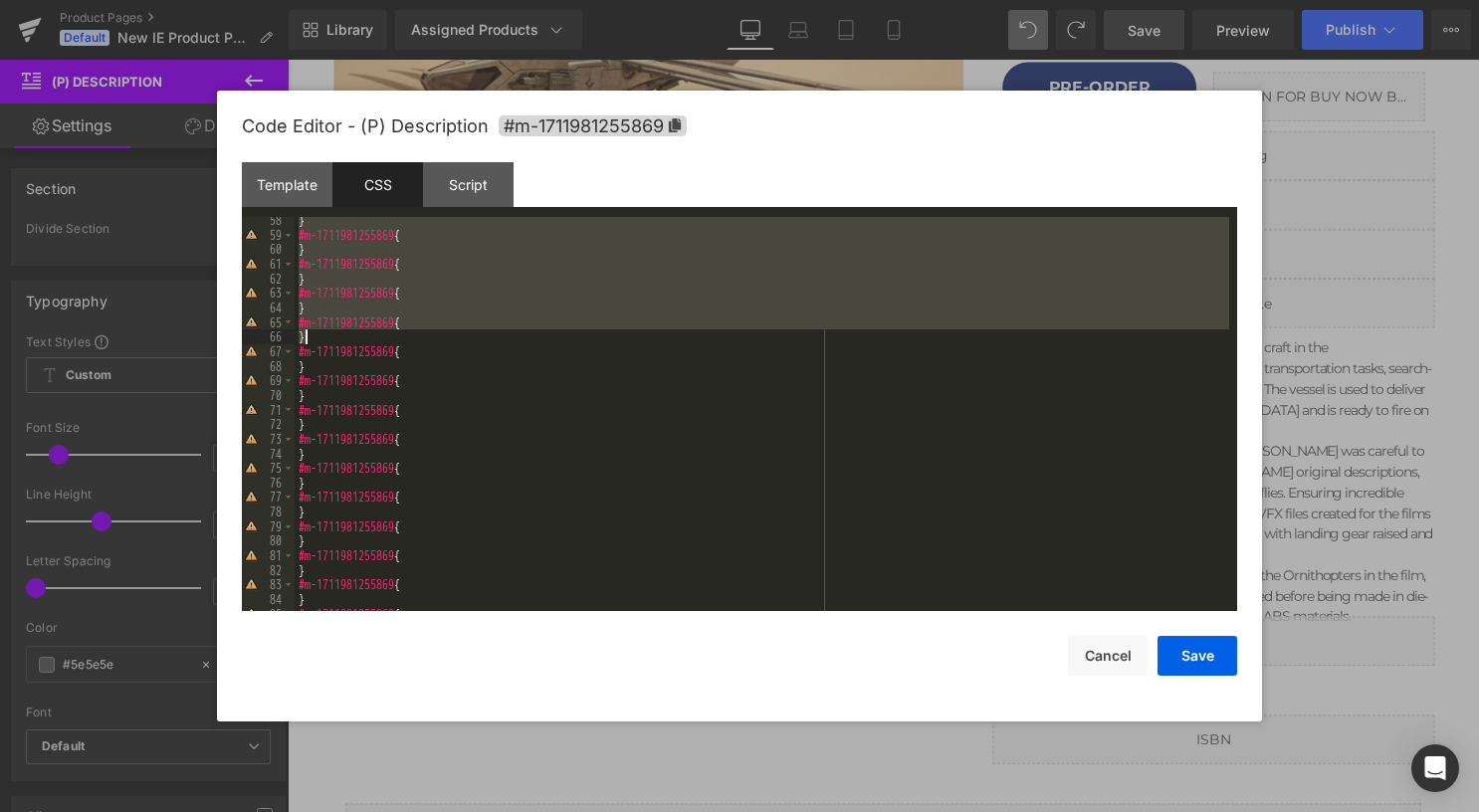 scroll, scrollTop: 1015, scrollLeft: 0, axis: vertical 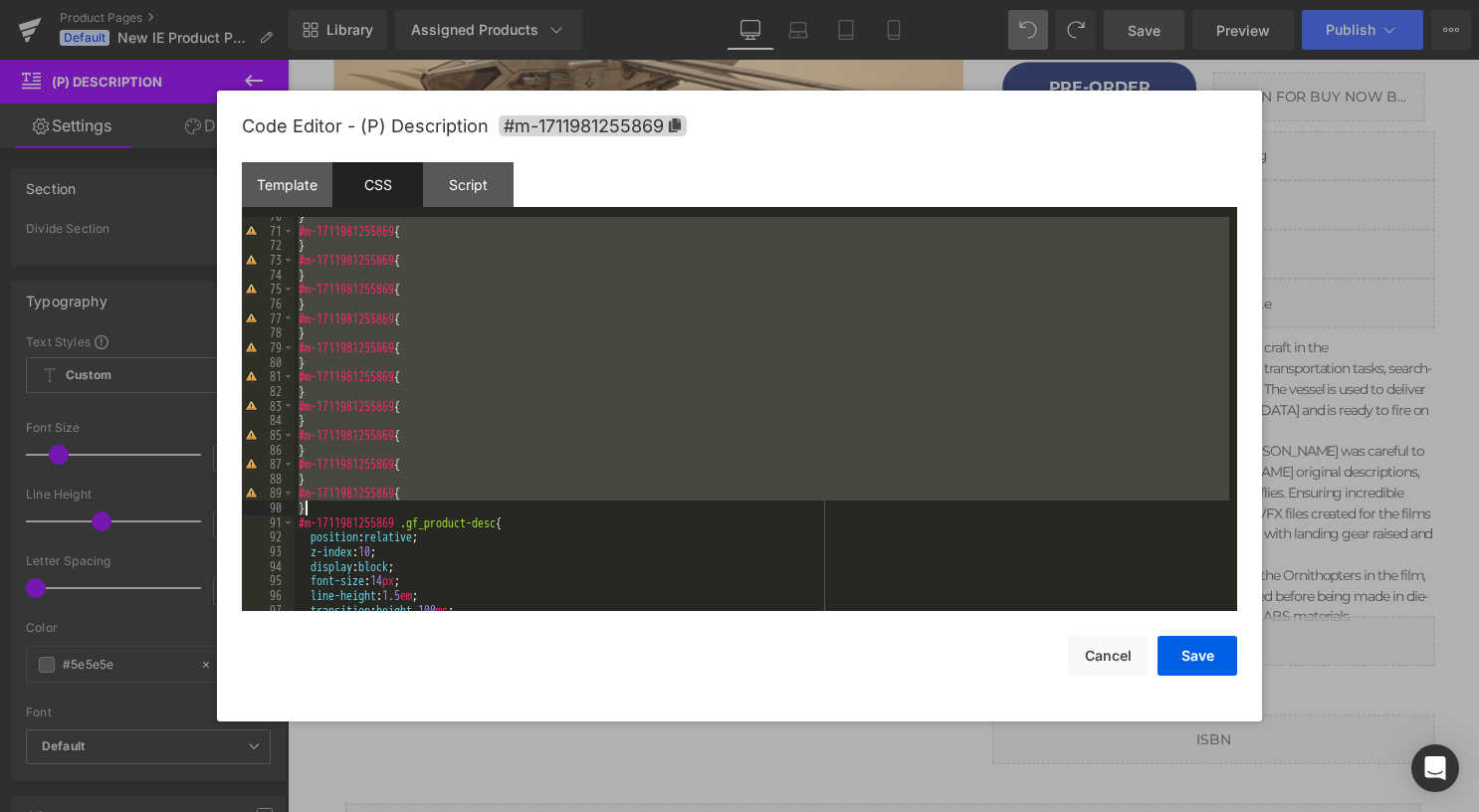 drag, startPoint x: 410, startPoint y: 255, endPoint x: 466, endPoint y: 502, distance: 253.26863 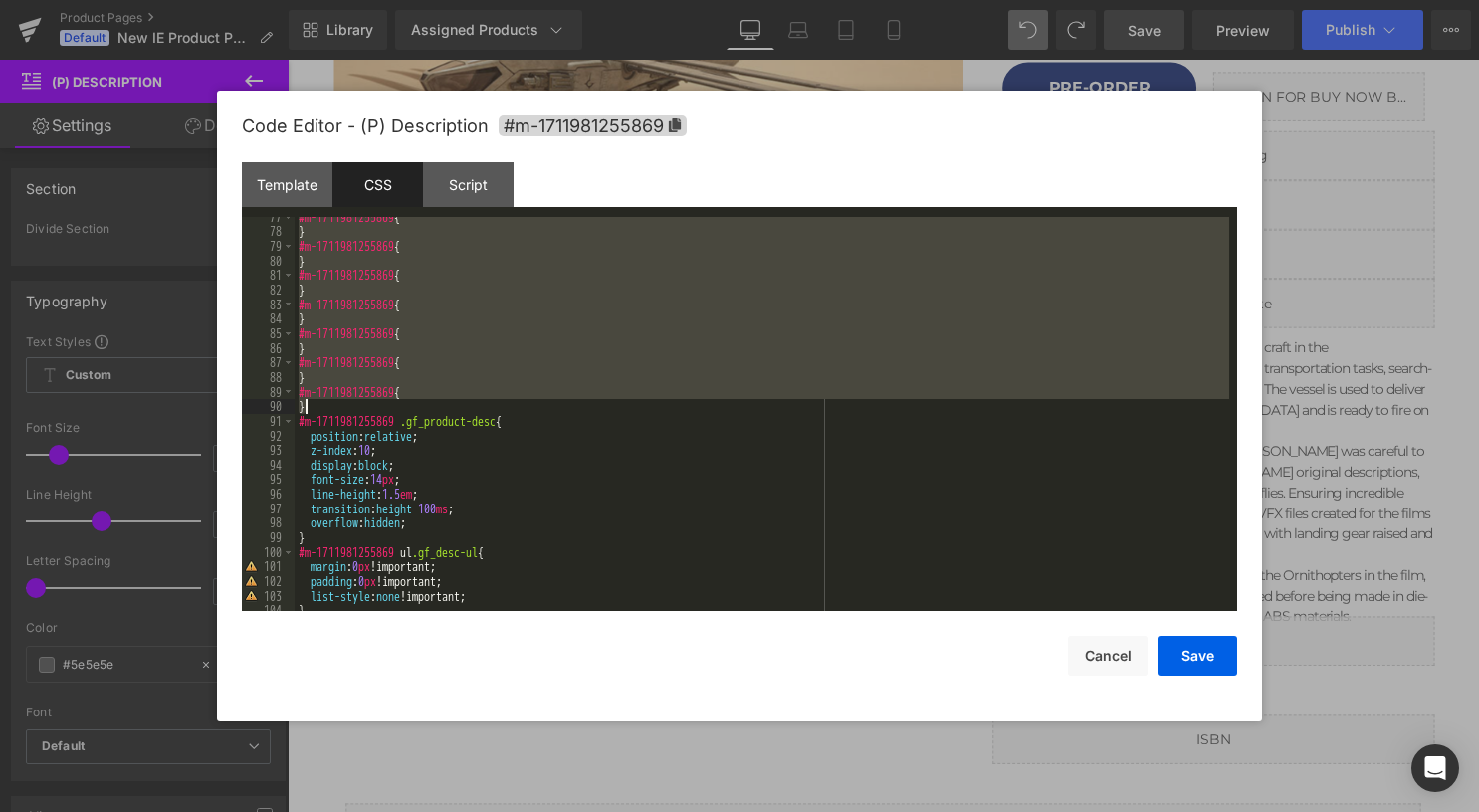 scroll, scrollTop: 1116, scrollLeft: 0, axis: vertical 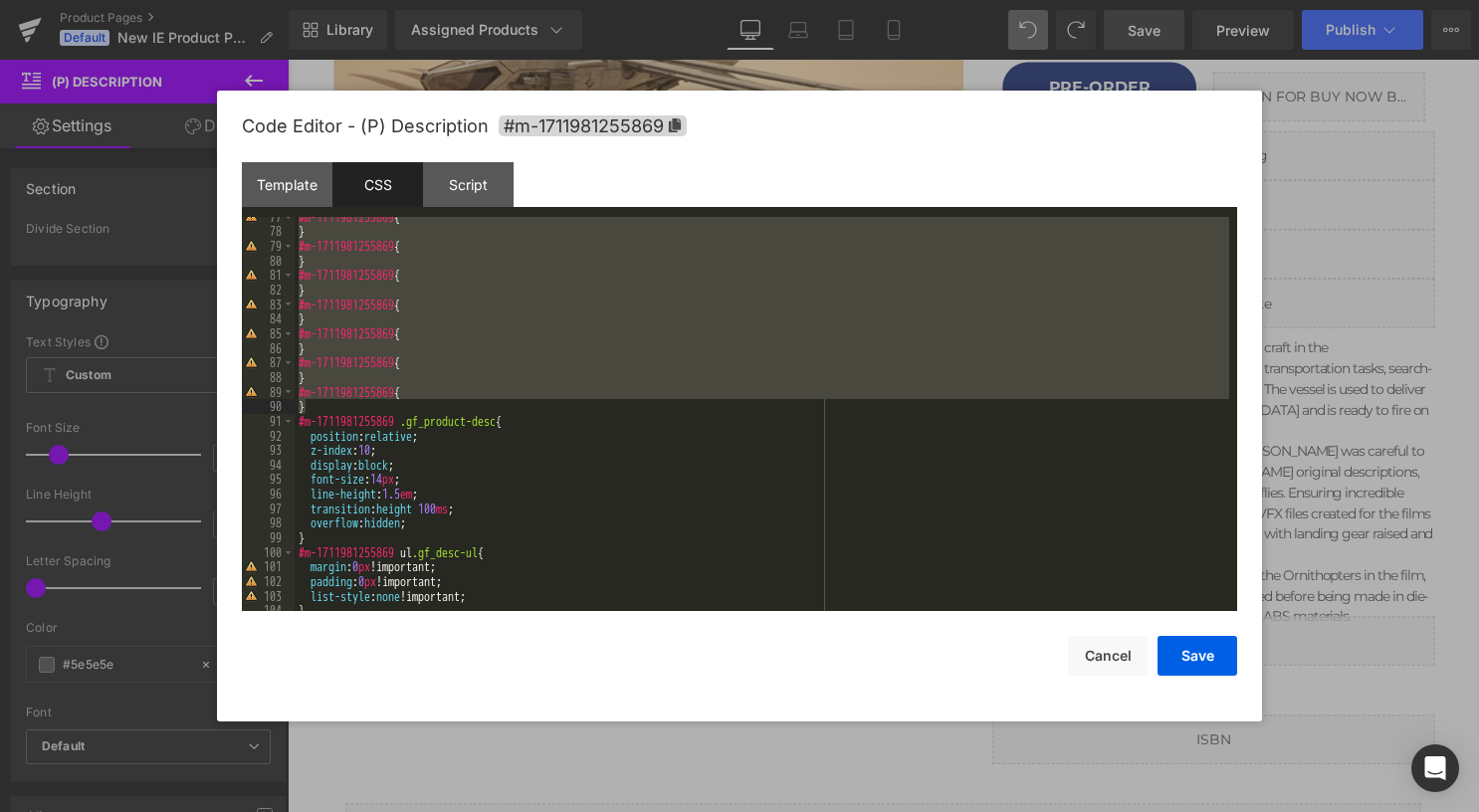 click on "#m-1711981255869 { } #m-1711981255869 { } #m-1711981255869 { } #m-1711981255869 { } #m-1711981255869 { } #m-1711981255869 { } #m-1711981255869 { } #m-1711981255869   .gf_product-desc {    position :  relative ;    z-index :  10 ;    display :  block ;    font-size :  14 px ;    line-height :  1.5 em ;    transition :  height   100 ms ;    overflow :  hidden ; } #m-1711981255869   ul .gf_desc-ul {    margin :  0 px !important;    padding :  0 px !important;    list-style :  none !important; }" at bounding box center [761, 414] 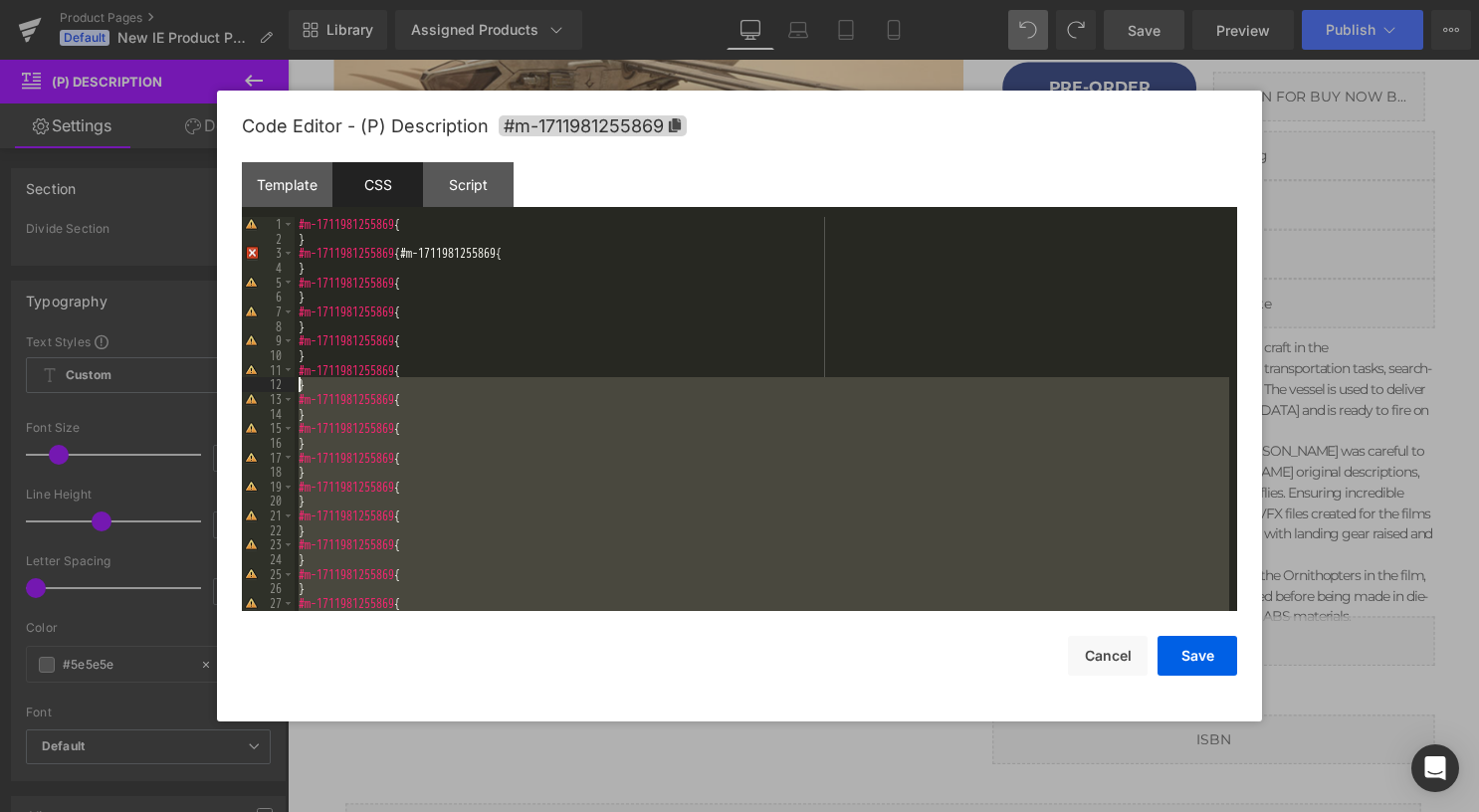scroll, scrollTop: 0, scrollLeft: 0, axis: both 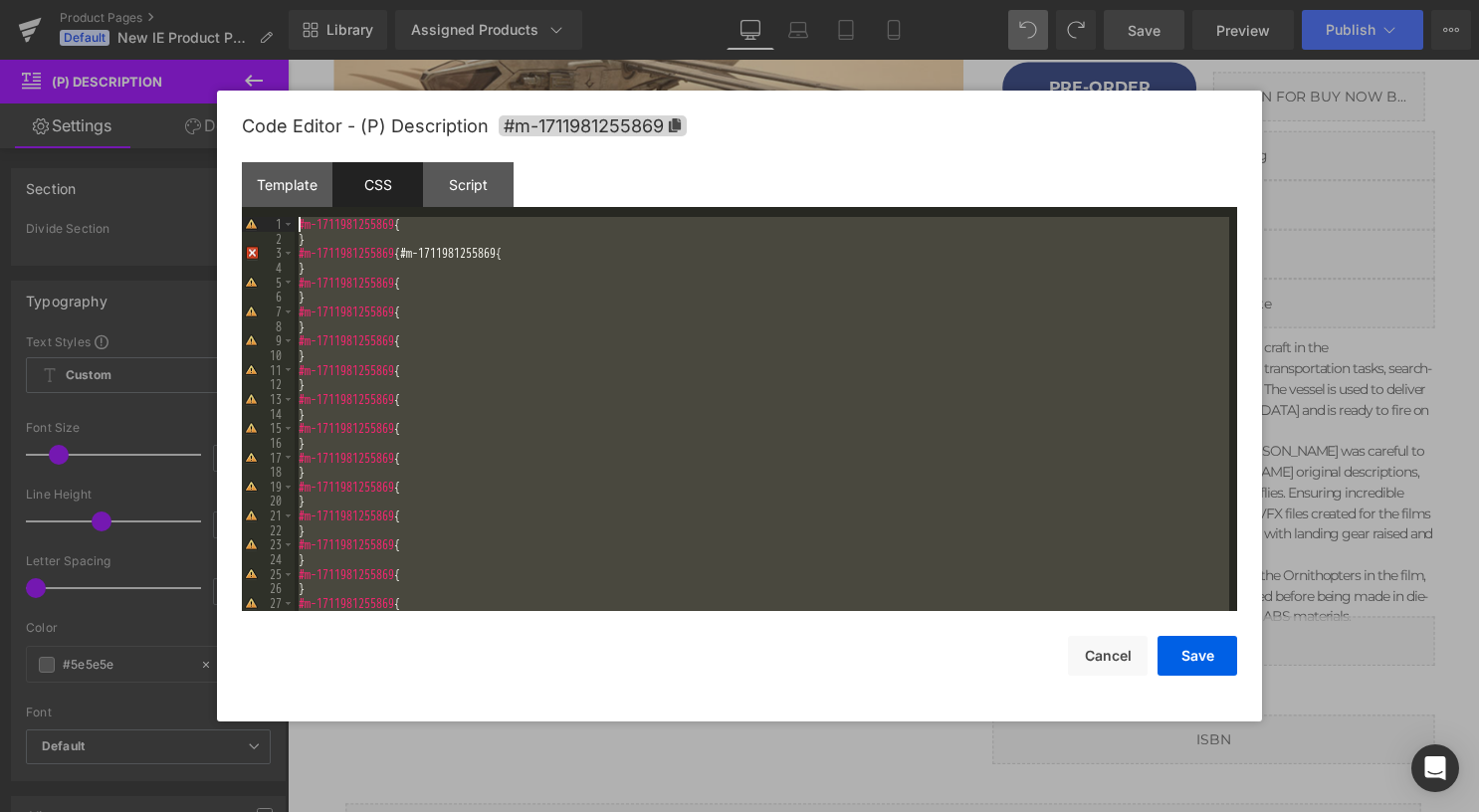 drag, startPoint x: 313, startPoint y: 380, endPoint x: 281, endPoint y: 210, distance: 172.98555 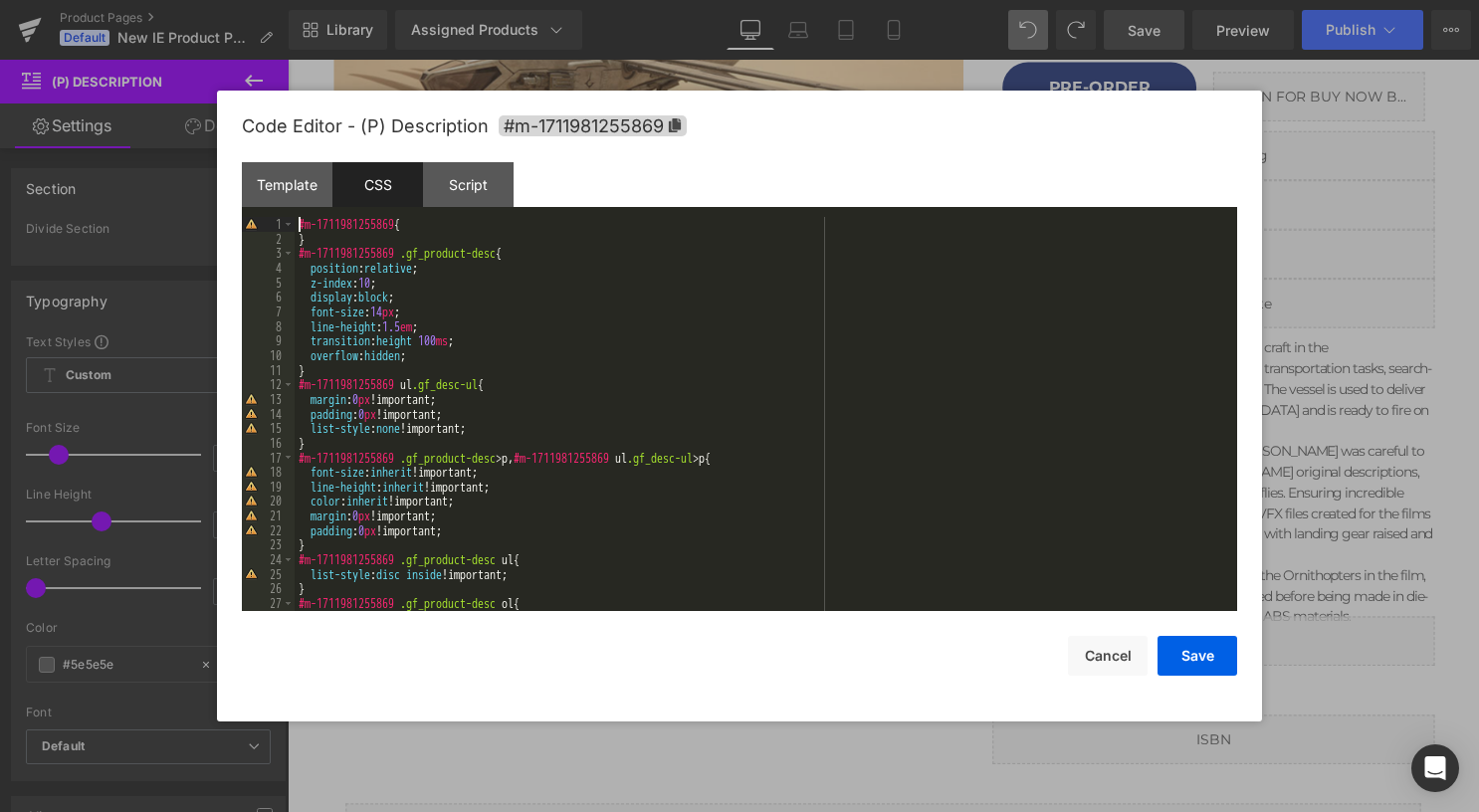 click on "#m-1711981255869 { } #m-1711981255869   .gf_product-desc {    position :  relative ;    z-index :  10 ;    display :  block ;    font-size :  14 px ;    line-height :  1.5 em ;    transition :  height   100 ms ;    overflow :  hidden ; } #m-1711981255869   ul .gf_desc-ul {    margin :  0 px !important;    padding :  0 px !important;    list-style :  none !important; } #m-1711981255869   .gf_product-desc  >  p ,  #m-1711981255869   ul .gf_desc-ul  >  p {    font-size :  inherit !important;    line-height :  inherit !important;    color :  inherit !important;    margin :  0 px !important;    padding :  0 px !important; } #m-1711981255869   .gf_product-desc   ul {    list-style :  disc   inside !important; } #m-1711981255869   .gf_product-desc   ol {    list-style :  decimal   inside !important;" at bounding box center [761, 428] 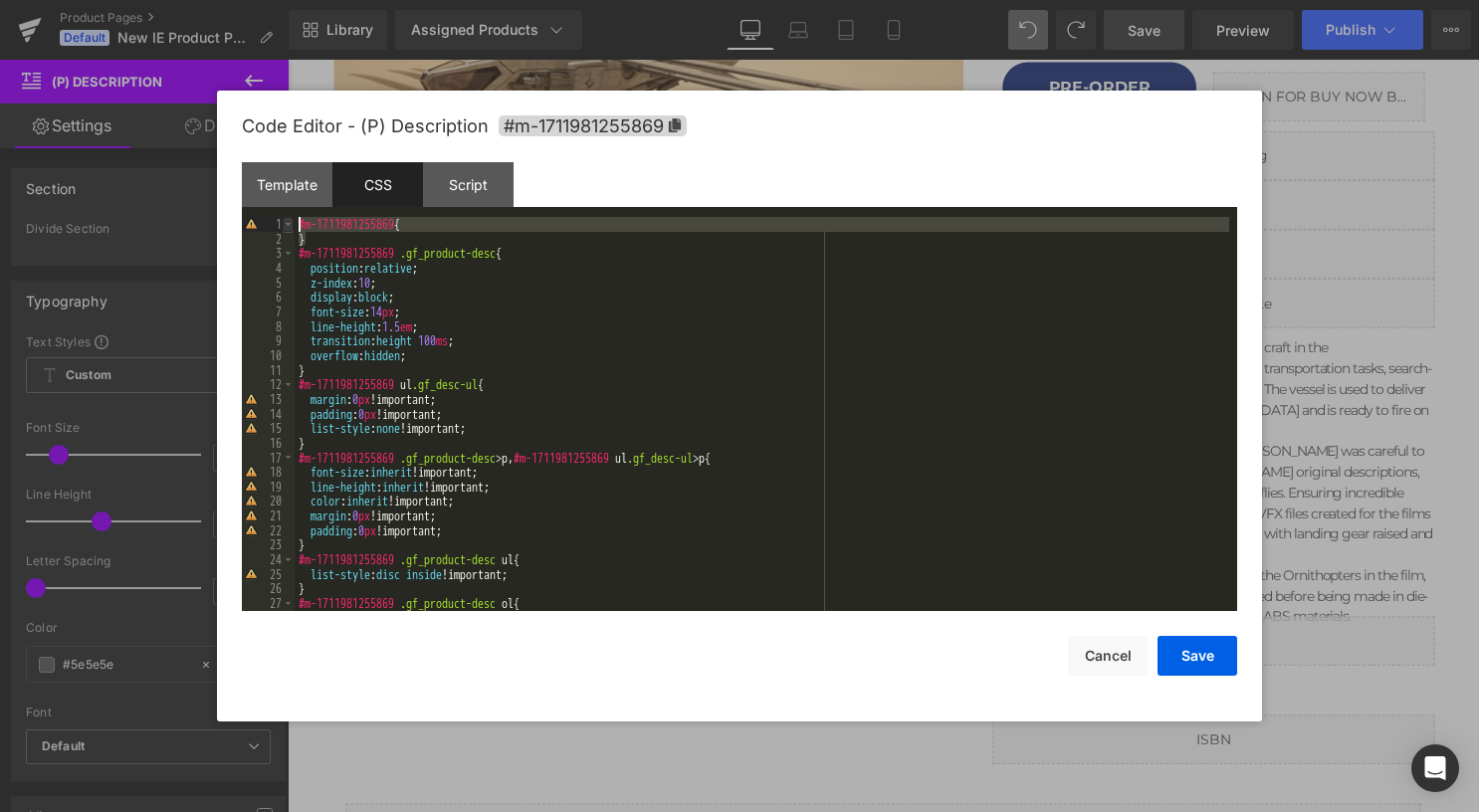 drag, startPoint x: 328, startPoint y: 241, endPoint x: 292, endPoint y: 225, distance: 39.395431 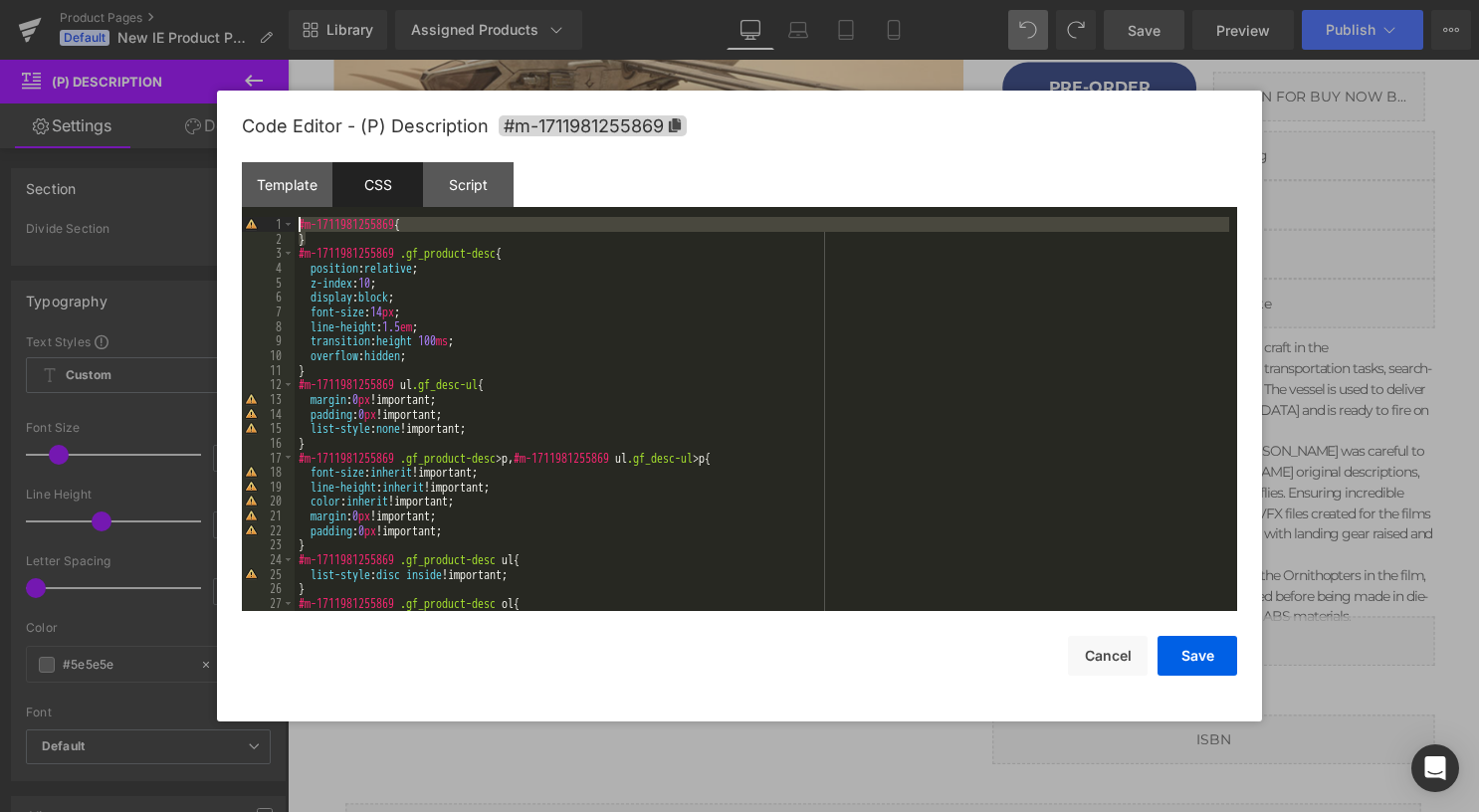 click on "#m-1711981255869 { } #m-1711981255869   .gf_product-desc {    position :  relative ;    z-index :  10 ;    display :  block ;    font-size :  14 px ;    line-height :  1.5 em ;    transition :  height   100 ms ;    overflow :  hidden ; } #m-1711981255869   ul .gf_desc-ul {    margin :  0 px !important;    padding :  0 px !important;    list-style :  none !important; } #m-1711981255869   .gf_product-desc  >  p ,  #m-1711981255869   ul .gf_desc-ul  >  p {    font-size :  inherit !important;    line-height :  inherit !important;    color :  inherit !important;    margin :  0 px !important;    padding :  0 px !important; } #m-1711981255869   .gf_product-desc   ul {    list-style :  disc   inside !important; } #m-1711981255869   .gf_product-desc   ol {    list-style :  decimal   inside !important;" at bounding box center (761, 414) 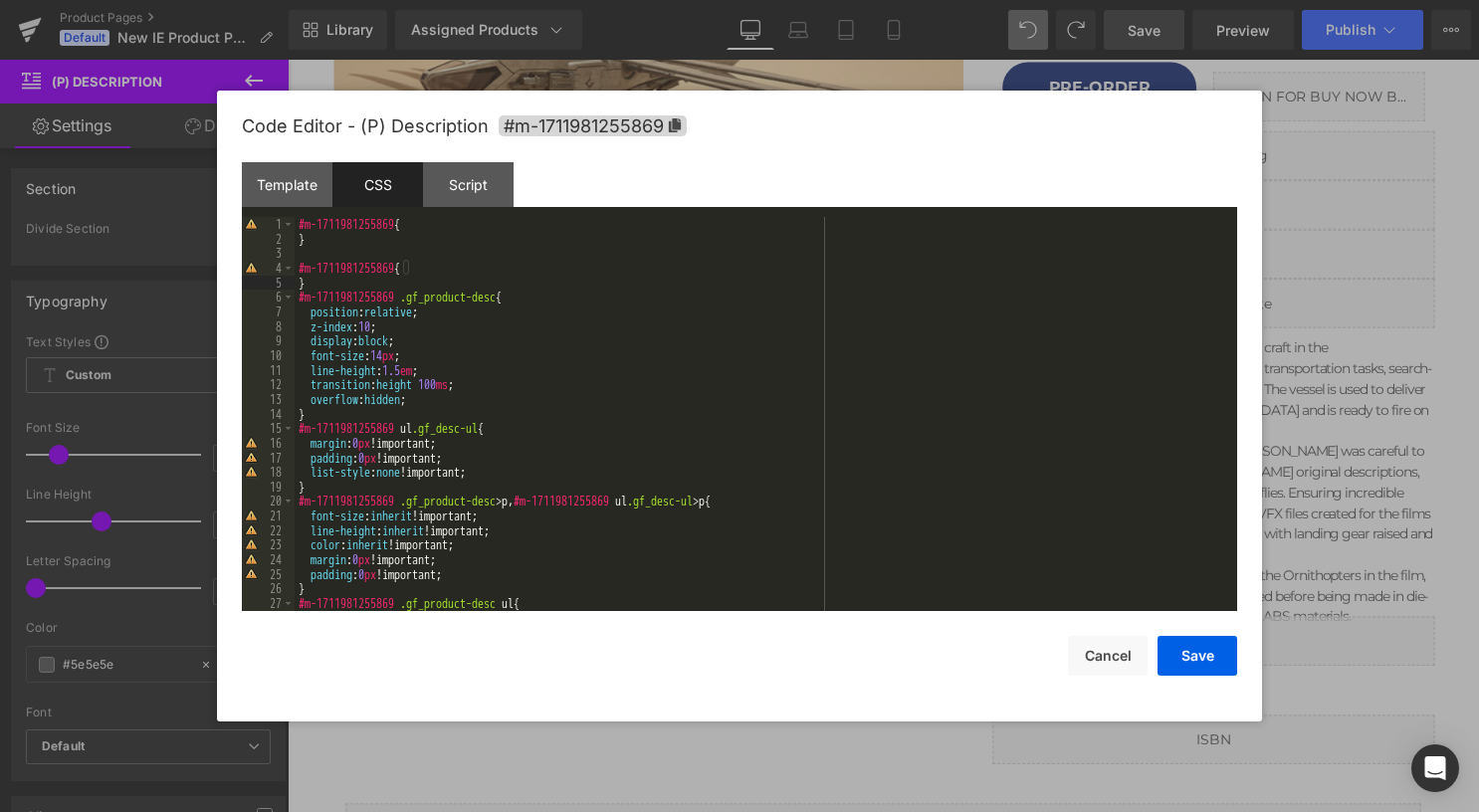 click on "#m-1711981255869 { } #m-1711981255869 { } #m-1711981255869   .gf_product-desc {    position :  relative ;    z-index :  10 ;    display :  block ;    font-size :  14 px ;    line-height :  1.5 em ;    transition :  height   100 ms ;    overflow :  hidden ; } #m-1711981255869   ul .gf_desc-ul {    margin :  0 px !important;    padding :  0 px !important;    list-style :  none !important; } #m-1711981255869   .gf_product-desc  >  p ,  #m-1711981255869   ul .gf_desc-ul  >  p {    font-size :  inherit !important;    line-height :  inherit !important;    color :  inherit !important;    margin :  0 px !important;    padding :  0 px !important; } #m-1711981255869   .gf_product-desc   ul {    list-style :  disc   inside !important;" at bounding box center [761, 428] 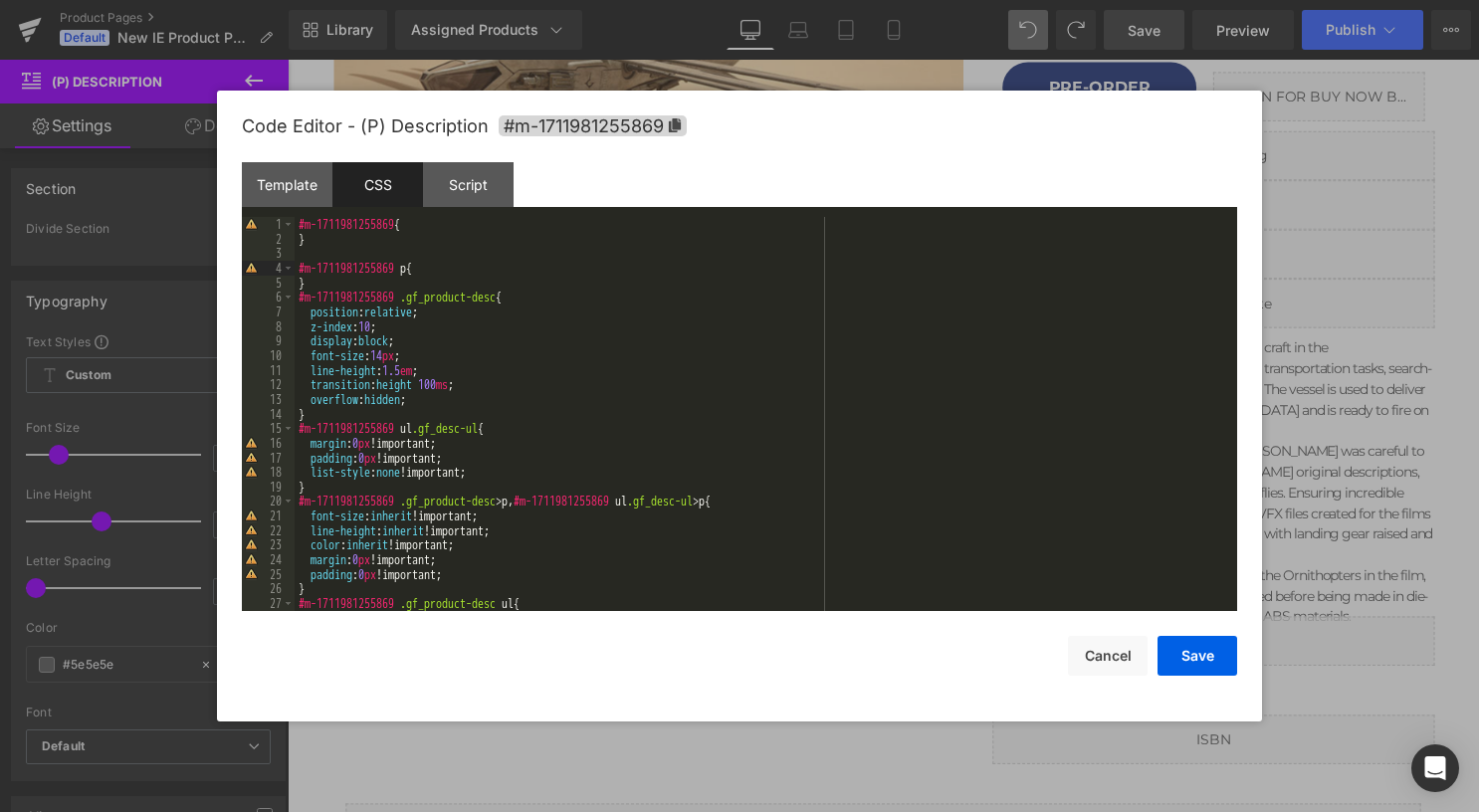 click on "#m-1711981255869 { } #m-1711981255869   p { } #m-1711981255869   .gf_product-desc {    position :  relative ;    z-index :  10 ;    display :  block ;    font-size :  14 px ;    line-height :  1.5 em ;    transition :  height   100 ms ;    overflow :  hidden ; } #m-1711981255869   ul .gf_desc-ul {    margin :  0 px !important;    padding :  0 px !important;    list-style :  none !important; } #m-1711981255869   .gf_product-desc  >  p ,  #m-1711981255869   ul .gf_desc-ul  >  p {    font-size :  inherit !important;    line-height :  inherit !important;    color :  inherit !important;    margin :  0 px !important;    padding :  0 px !important; } #m-1711981255869   .gf_product-desc   ul {    list-style :  disc   inside !important;" at bounding box center [761, 428] 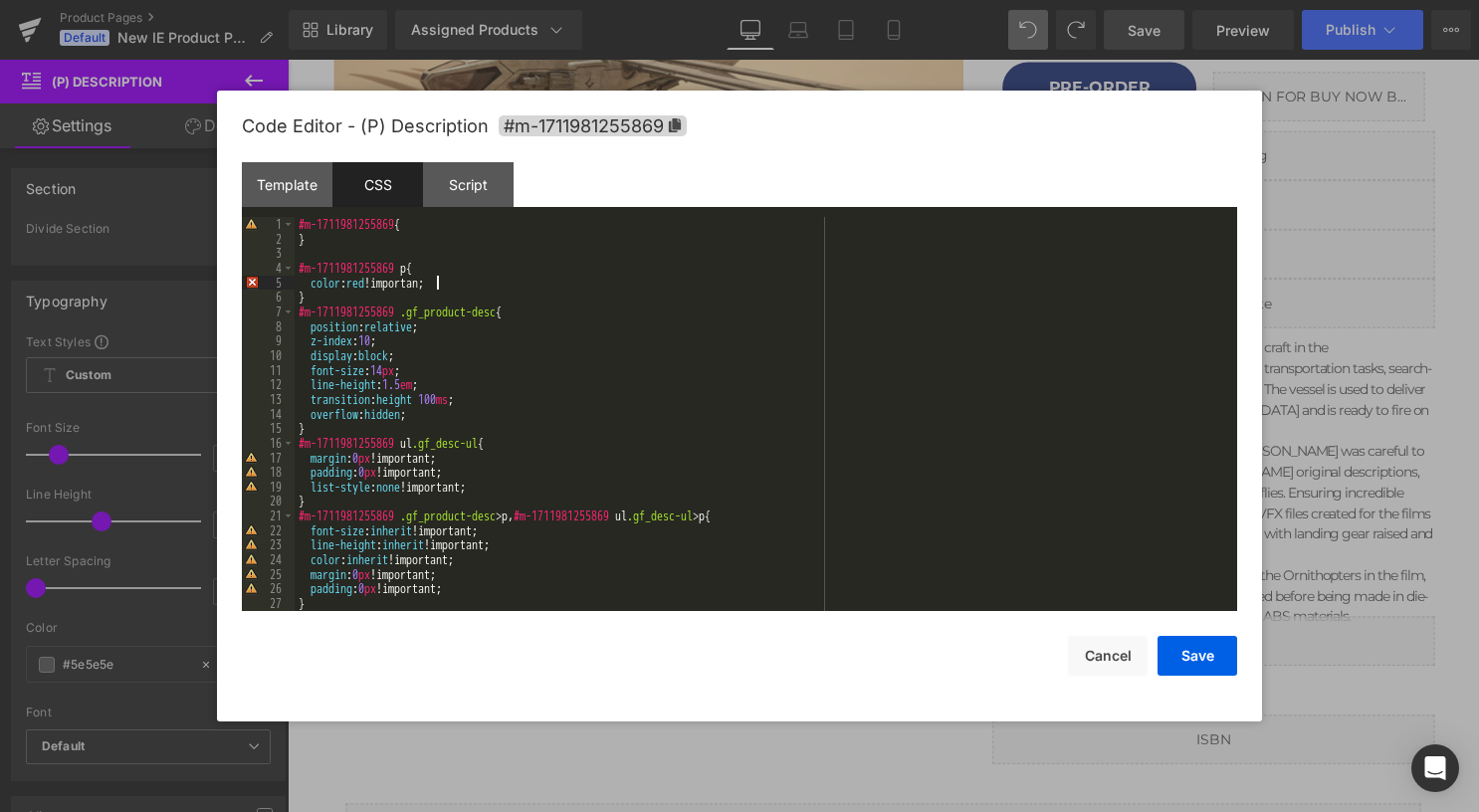 type 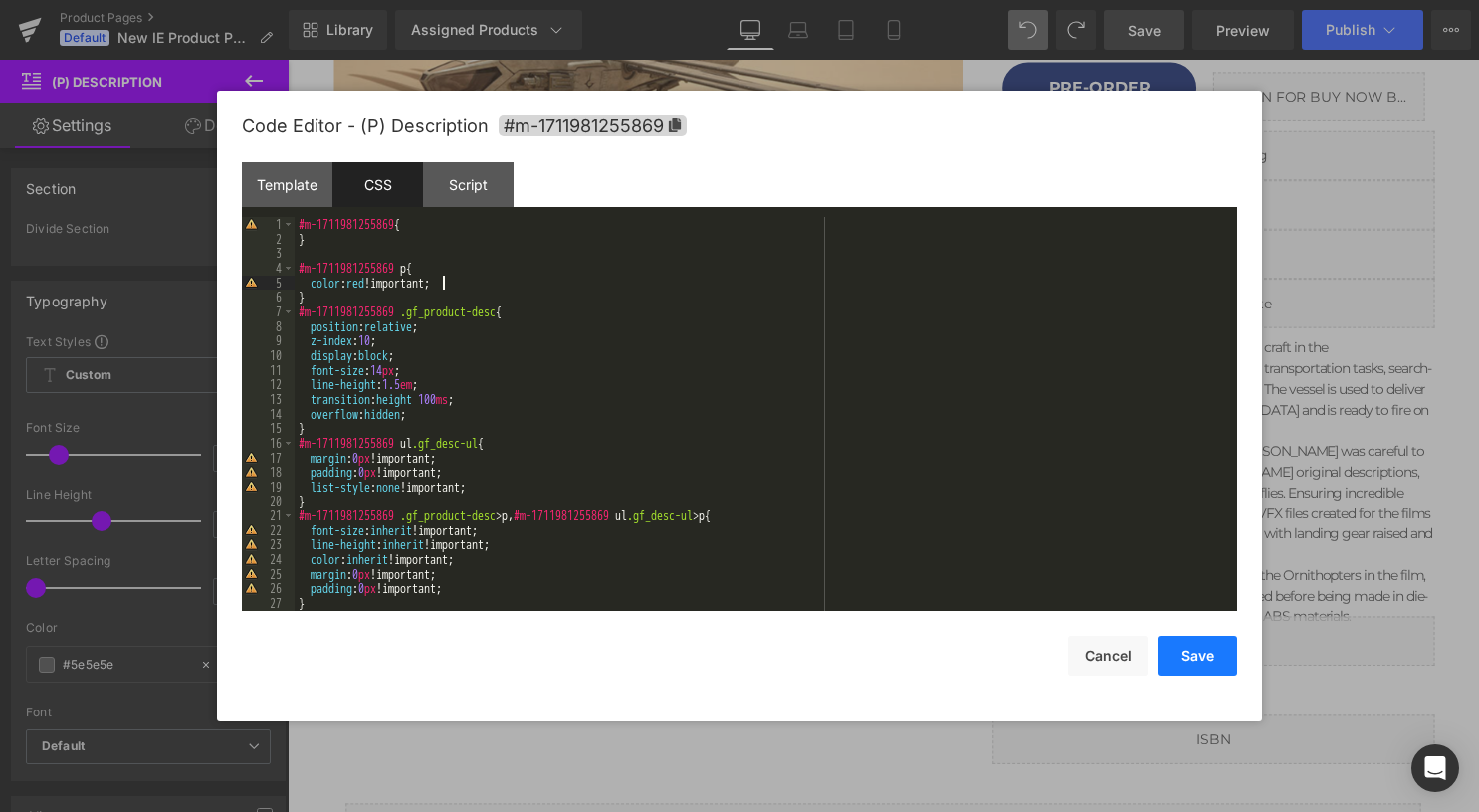 click on "Save" at bounding box center [1197, 656] 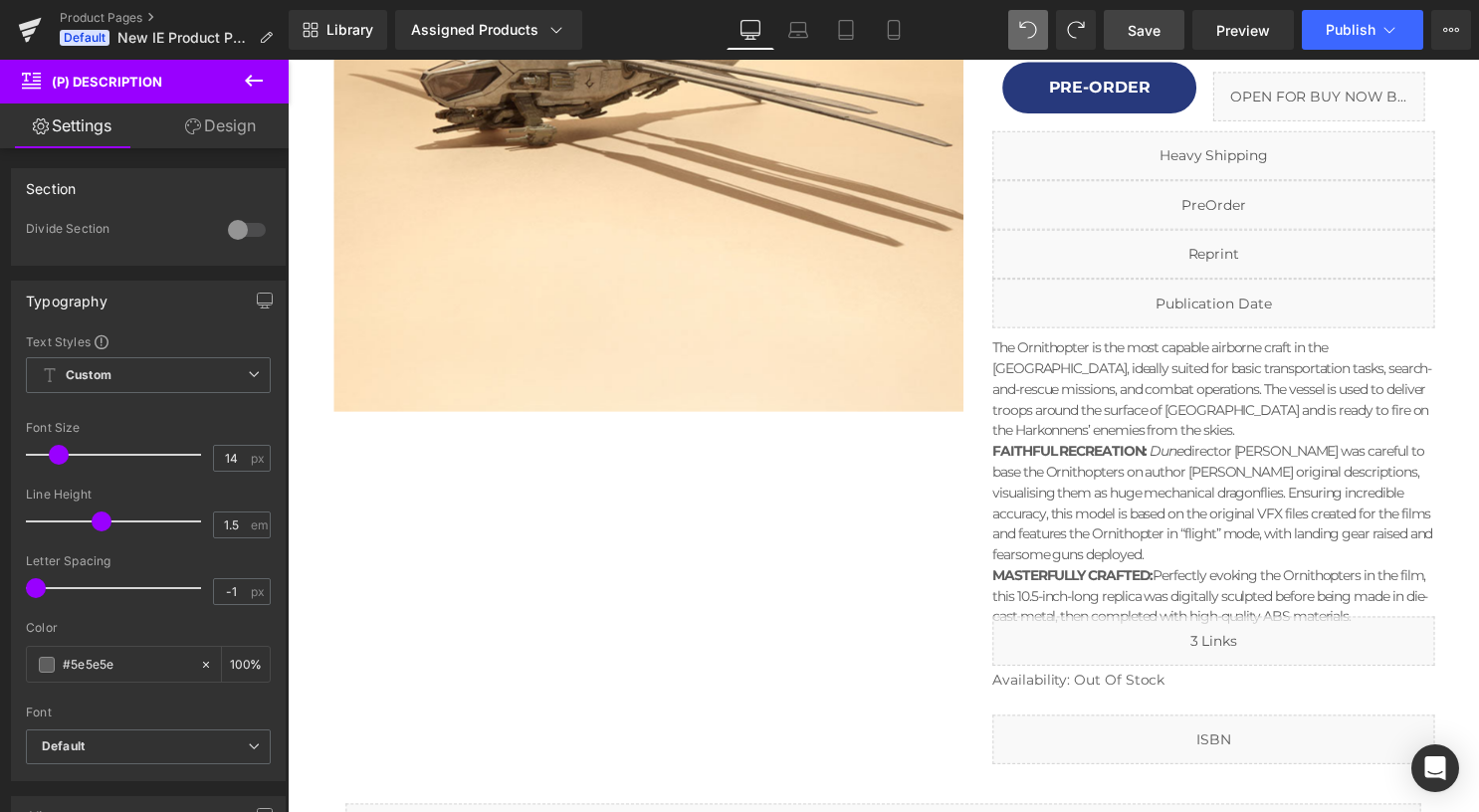click on "Save" at bounding box center [1144, 30] 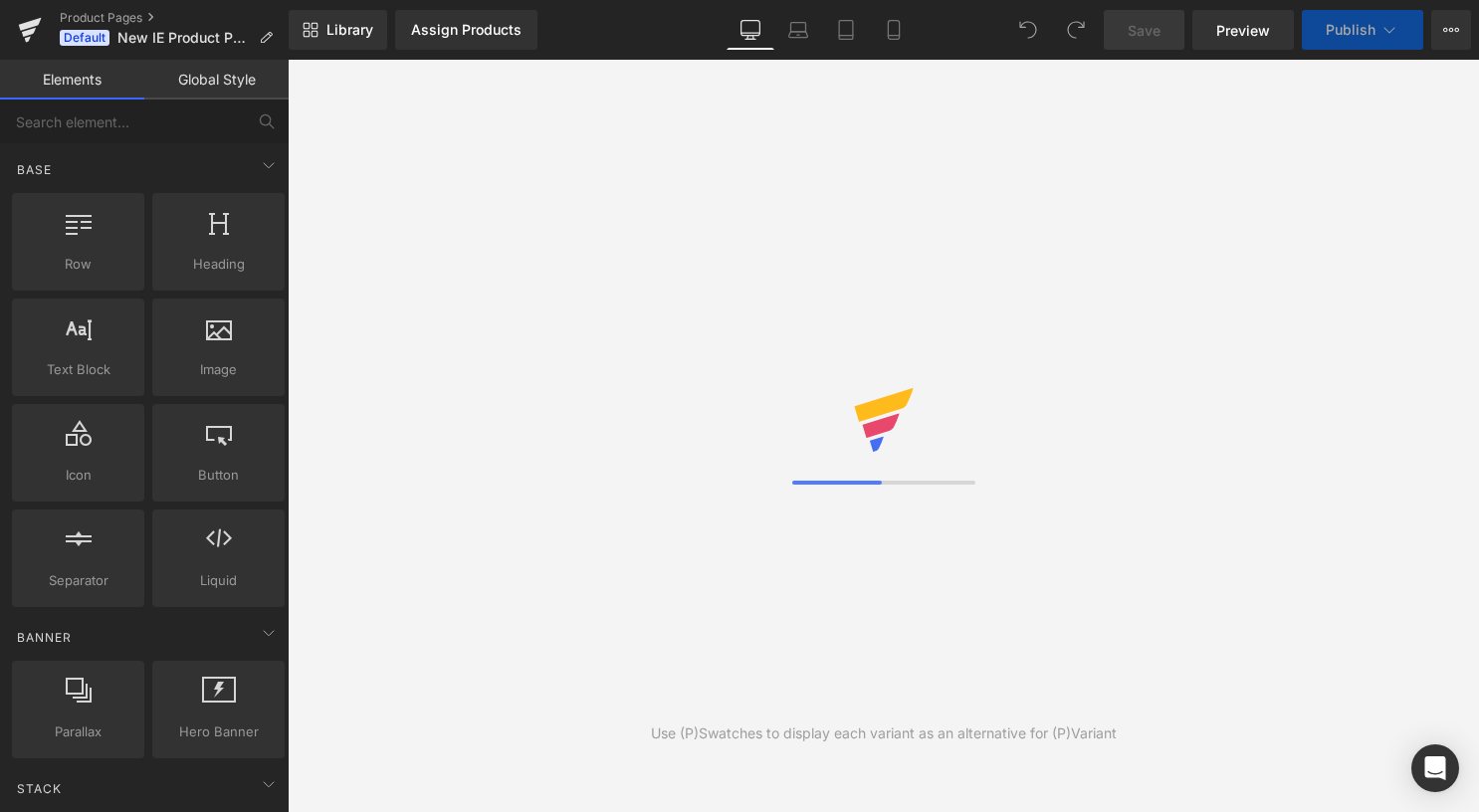 scroll, scrollTop: 0, scrollLeft: 0, axis: both 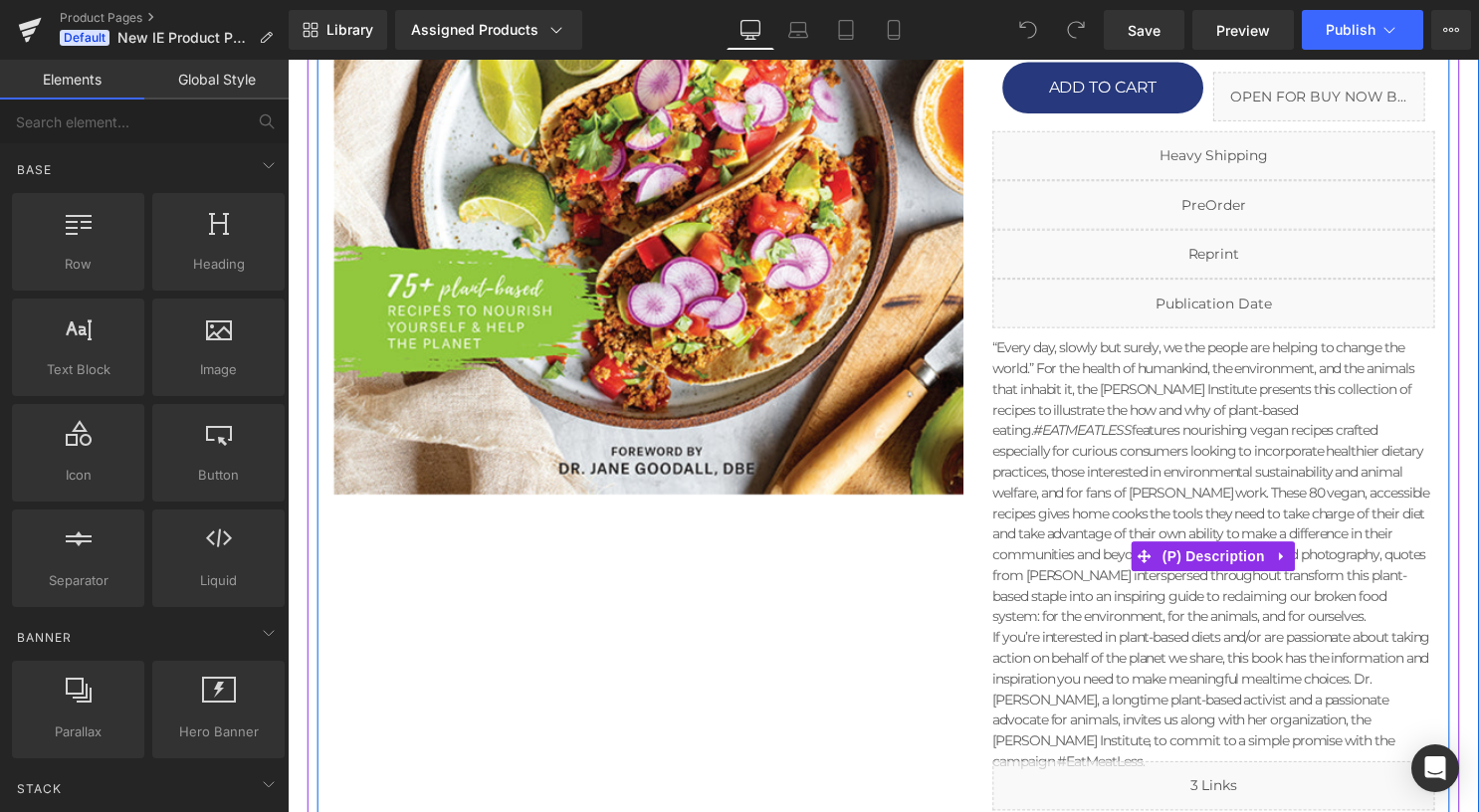 click on "“Every day, slowly but surely, we the people are helping to change the world.” For the health of humankind, the environment, and the animals that inhabit it, the Jane Goodall Institute presents this collection of recipes to illustrate the how and why of plant-based eating.  #EATMEATLESS  features nourishing vegan recipes crafted especially for curious consumers looking to incorporate healthier dietary practices, those interested in environmental sustainability and animal welfare, and for fans of Jane Goodall’s work. These 80 vegan, accessible recipes gives home cooks the tools they need to take charge of their diet and take advantage of their own ability to make a difference in their communities and beyond. Along with colorful food photography, quotes from Dr. Goodall interspersed throughout transform this plant-based staple into an inspiring guide to reclaiming our broken food system: for the environment, for the animals, and for ourselves." at bounding box center [1223, 488] 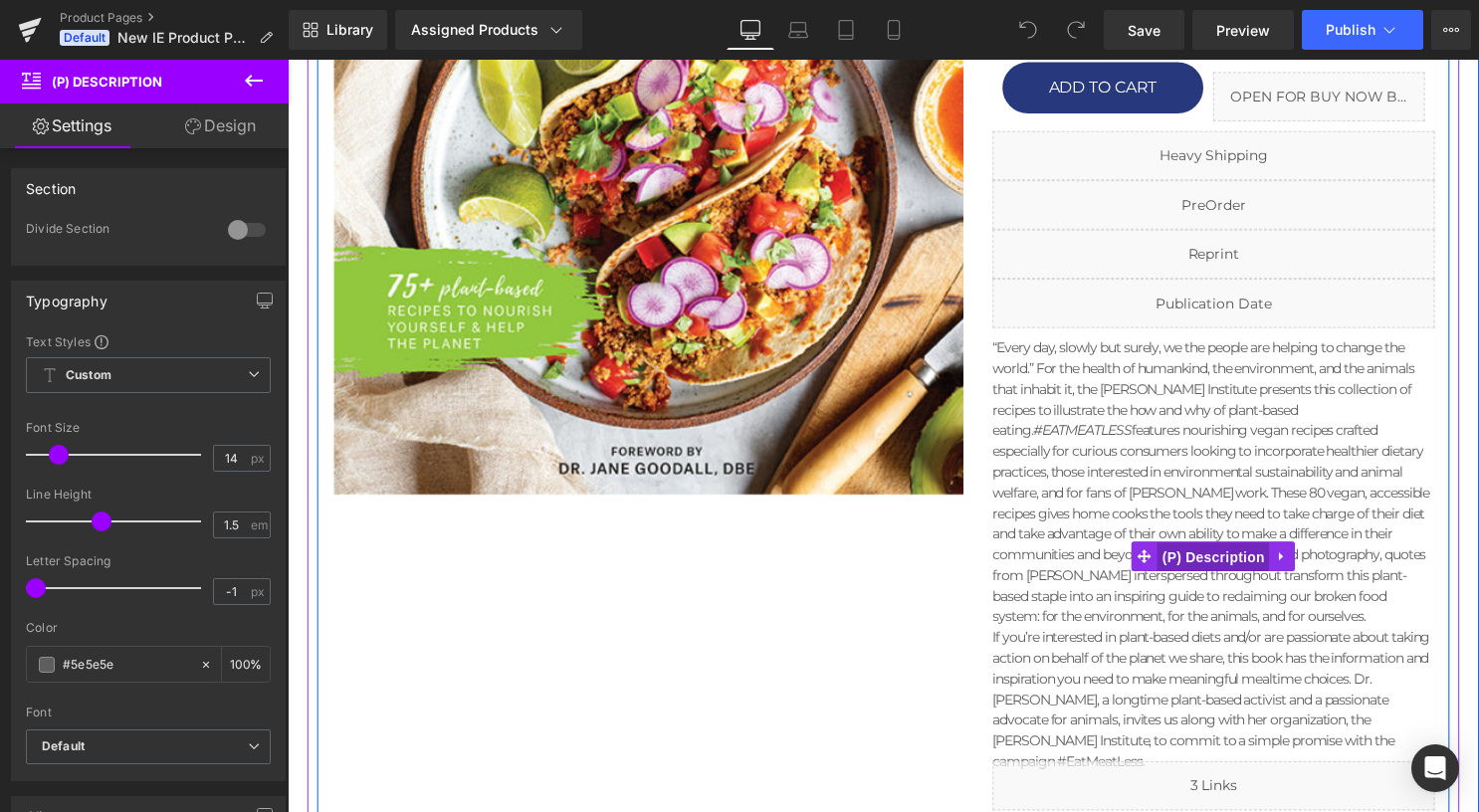 click on "(P) Description" at bounding box center [1223, 563] 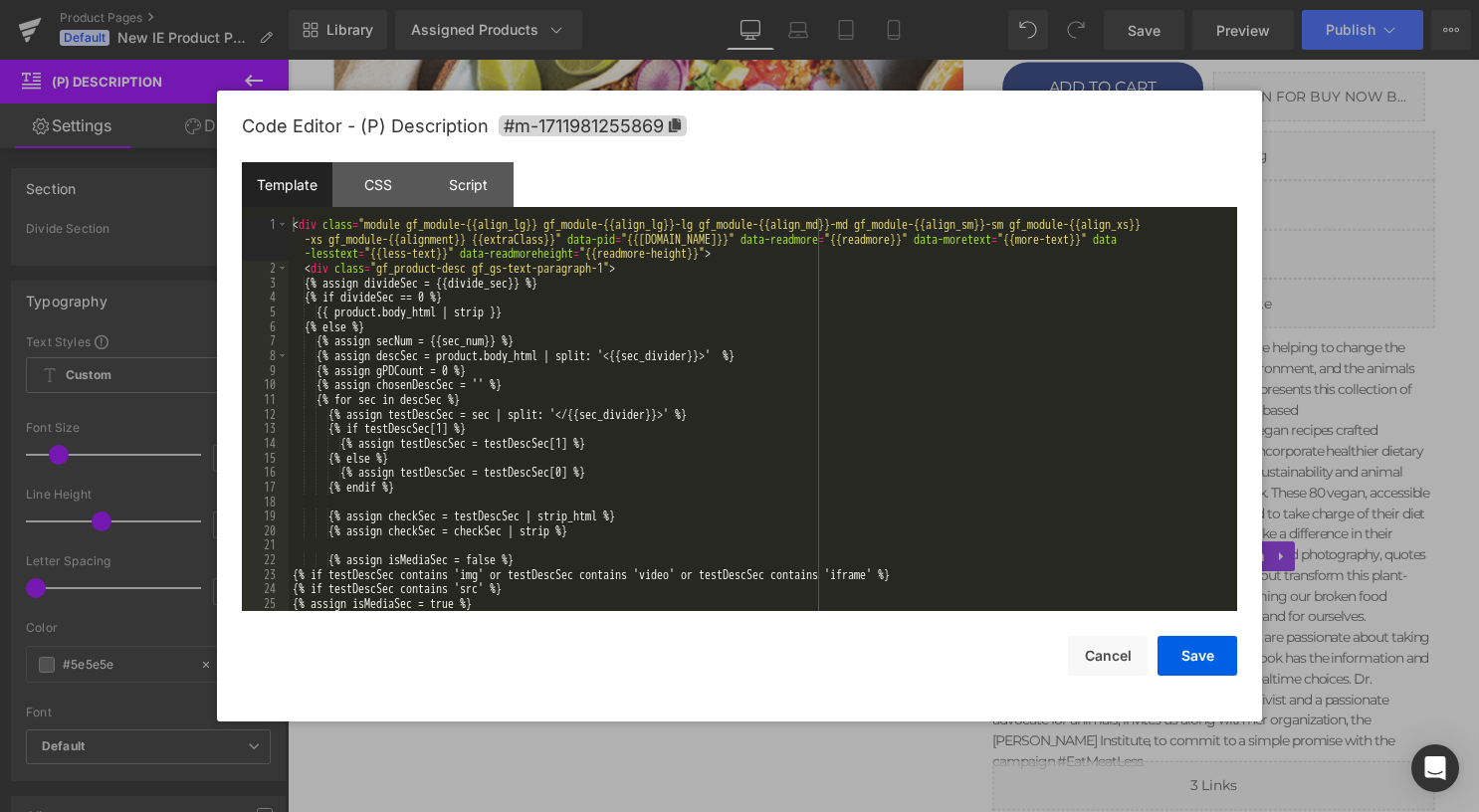 click on "(P) Description  You are previewing how the   will restyle your page. You can not edit Elements in Preset Preview Mode.  Product Pages  Default  New IE Product Page W/ LE Library Assigned Products  Preview for Default Template
#EATMEATLESS 100 Puzzle Challenge Dot-to-Dot 100 Puzzle Challenge Mazes 100 Years of Anime 12 Days of Beetlejuice 12 Days of Harry Potter 12 Days of House of the Dragon 12 Days of Star Trek Advent Calendar 12 Days of The Lord of the Rings 2024 The Art of the National Parks Wall Calendar 2025 Beetlejuice 13-Month Weekly Planner 2025 Celestial Gallery Poster Wall Calendar 2025 Dune: Part 2 13-Month Weekly Planner 2025 Enchanted Worlds Poster Wall Calendar 2025 Harry Potter: Hogwarts Family Wall Planner 2025 House of the Dragon 13-Month Weekly Planner 2025 The Art and Soul of Dune Poster Wall Calendar 2025 The Art of the National Parks Wall Calendar 2025 The Sopranos 13-Month Weekly Planner 2025 Yellowstone: The Dutton Ranch 13-Month Weekly Planner Desktop Desktop" at bounding box center (740, 0) 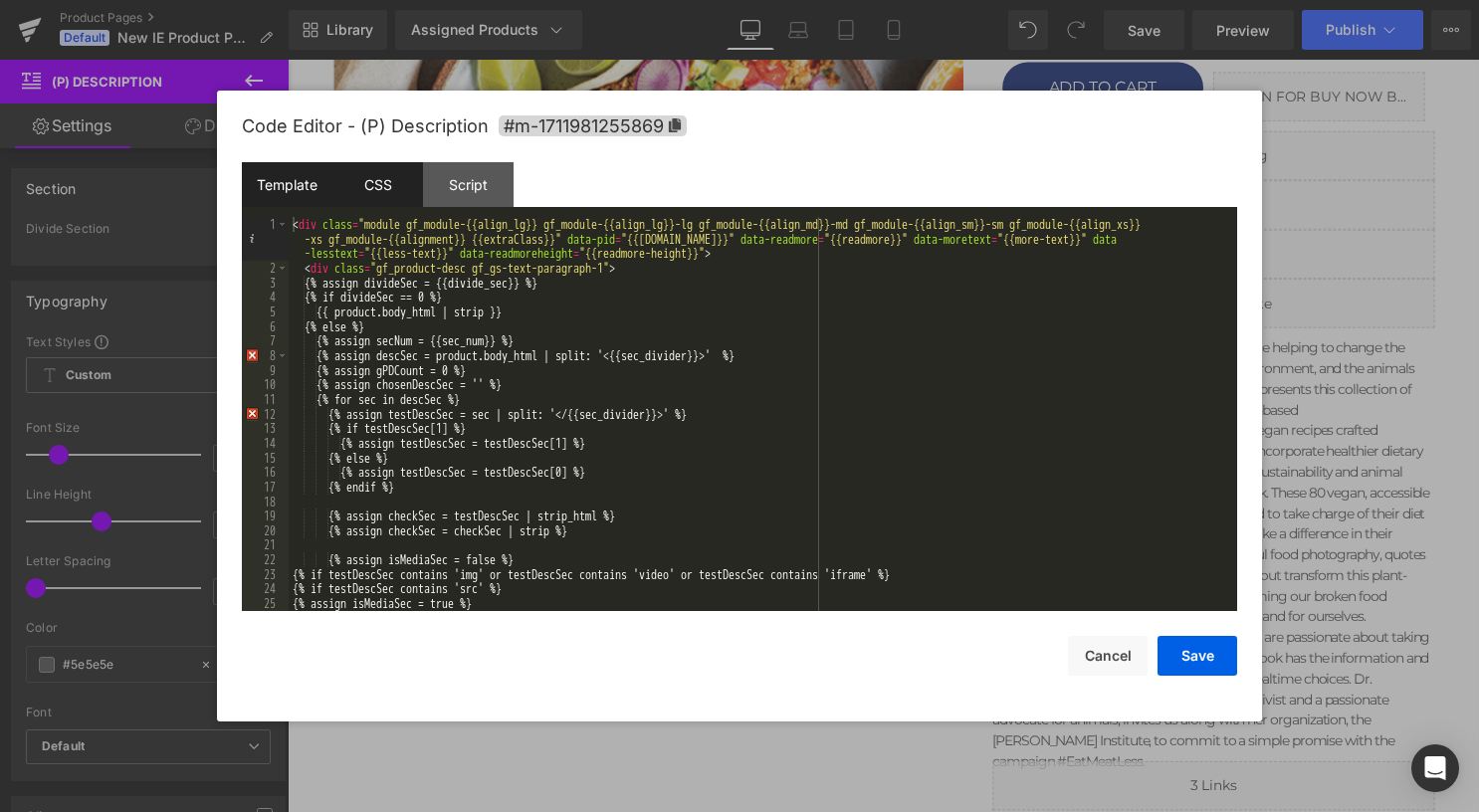 click on "CSS" at bounding box center (377, 184) 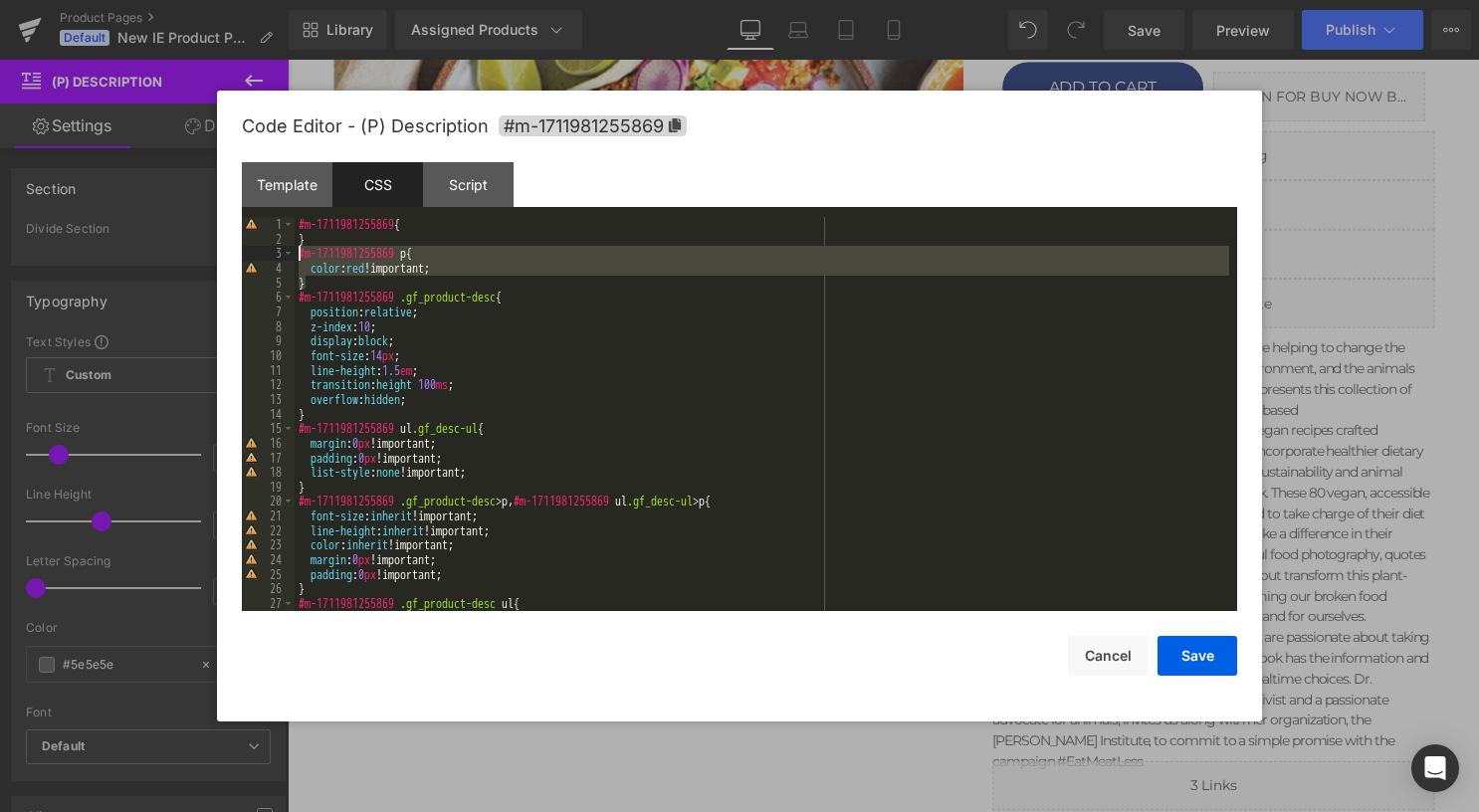 drag, startPoint x: 331, startPoint y: 280, endPoint x: 281, endPoint y: 253, distance: 56.824291 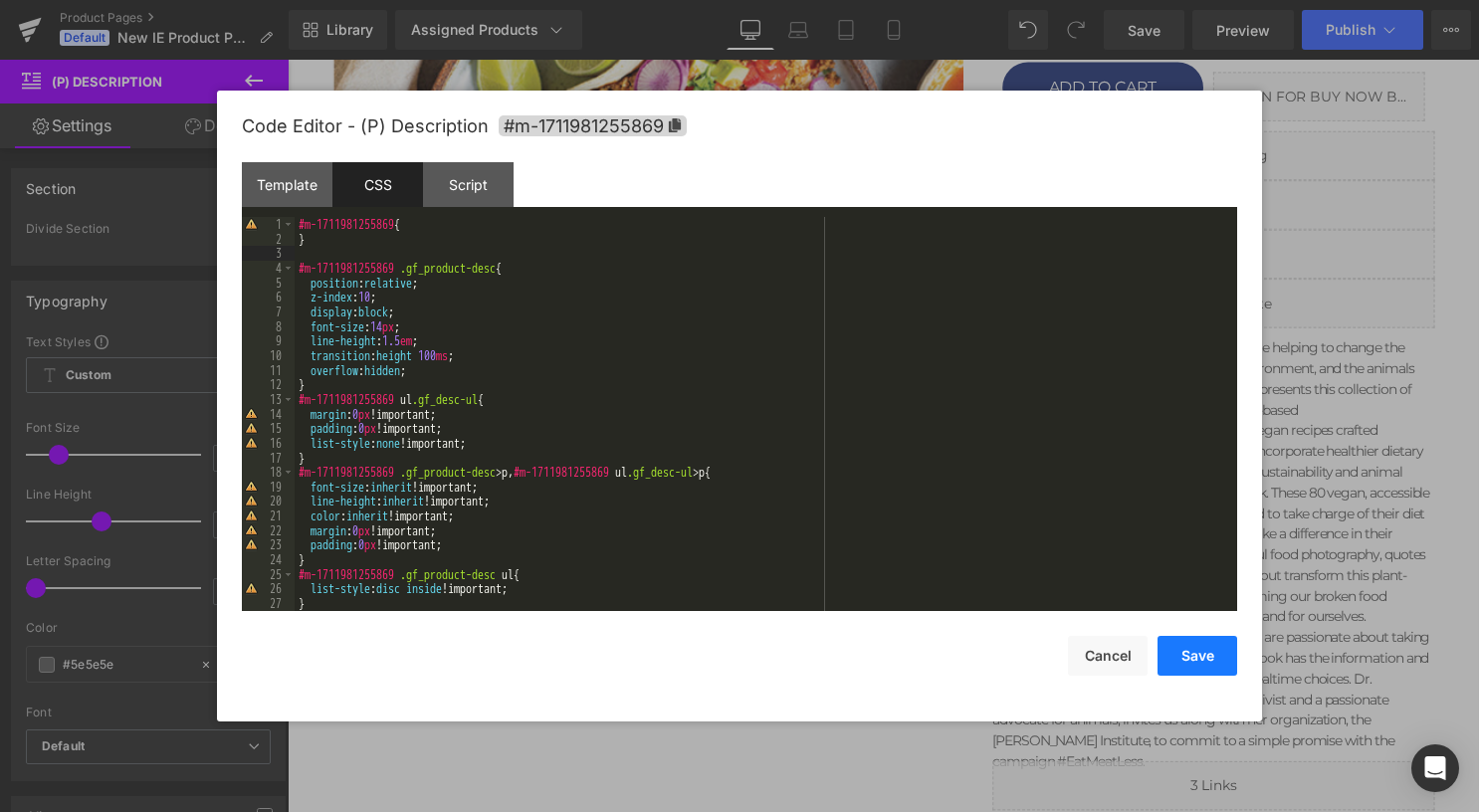 click on "Save" at bounding box center (1197, 656) 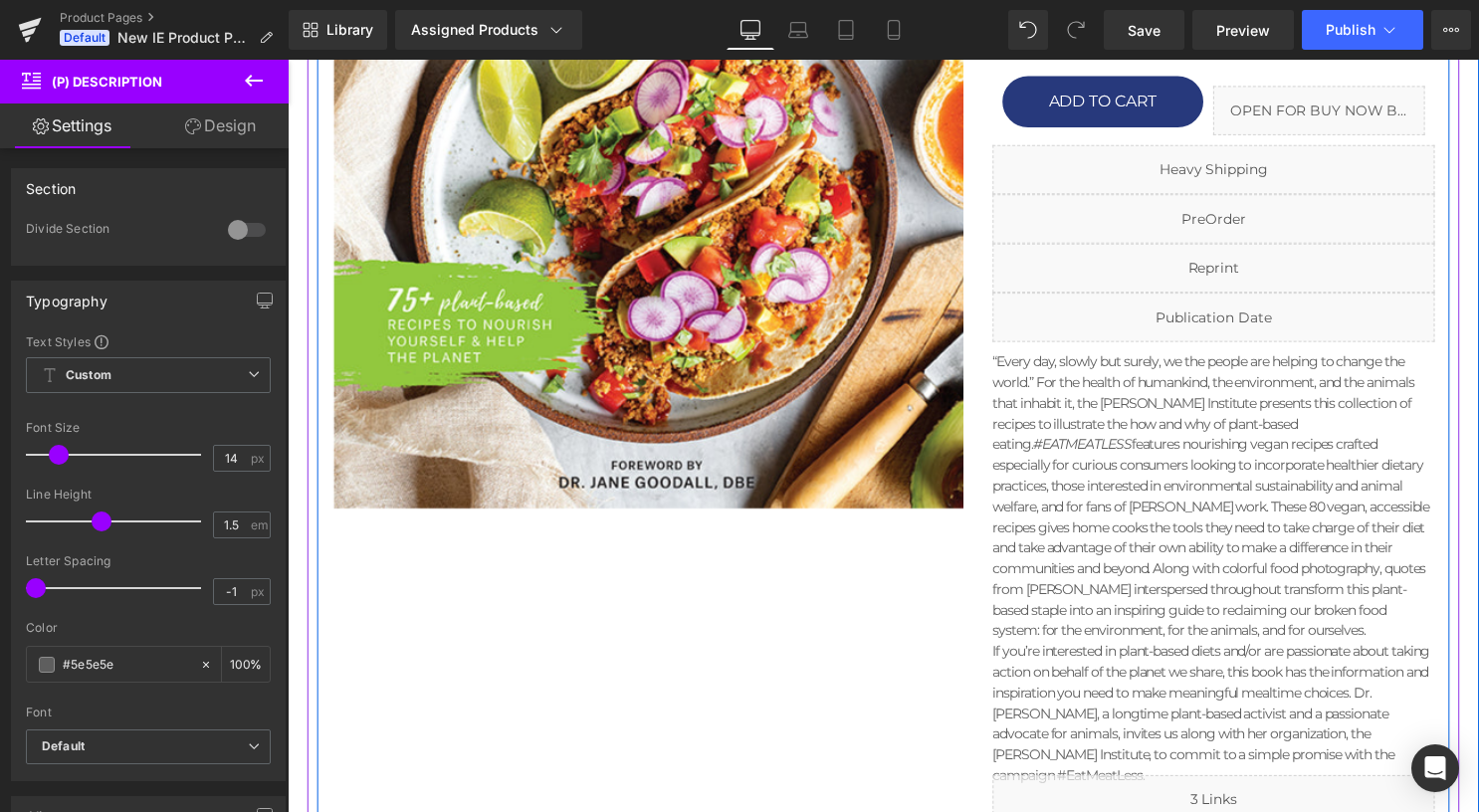 scroll, scrollTop: 498, scrollLeft: 0, axis: vertical 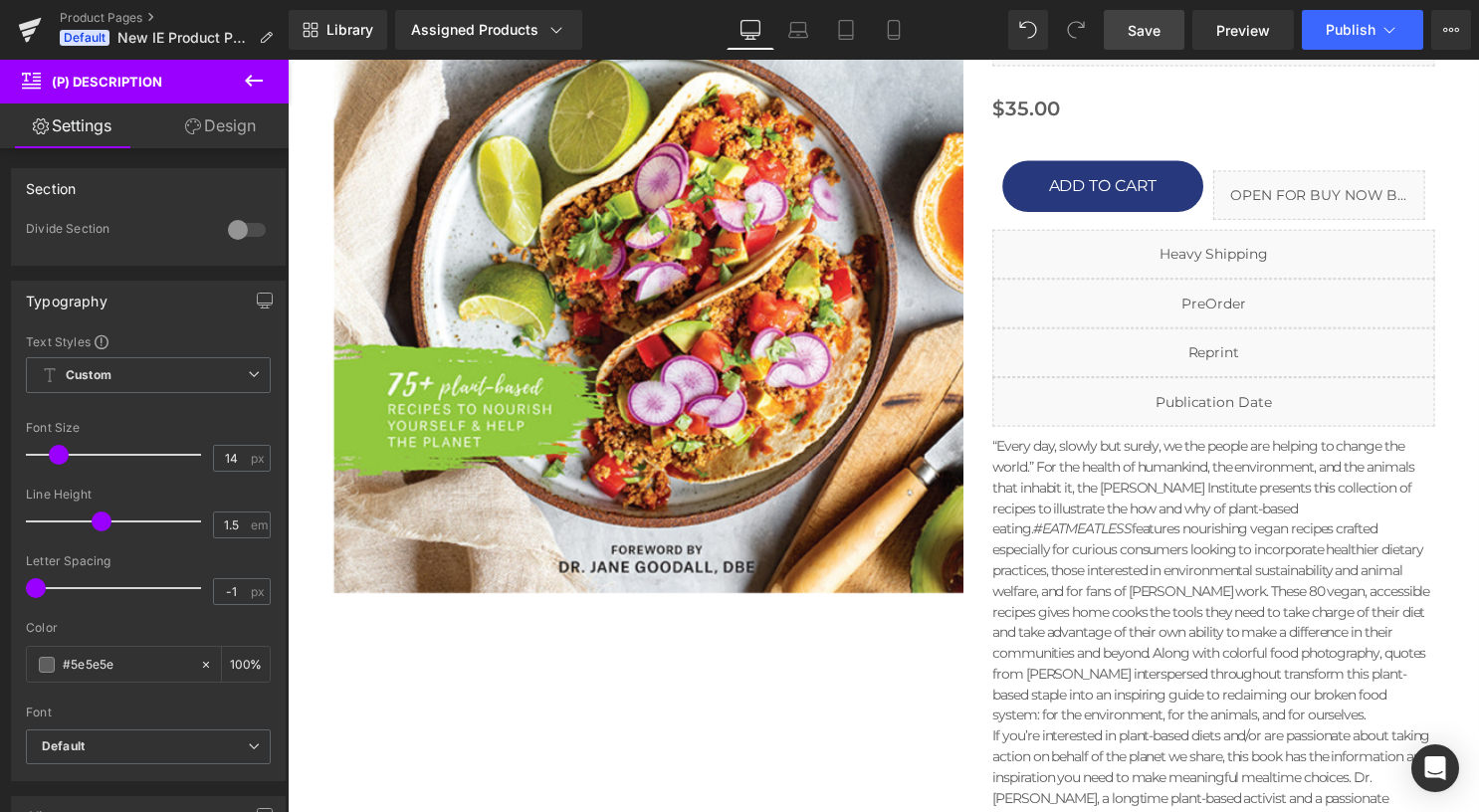 click on "Save" at bounding box center (1144, 30) 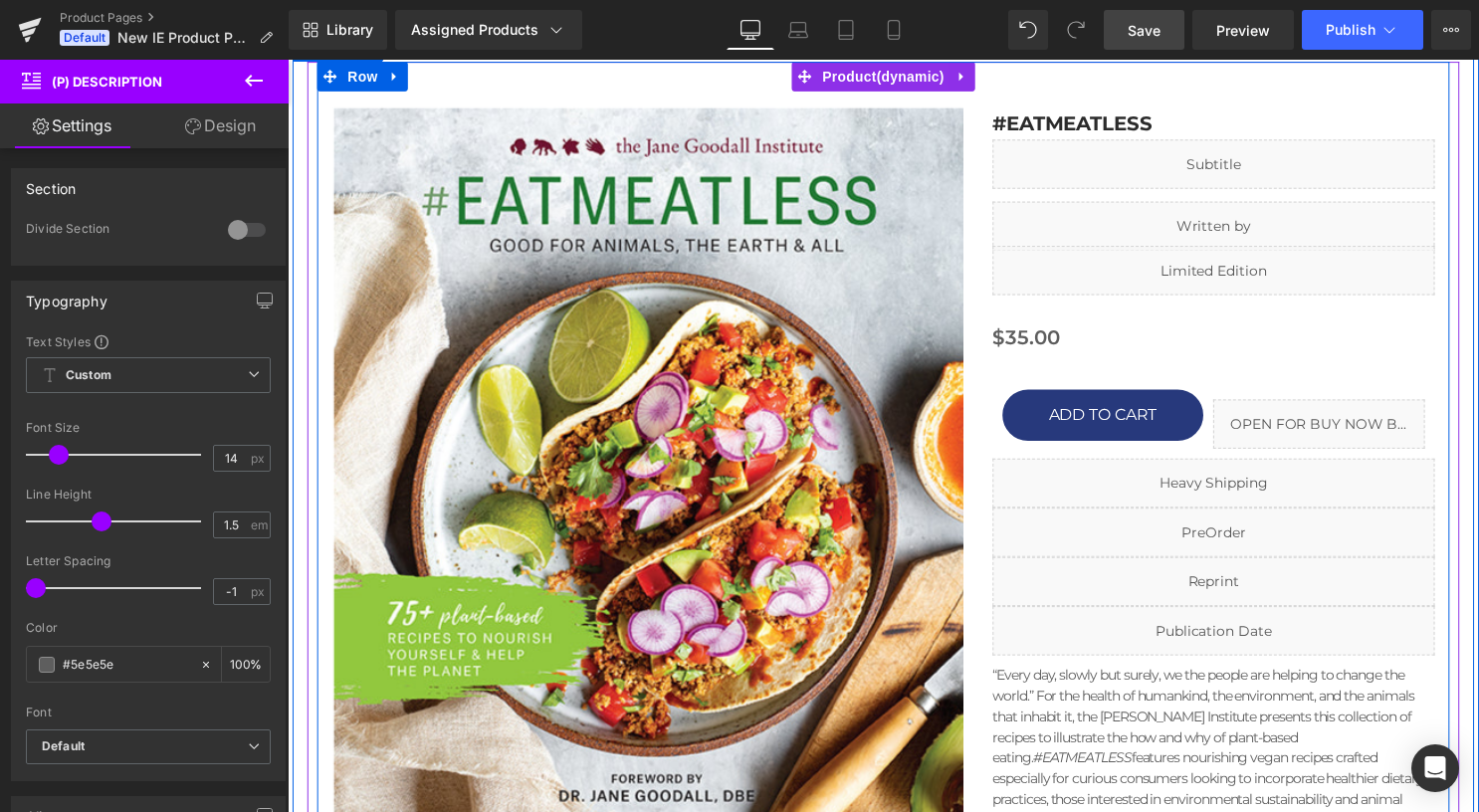 scroll, scrollTop: 299, scrollLeft: 0, axis: vertical 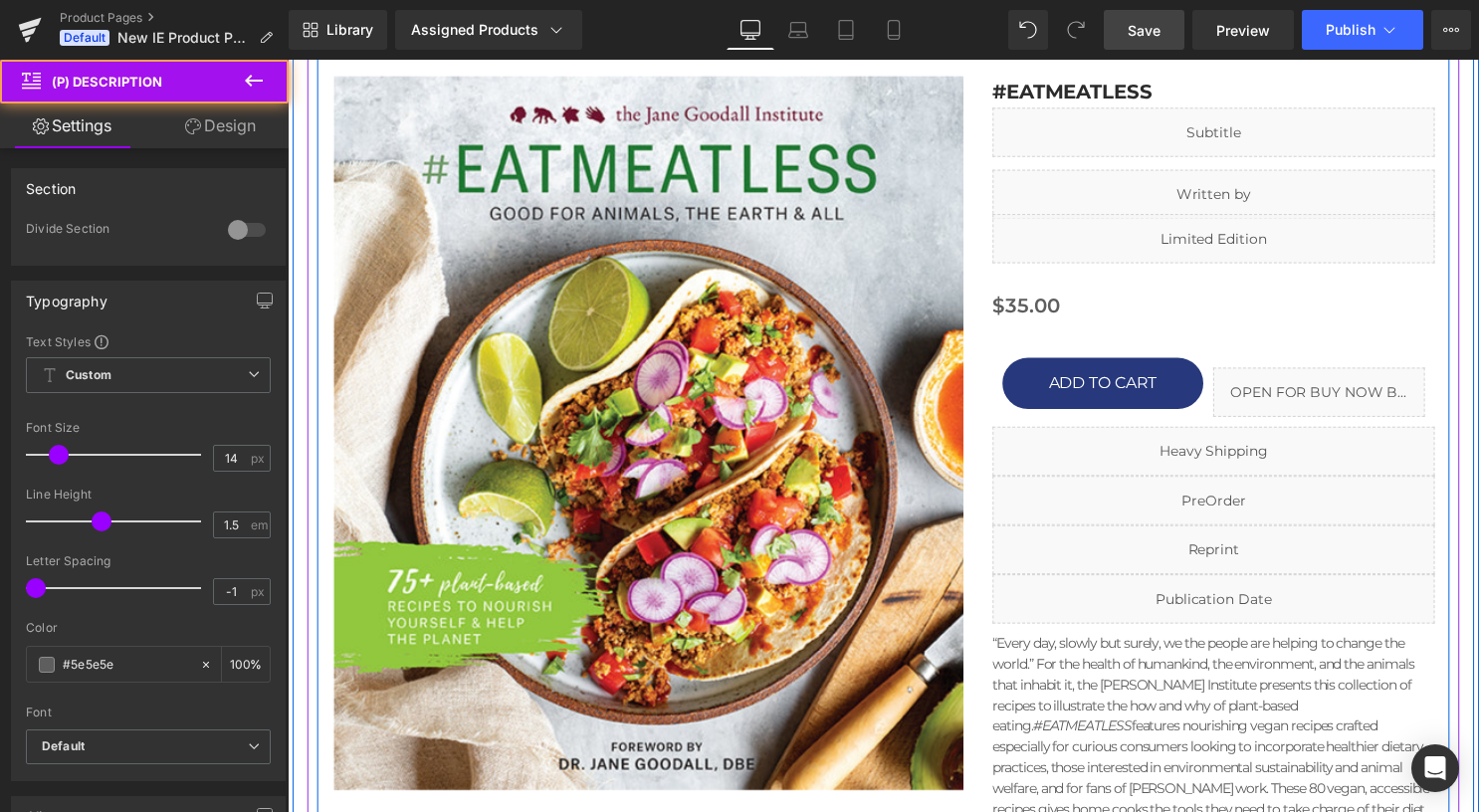 click on "“Every day, slowly but surely, we the people are helping to change the world.” For the health of humankind, the environment, and the animals that inhabit it, the Jane Goodall Institute presents this collection of recipes to illustrate the how and why of plant-based eating.  #EATMEATLESS  features nourishing vegan recipes crafted especially for curious consumers looking to incorporate healthier dietary practices, those interested in environmental sustainability and animal welfare, and for fans of Jane Goodall’s work. These 80 vegan, accessible recipes gives home cooks the tools they need to take charge of their diet and take advantage of their own ability to make a difference in their communities and beyond. Along with colorful food photography, quotes from Dr. Goodall interspersed throughout transform this plant-based staple into an inspiring guide to reclaiming our broken food system: for the environment, for the animals, and for ourselves." at bounding box center [1223, 786] 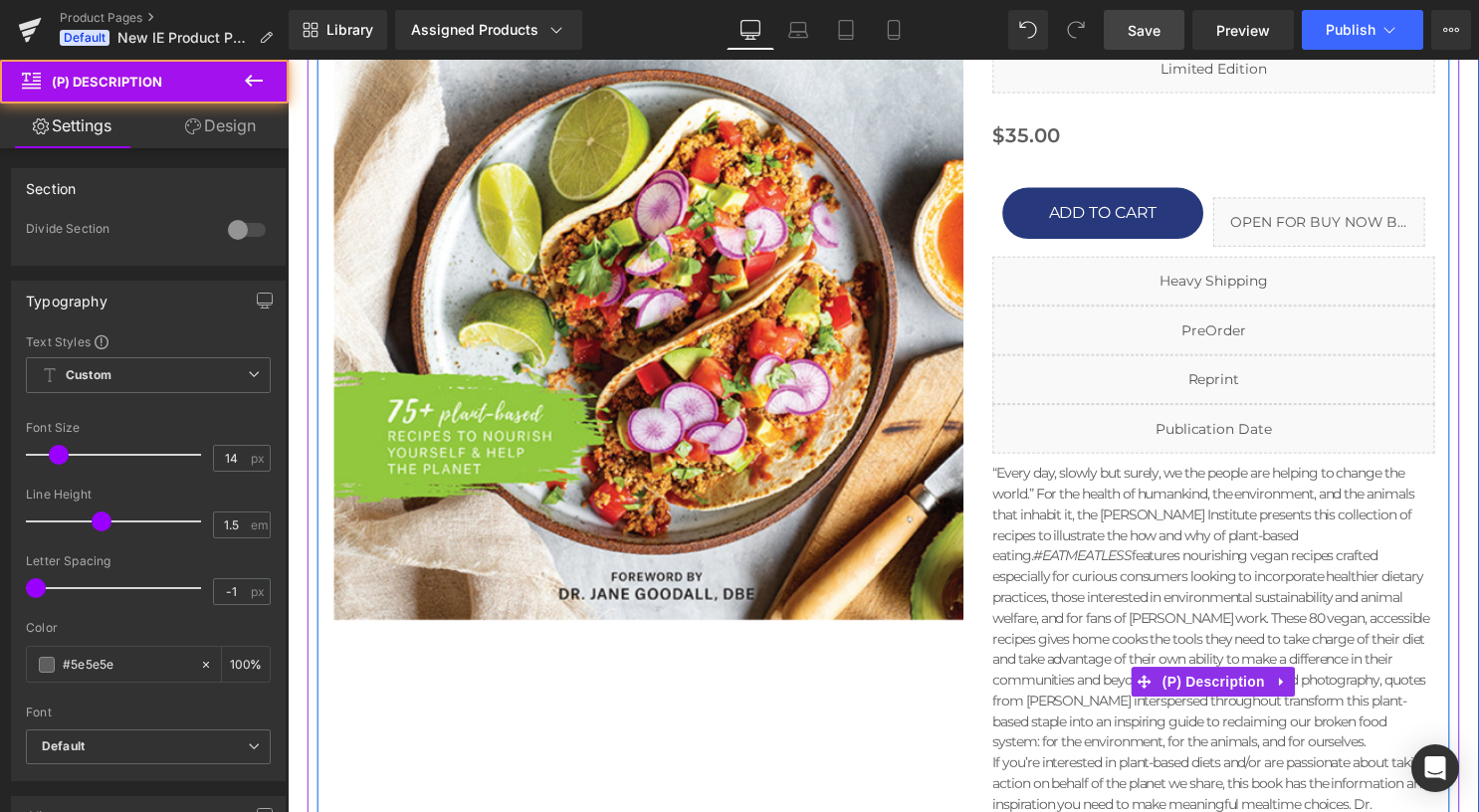 scroll, scrollTop: 597, scrollLeft: 0, axis: vertical 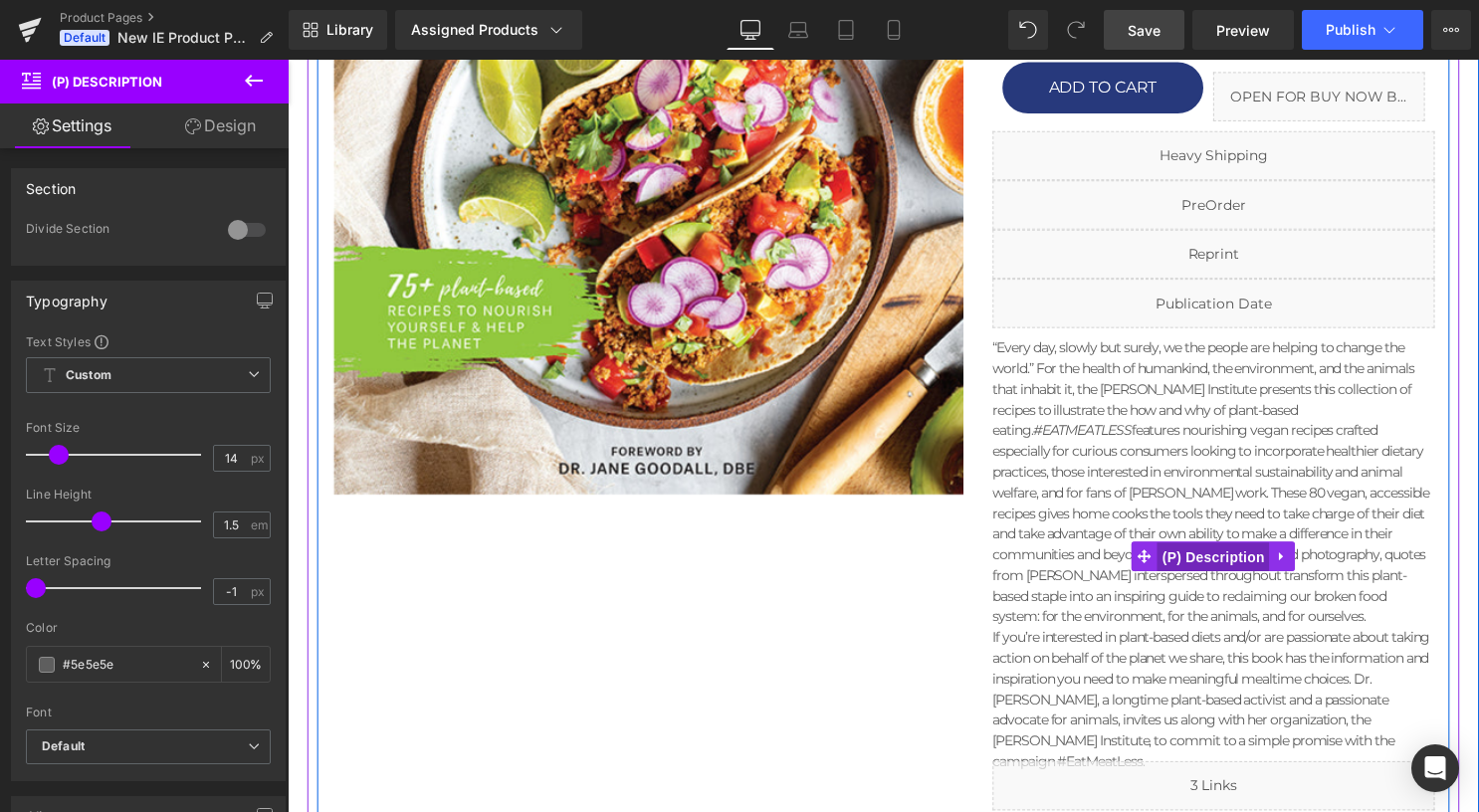 click on "(P) Description" at bounding box center [1223, 563] 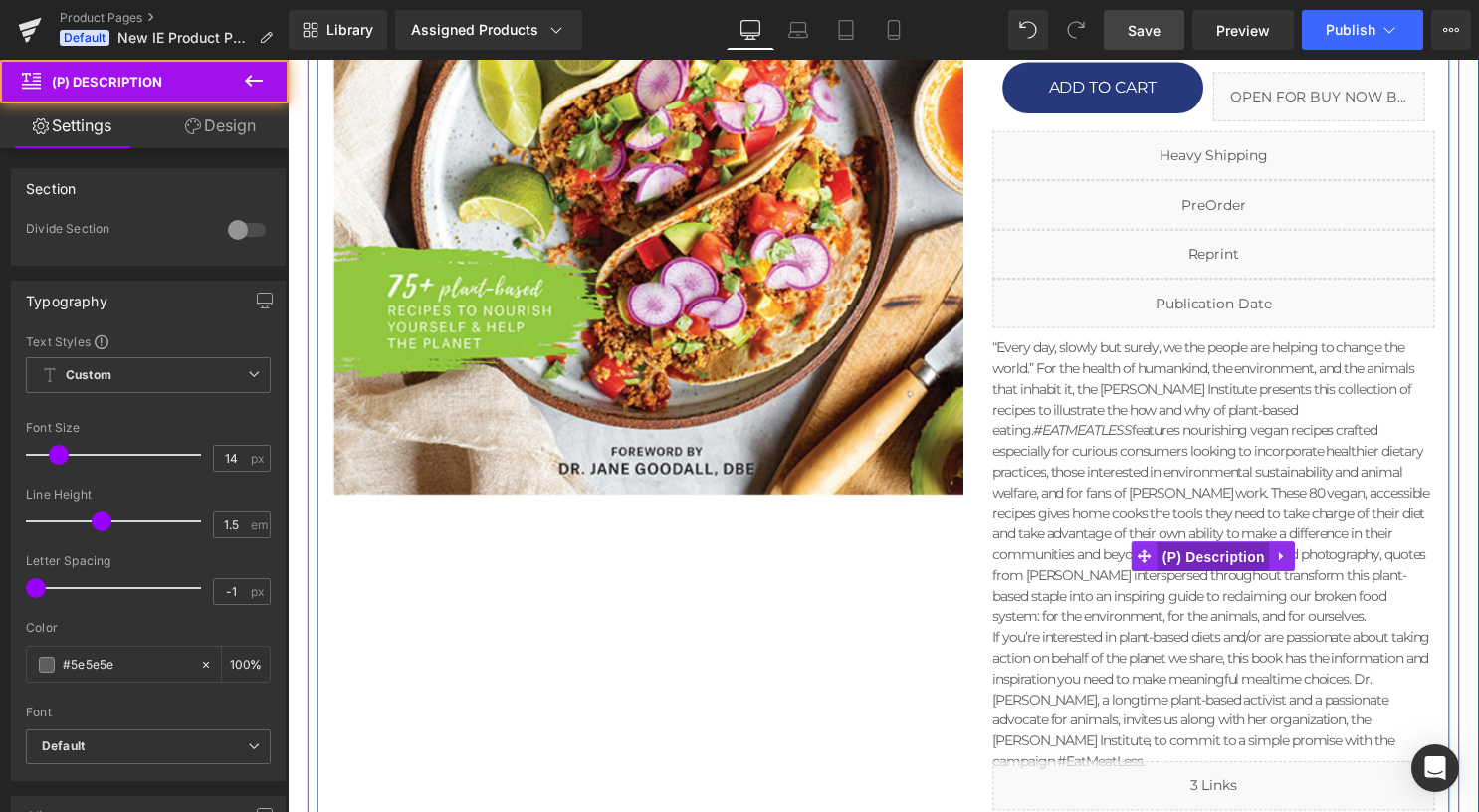 click on "(P) Description" at bounding box center (1223, 563) 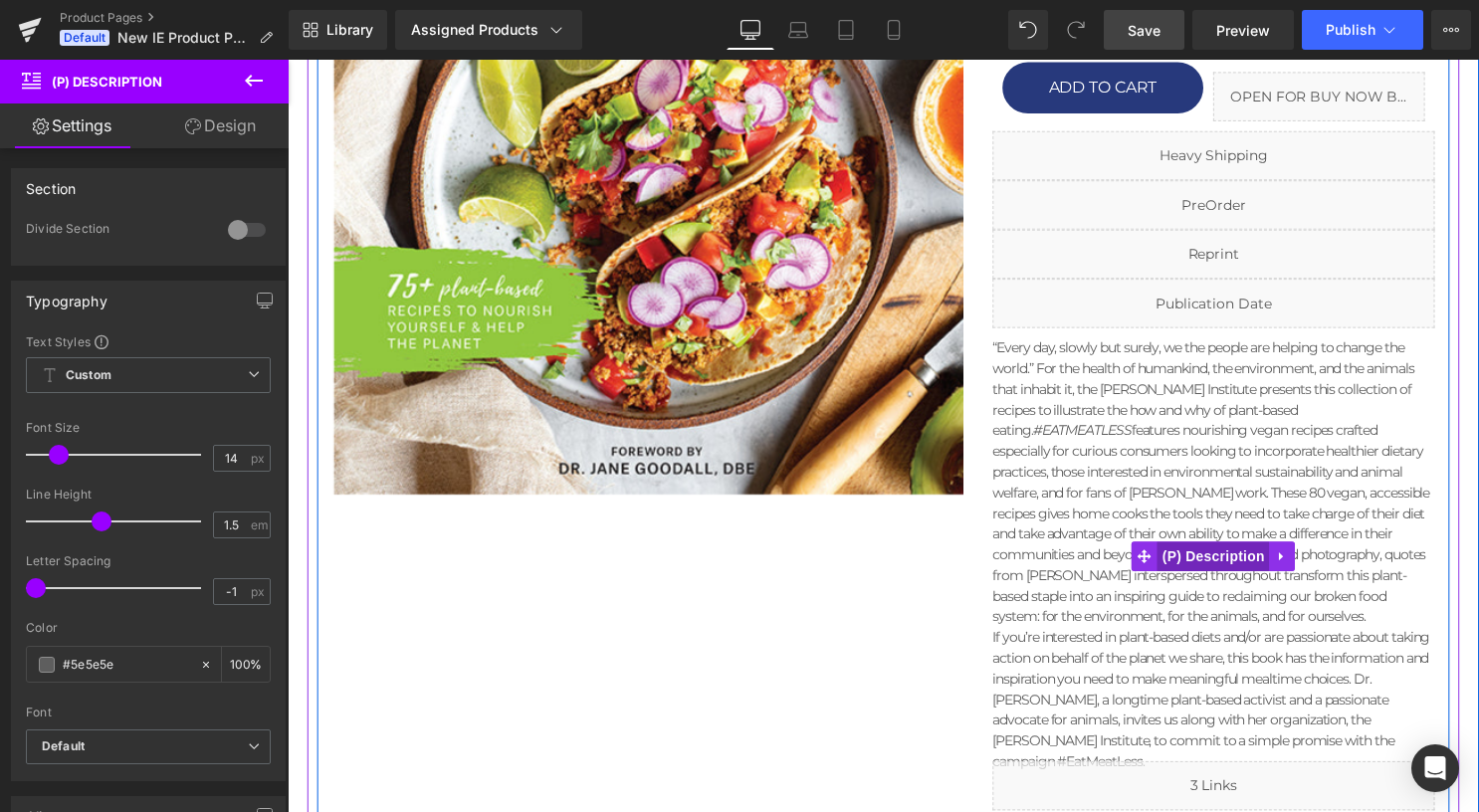 click on "(P) Description" at bounding box center [1223, 562] 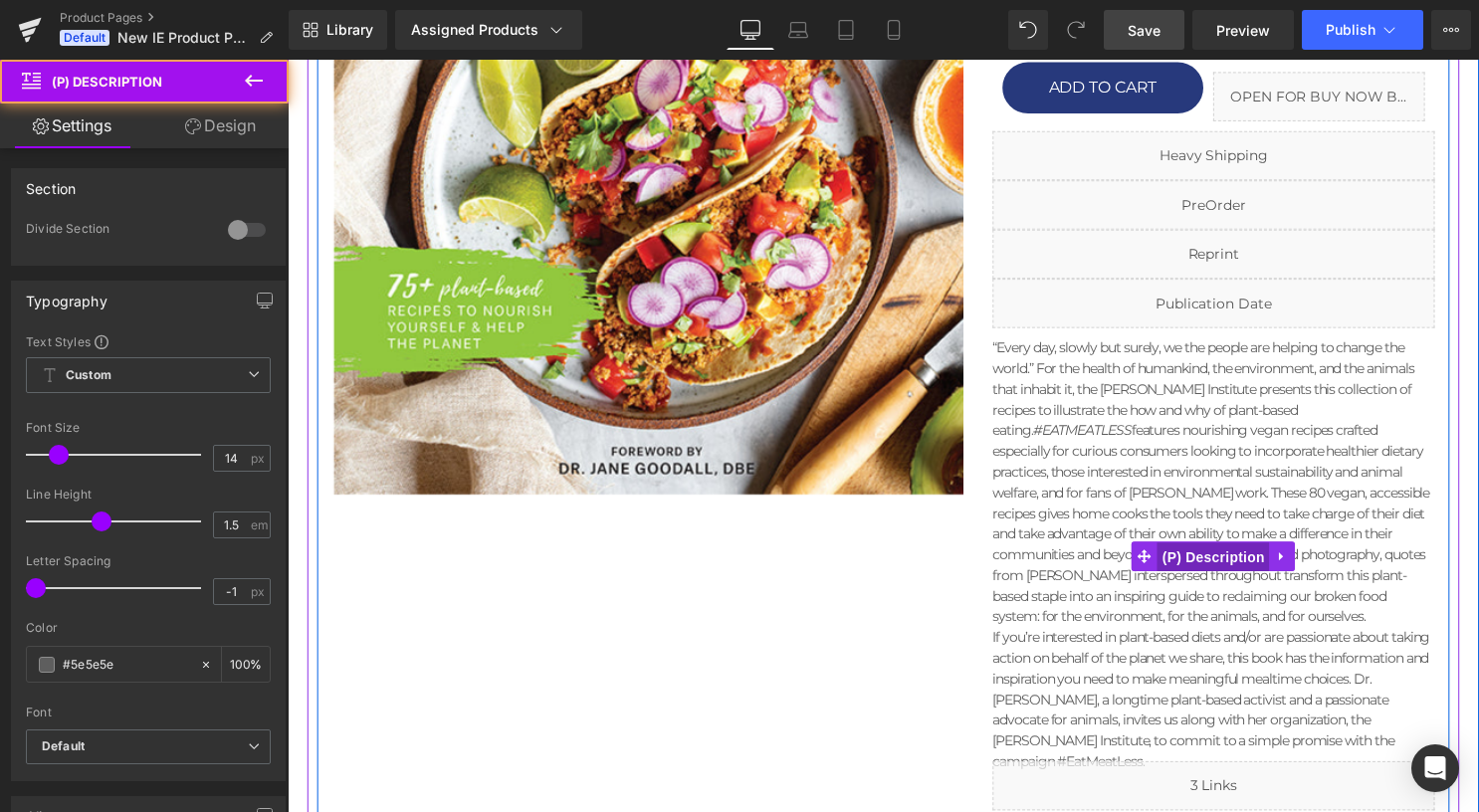 click on "(P) Description" at bounding box center [1223, 563] 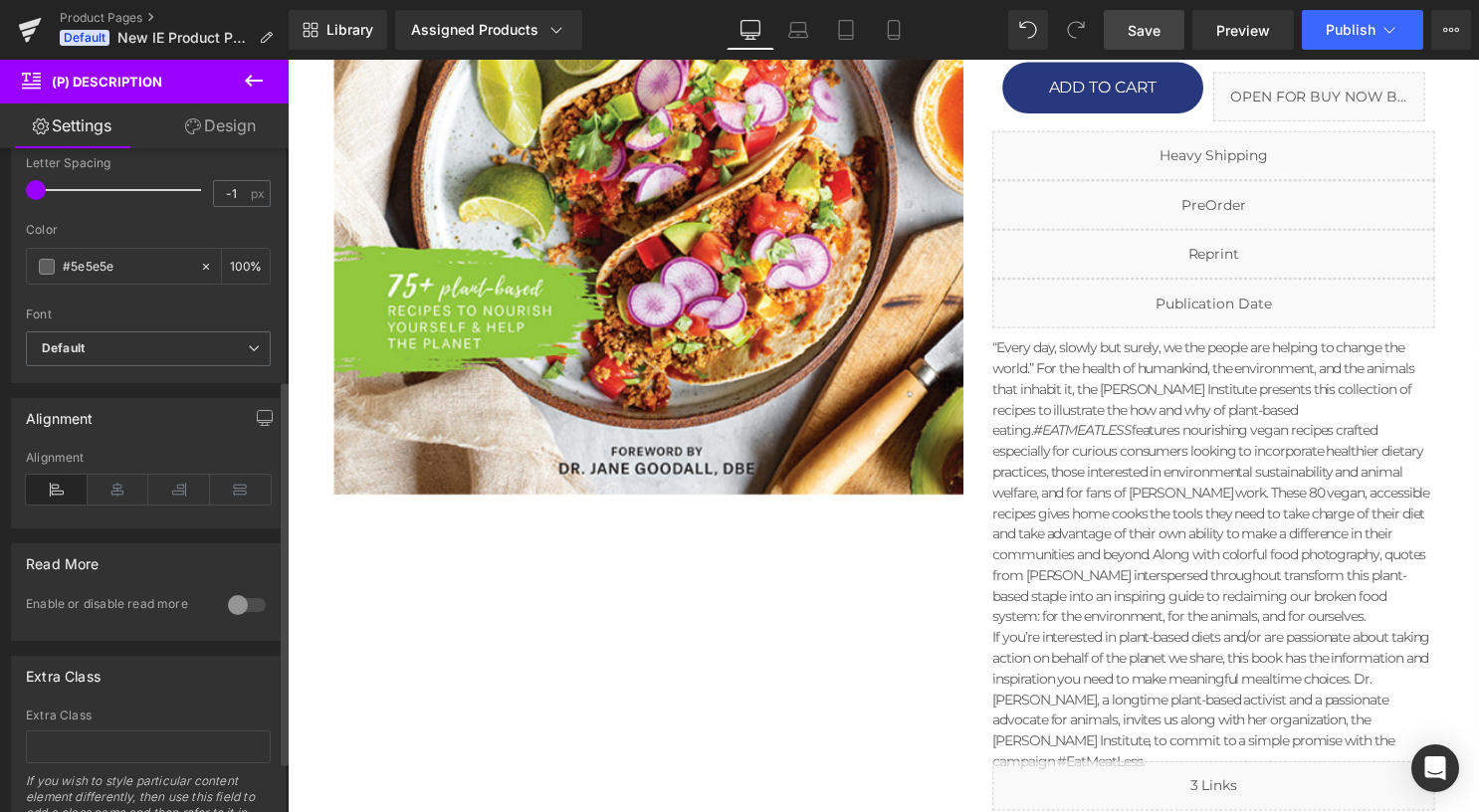 scroll, scrollTop: 486, scrollLeft: 0, axis: vertical 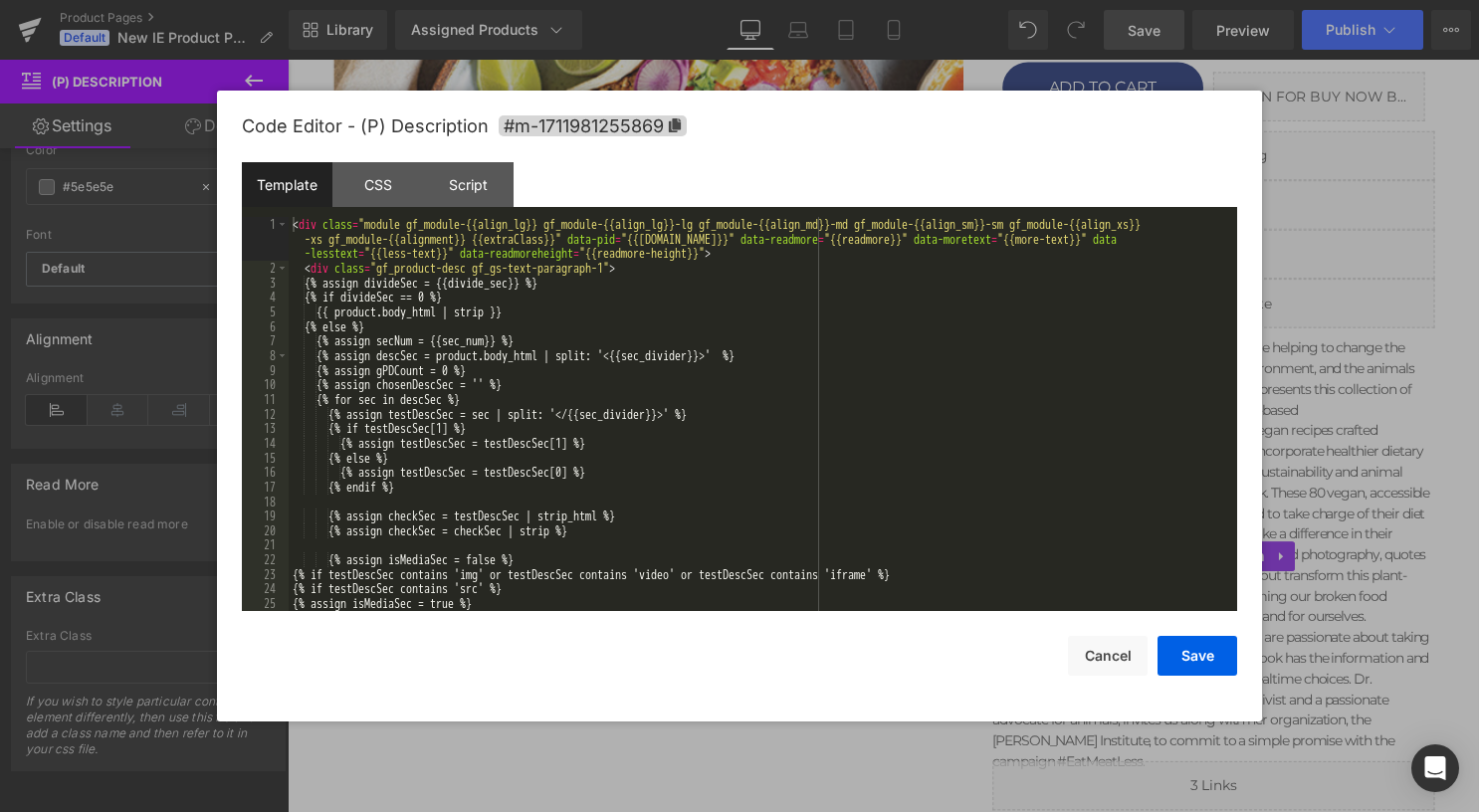 click on "(P) Description  You are previewing how the   will restyle your page. You can not edit Elements in Preset Preview Mode.  Product Pages  Default  New IE Product Page W/ LE Library Assigned Products  Preview for Default Template
#EATMEATLESS 100 Puzzle Challenge Dot-to-Dot 100 Puzzle Challenge Mazes 100 Years of Anime 12 Days of Beetlejuice 12 Days of [PERSON_NAME] 12 Days of House of the Dragon 12 Days of Star Trek Advent Calendar 12 Days of The Lord of the Rings 2024 The Art of the National Parks Wall Calendar 2025 Beetlejuice 13-Month Weekly Planner 2025 Celestial Gallery Poster Wall Calendar 2025 Dune: Part 2 13-Month Weekly Planner 2025 Enchanted Worlds Poster Wall Calendar 2025 [PERSON_NAME]: Hogwarts Family Wall Planner 2025 House of the Dragon 13-Month Weekly Planner 2025 The Art and Soul of Dune Poster Wall Calendar 2025 The Art of the National Parks Wall Calendar 2025 The Sopranos 13-Month Weekly Planner 2025 Yellowstone: [GEOGRAPHIC_DATA][PERSON_NAME] 13-Month Weekly Planner Desktop Desktop" at bounding box center [740, 0] 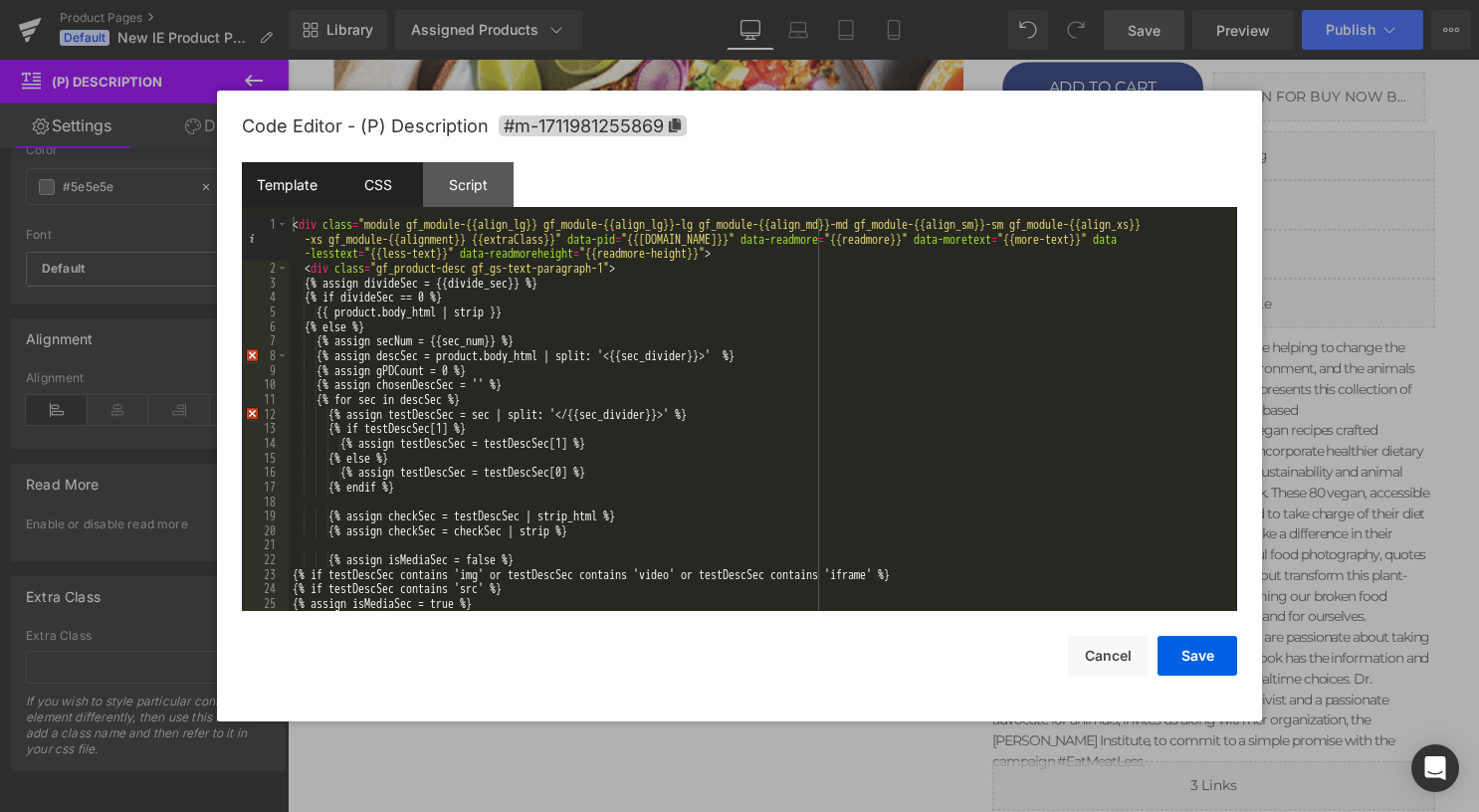 click on "CSS" at bounding box center [377, 184] 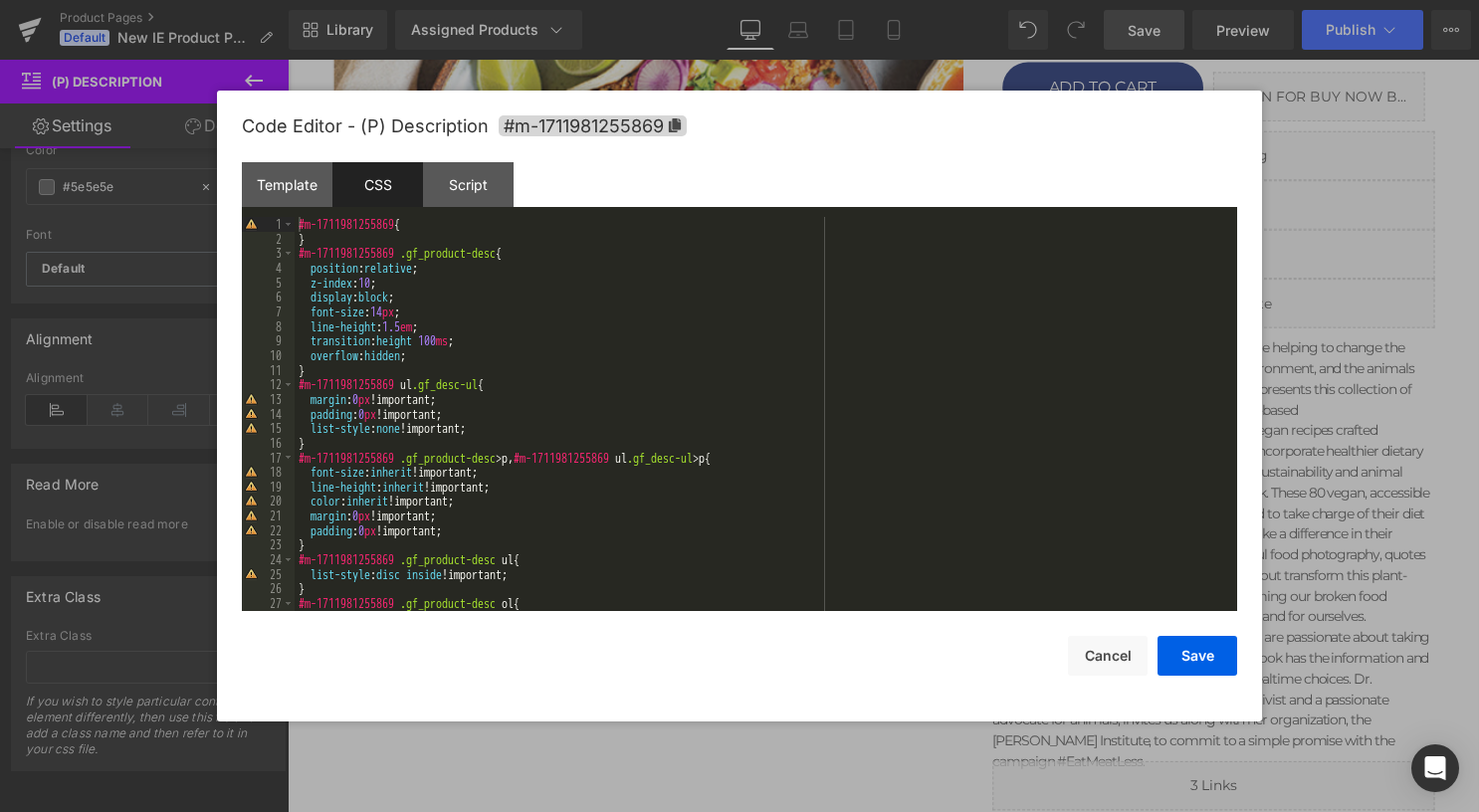 scroll, scrollTop: 0, scrollLeft: 0, axis: both 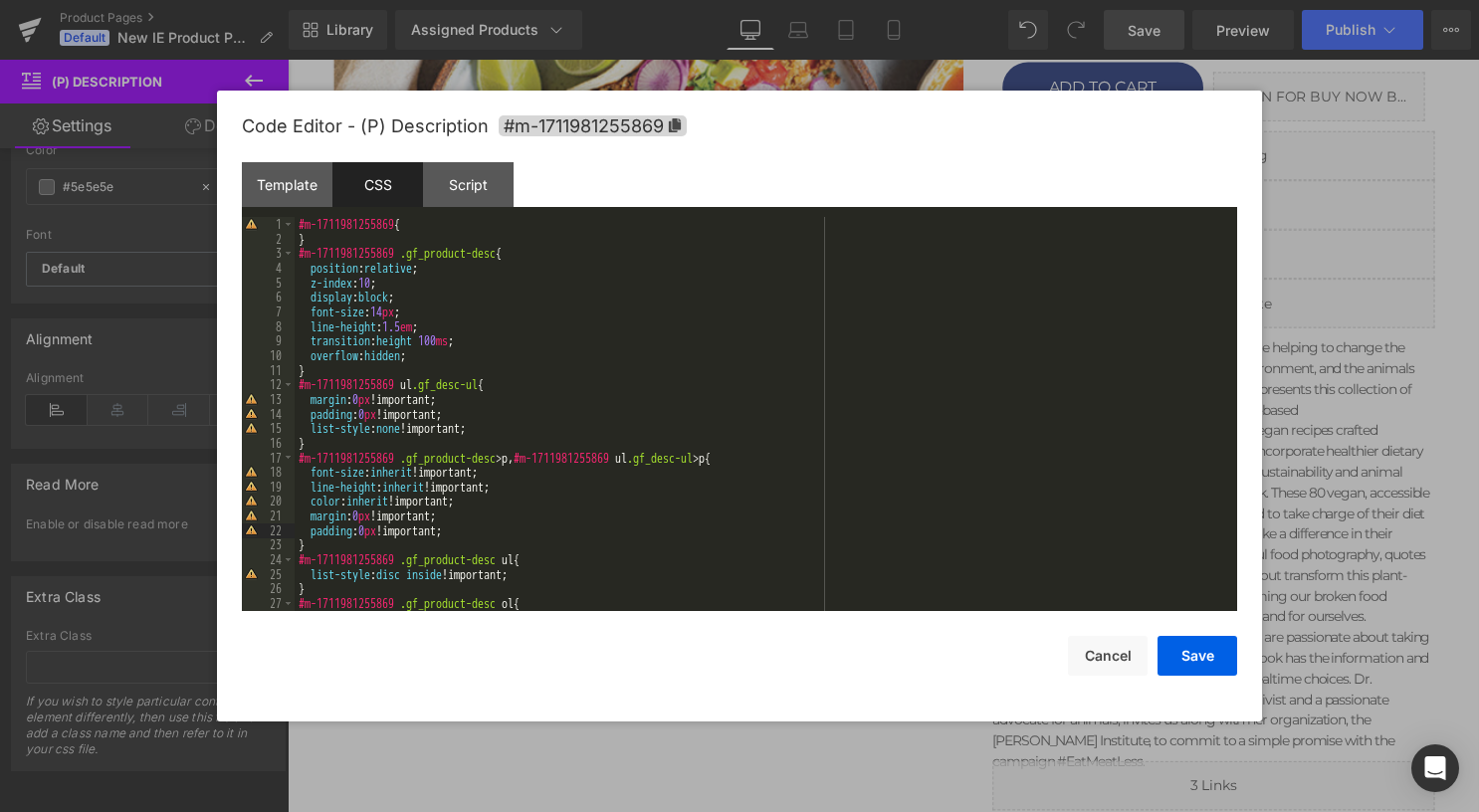 type 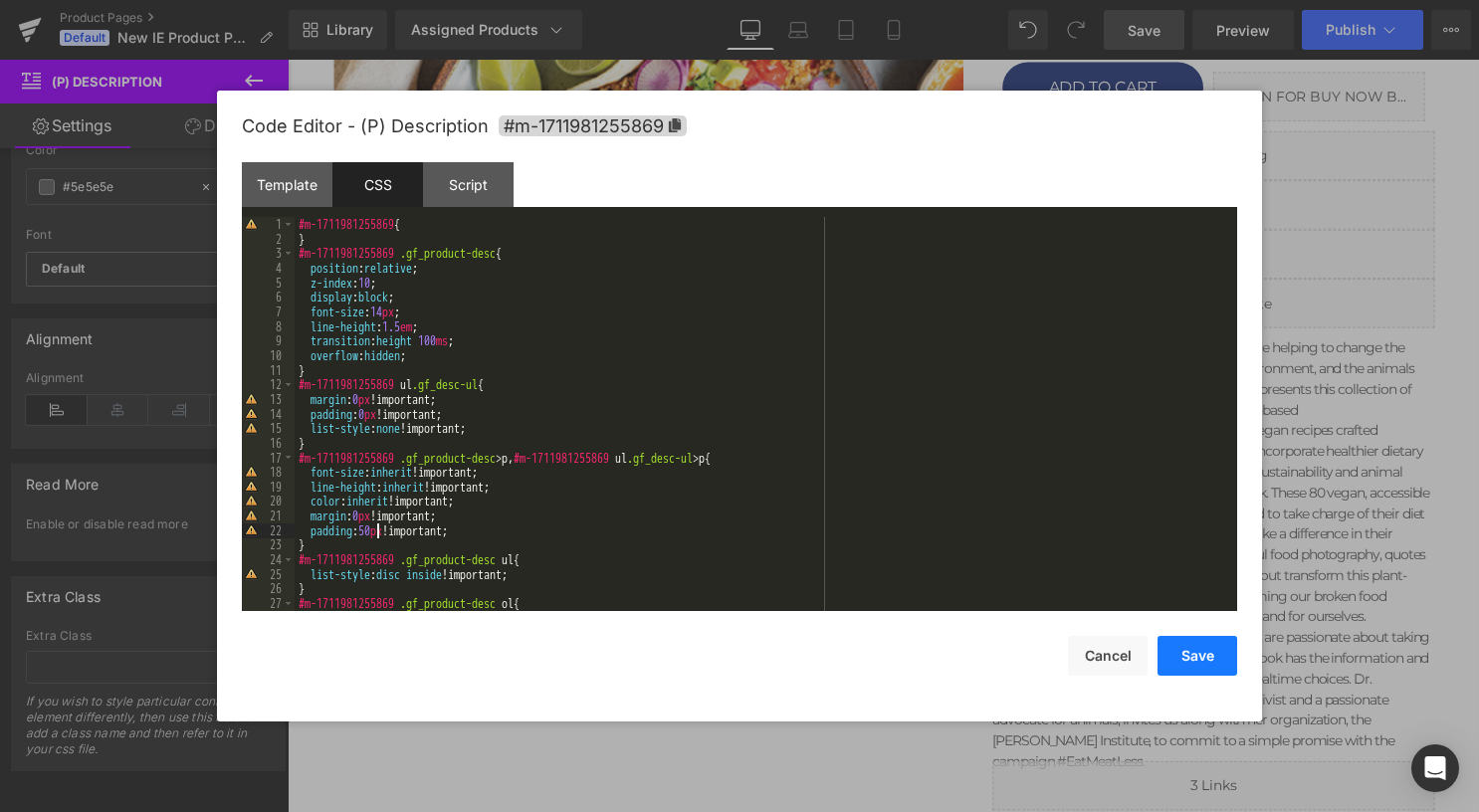 click on "Save" at bounding box center [1197, 656] 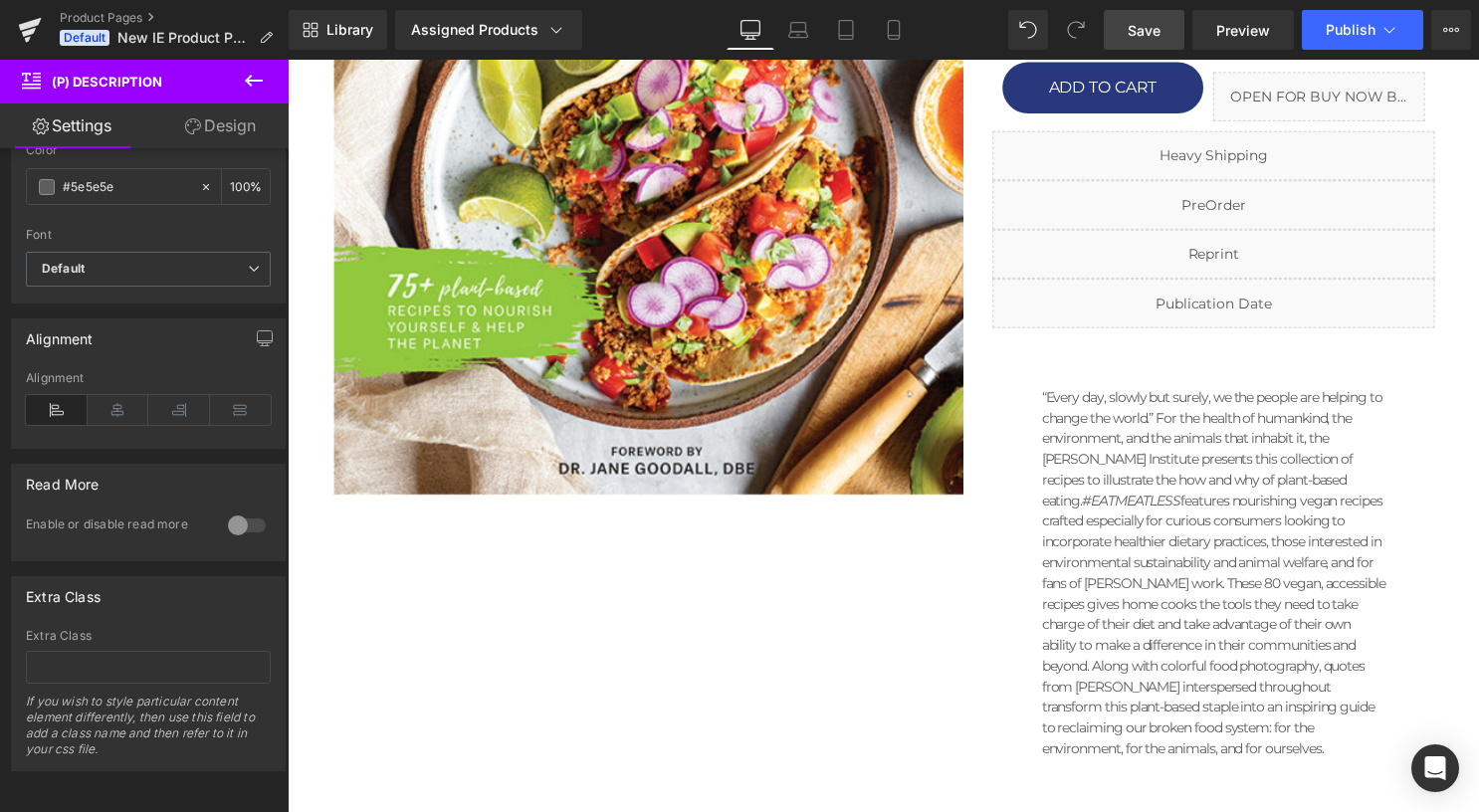 click on "Save" at bounding box center [1144, 30] 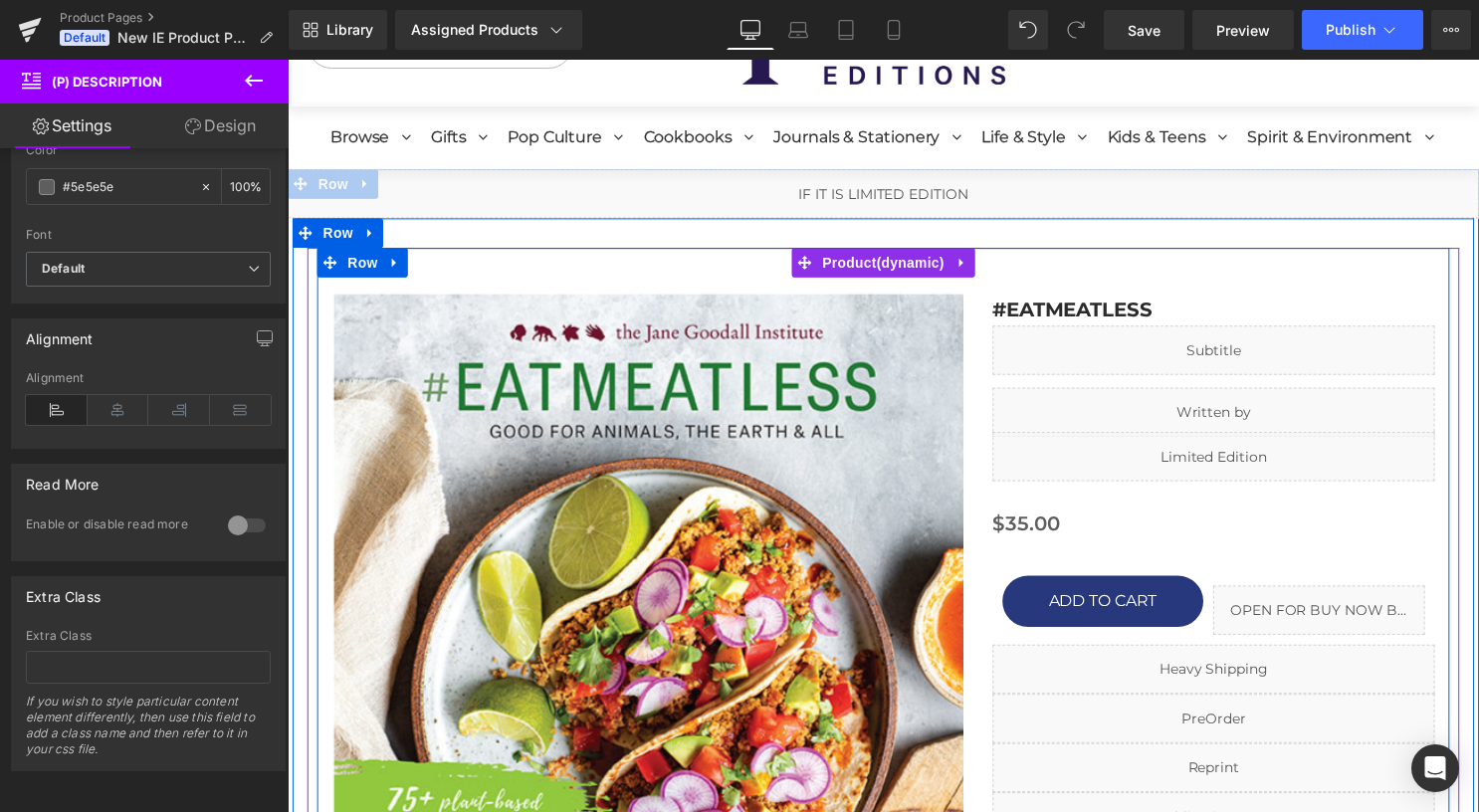 scroll, scrollTop: 0, scrollLeft: 0, axis: both 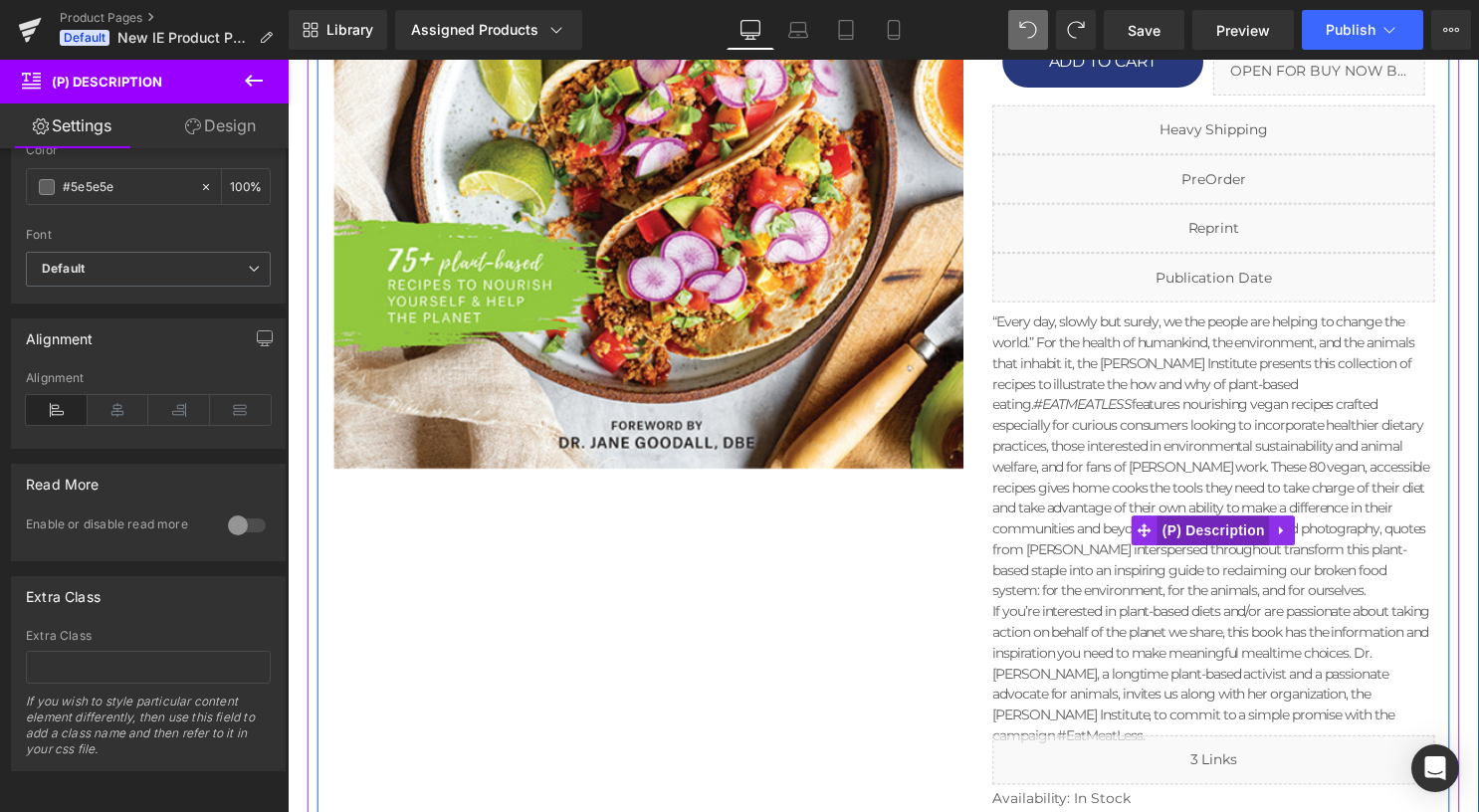 click on "(P) Description" at bounding box center [1223, 535] 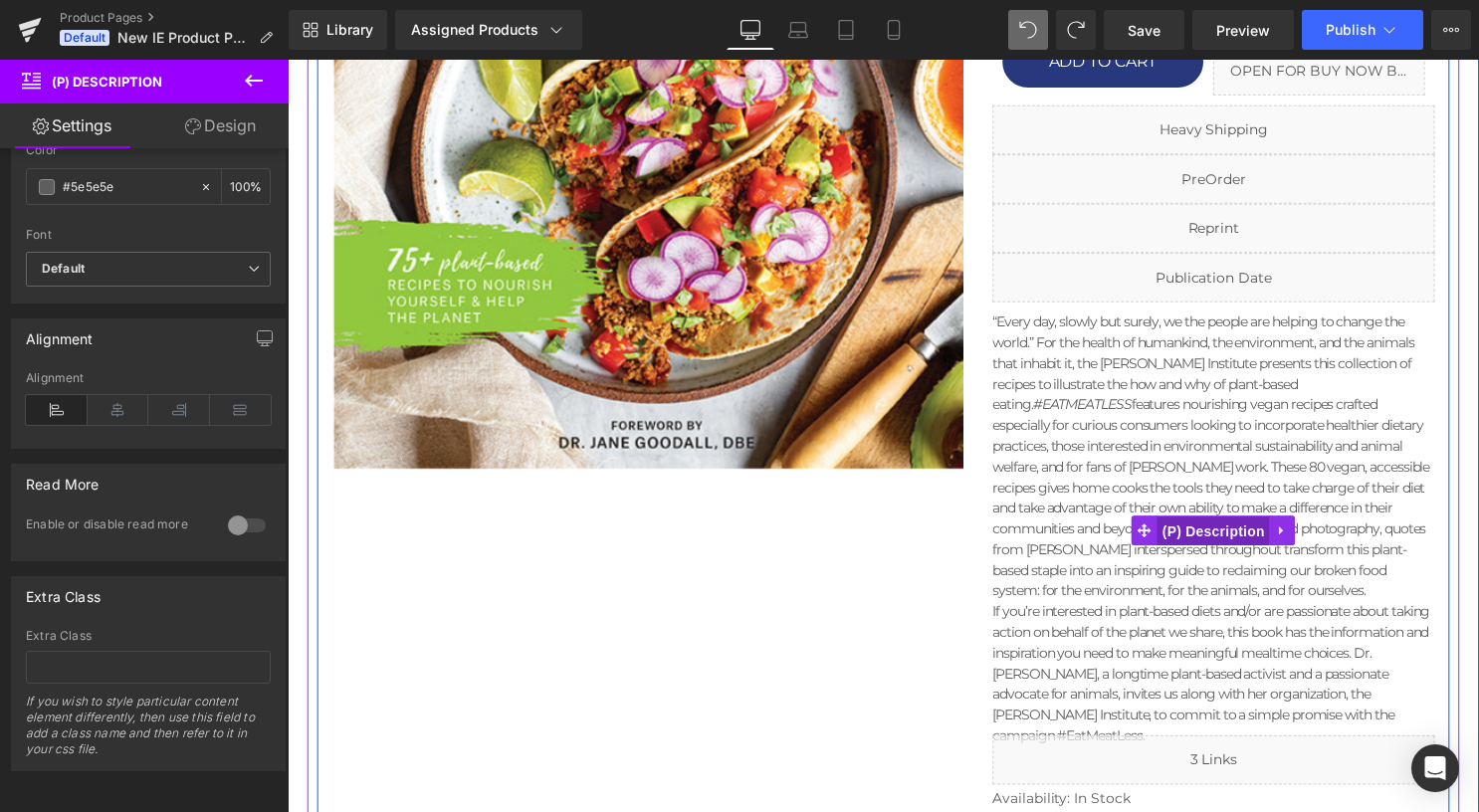 click on "(P) Description" at bounding box center [1223, 536] 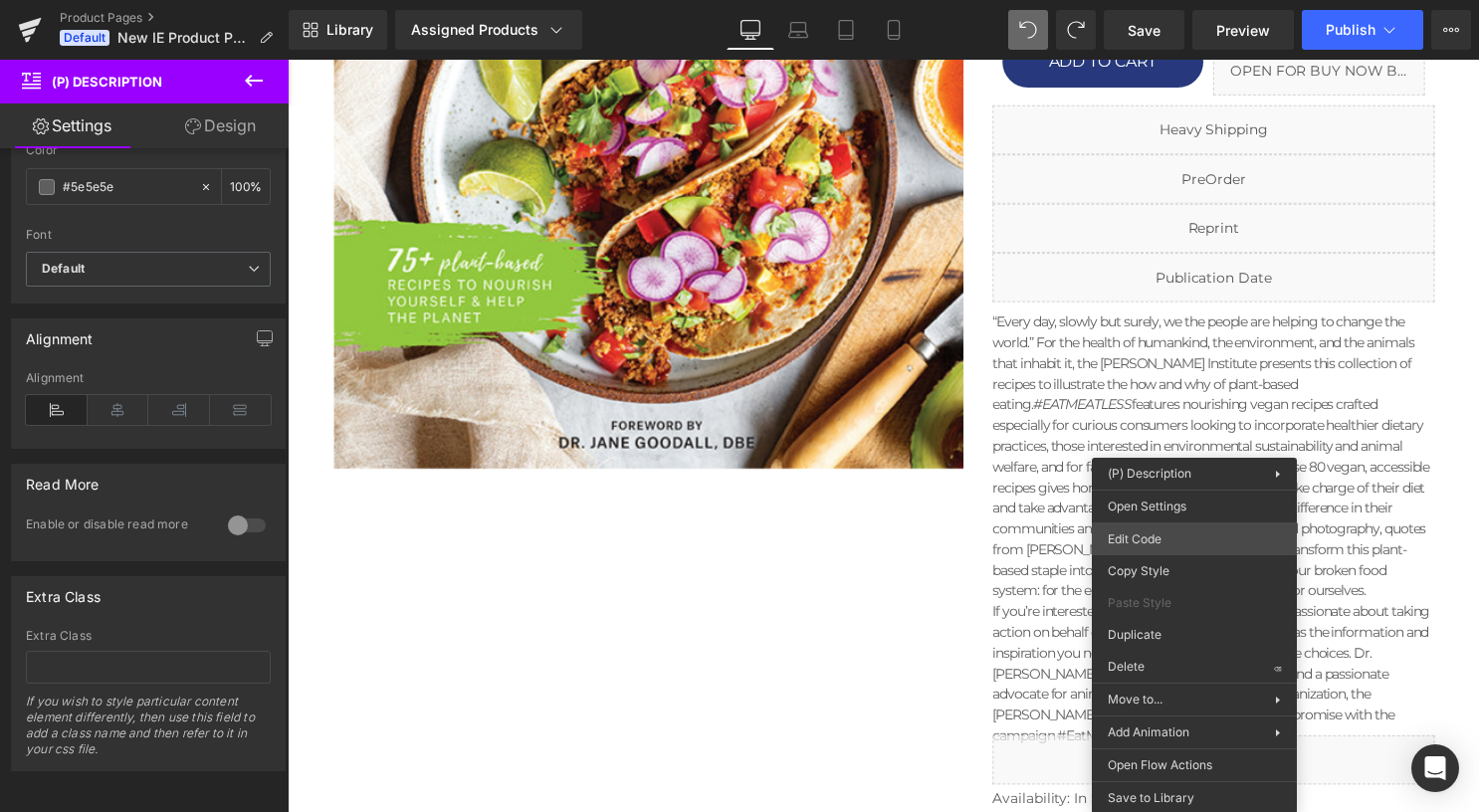 click on "(P) Description  You are previewing how the   will restyle your page. You can not edit Elements in Preset Preview Mode.  Product Pages  Default  New IE Product Page W/ LE Library Assigned Products  Preview for Default Template
#EATMEATLESS 100 Puzzle Challenge Dot-to-Dot 100 Puzzle Challenge Mazes 100 Years of Anime 12 Days of Beetlejuice 12 Days of [PERSON_NAME] 12 Days of House of the Dragon 12 Days of Star Trek Advent Calendar 12 Days of The Lord of the Rings 2024 The Art of the National Parks Wall Calendar 2025 Beetlejuice 13-Month Weekly Planner 2025 Celestial Gallery Poster Wall Calendar 2025 Dune: Part 2 13-Month Weekly Planner 2025 Enchanted Worlds Poster Wall Calendar 2025 [PERSON_NAME]: Hogwarts Family Wall Planner 2025 House of the Dragon 13-Month Weekly Planner 2025 The Art and Soul of Dune Poster Wall Calendar 2025 The Art of the National Parks Wall Calendar 2025 The Sopranos 13-Month Weekly Planner 2025 Yellowstone: [GEOGRAPHIC_DATA][PERSON_NAME] 13-Month Weekly Planner Desktop Desktop" at bounding box center [740, 0] 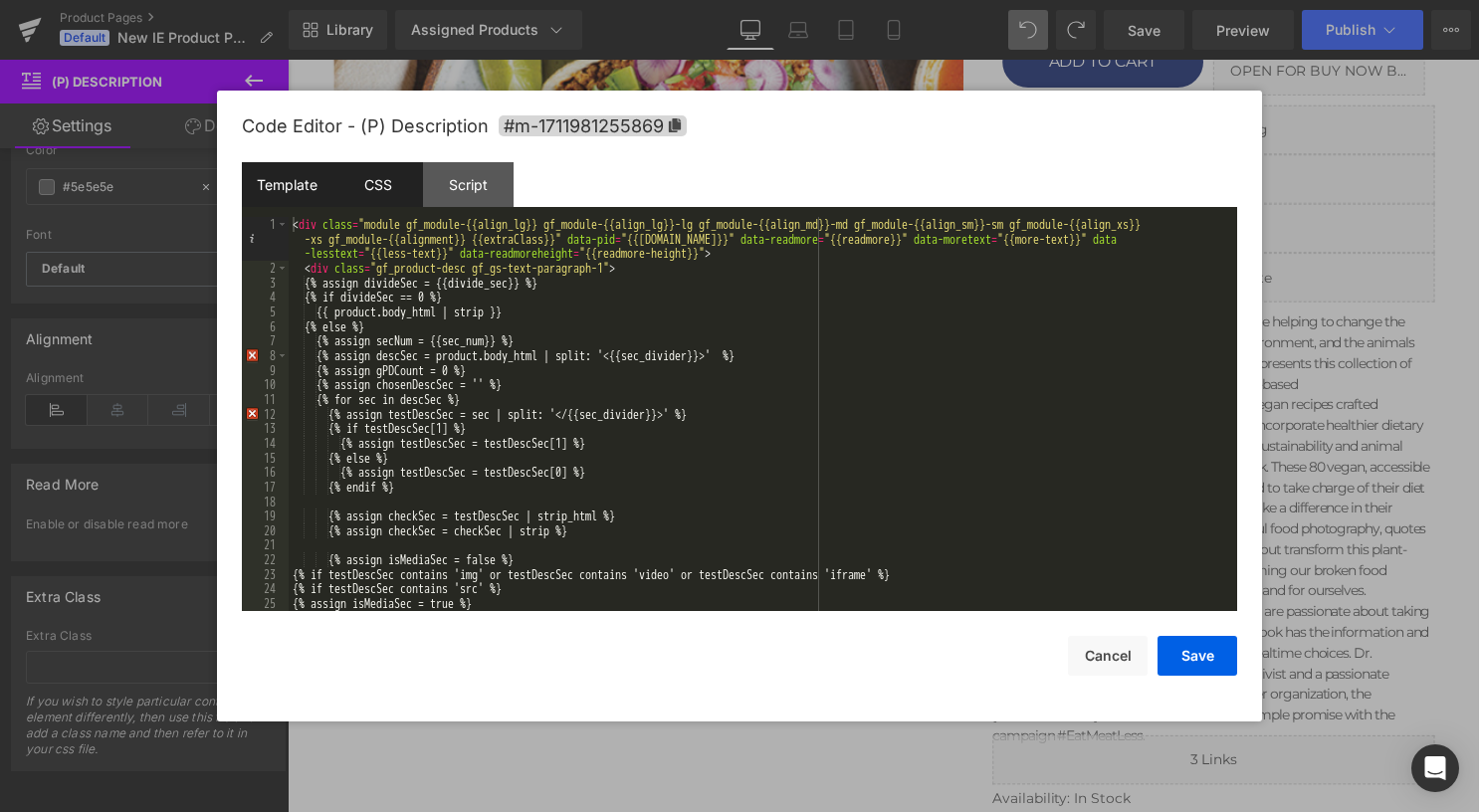 click on "CSS" at bounding box center [377, 184] 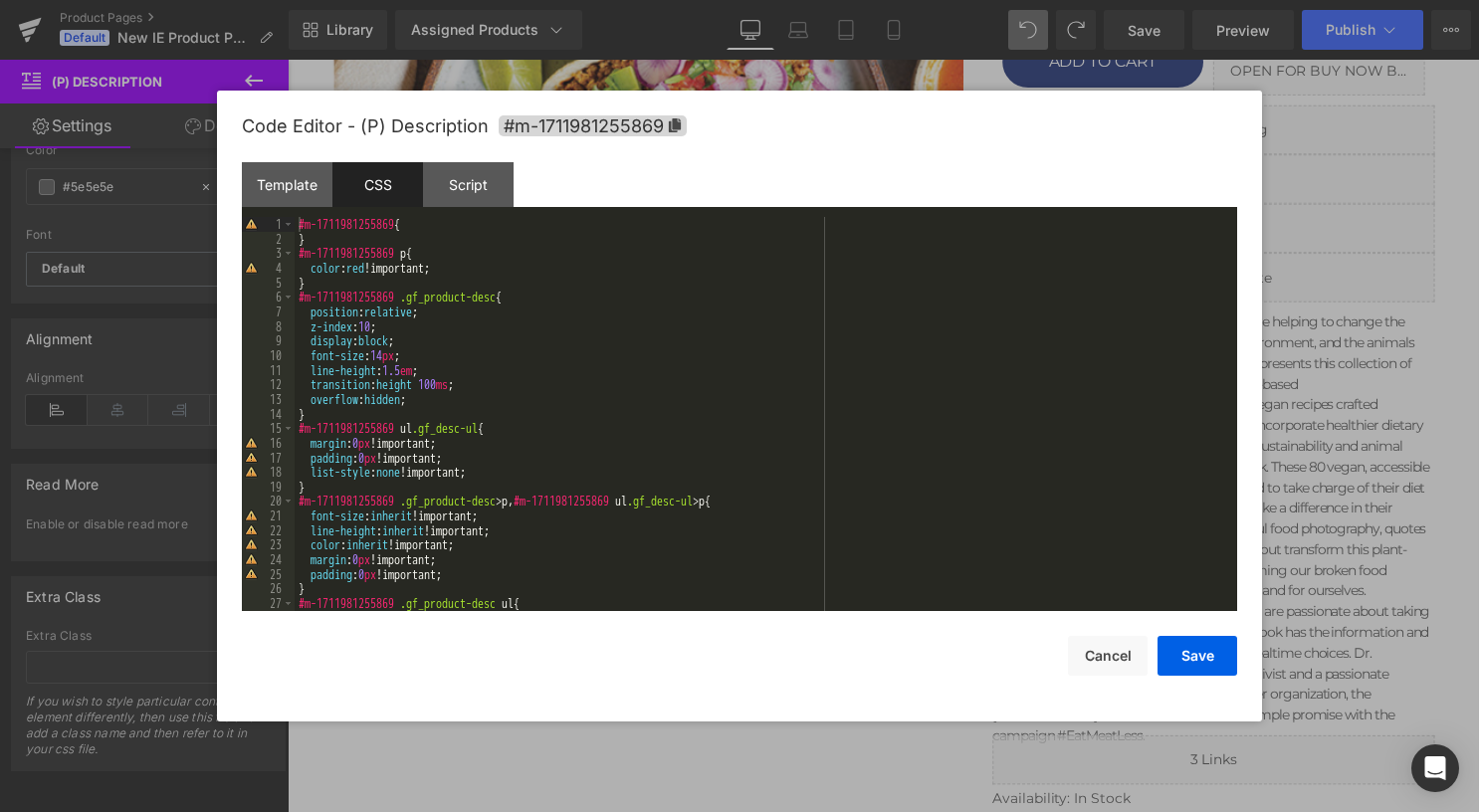 scroll, scrollTop: 119, scrollLeft: 0, axis: vertical 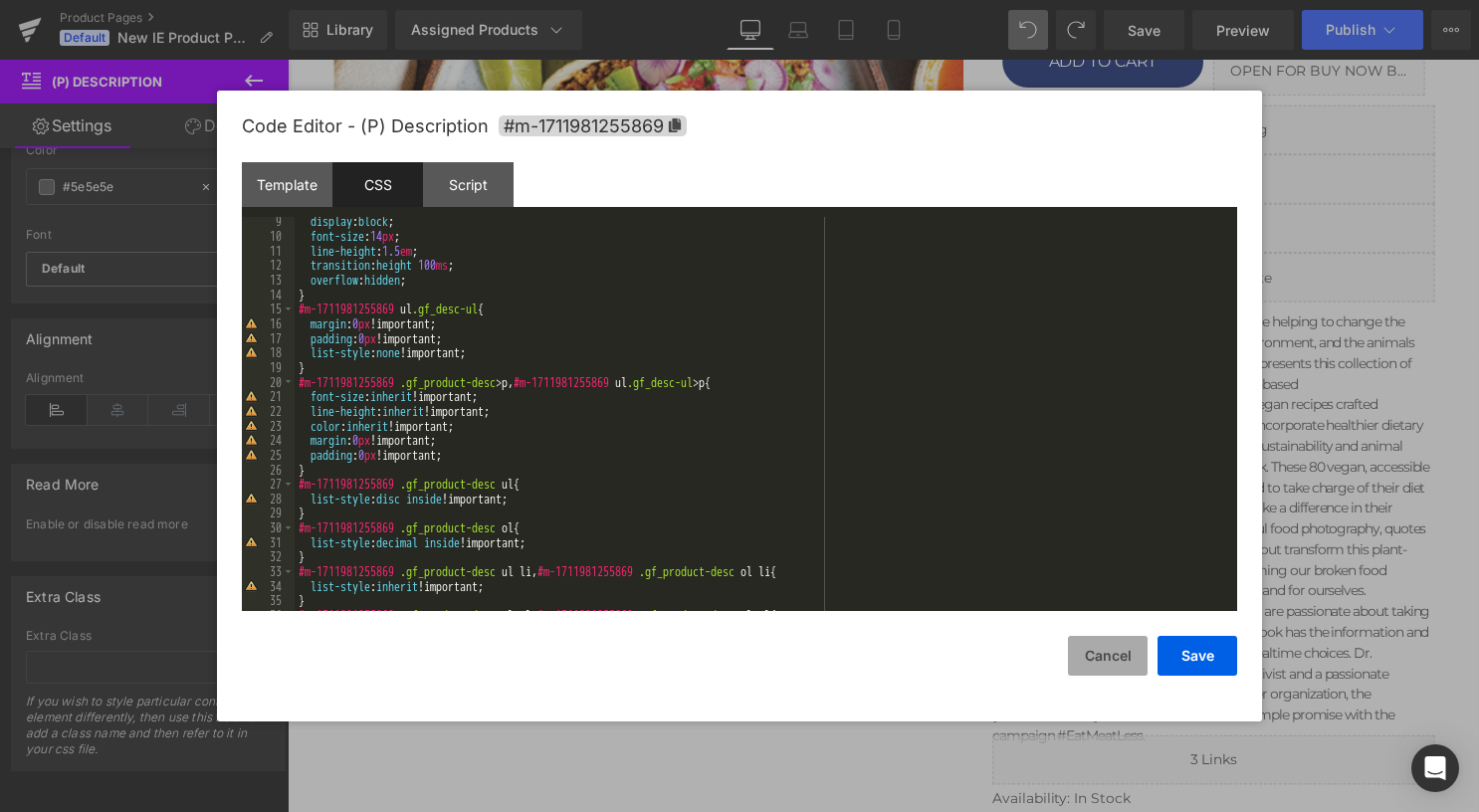 click on "Cancel" at bounding box center [1108, 656] 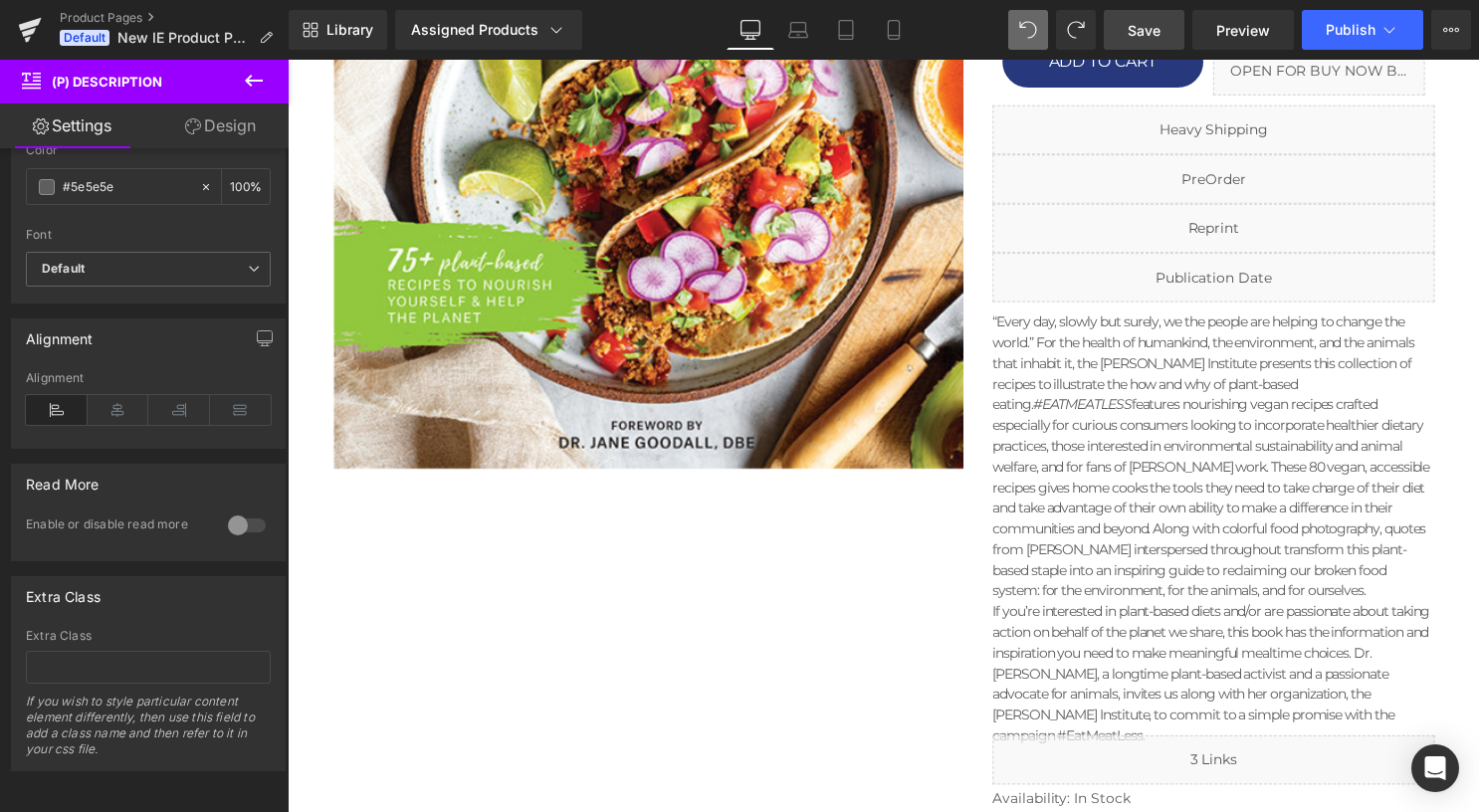 click on "Save" at bounding box center (1144, 30) 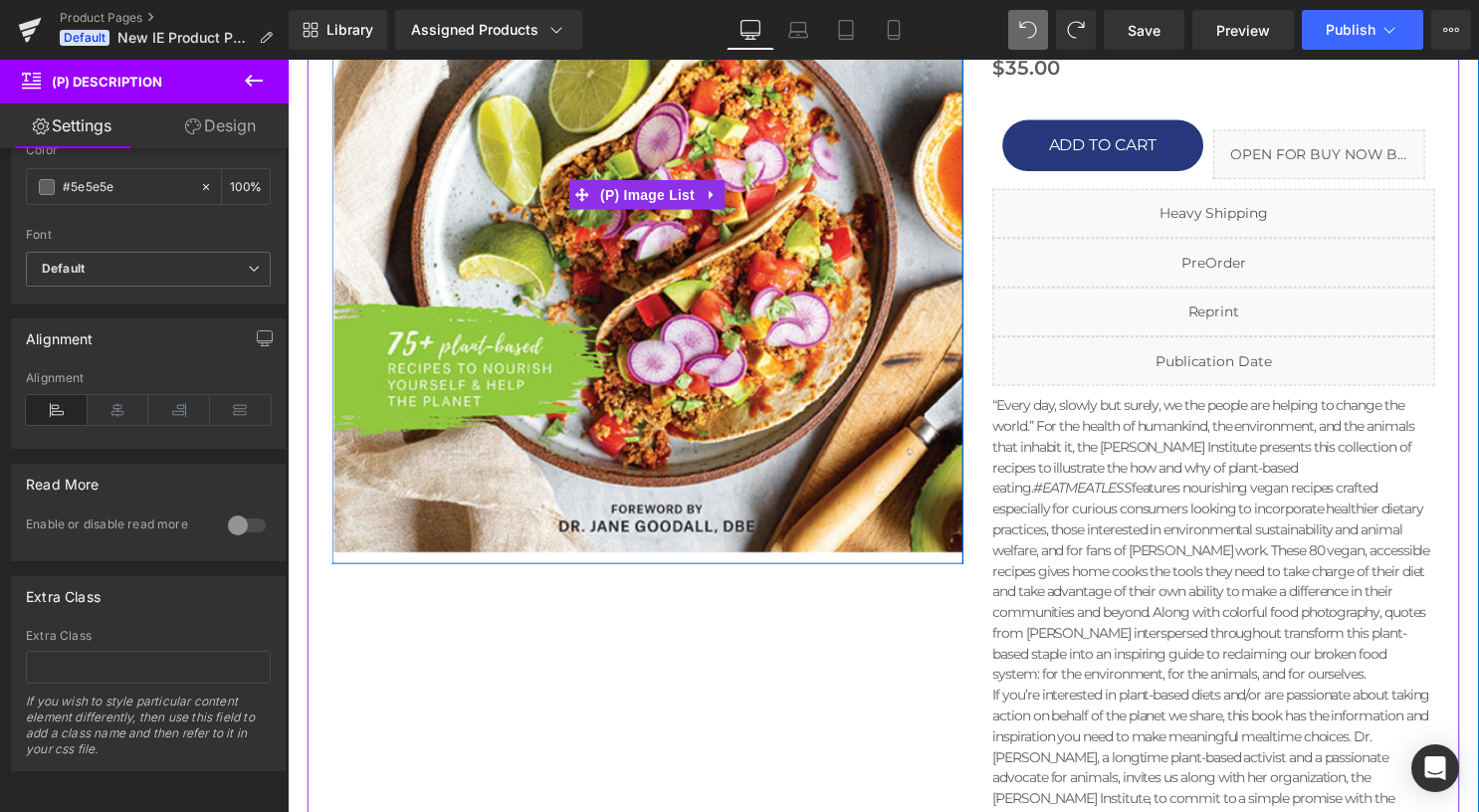 scroll, scrollTop: 425, scrollLeft: 0, axis: vertical 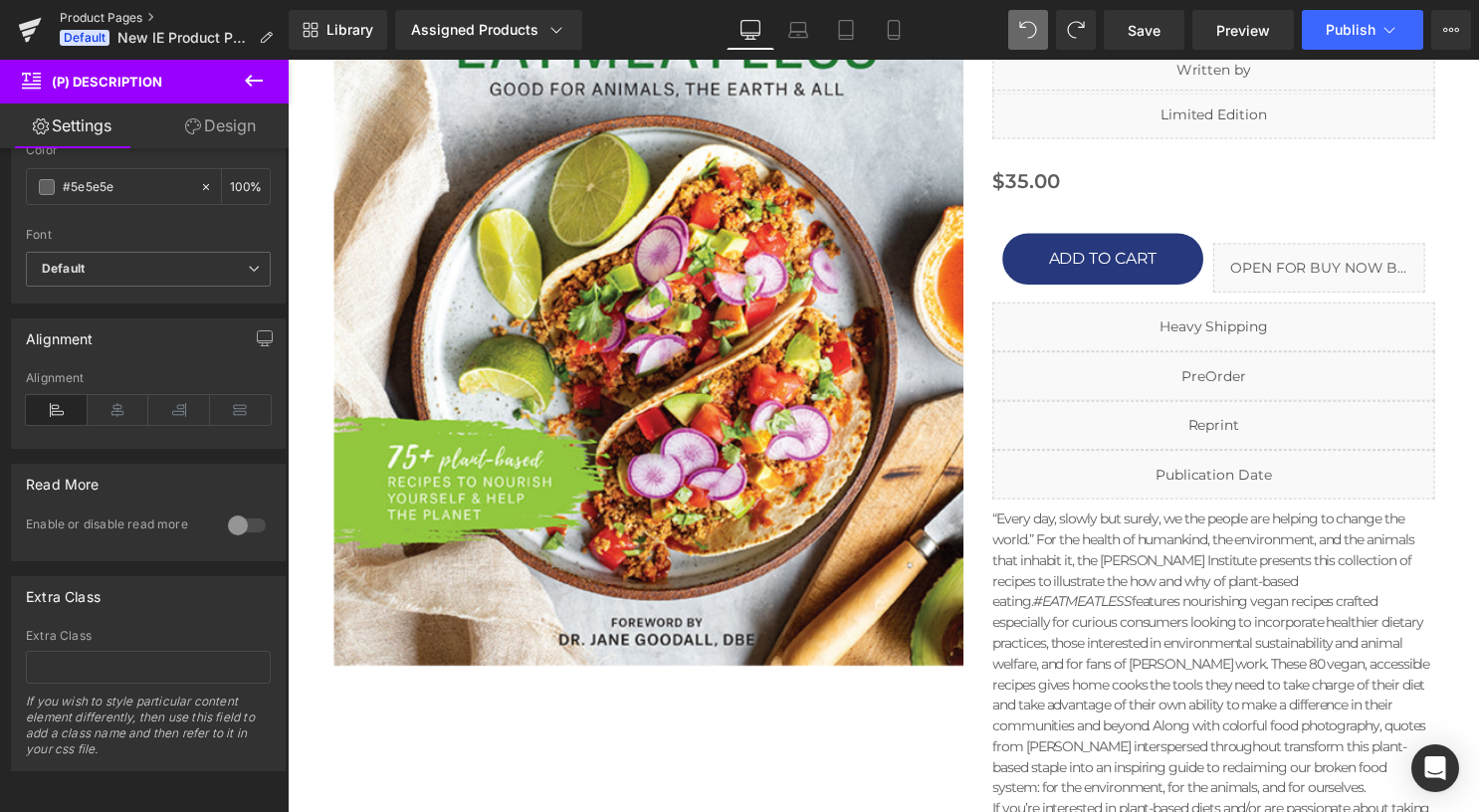 click on "Product Pages" at bounding box center (174, 18) 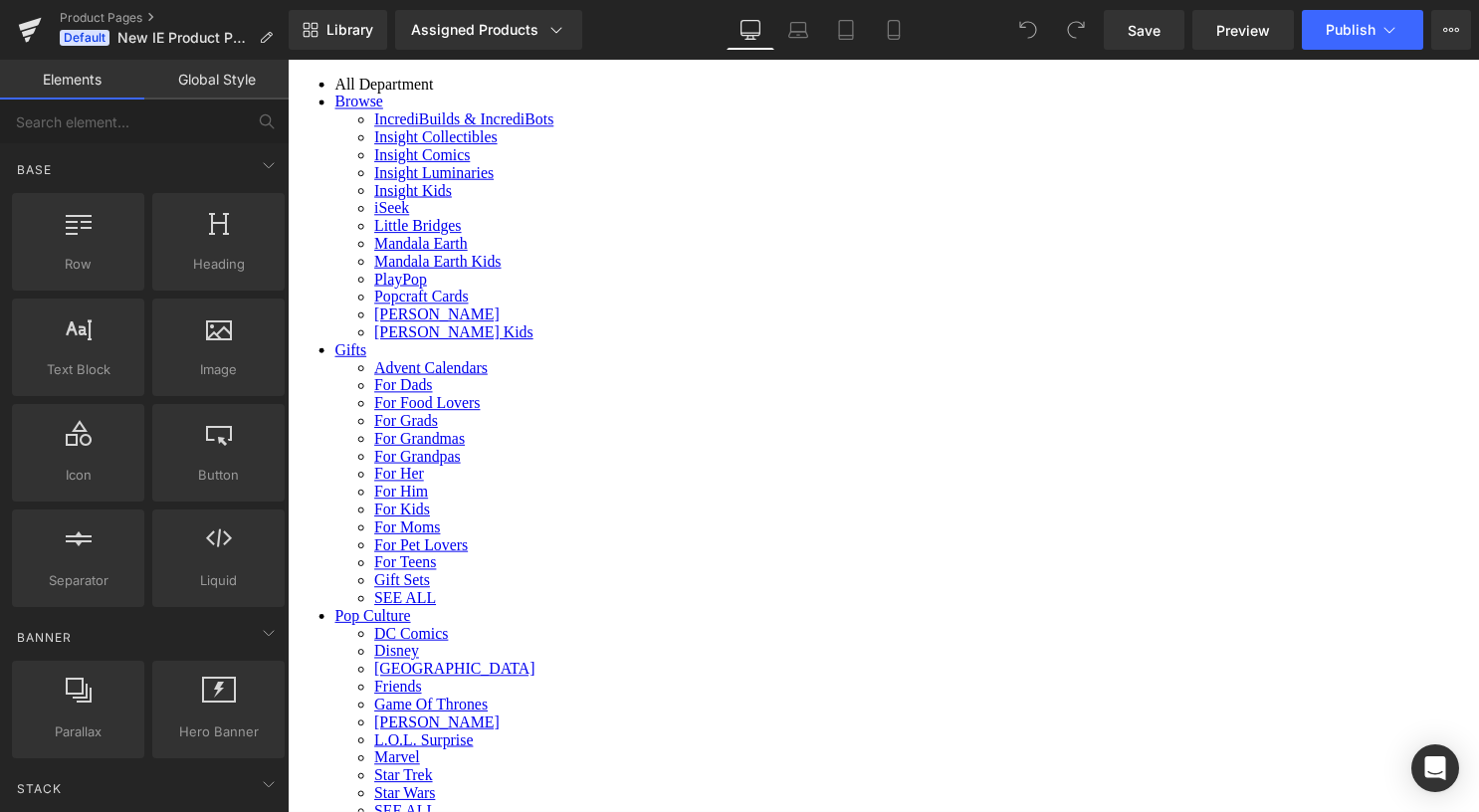 scroll, scrollTop: 0, scrollLeft: 0, axis: both 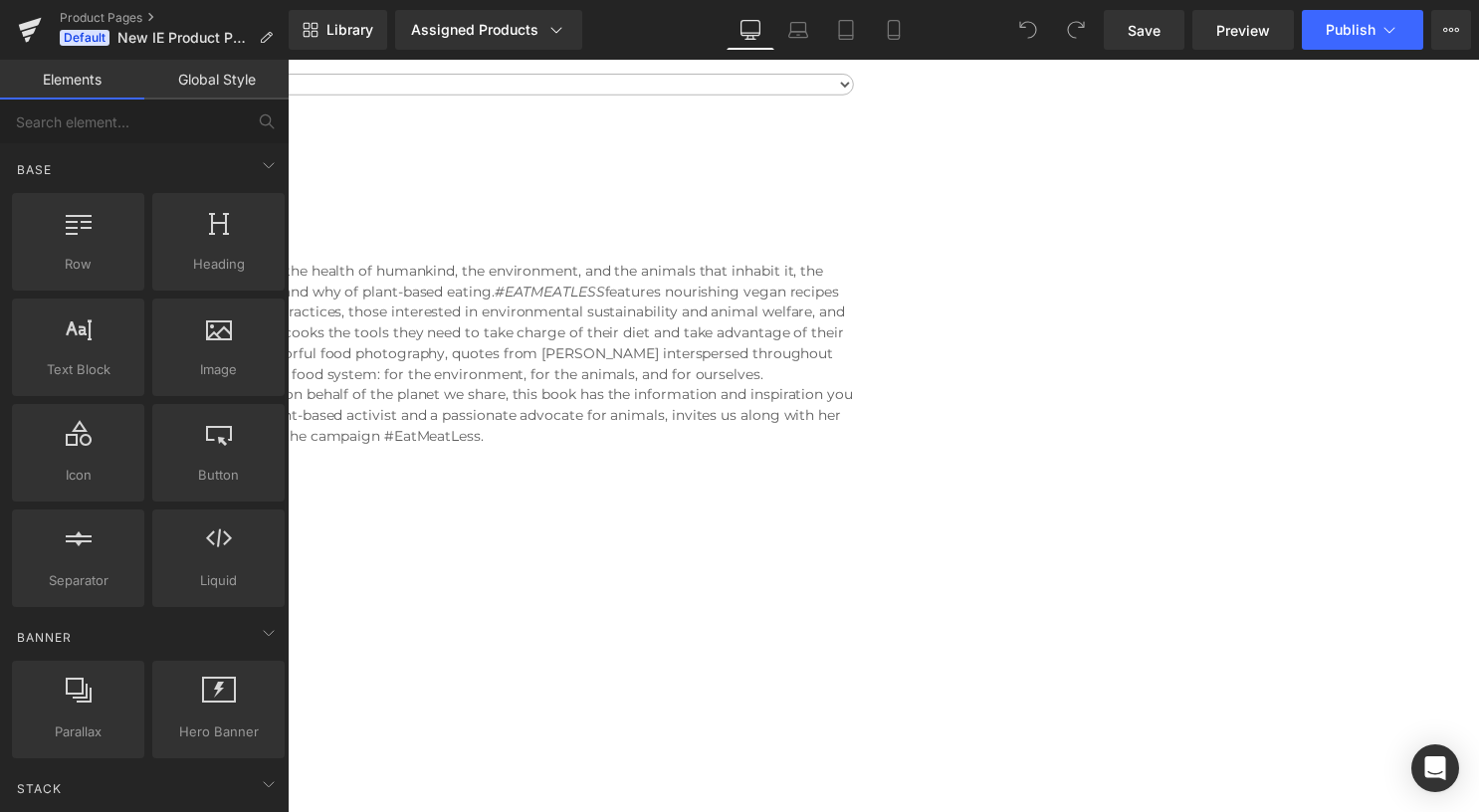 click on "If you’re interested in plant-based diets and/or are passionate about taking action on behalf of the planet we share, this book has the information and inspiration you need to make meaningful mealtime choices. Dr. [PERSON_NAME], a longtime plant-based activist and a passionate advocate for animals, invites us along with her organization, the [PERSON_NAME] Institute, to commit to a simple promise with the campaign #EatMeatLess." at bounding box center [288, 419] 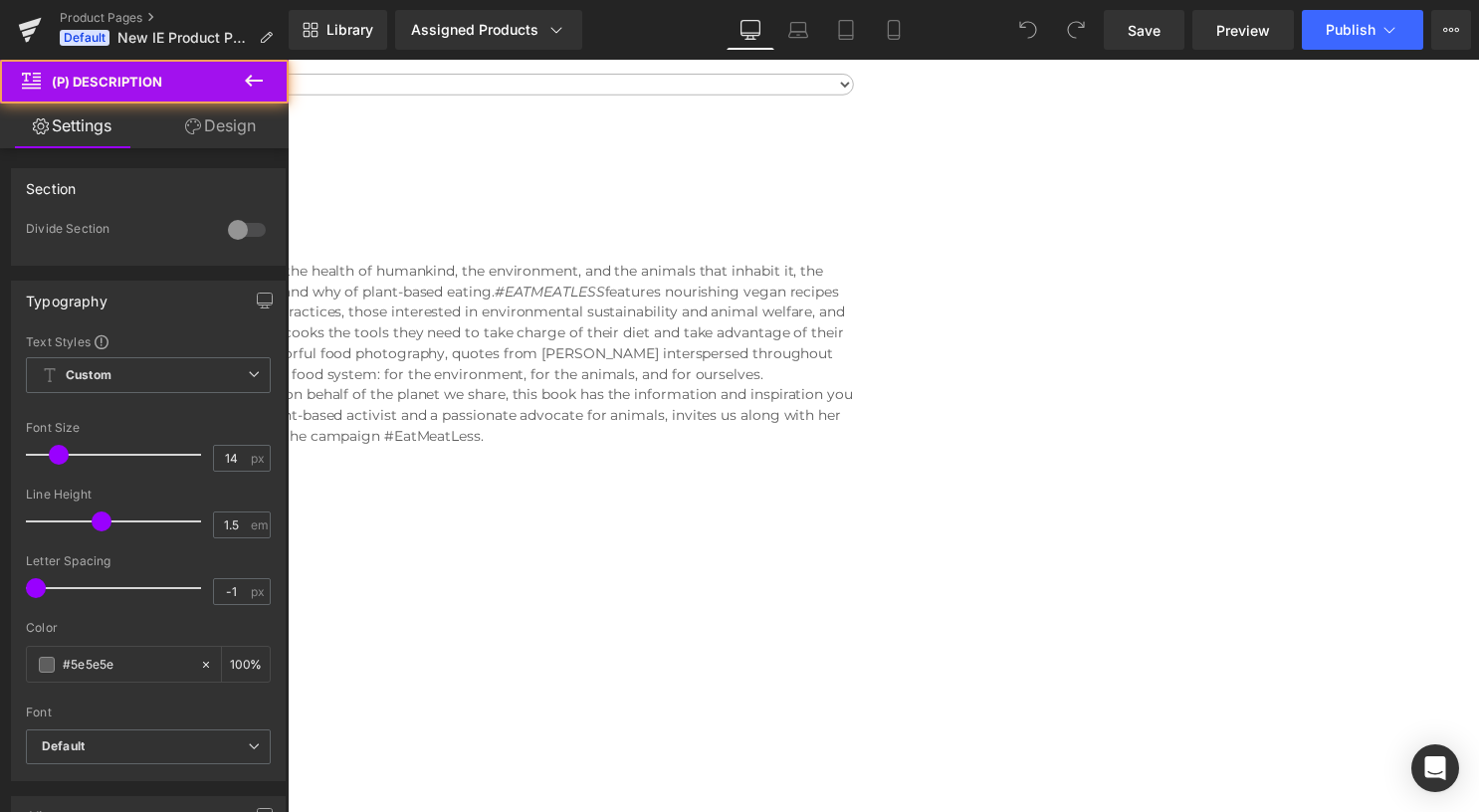 click on "(P) Description" at bounding box center (288, 60) 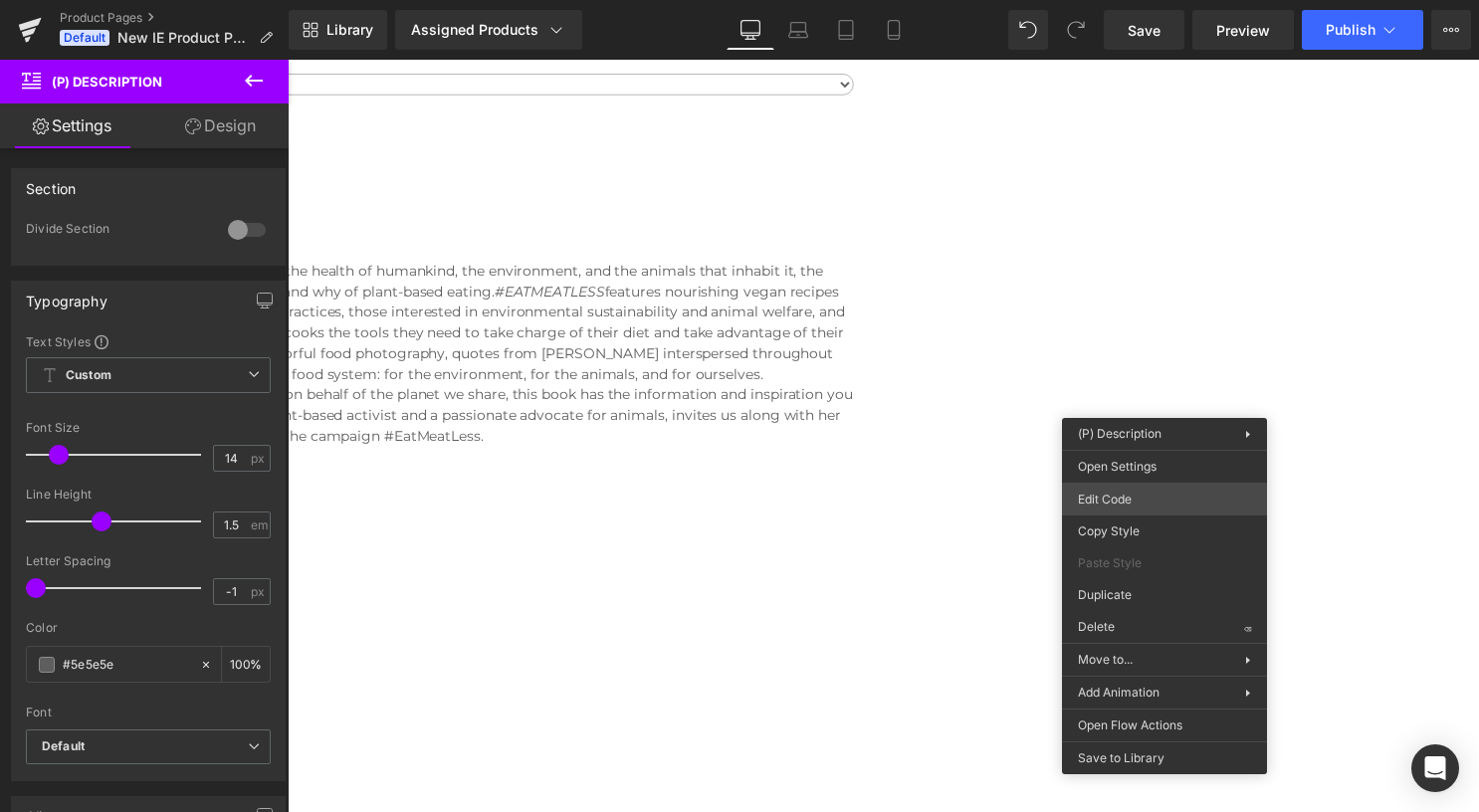 click on "(P) Description  You are previewing how the   will restyle your page. You can not edit Elements in Preset Preview Mode.  Product Pages  Default  New IE Product Page W/ LE Library Assigned Products  Preview for Default Template
#EATMEATLESS 100 Puzzle Challenge Dot-to-Dot 100 Puzzle Challenge Mazes 100 Years of Anime 12 Days of Beetlejuice 12 Days of [PERSON_NAME] 12 Days of House of the Dragon 12 Days of Star Trek Advent Calendar 12 Days of The Lord of the Rings 2024 The Art of the National Parks Wall Calendar 2025 Beetlejuice 13-Month Weekly Planner 2025 Celestial Gallery Poster Wall Calendar 2025 Dune: Part 2 13-Month Weekly Planner 2025 Enchanted Worlds Poster Wall Calendar 2025 [PERSON_NAME]: Hogwarts Family Wall Planner 2025 House of the Dragon 13-Month Weekly Planner 2025 The Art and Soul of Dune Poster Wall Calendar 2025 The Art of the National Parks Wall Calendar 2025 The Sopranos 13-Month Weekly Planner 2025 Yellowstone: [GEOGRAPHIC_DATA][PERSON_NAME] 13-Month Weekly Planner Desktop Desktop" at bounding box center (740, 0) 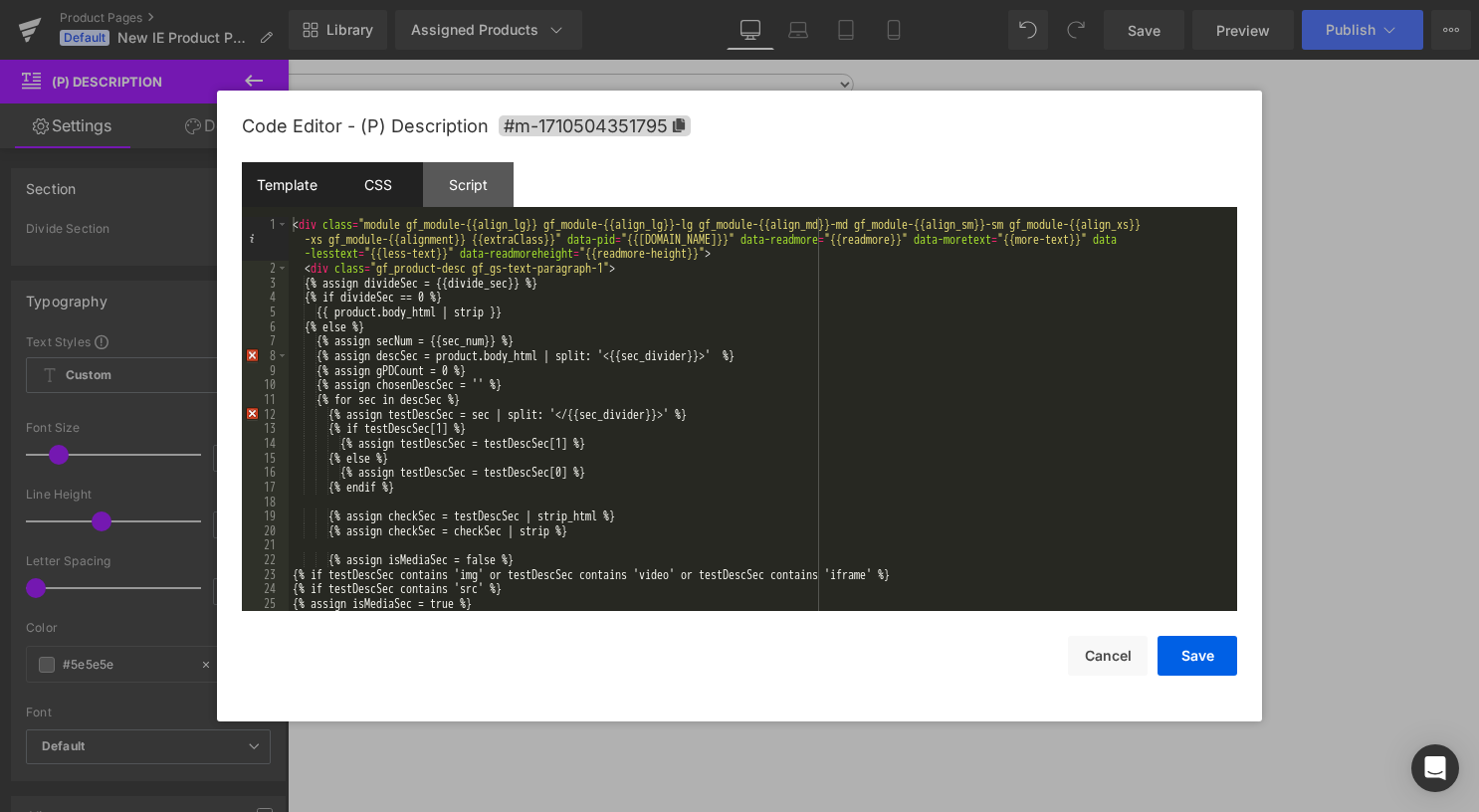 click on "CSS" at bounding box center (377, 184) 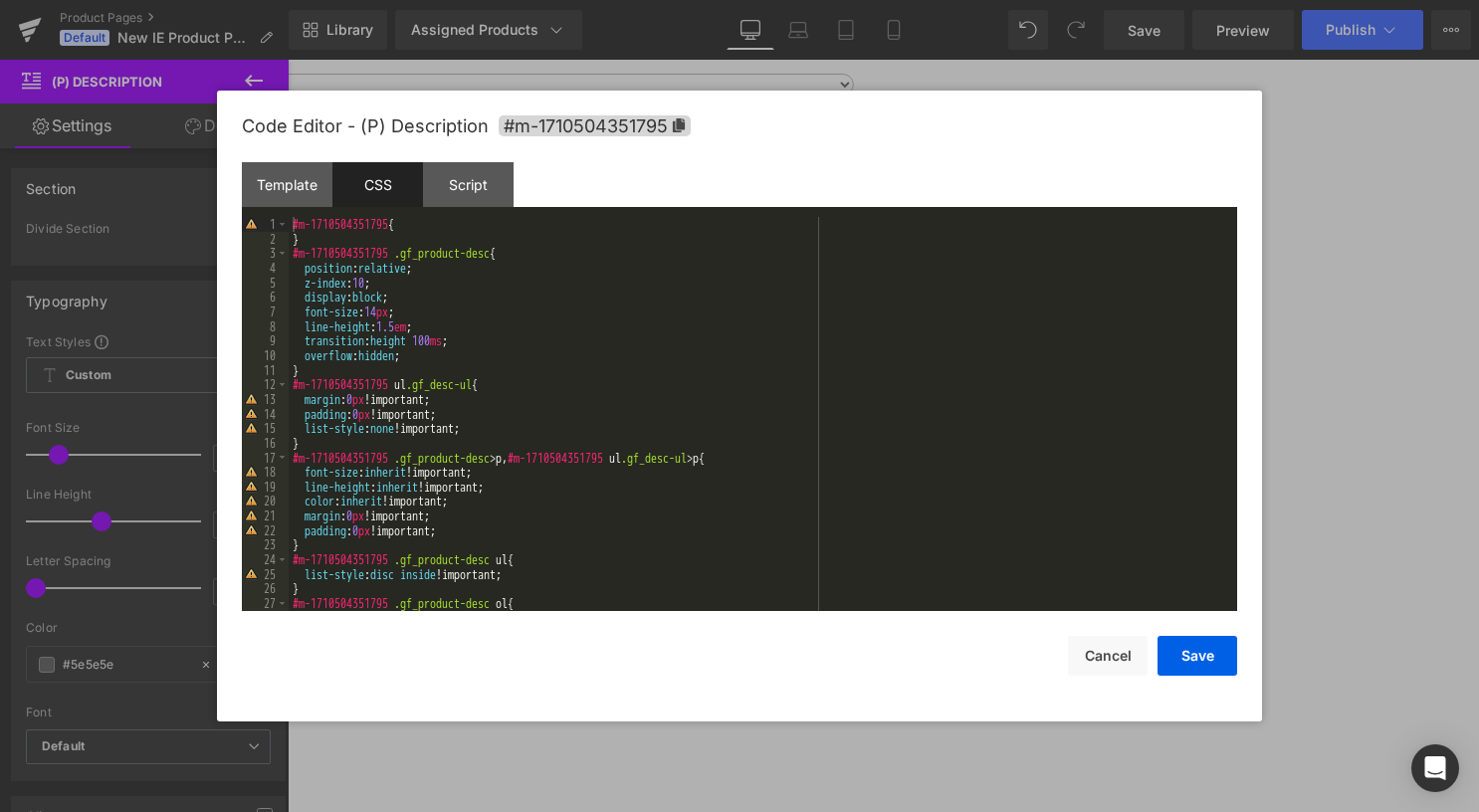 drag, startPoint x: 1369, startPoint y: 261, endPoint x: 1083, endPoint y: 210, distance: 290.51162 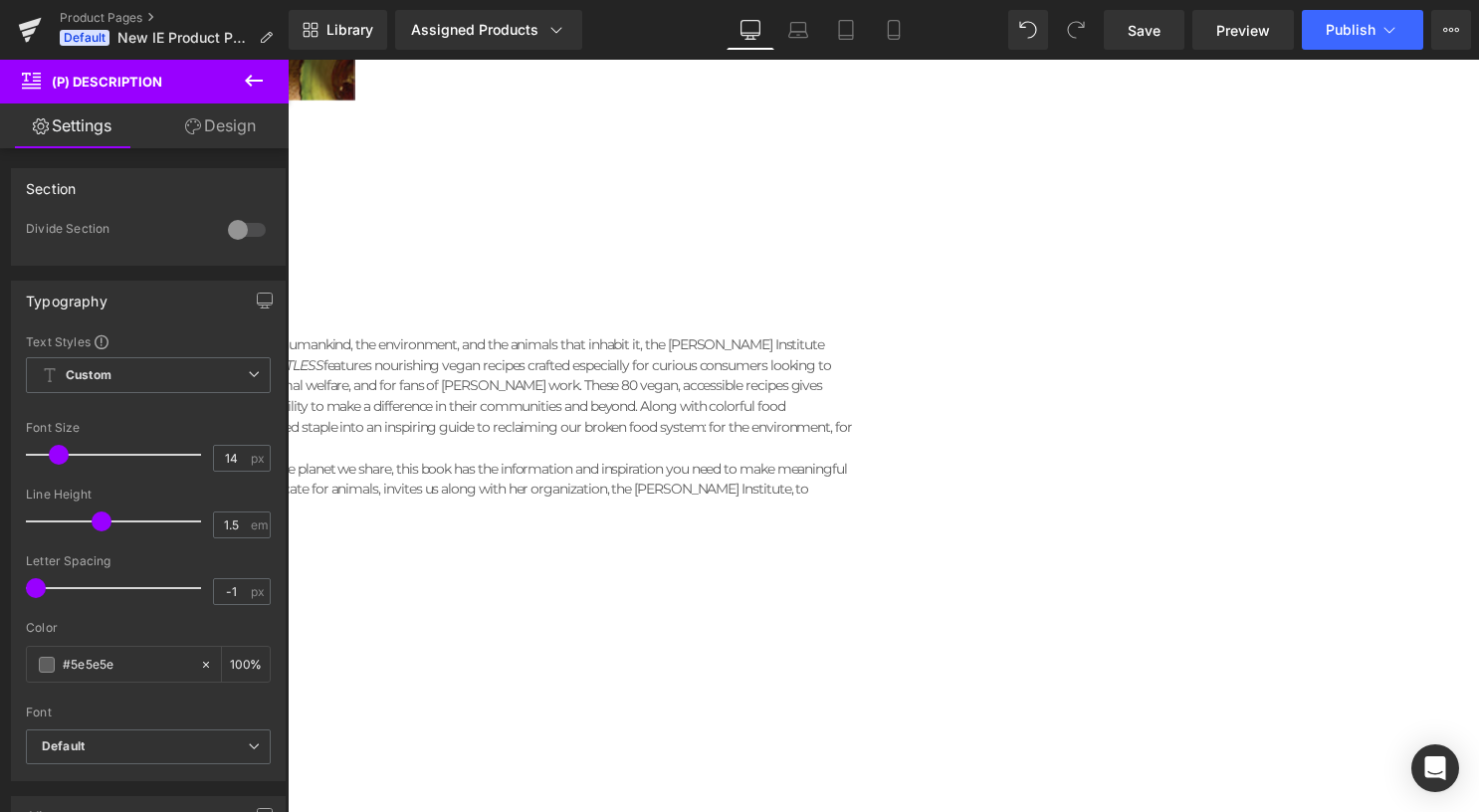 scroll, scrollTop: 896, scrollLeft: 0, axis: vertical 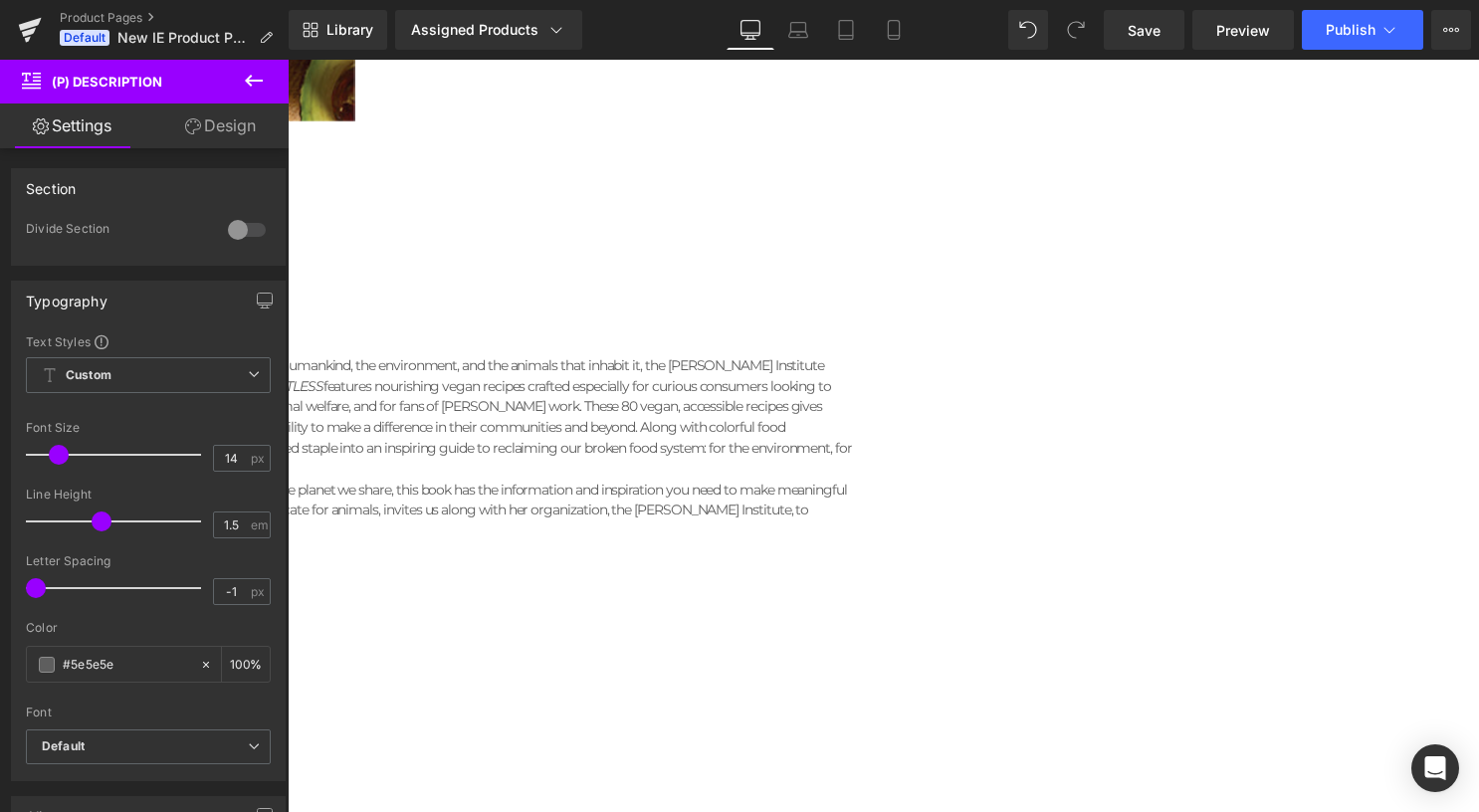 click on "“Every day, slowly but surely, we the people are helping to change the world.” For the health of humankind, the environment, and the animals that inhabit it, the [PERSON_NAME] Institute presents this collection of recipes to illustrate the how and why of plant-based eating.  #EATMEATLESS  features nourishing vegan recipes crafted especially for curious consumers looking to incorporate healthier dietary practices, those interested in environmental sustainability and animal welfare, and for fans of [PERSON_NAME] work. These 80 vegan, accessible recipes gives home cooks the tools they need to take charge of their diet and take advantage of their own ability to make a difference in their communities and beyond. Along with colorful food photography, quotes from [PERSON_NAME] interspersed throughout transform this plant-based staple into an inspiring guide to reclaiming our broken food system: for the environment, for the animals, and for ourselves." at bounding box center [288, 421] 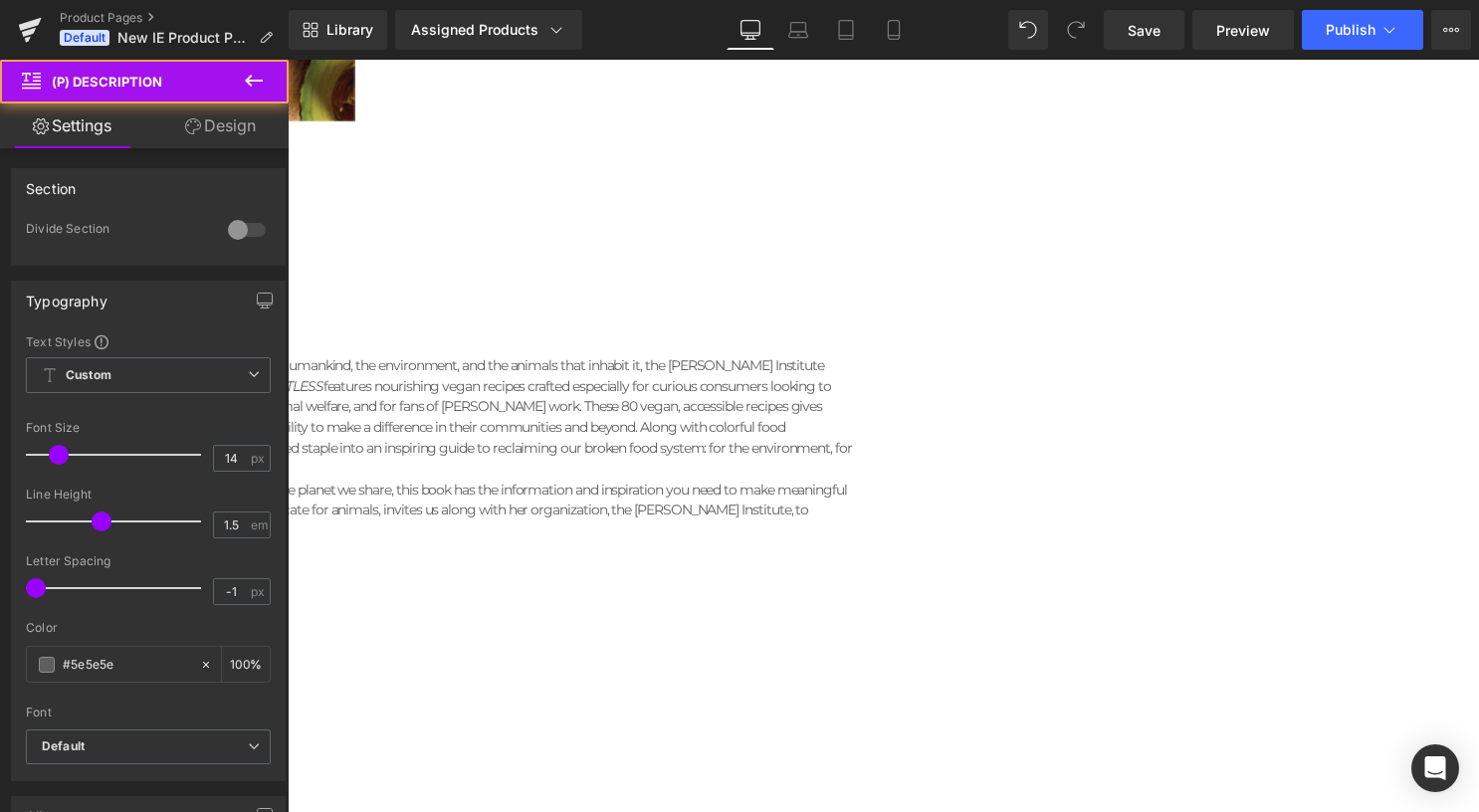 click on "(P) Description" at bounding box center (288, 60) 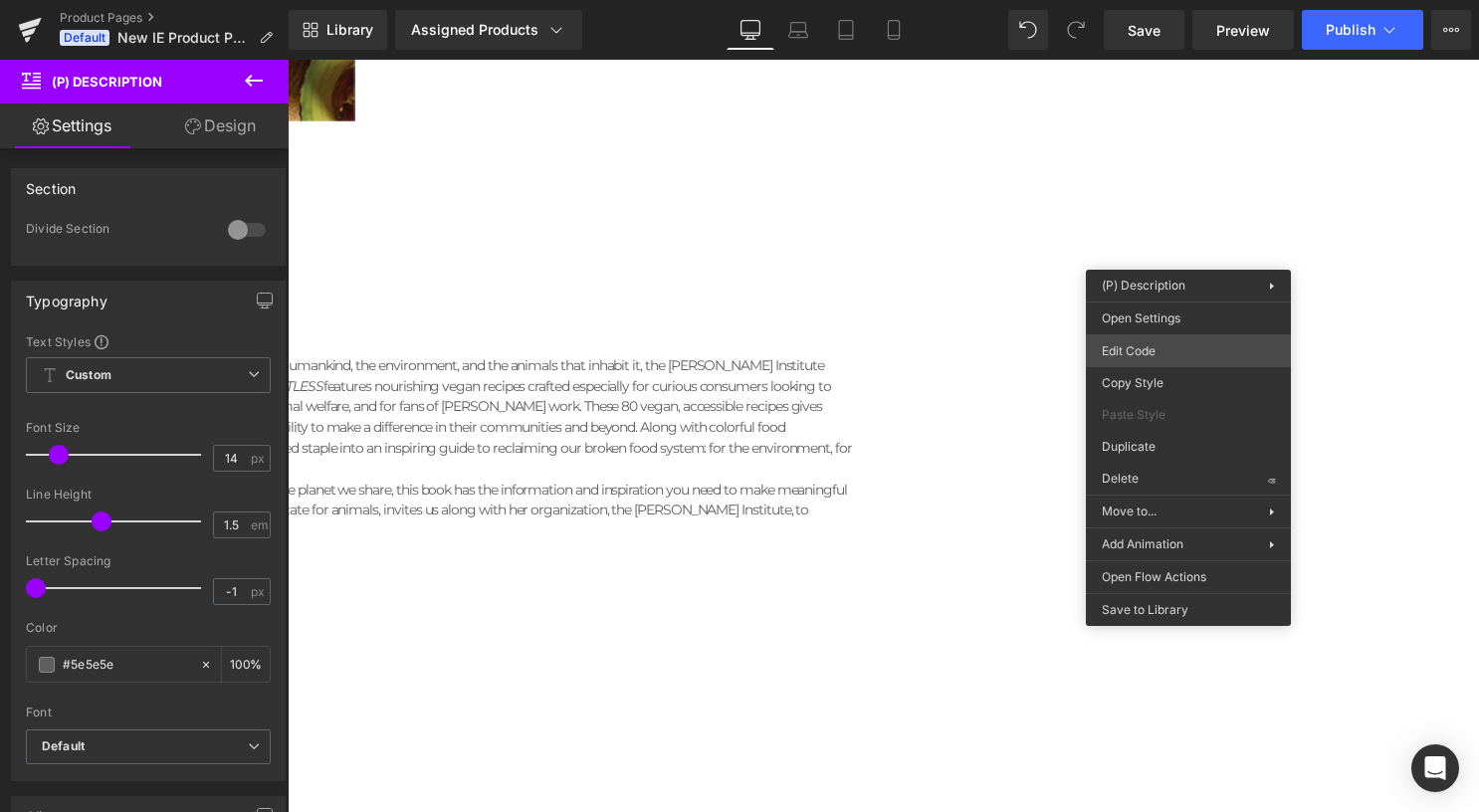 click on "(P) Description  You are previewing how the   will restyle your page. You can not edit Elements in Preset Preview Mode.  Product Pages  Default  New IE Product Page W/ LE Library Assigned Products  Preview for Default Template
#EATMEATLESS 100 Puzzle Challenge Dot-to-Dot 100 Puzzle Challenge Mazes 100 Years of Anime 12 Days of Beetlejuice 12 Days of [PERSON_NAME] 12 Days of House of the Dragon 12 Days of Star Trek Advent Calendar 12 Days of The Lord of the Rings 2024 The Art of the National Parks Wall Calendar 2025 Beetlejuice 13-Month Weekly Planner 2025 Celestial Gallery Poster Wall Calendar 2025 Dune: Part 2 13-Month Weekly Planner 2025 Enchanted Worlds Poster Wall Calendar 2025 [PERSON_NAME]: Hogwarts Family Wall Planner 2025 House of the Dragon 13-Month Weekly Planner 2025 The Art and Soul of Dune Poster Wall Calendar 2025 The Art of the National Parks Wall Calendar 2025 The Sopranos 13-Month Weekly Planner 2025 Yellowstone: [GEOGRAPHIC_DATA][PERSON_NAME] 13-Month Weekly Planner Desktop Desktop" at bounding box center [740, 0] 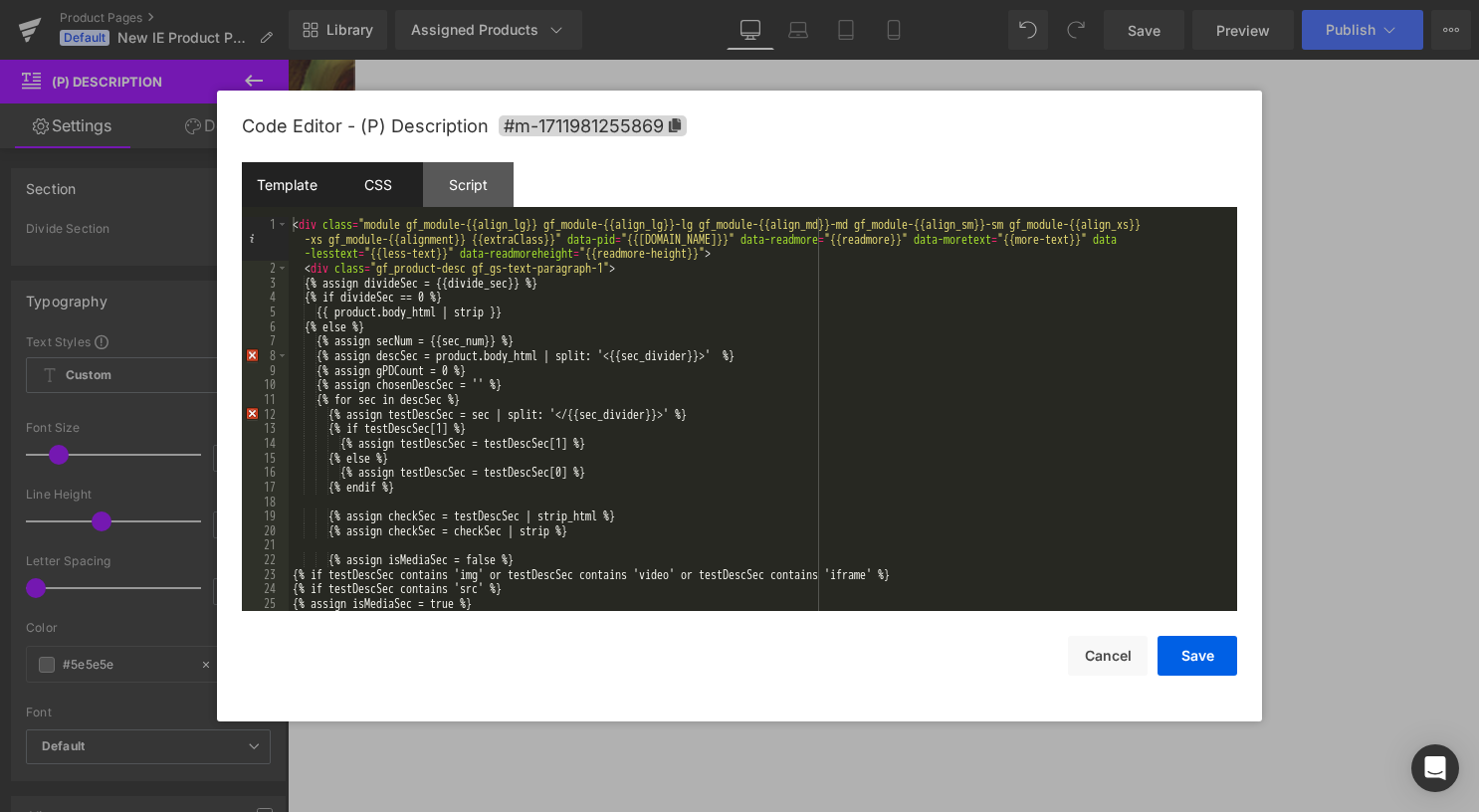 click on "CSS" at bounding box center [377, 184] 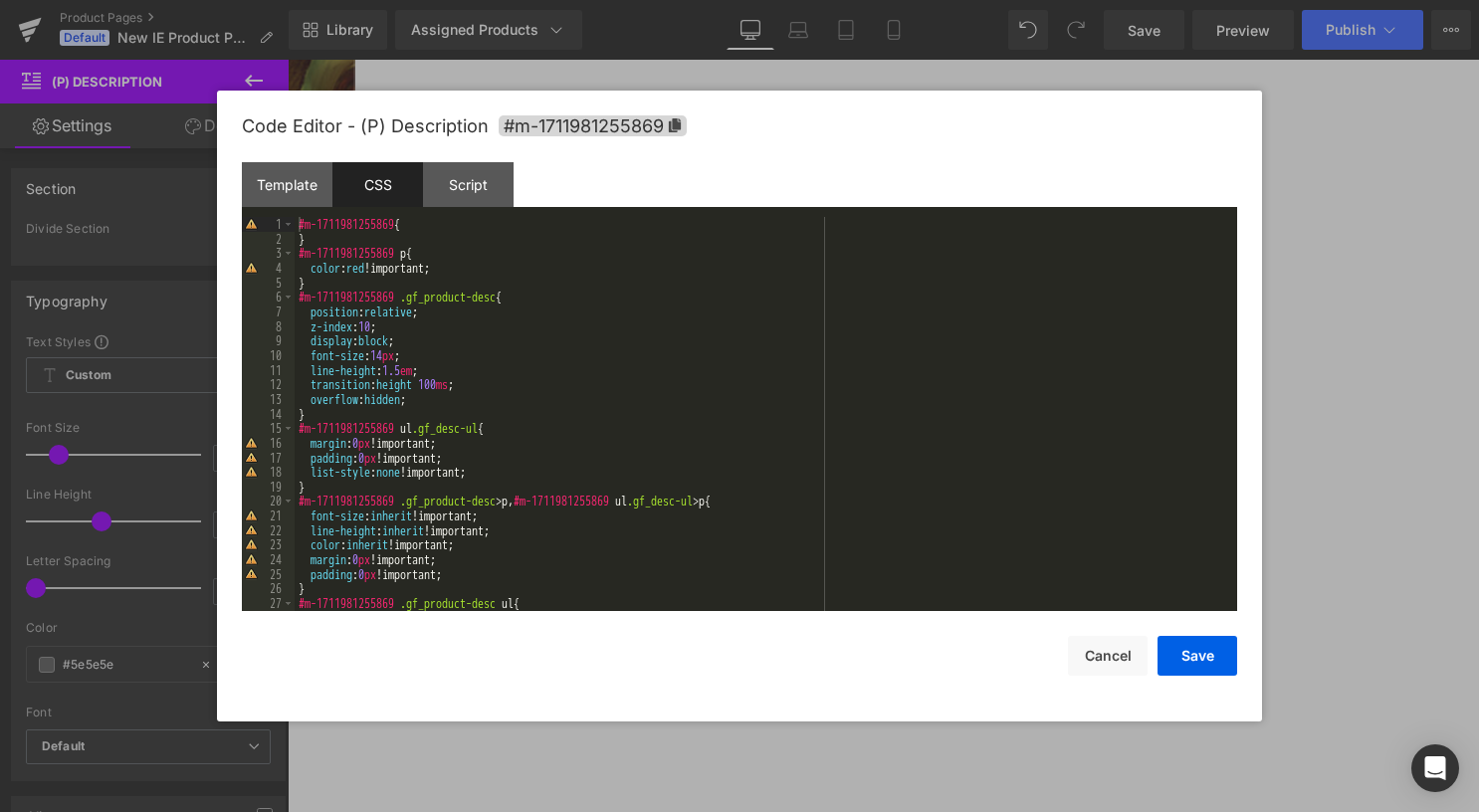 click on "#m-1711981255869 { } #m-1711981255869   p {    color : red  !important; } #m-1711981255869   .gf_product-desc {    position :  relative ;    z-index :  10 ;    display :  block ;    font-size :  14 px ;    line-height :  1.5 em ;    transition :  height   100 ms ;    overflow :  hidden ; } #m-1711981255869   ul .gf_desc-ul {    margin :  0 px !important;    padding :  0 px !important;    list-style :  none !important; } #m-1711981255869   .gf_product-desc  >  p ,  #m-1711981255869   ul .gf_desc-ul  >  p {    font-size :  inherit !important;    line-height :  inherit !important;    color :  inherit !important;    margin :  0 px !important;    padding :  0 px !important; } #m-1711981255869   .gf_product-desc   ul {    list-style :  disc   inside !important;" at bounding box center [761, 428] 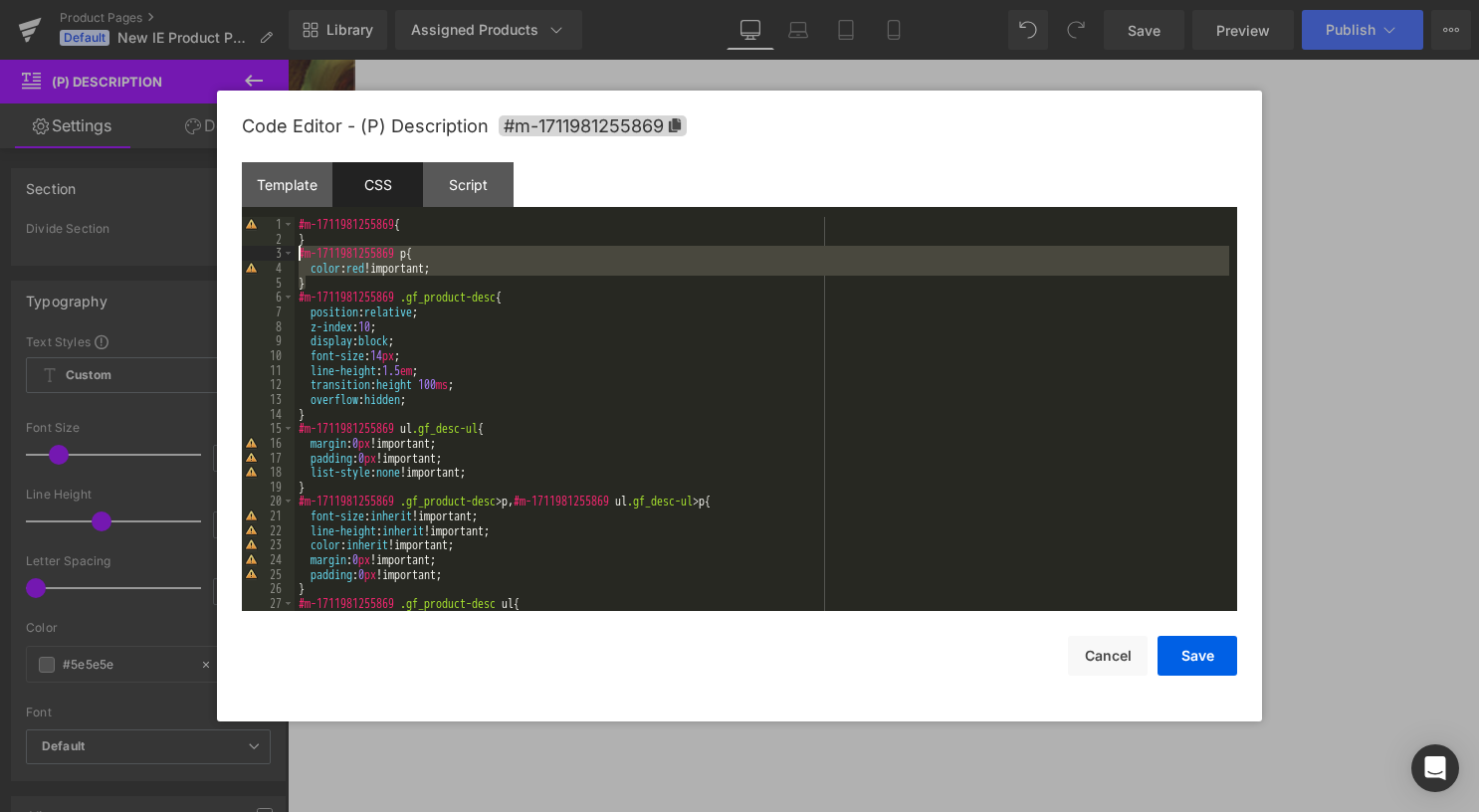 drag, startPoint x: 336, startPoint y: 283, endPoint x: 274, endPoint y: 253, distance: 68.8767 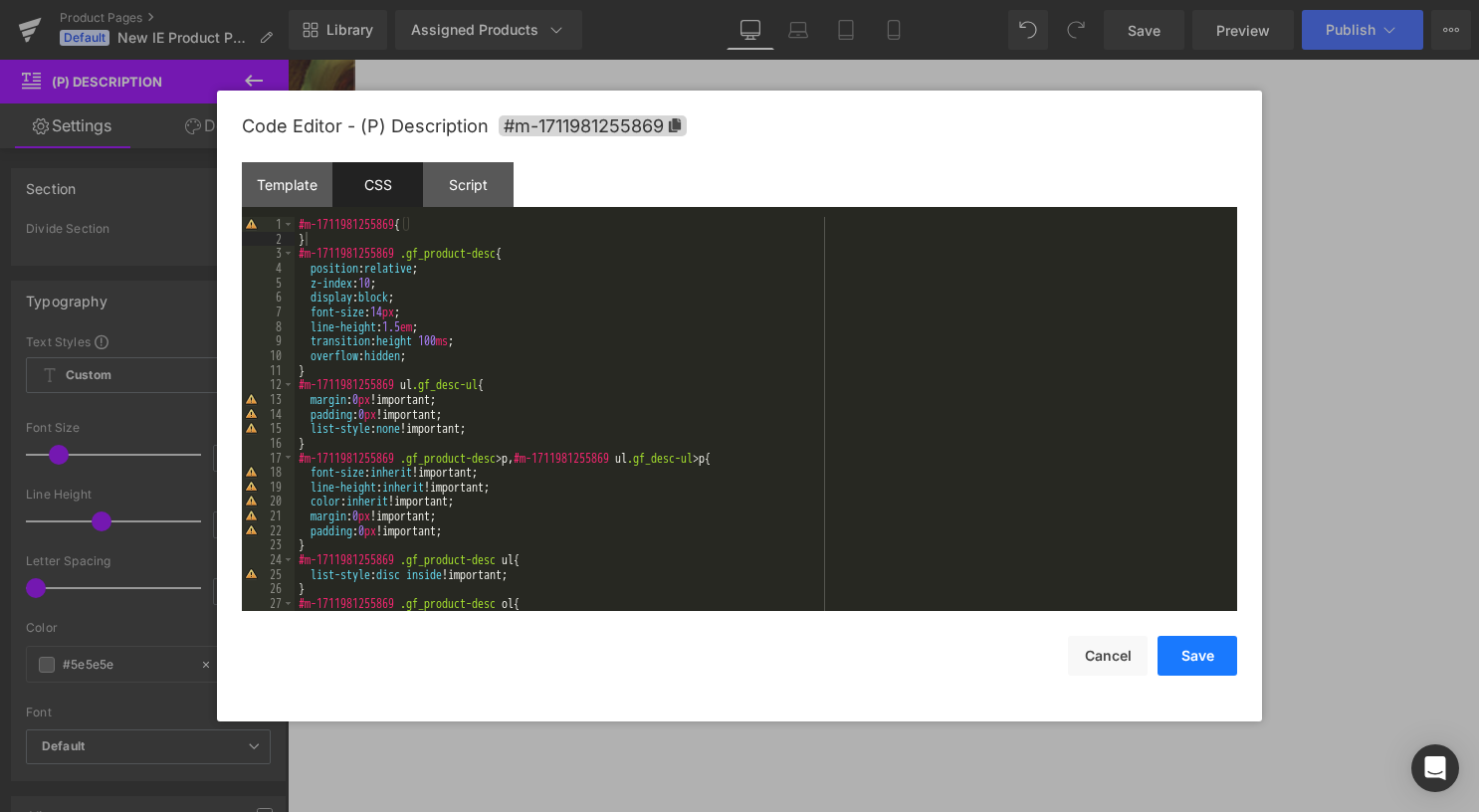 drag, startPoint x: 1206, startPoint y: 663, endPoint x: 842, endPoint y: 104, distance: 667.06596 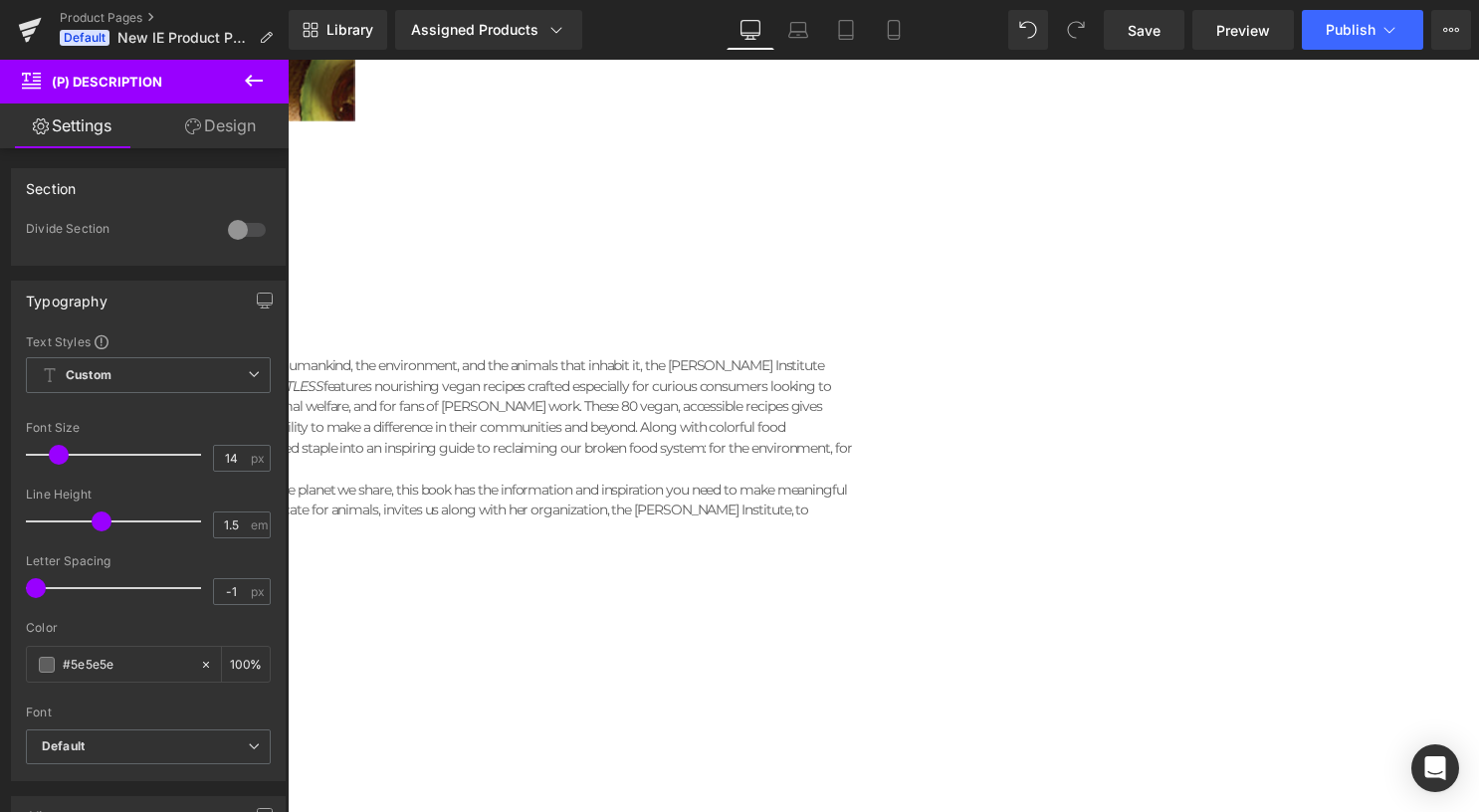 click on "(P) Description" at bounding box center [288, 60] 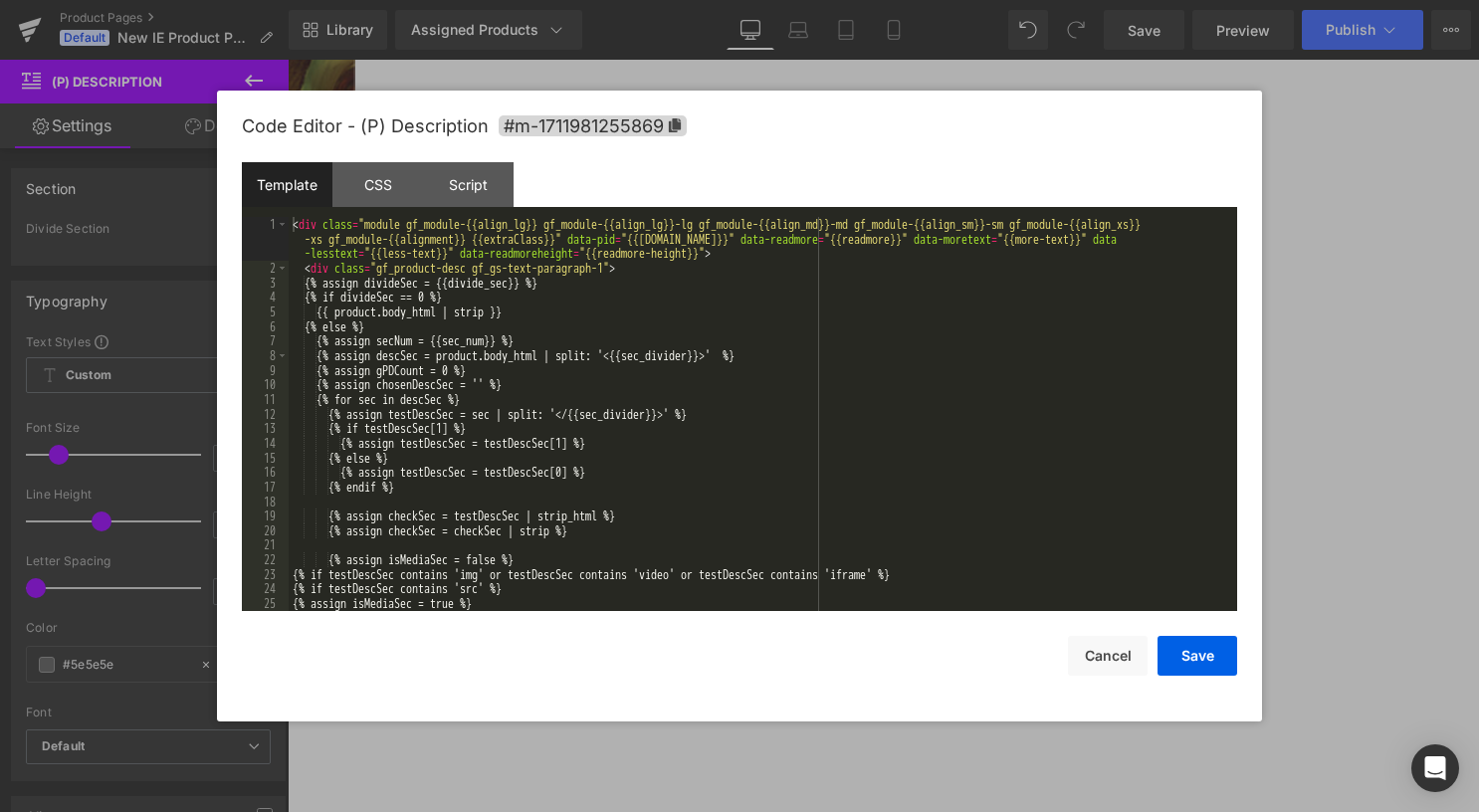 click on "(P) Description  You are previewing how the   will restyle your page. You can not edit Elements in Preset Preview Mode.  Product Pages  Default  New IE Product Page W/ LE Library Assigned Products  Preview for Default Template
#EATMEATLESS 100 Puzzle Challenge Dot-to-Dot 100 Puzzle Challenge Mazes 100 Years of Anime 12 Days of Beetlejuice 12 Days of [PERSON_NAME] 12 Days of House of the Dragon 12 Days of Star Trek Advent Calendar 12 Days of The Lord of the Rings 2024 The Art of the National Parks Wall Calendar 2025 Beetlejuice 13-Month Weekly Planner 2025 Celestial Gallery Poster Wall Calendar 2025 Dune: Part 2 13-Month Weekly Planner 2025 Enchanted Worlds Poster Wall Calendar 2025 [PERSON_NAME]: Hogwarts Family Wall Planner 2025 House of the Dragon 13-Month Weekly Planner 2025 The Art and Soul of Dune Poster Wall Calendar 2025 The Art of the National Parks Wall Calendar 2025 The Sopranos 13-Month Weekly Planner 2025 Yellowstone: [GEOGRAPHIC_DATA][PERSON_NAME] 13-Month Weekly Planner Desktop Desktop" at bounding box center (740, 0) 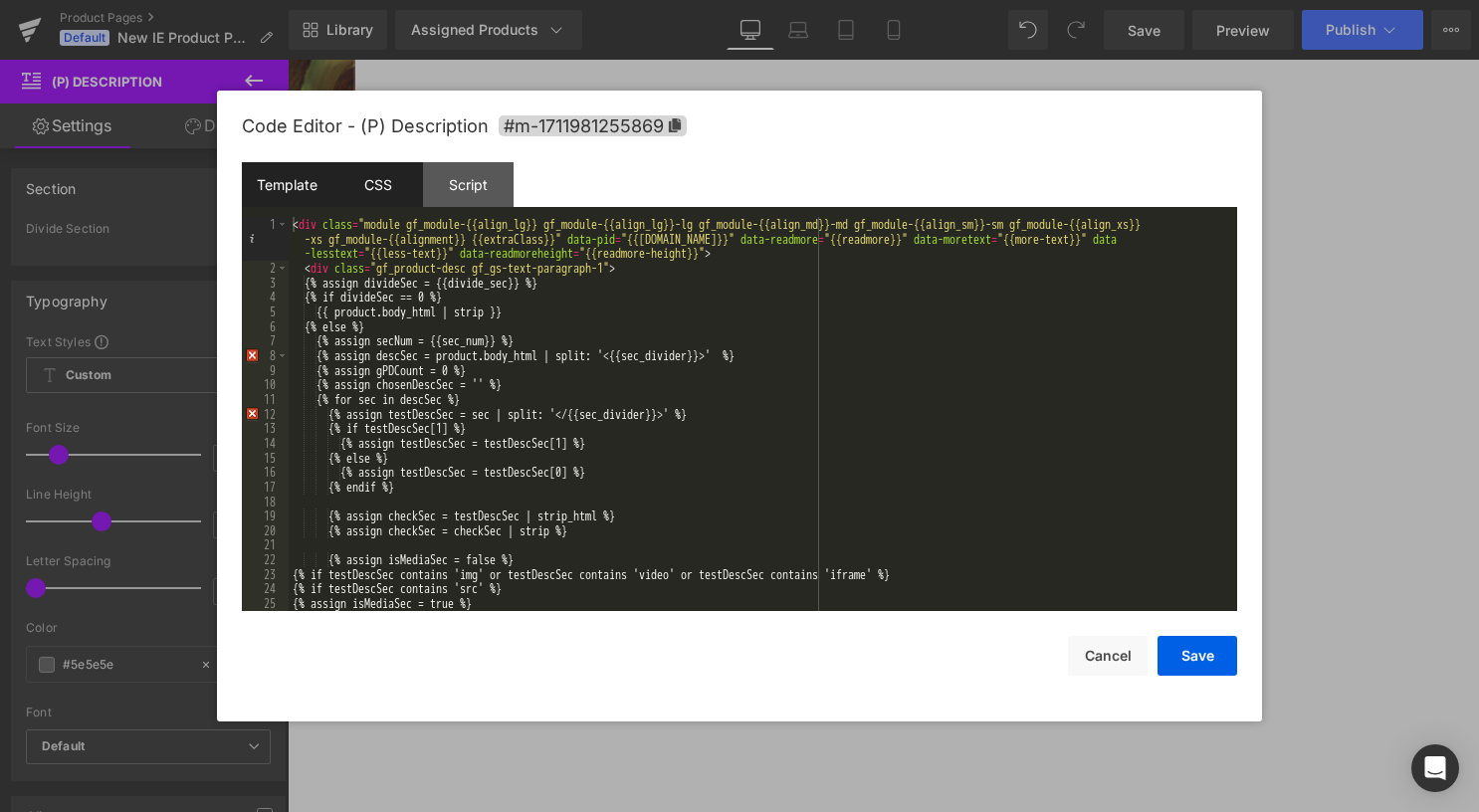 click on "CSS" at bounding box center (377, 184) 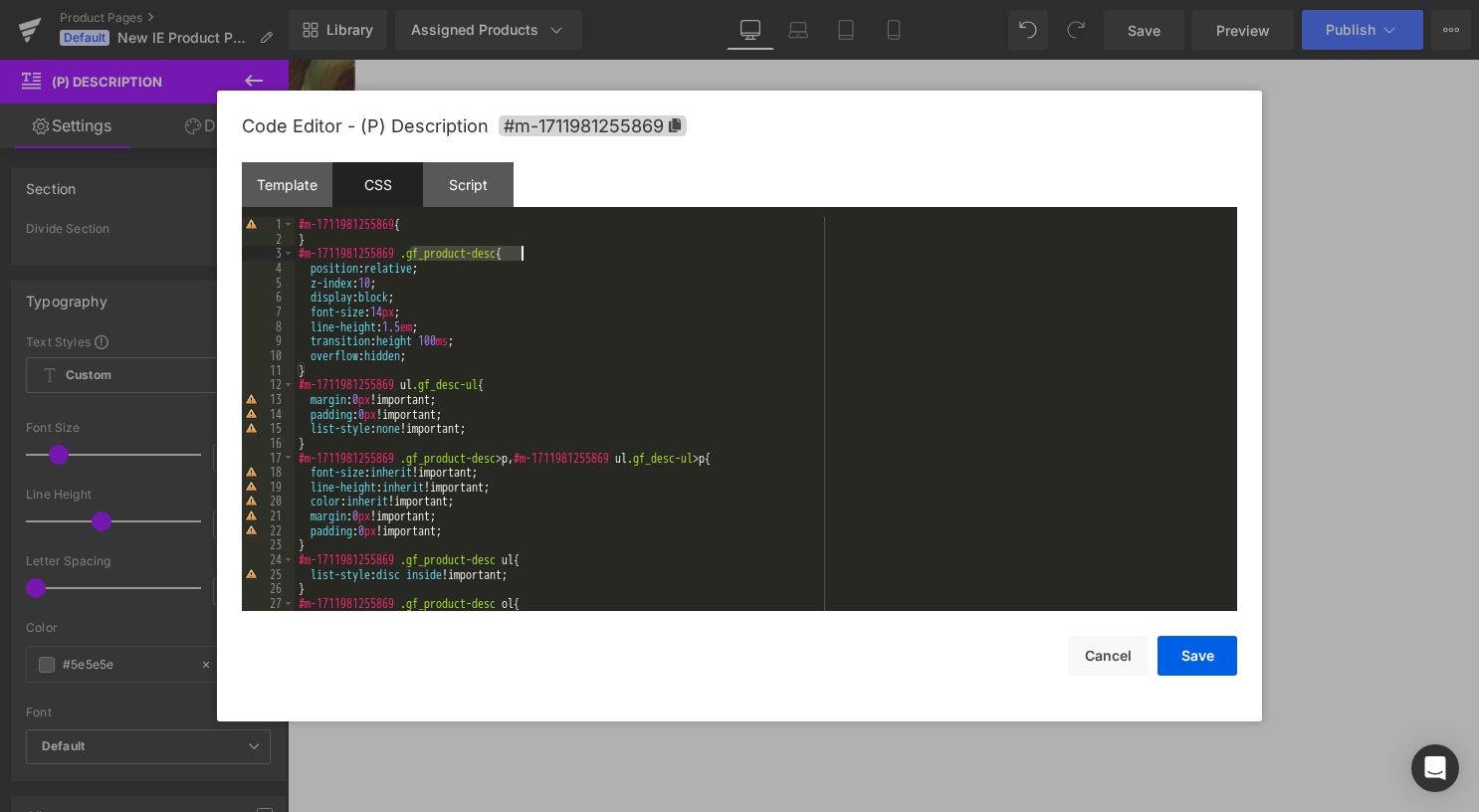 drag, startPoint x: 412, startPoint y: 251, endPoint x: 526, endPoint y: 255, distance: 114.07015 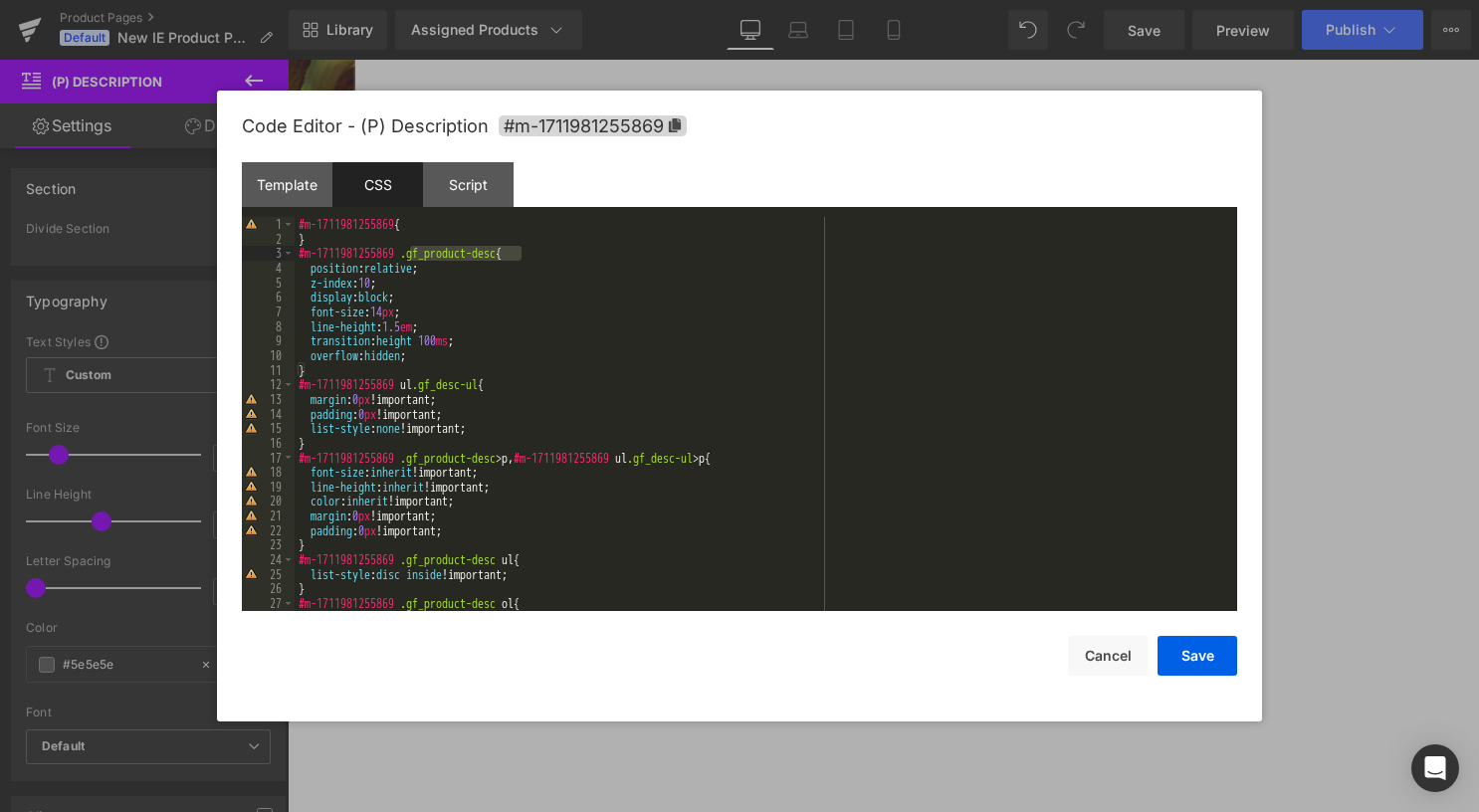 click on "#m-1711981255869 { } #m-1711981255869   .gf_product-desc {    position :  relative ;    z-index :  10 ;    display :  block ;    font-size :  14 px ;    line-height :  1.5 em ;    transition :  height   100 ms ;    overflow :  hidden ; } #m-1711981255869   ul .gf_desc-ul {    margin :  0 px !important;    padding :  0 px !important;    list-style :  none !important; } #m-1711981255869   .gf_product-desc  >  p ,  #m-1711981255869   ul .gf_desc-ul  >  p {    font-size :  inherit !important;    line-height :  inherit !important;    color :  inherit !important;    margin :  0 px !important;    padding :  0 px !important; } #m-1711981255869   .gf_product-desc   ul {    list-style :  disc   inside !important; } #m-1711981255869   .gf_product-desc   ol {    list-style :  decimal   inside !important;" at bounding box center [761, 428] 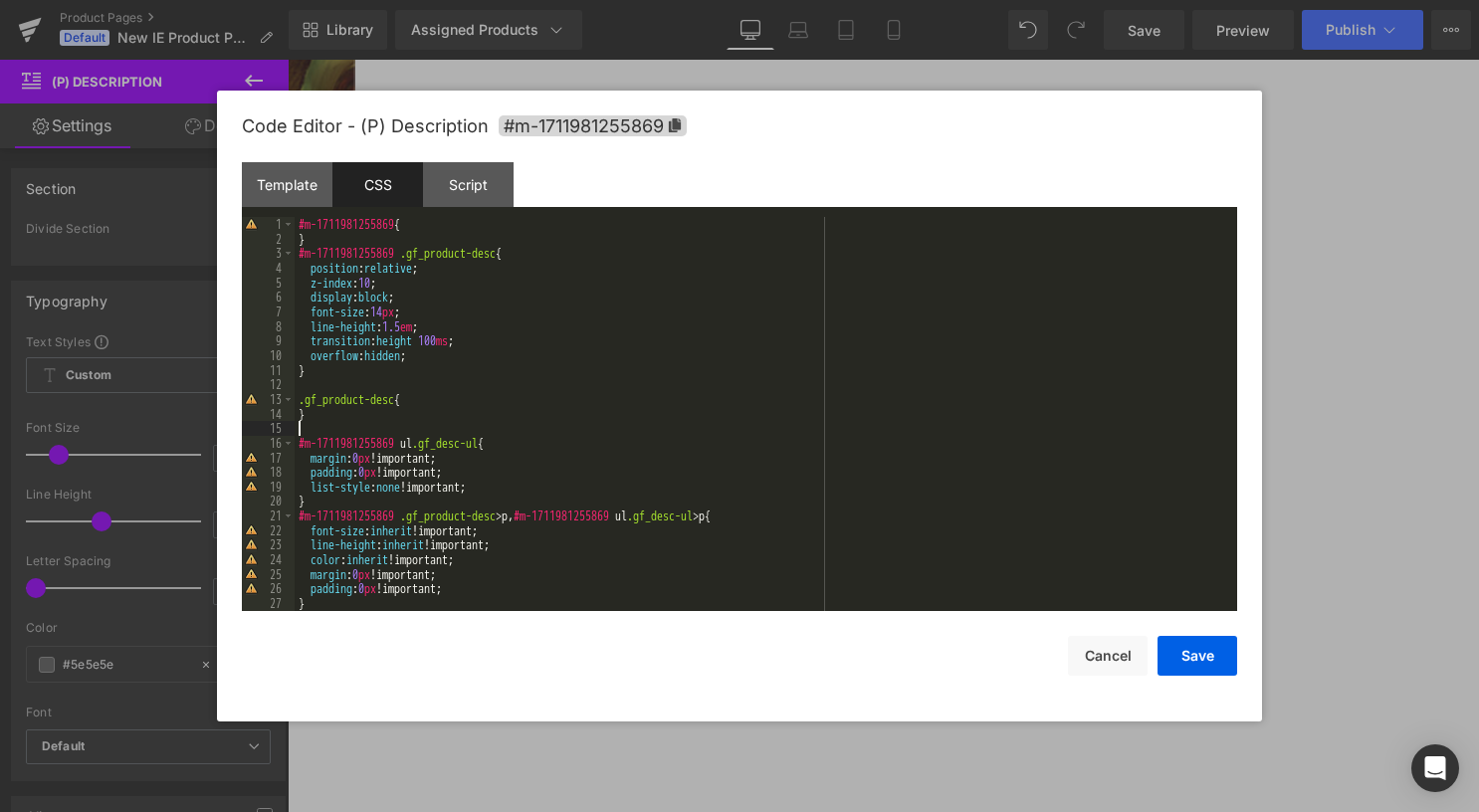 click on "#m-1711981255869 { } #m-1711981255869   .gf_product-desc {    position :  relative ;    z-index :  10 ;    display :  block ;    font-size :  14 px ;    line-height :  1.5 em ;    transition :  height   100 ms ;    overflow :  hidden ; } .gf_product-desc { } #m-1711981255869   ul .gf_desc-ul {    margin :  0 px !important;    padding :  0 px !important;    list-style :  none !important; } #m-1711981255869   .gf_product-desc  >  p ,  #m-1711981255869   ul .gf_desc-ul  >  p {    font-size :  inherit !important;    line-height :  inherit !important;    color :  inherit !important;    margin :  0 px !important;    padding :  0 px !important; } #m-1711981255869   .gf_product-desc   ul {" at bounding box center (761, 428) 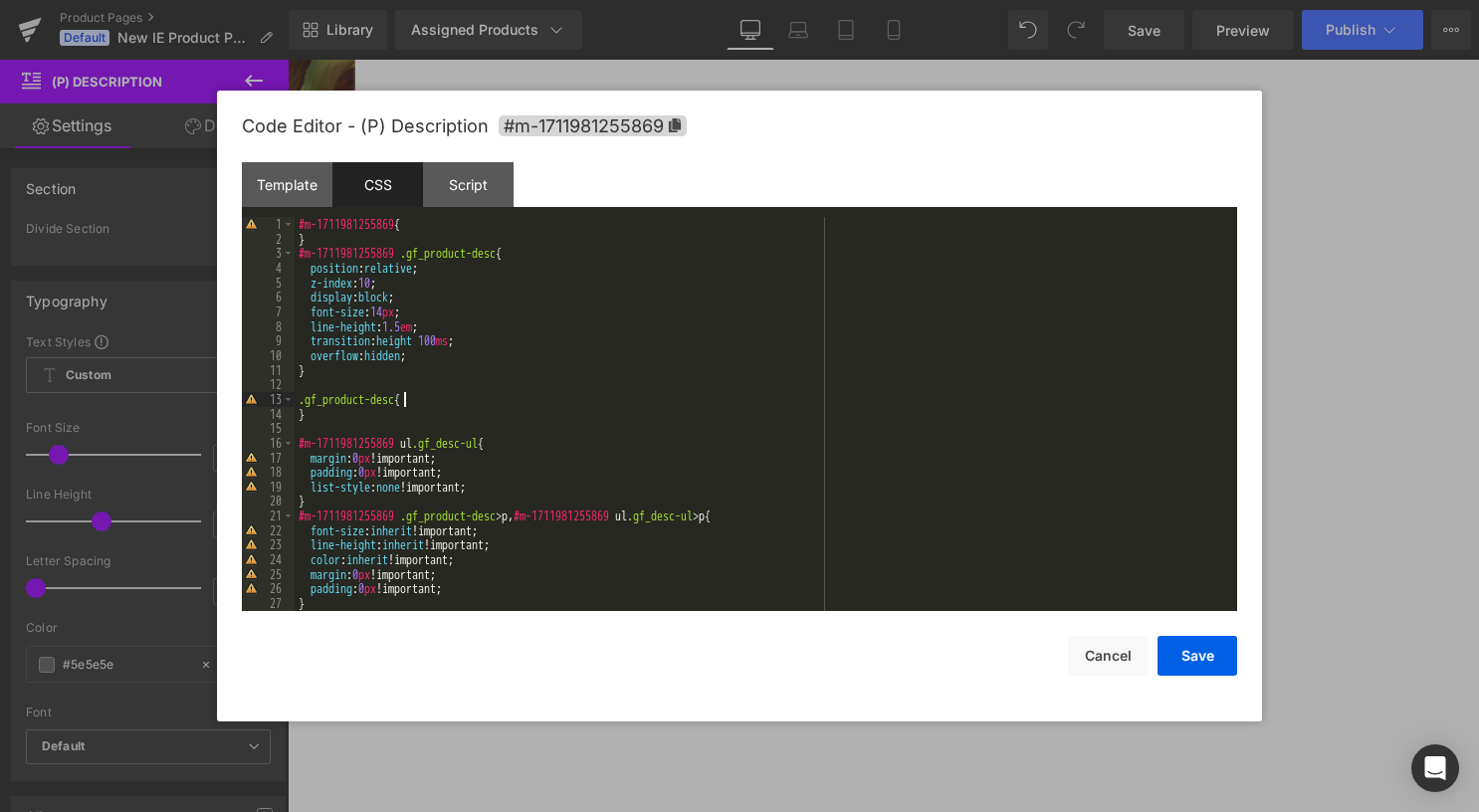 click on "#m-1711981255869 { } #m-1711981255869   .gf_product-desc {    position :  relative ;    z-index :  10 ;    display :  block ;    font-size :  14 px ;    line-height :  1.5 em ;    transition :  height   100 ms ;    overflow :  hidden ; } .gf_product-desc { } #m-1711981255869   ul .gf_desc-ul {    margin :  0 px !important;    padding :  0 px !important;    list-style :  none !important; } #m-1711981255869   .gf_product-desc  >  p ,  #m-1711981255869   ul .gf_desc-ul  >  p {    font-size :  inherit !important;    line-height :  inherit !important;    color :  inherit !important;    margin :  0 px !important;    padding :  0 px !important; } #m-1711981255869   .gf_product-desc   ul {" at bounding box center [761, 428] 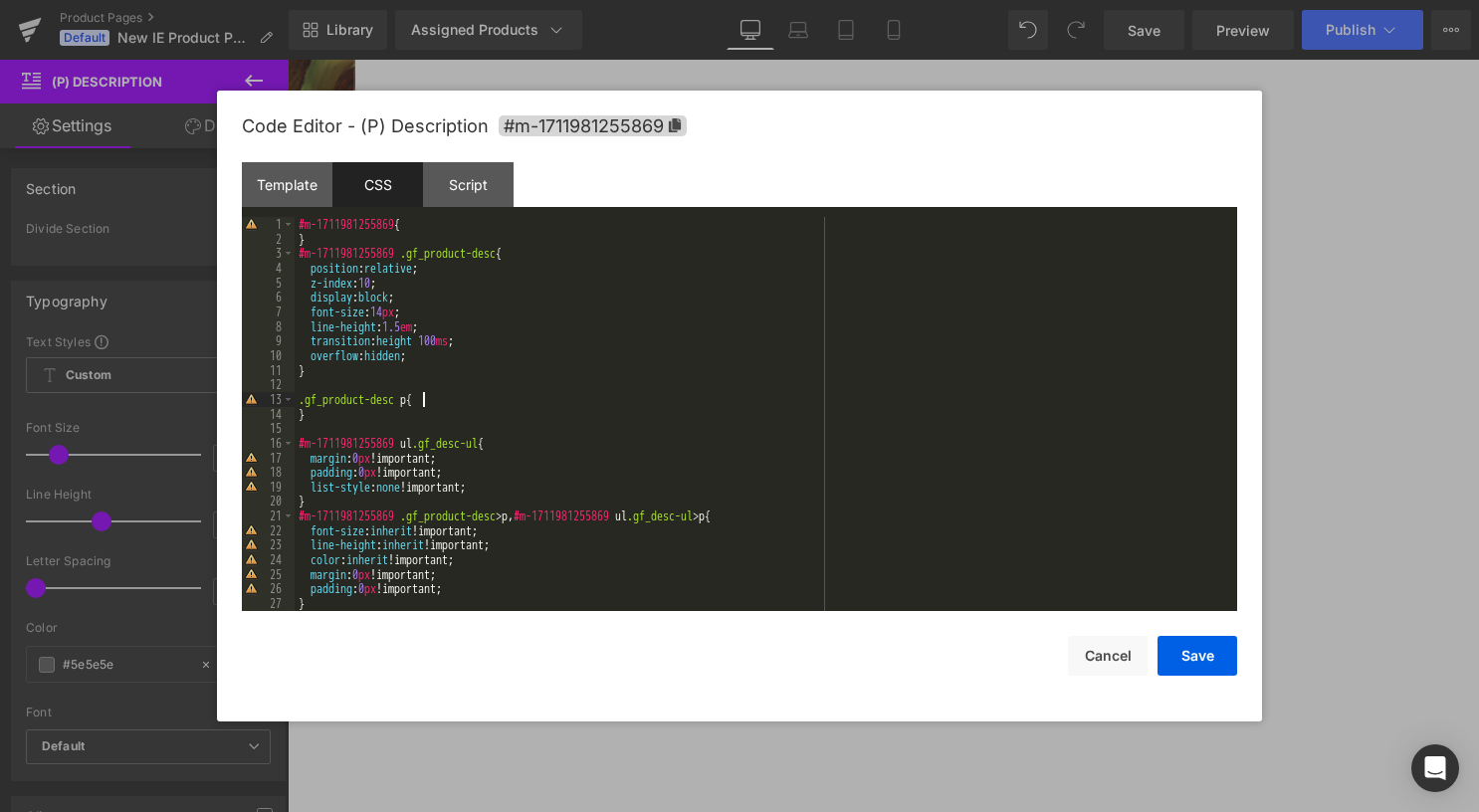 click on "#m-1711981255869 { } #m-1711981255869   .gf_product-desc {    position :  relative ;    z-index :  10 ;    display :  block ;    font-size :  14 px ;    line-height :  1.5 em ;    transition :  height   100 ms ;    overflow :  hidden ; } .gf_product-desc   p { } #m-1711981255869   ul .gf_desc-ul {    margin :  0 px !important;    padding :  0 px !important;    list-style :  none !important; } #m-1711981255869   .gf_product-desc  >  p ,  #m-1711981255869   ul .gf_desc-ul  >  p {    font-size :  inherit !important;    line-height :  inherit !important;    color :  inherit !important;    margin :  0 px !important;    padding :  0 px !important; } #m-1711981255869   .gf_product-desc   ul {" at bounding box center [761, 428] 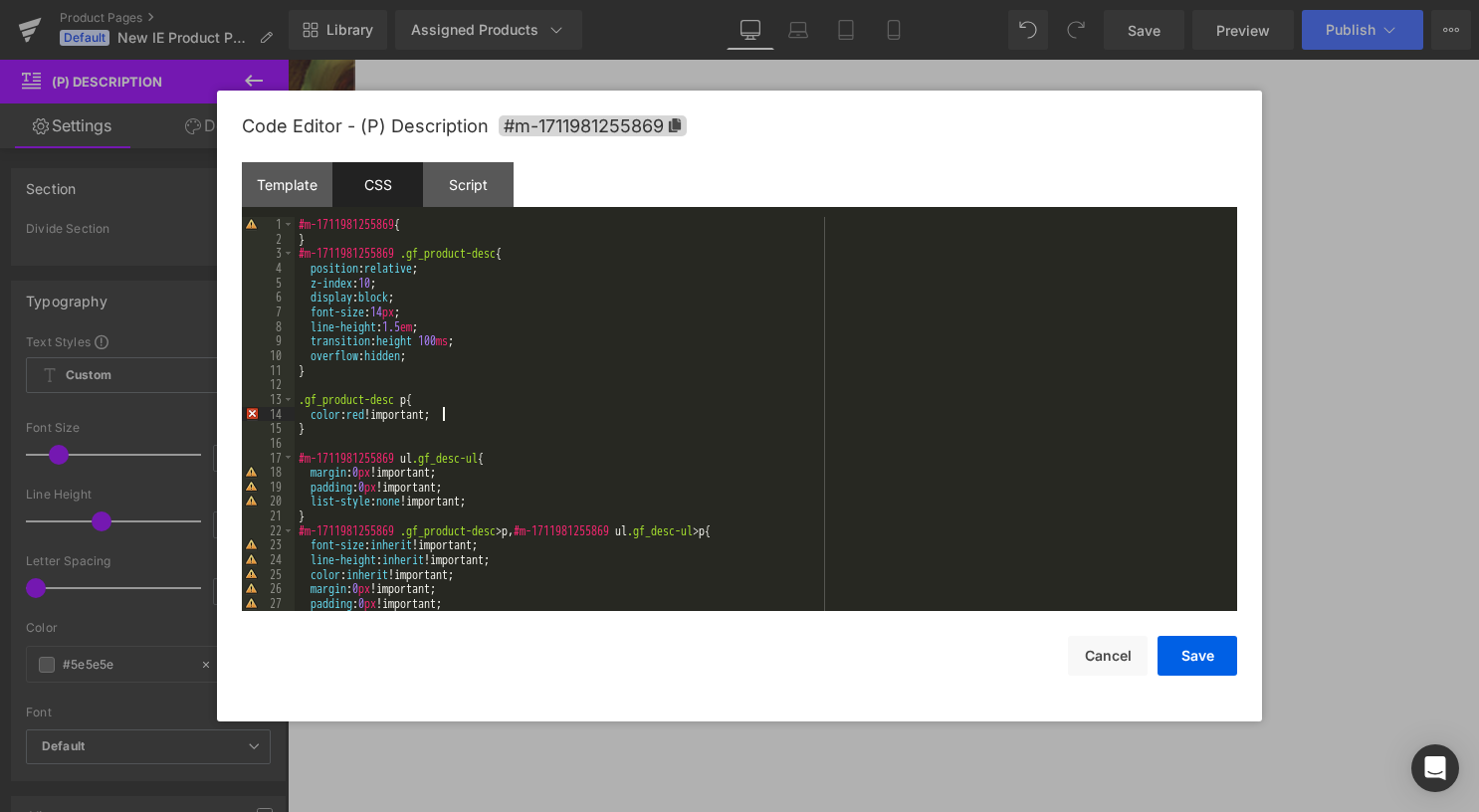 type 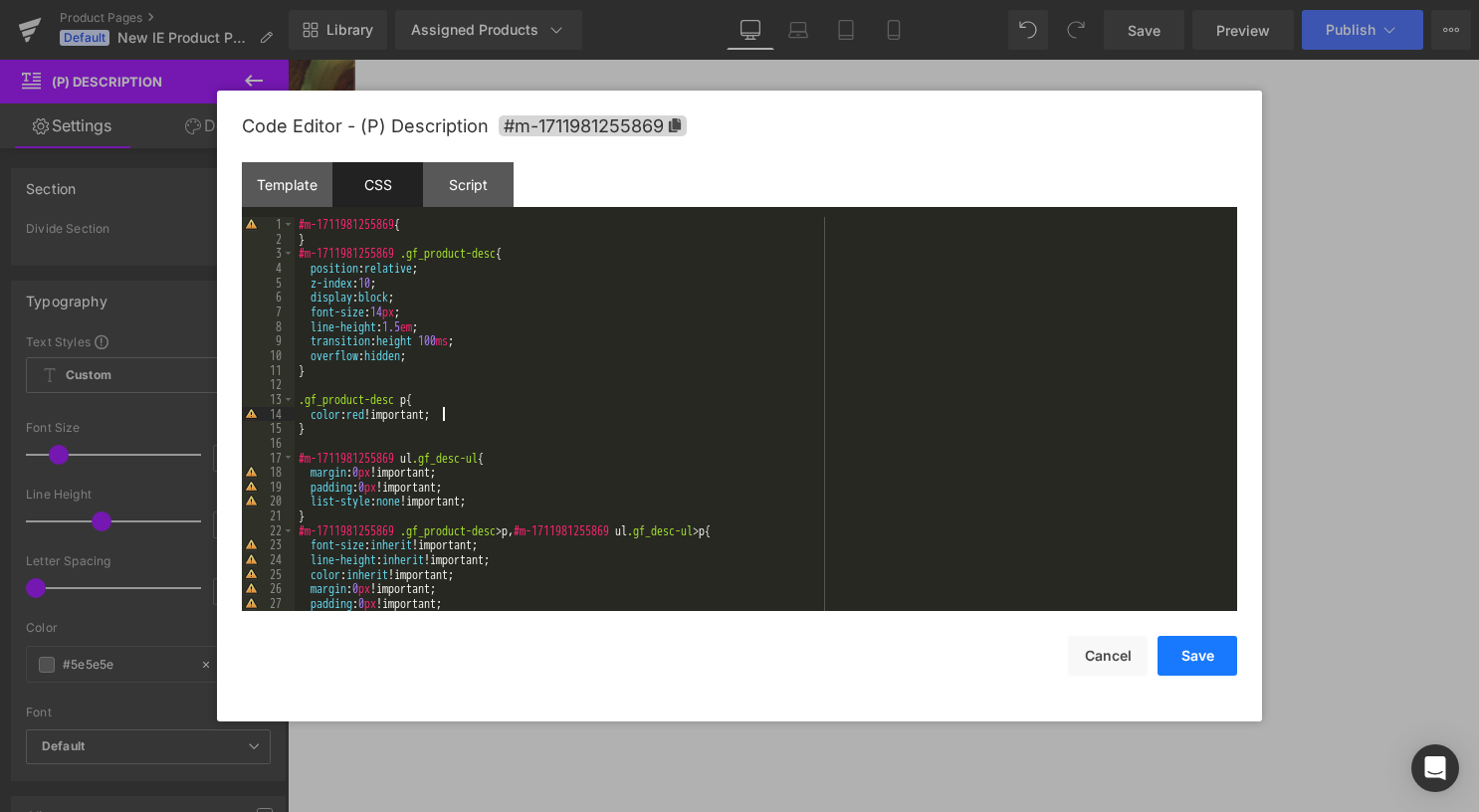 click on "Save" at bounding box center (1197, 656) 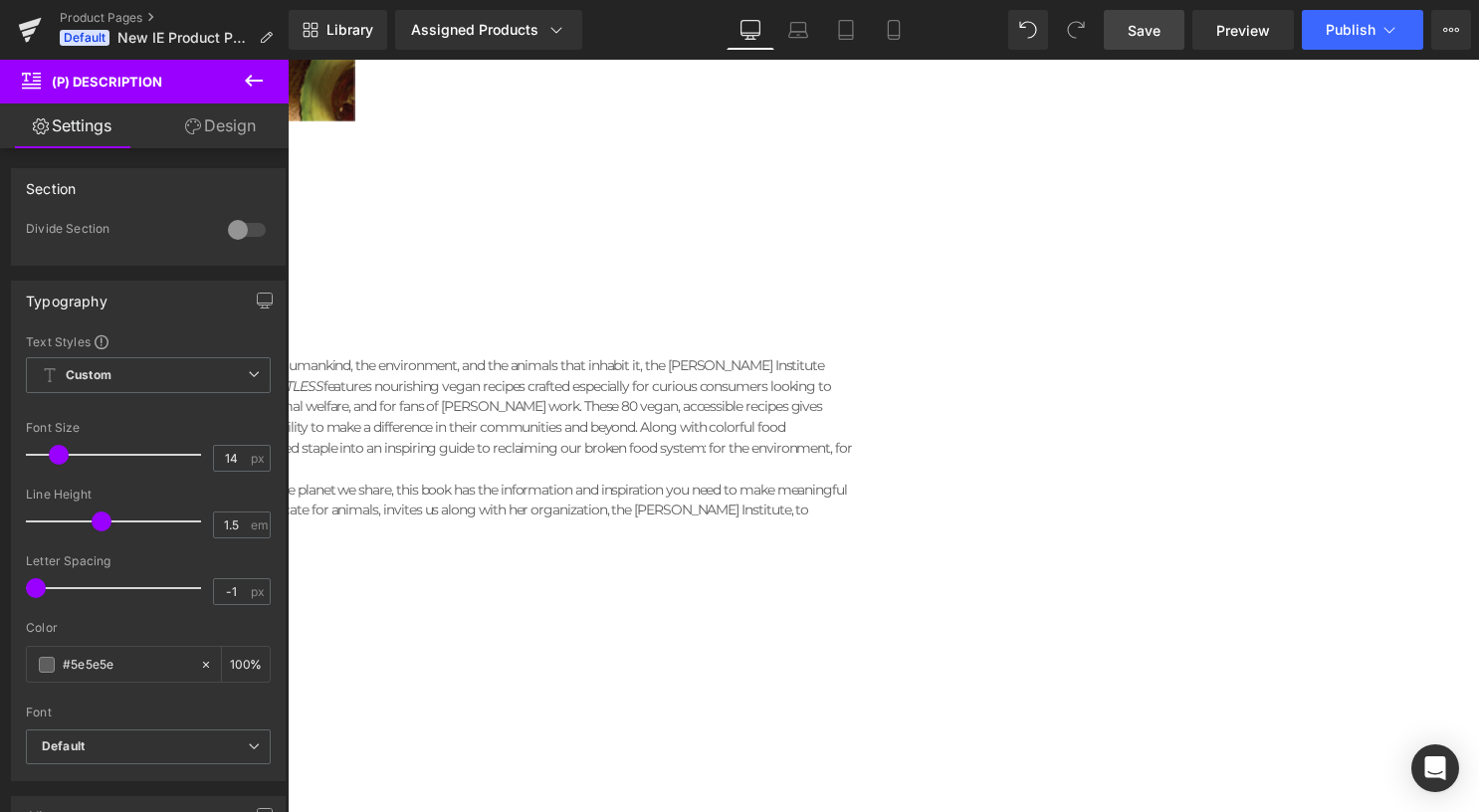 drag, startPoint x: 1153, startPoint y: 30, endPoint x: 493, endPoint y: 280, distance: 705.762 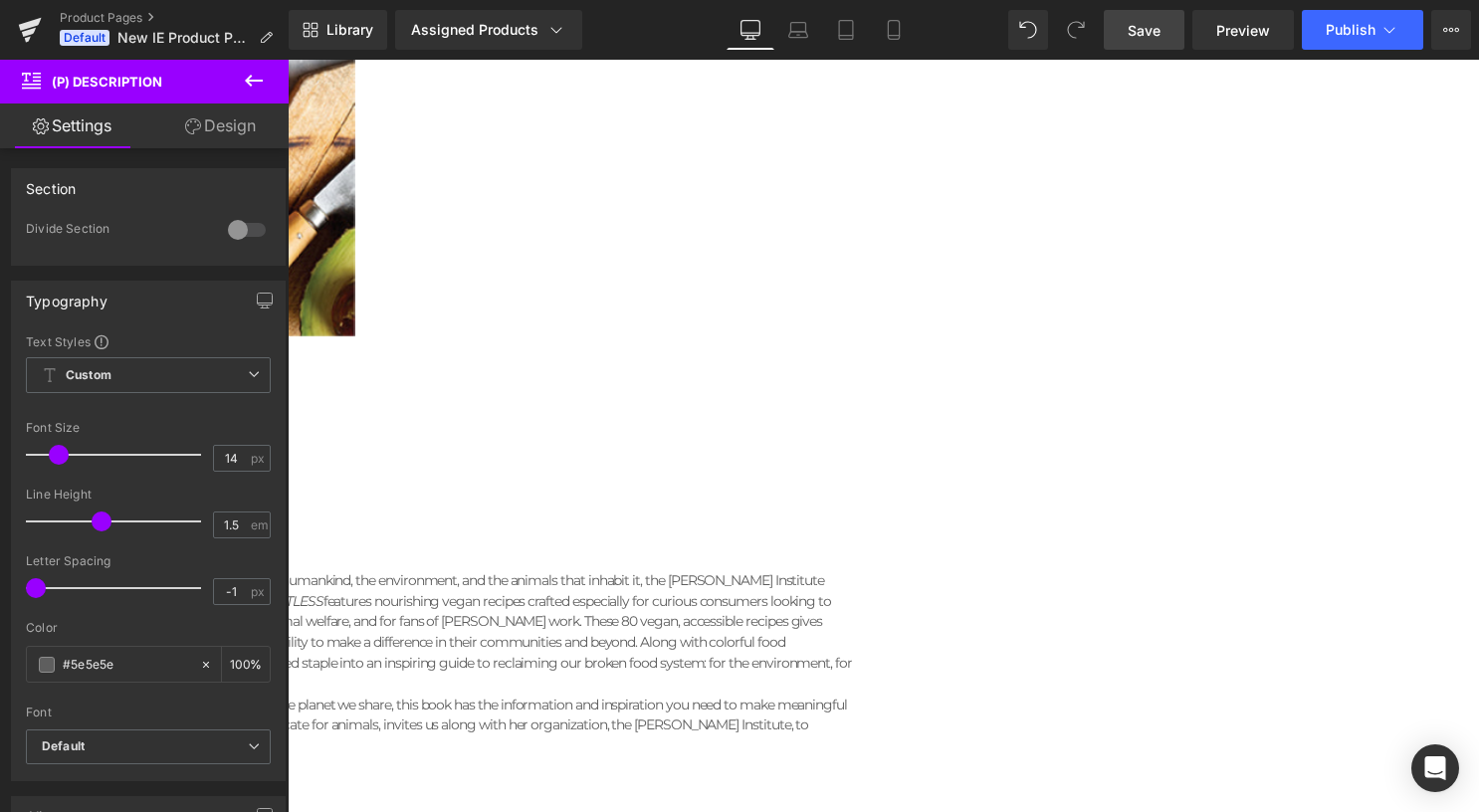 scroll, scrollTop: 597, scrollLeft: 0, axis: vertical 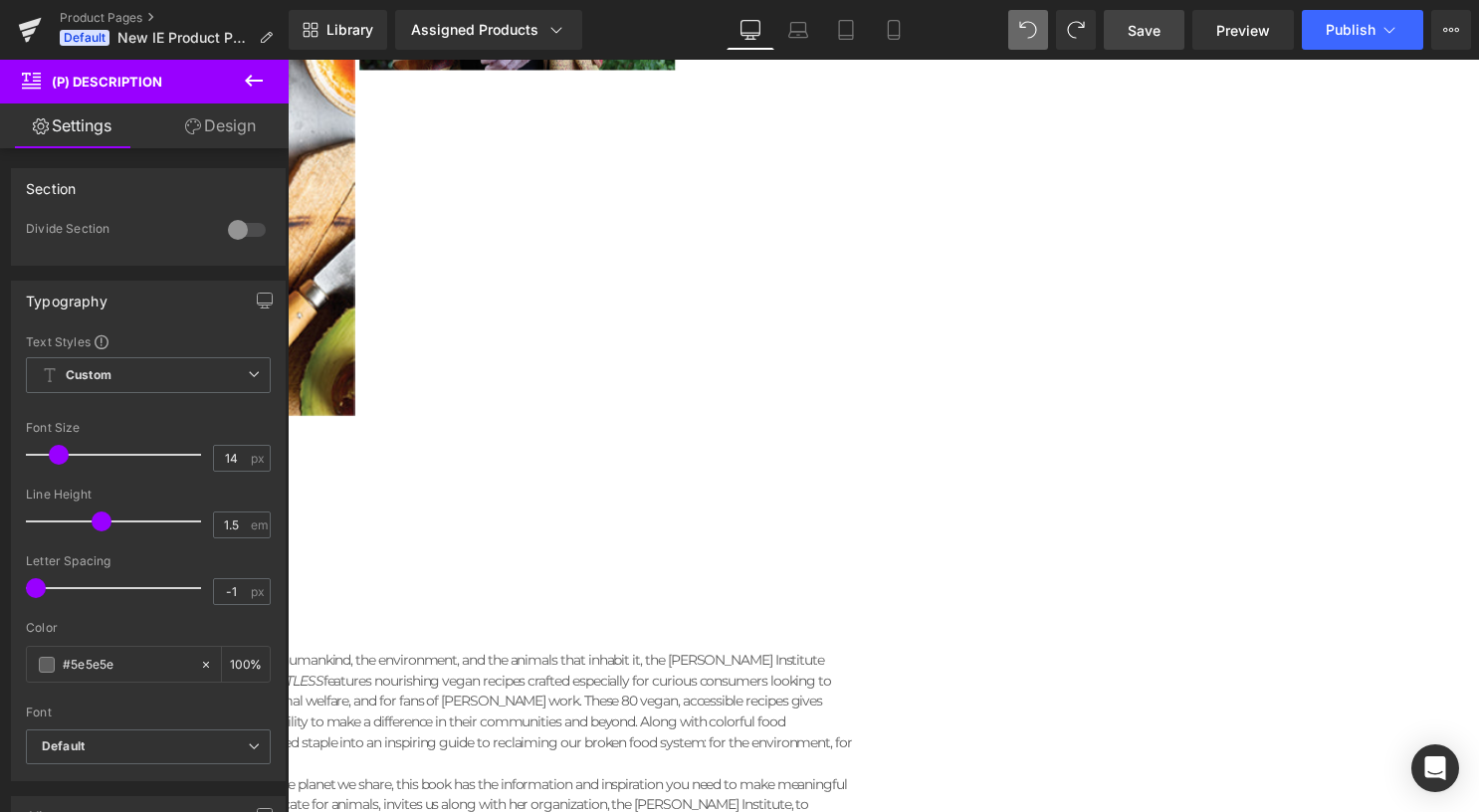 click on "(P) Description" at bounding box center (288, 60) 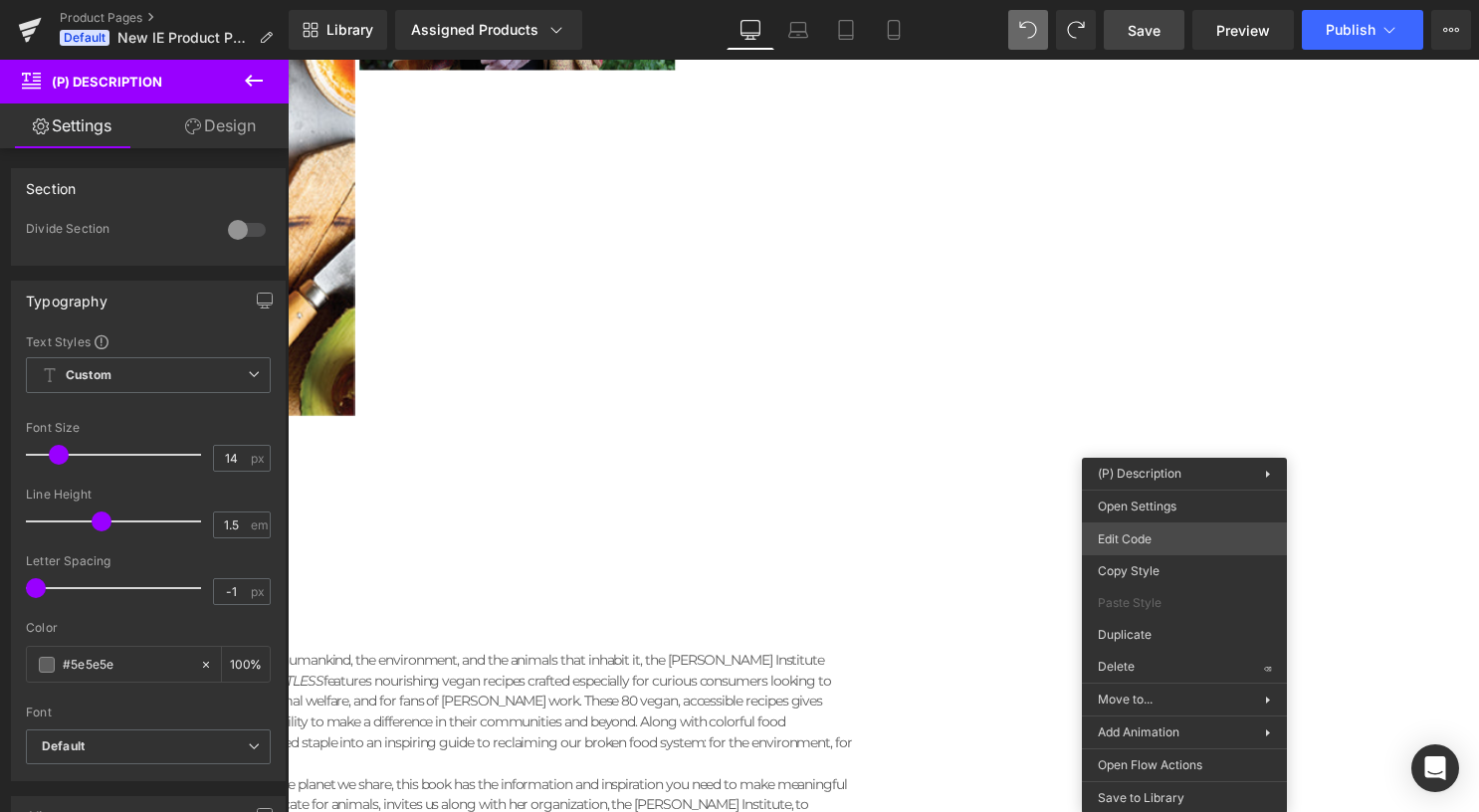 click on "(P) Description  You are previewing how the   will restyle your page. You can not edit Elements in Preset Preview Mode.  Product Pages  Default  New IE Product Page W/ LE Library Assigned Products  Preview for Default Template
#EATMEATLESS 100 Puzzle Challenge Dot-to-Dot 100 Puzzle Challenge Mazes 100 Years of Anime 12 Days of Beetlejuice 12 Days of [PERSON_NAME] 12 Days of House of the Dragon 12 Days of Star Trek Advent Calendar 12 Days of The Lord of the Rings 2024 The Art of the National Parks Wall Calendar 2025 Beetlejuice 13-Month Weekly Planner 2025 Celestial Gallery Poster Wall Calendar 2025 Dune: Part 2 13-Month Weekly Planner 2025 Enchanted Worlds Poster Wall Calendar 2025 [PERSON_NAME]: Hogwarts Family Wall Planner 2025 House of the Dragon 13-Month Weekly Planner 2025 The Art and Soul of Dune Poster Wall Calendar 2025 The Art of the National Parks Wall Calendar 2025 The Sopranos 13-Month Weekly Planner 2025 Yellowstone: [GEOGRAPHIC_DATA][PERSON_NAME] 13-Month Weekly Planner Desktop Desktop" at bounding box center (740, 0) 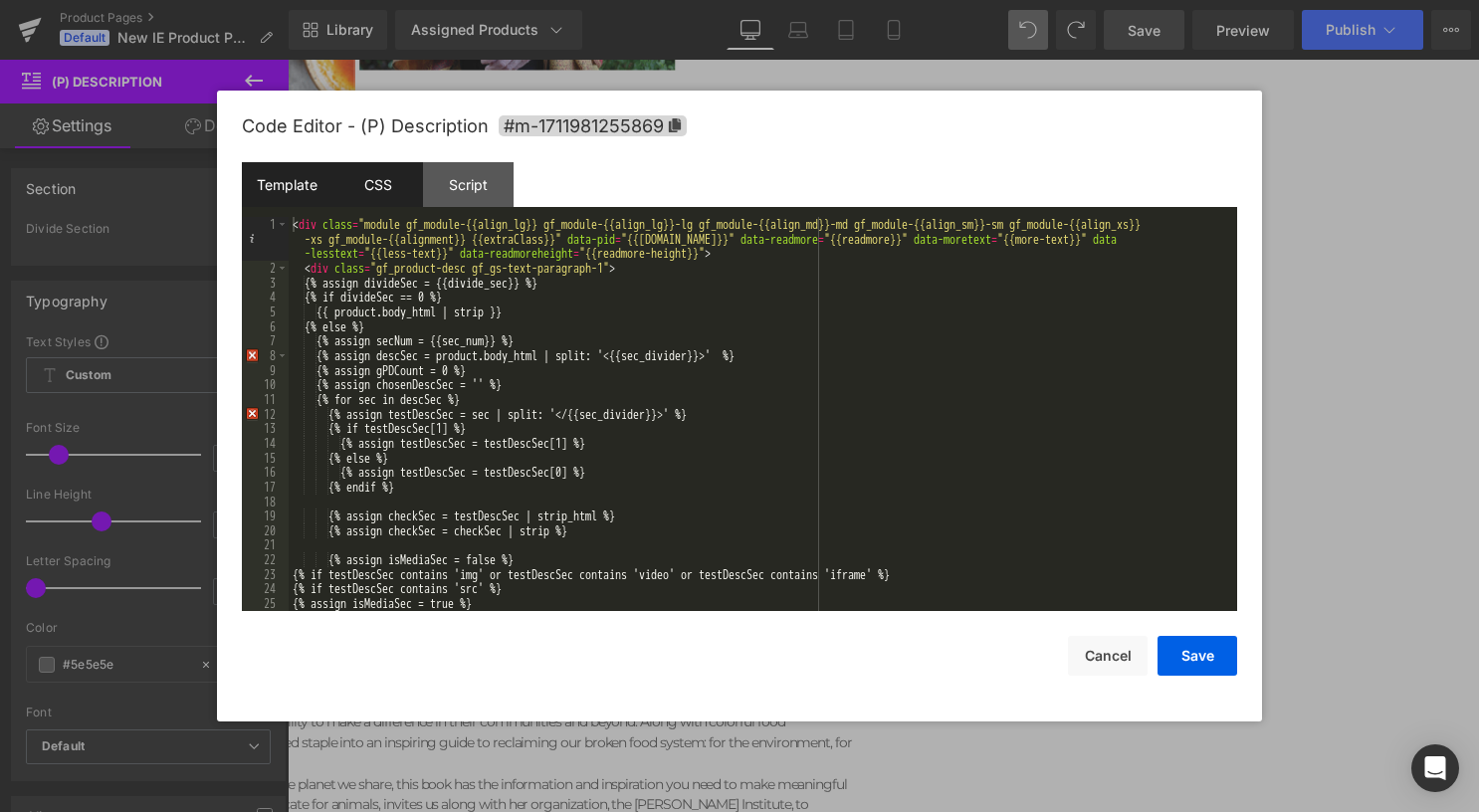 click on "CSS" at bounding box center [377, 184] 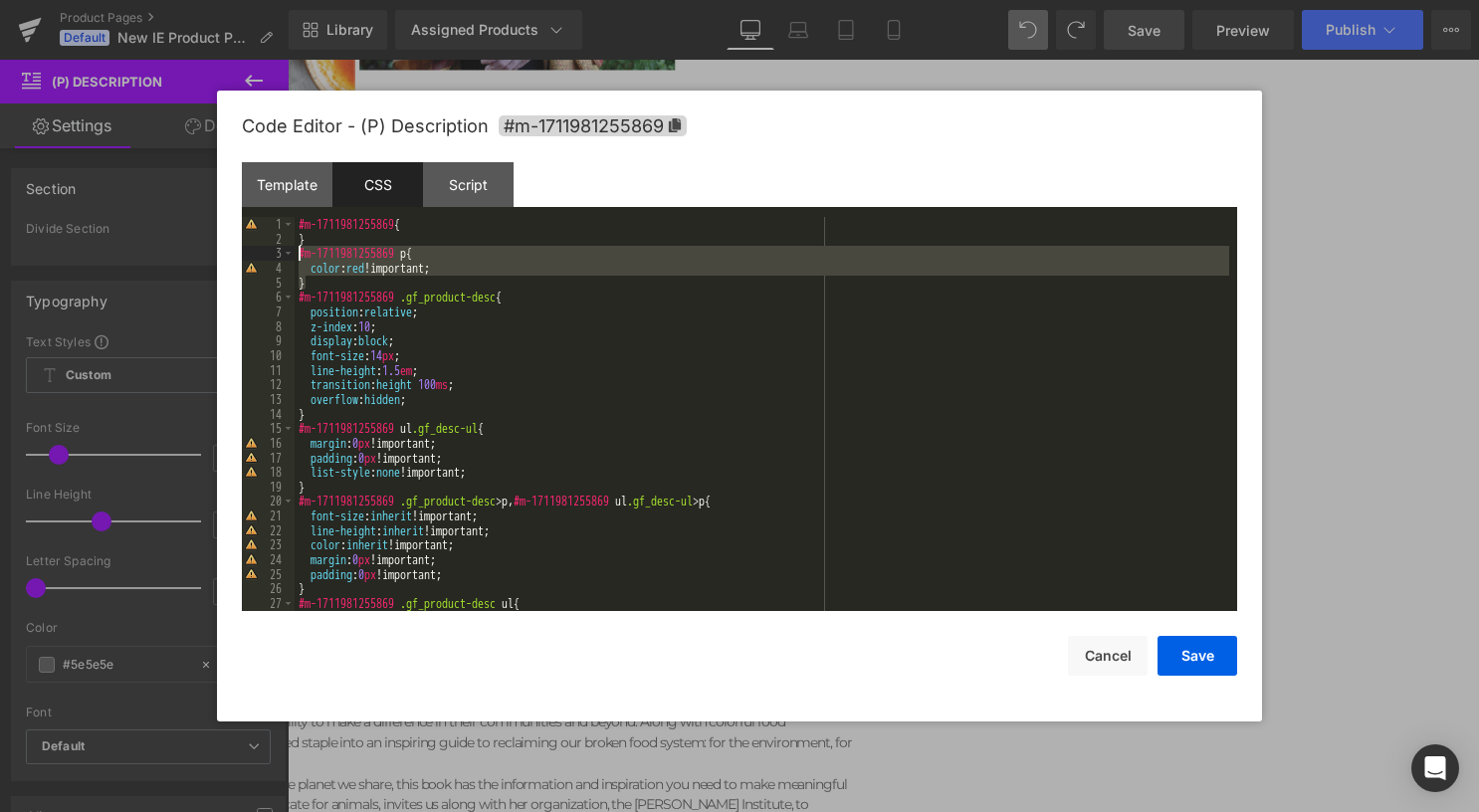 drag, startPoint x: 302, startPoint y: 278, endPoint x: 273, endPoint y: 253, distance: 38.28838 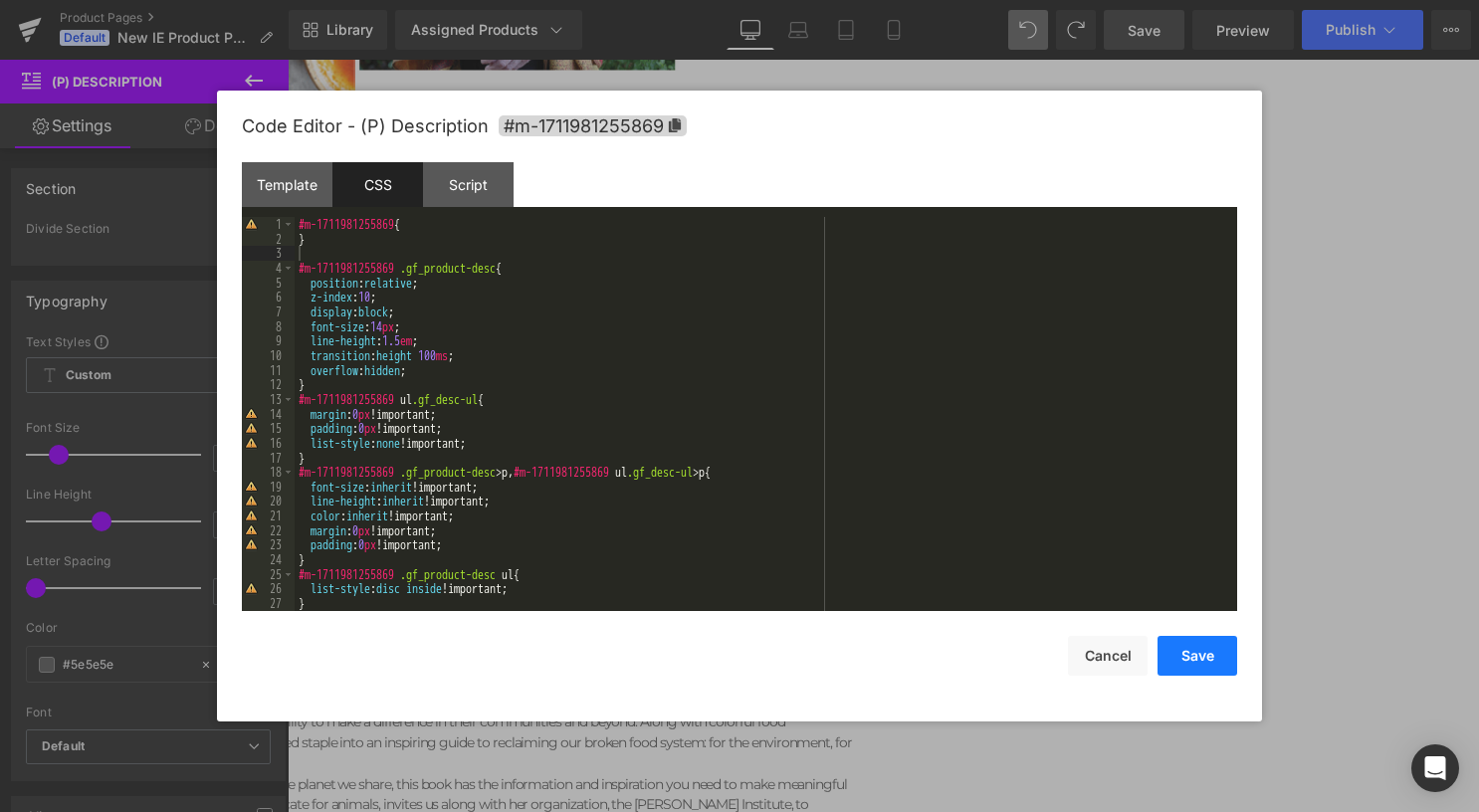 drag, startPoint x: 1212, startPoint y: 649, endPoint x: 988, endPoint y: 93, distance: 599.42639 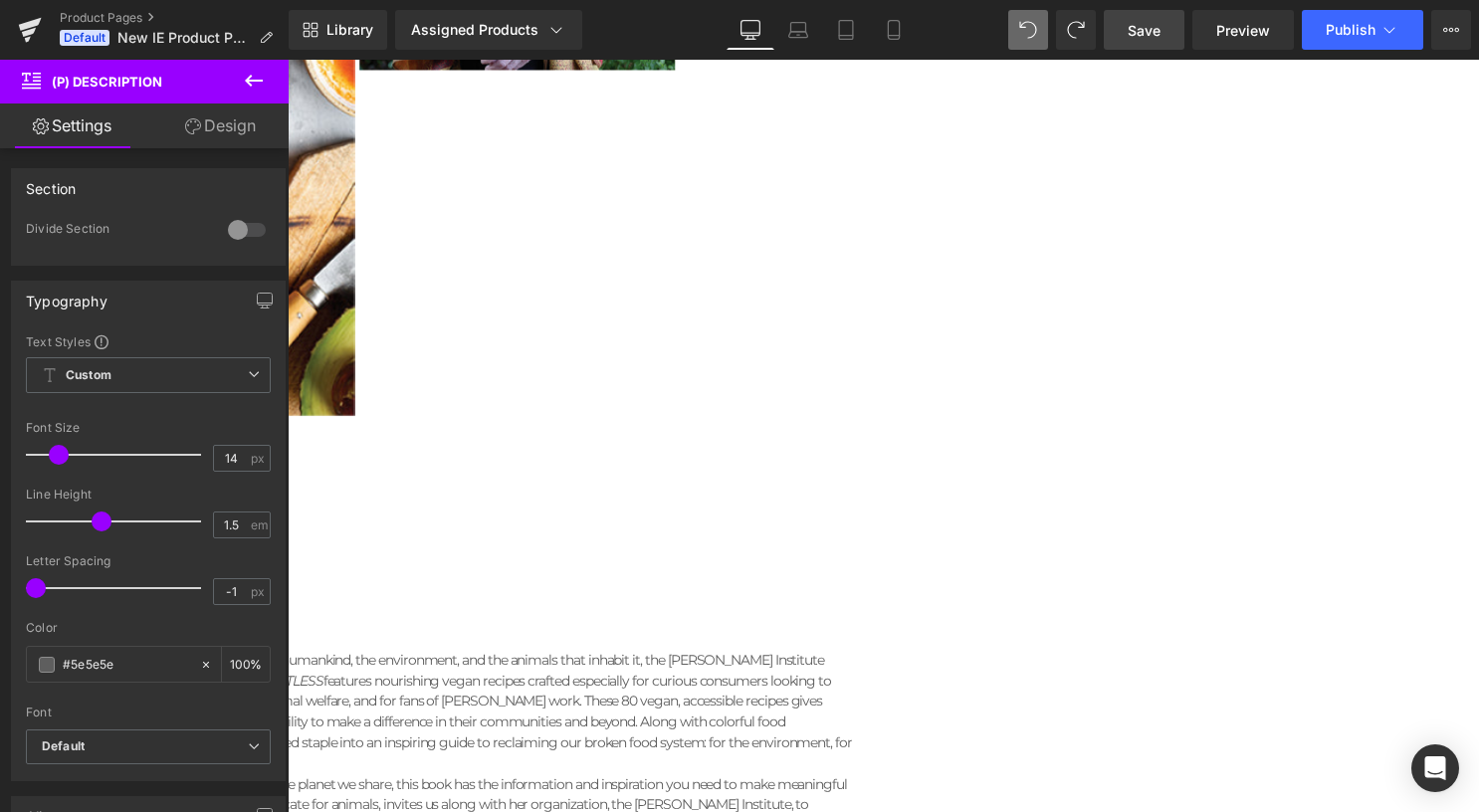 click on "Save" at bounding box center [1144, 30] 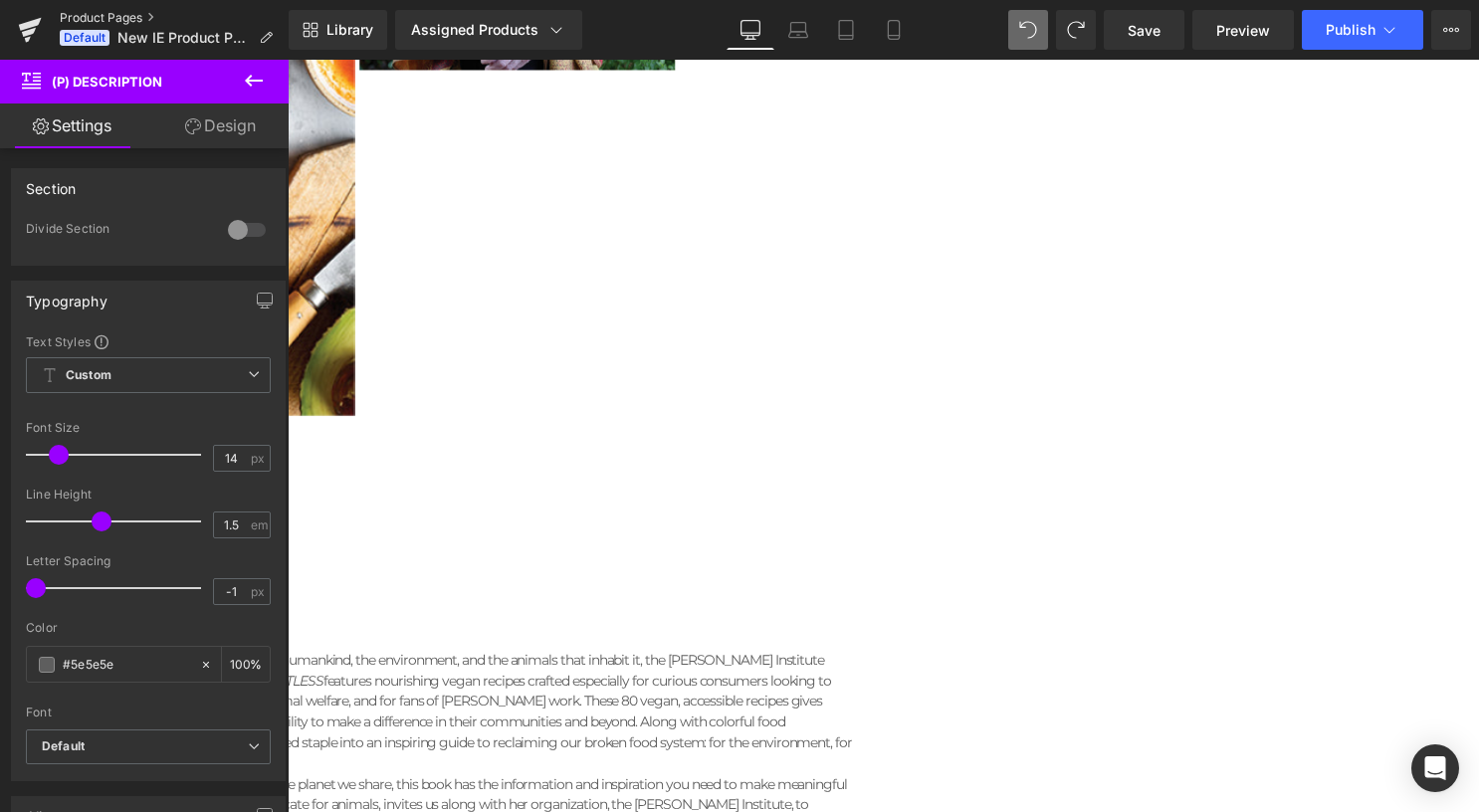 click on "Product Pages" at bounding box center [174, 18] 